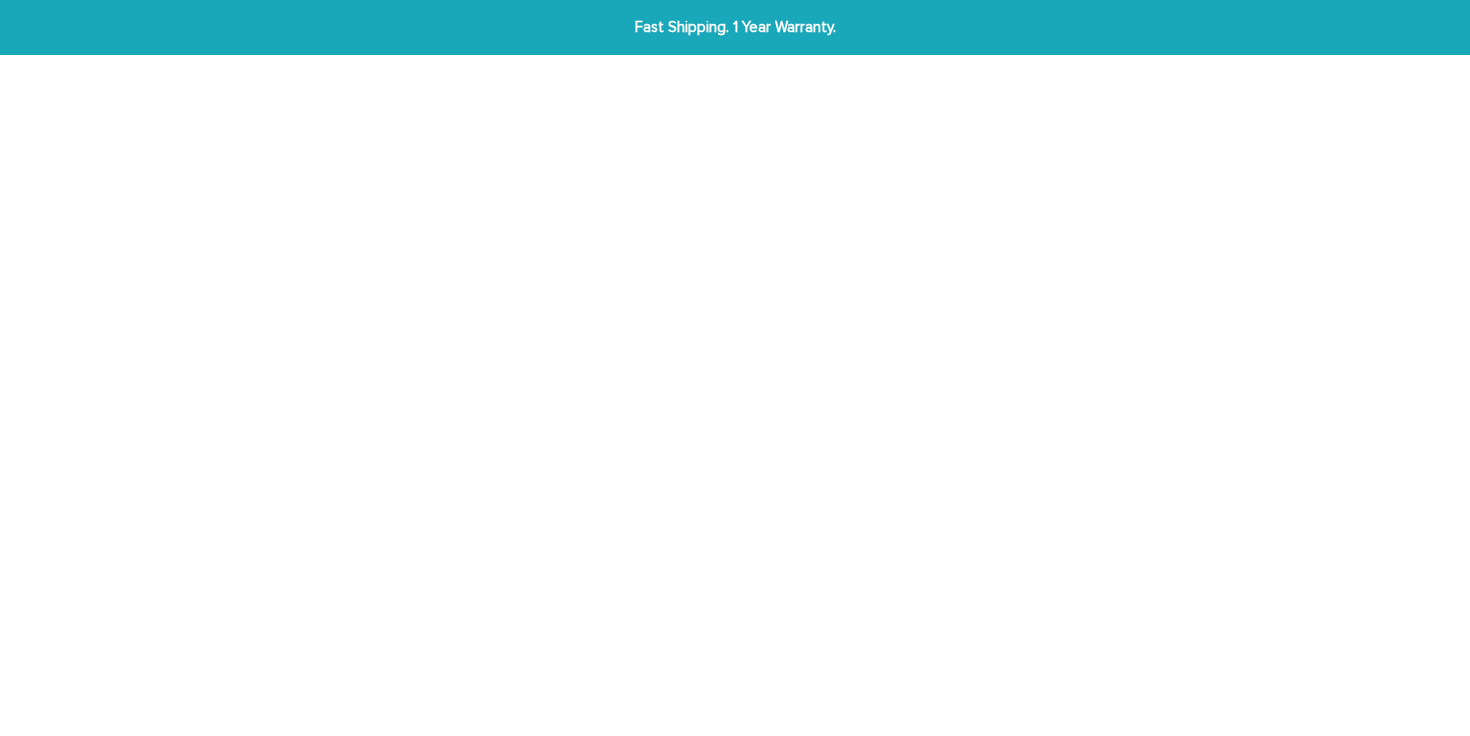 scroll, scrollTop: 0, scrollLeft: 0, axis: both 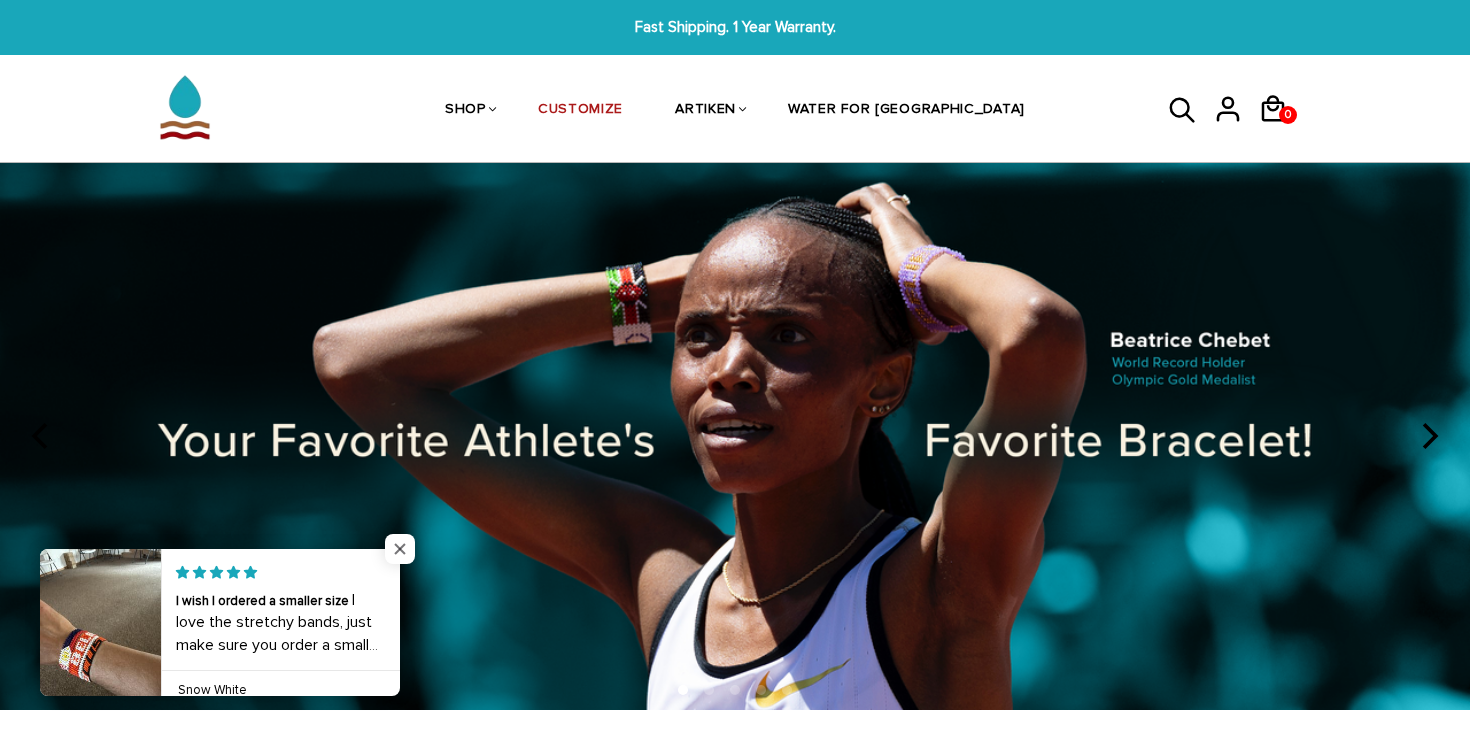 click at bounding box center (400, 549) 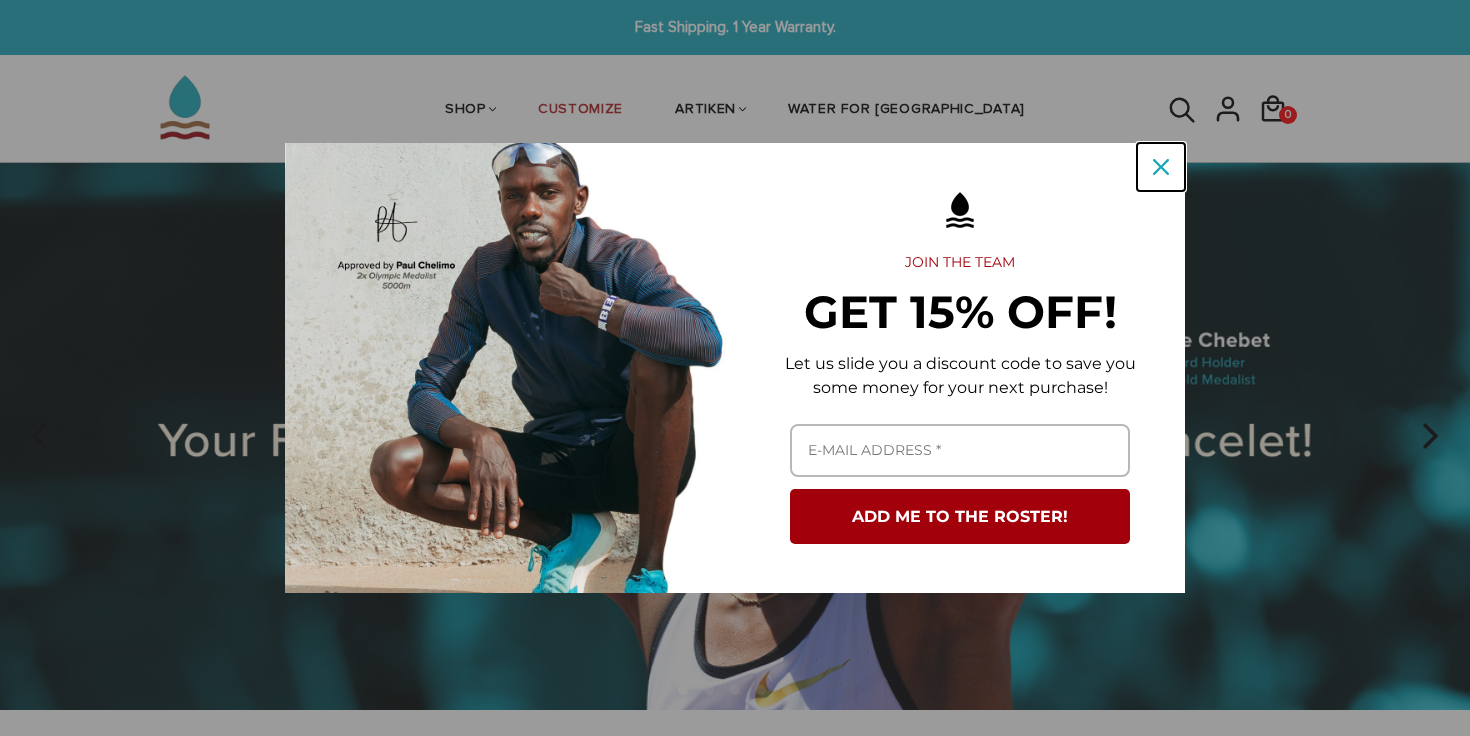 click at bounding box center [1161, 167] 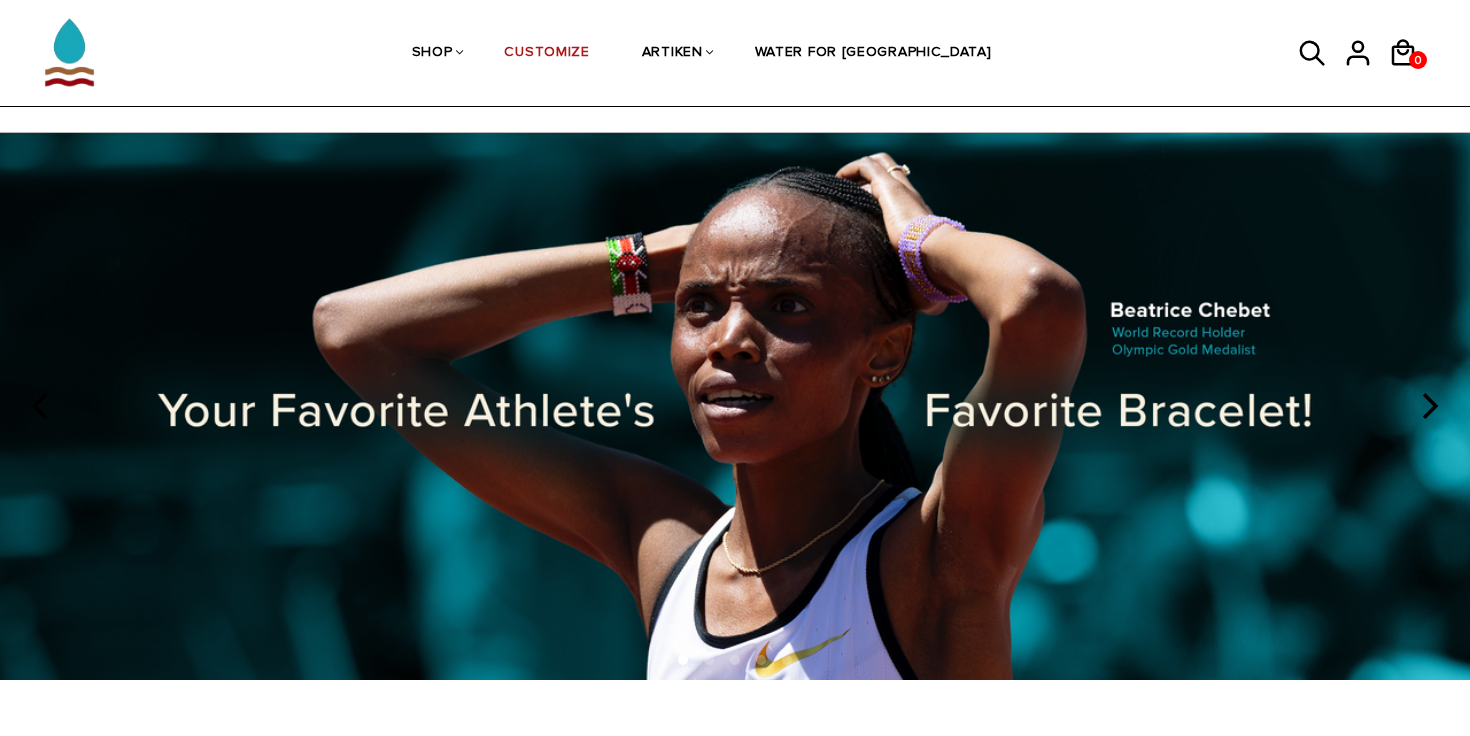 scroll, scrollTop: 0, scrollLeft: 0, axis: both 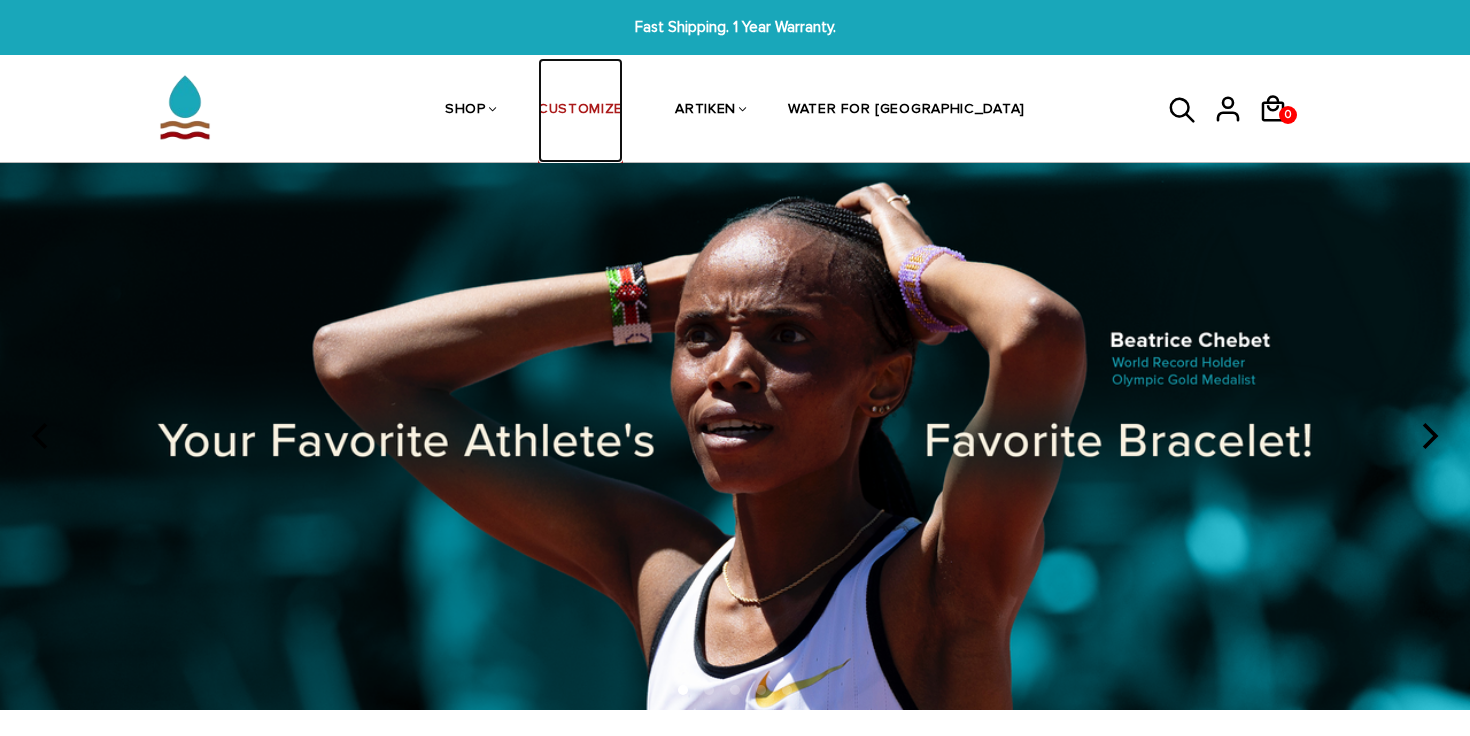 click on "CUSTOMIZE" at bounding box center (580, 111) 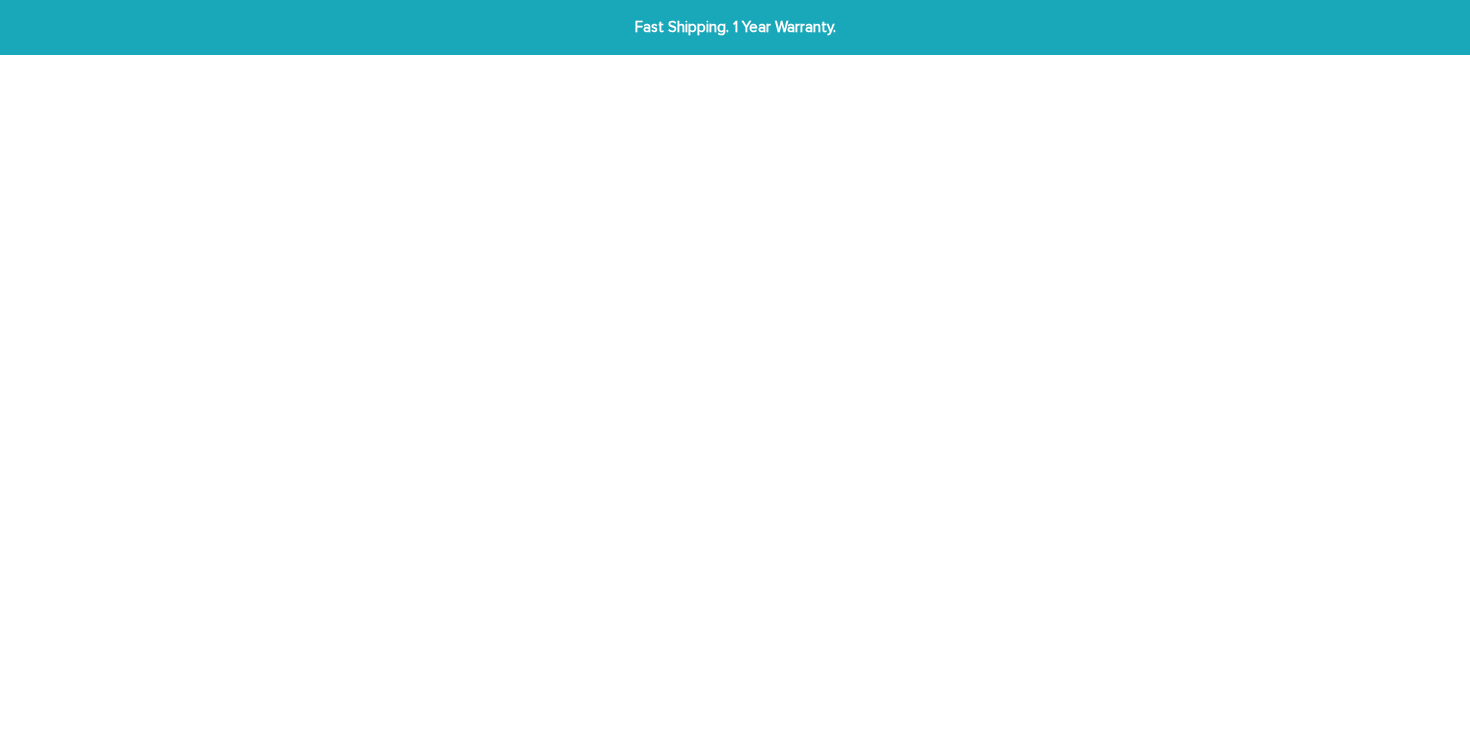 scroll, scrollTop: 0, scrollLeft: 0, axis: both 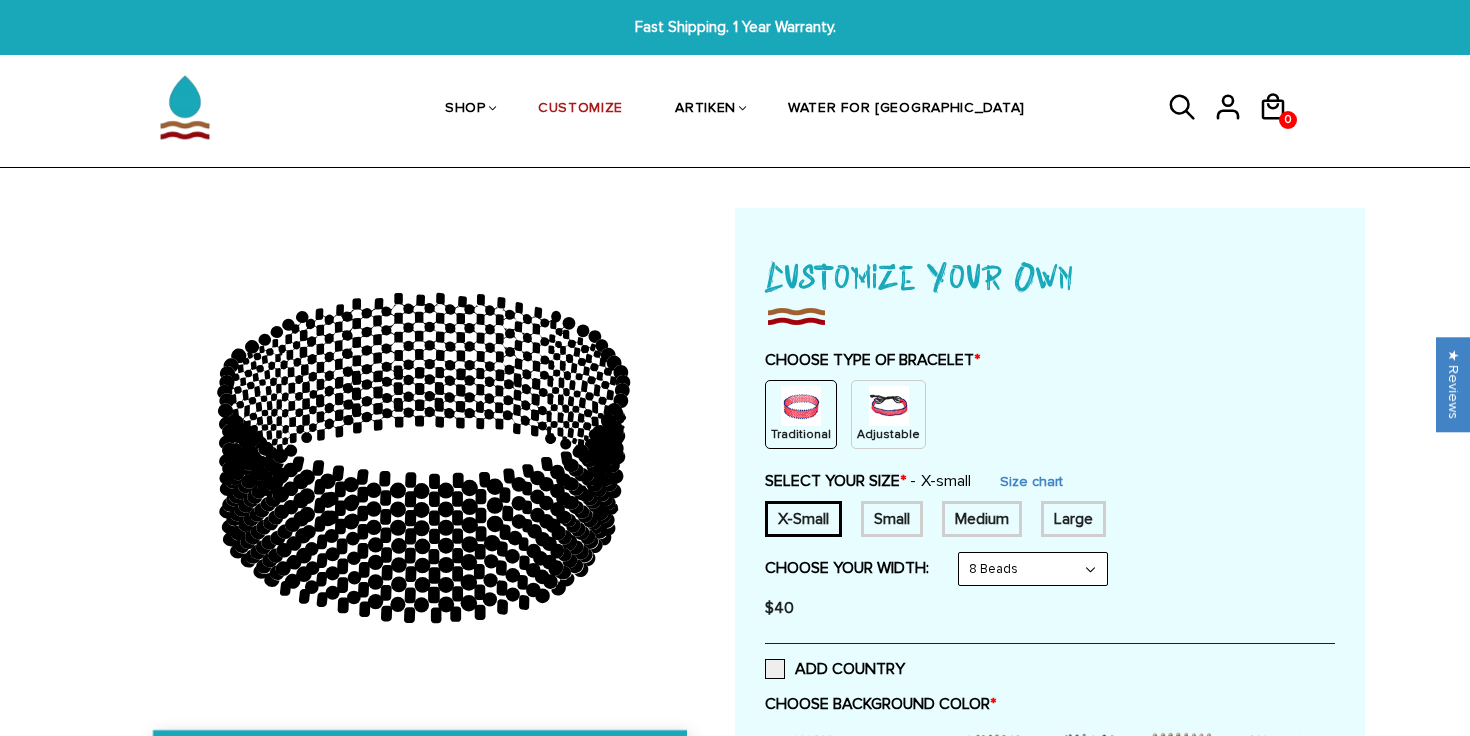 click at bounding box center [889, 406] 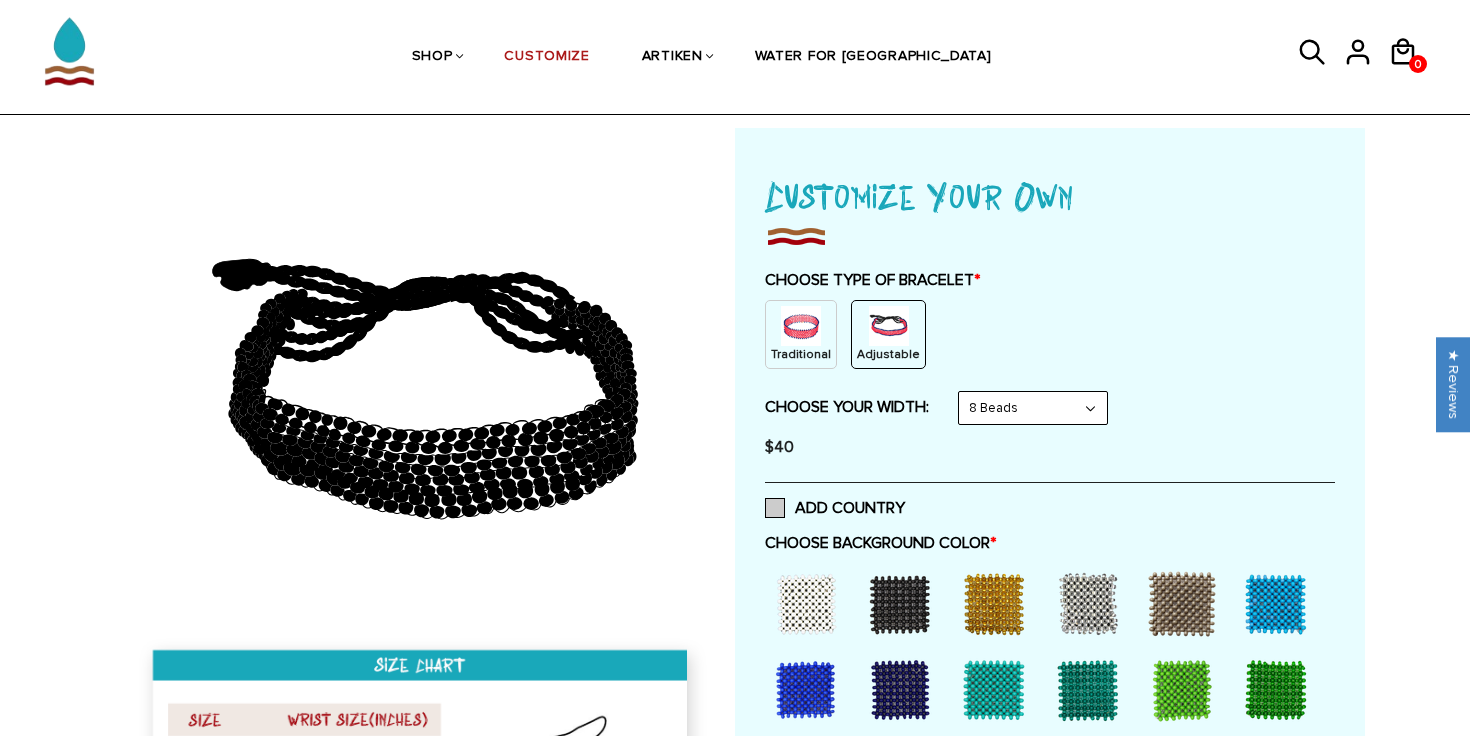 scroll, scrollTop: 130, scrollLeft: 0, axis: vertical 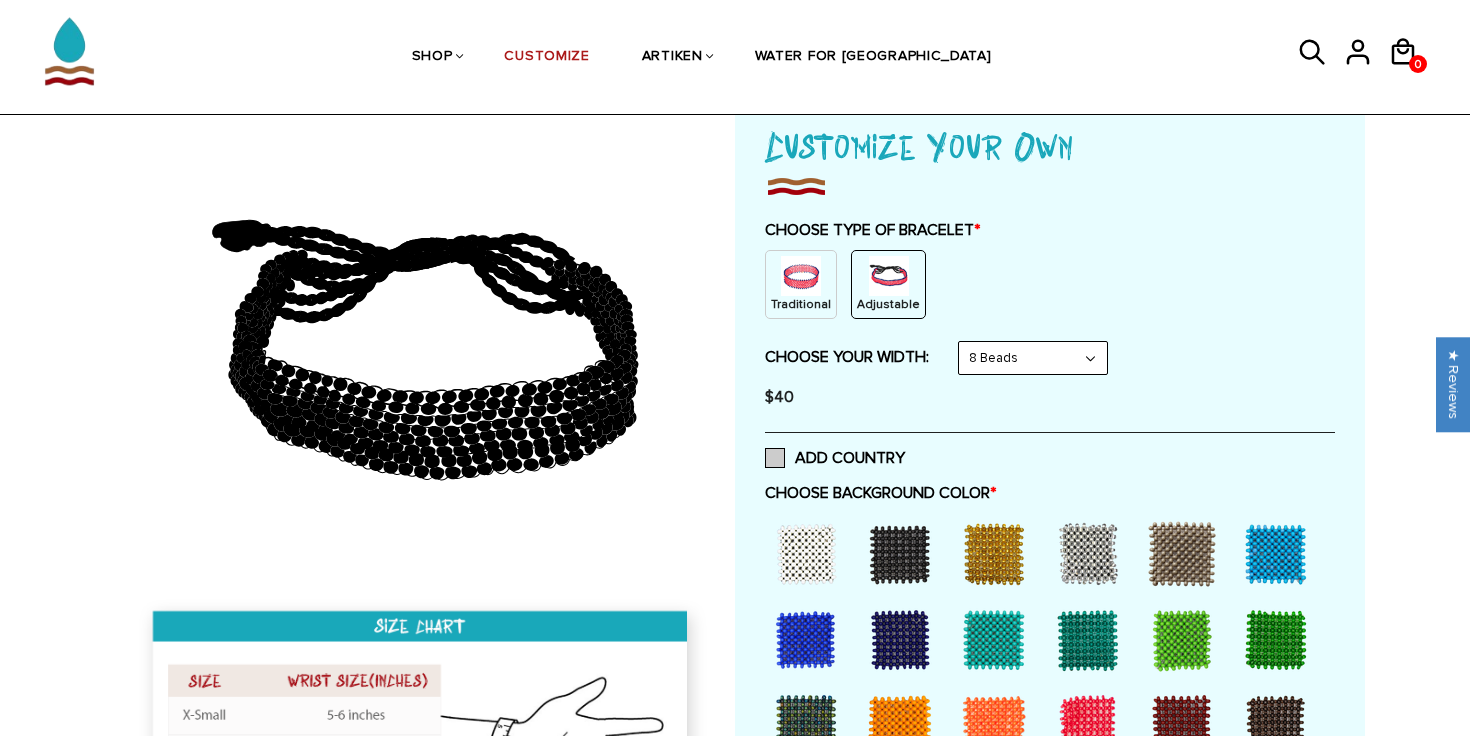 click at bounding box center [775, 458] 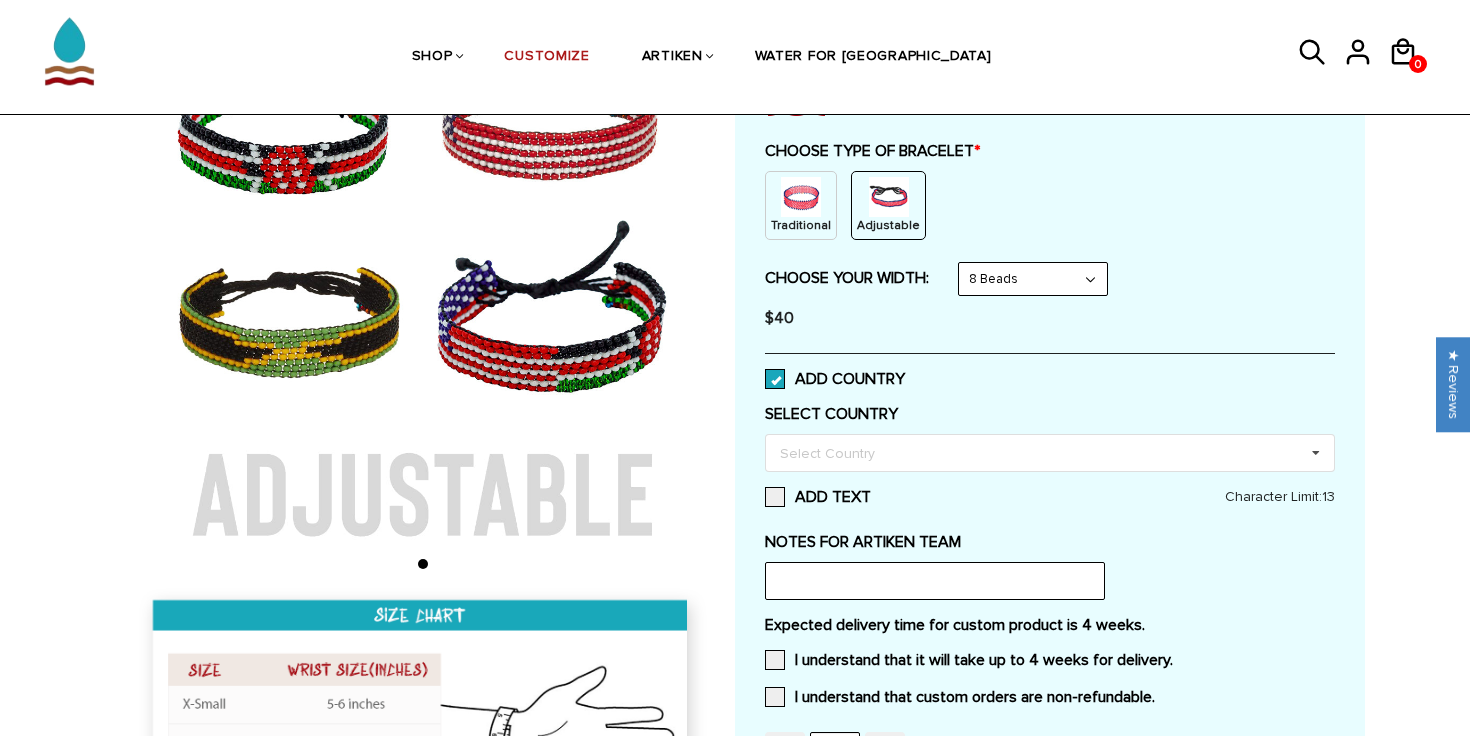 scroll, scrollTop: 121, scrollLeft: 0, axis: vertical 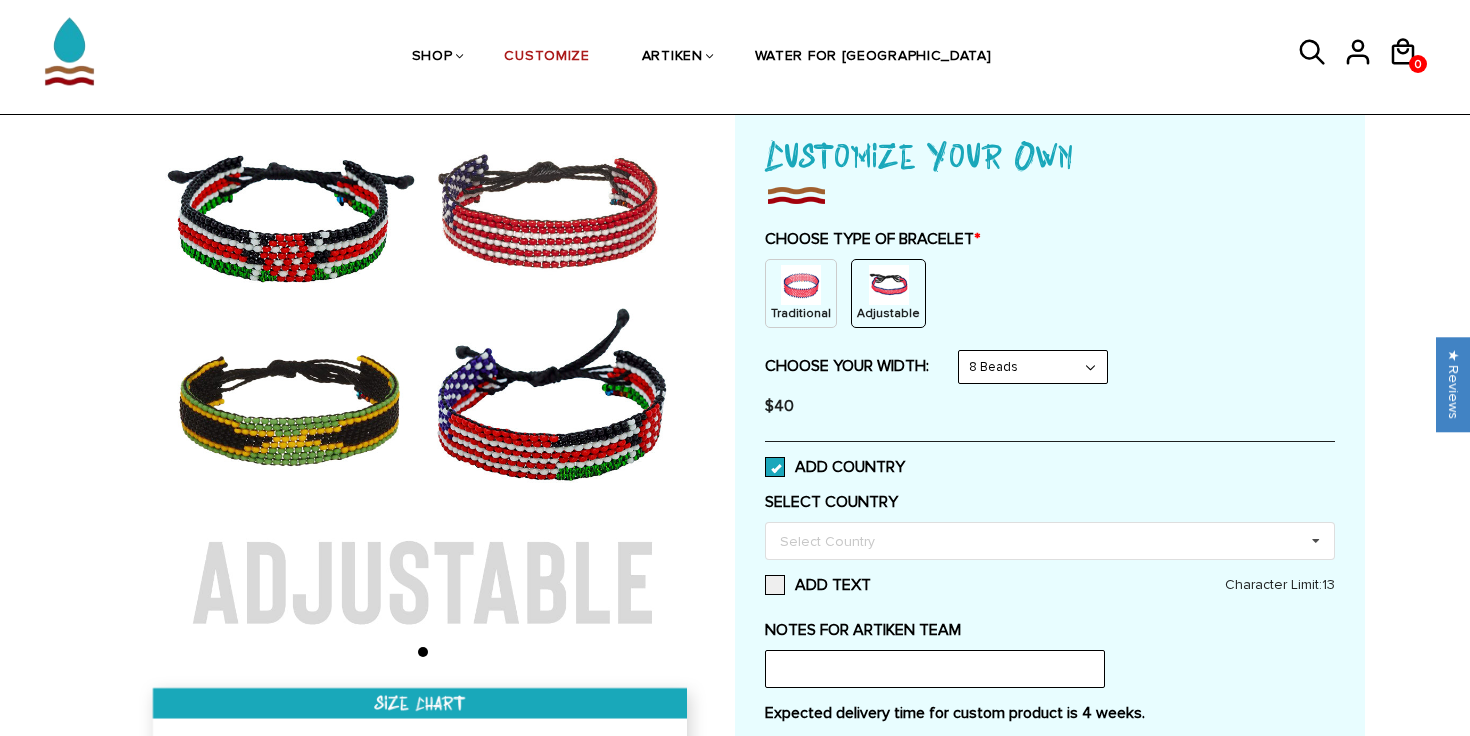 click at bounding box center [422, 374] 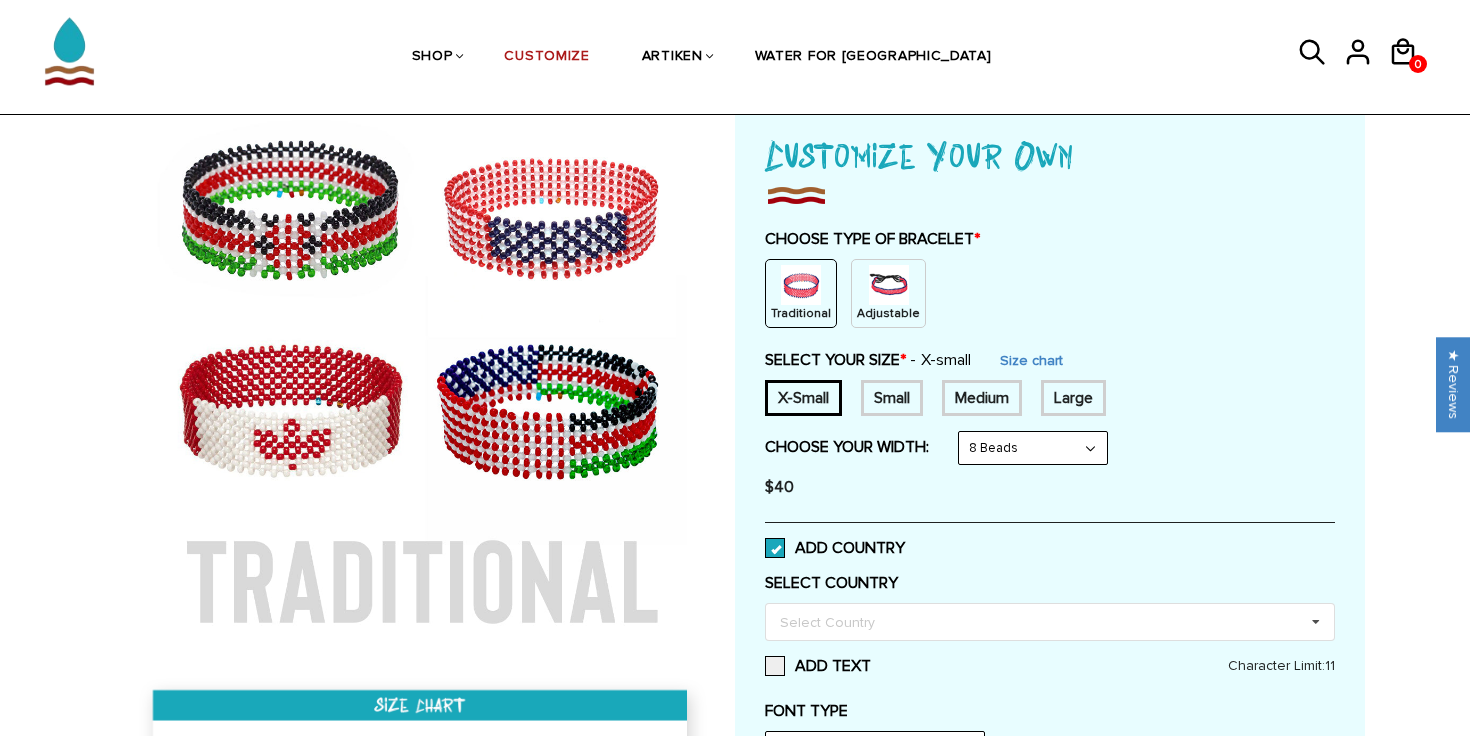 click at bounding box center (889, 285) 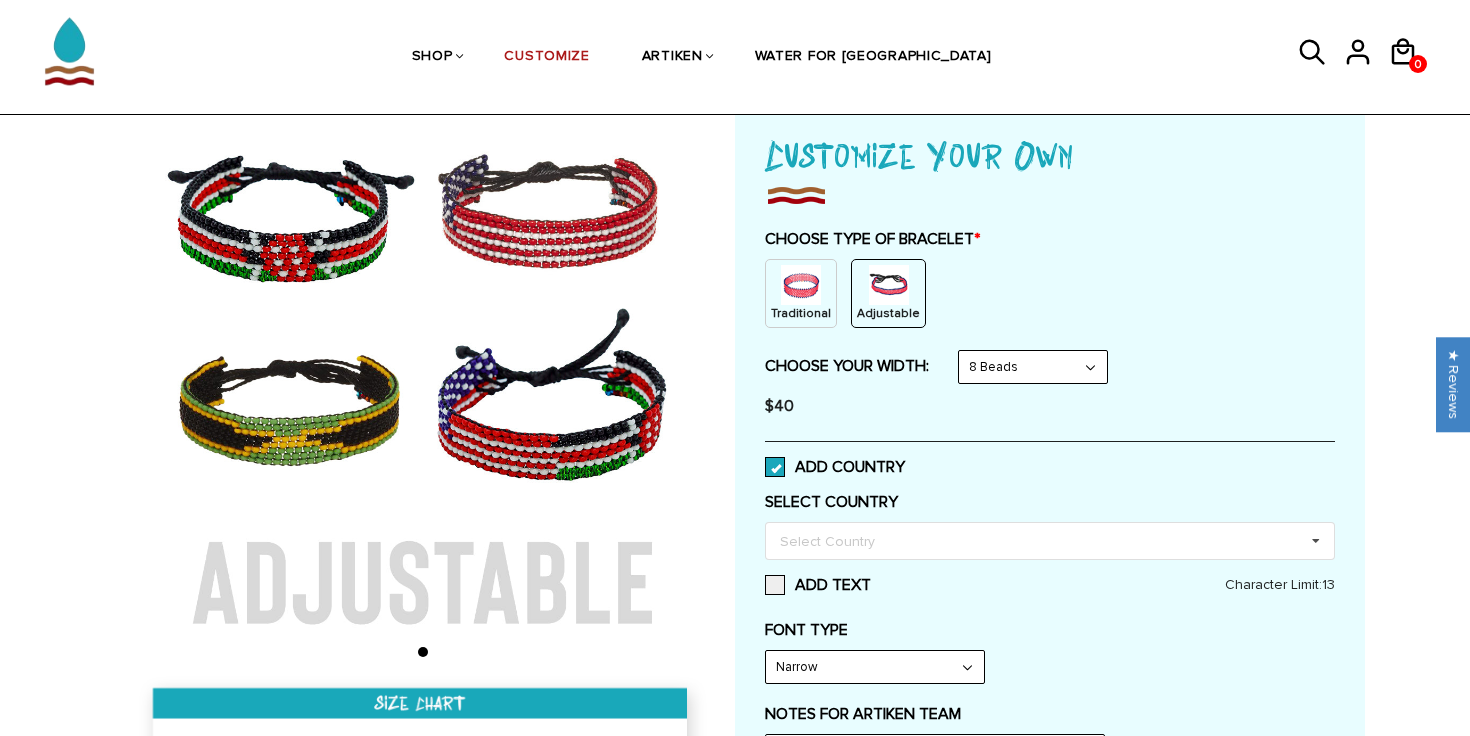 click at bounding box center [801, 285] 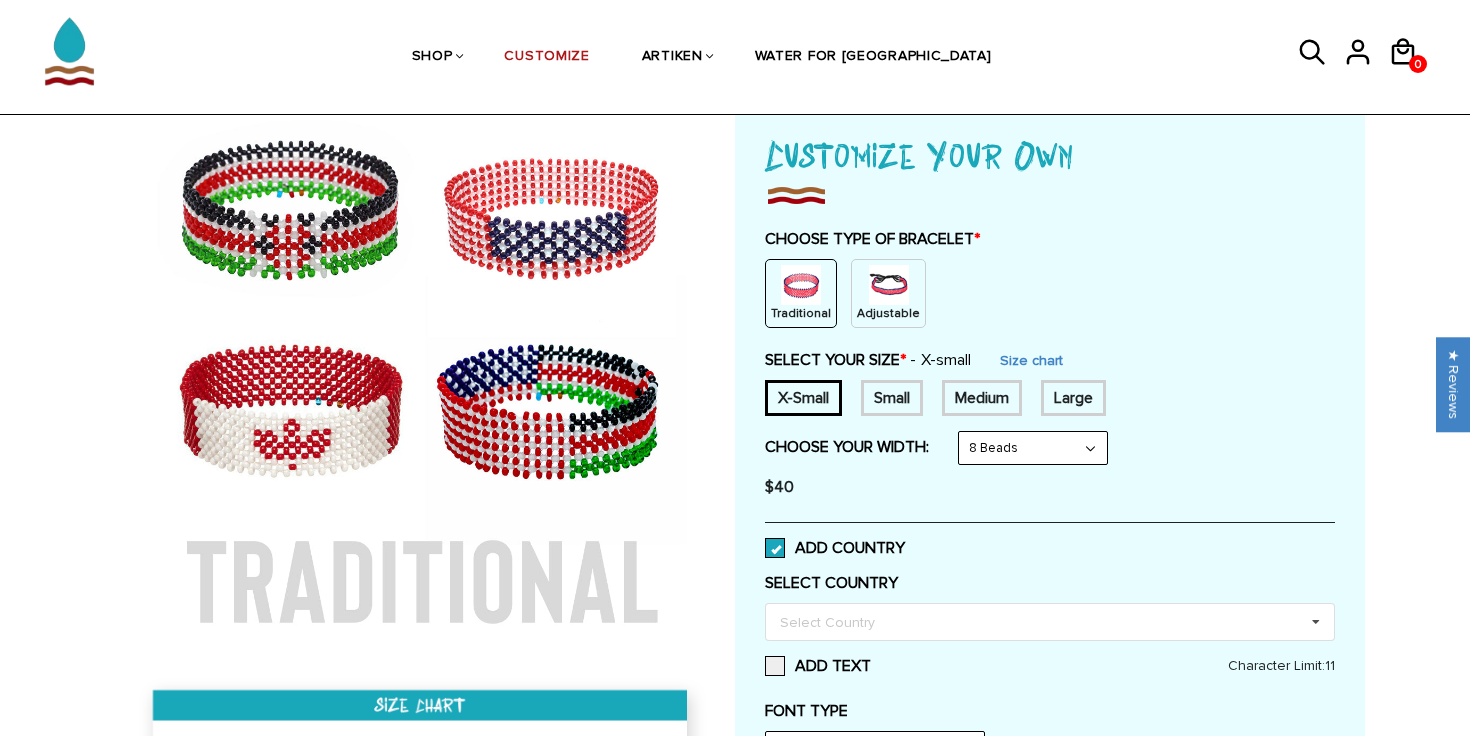 click at bounding box center (889, 285) 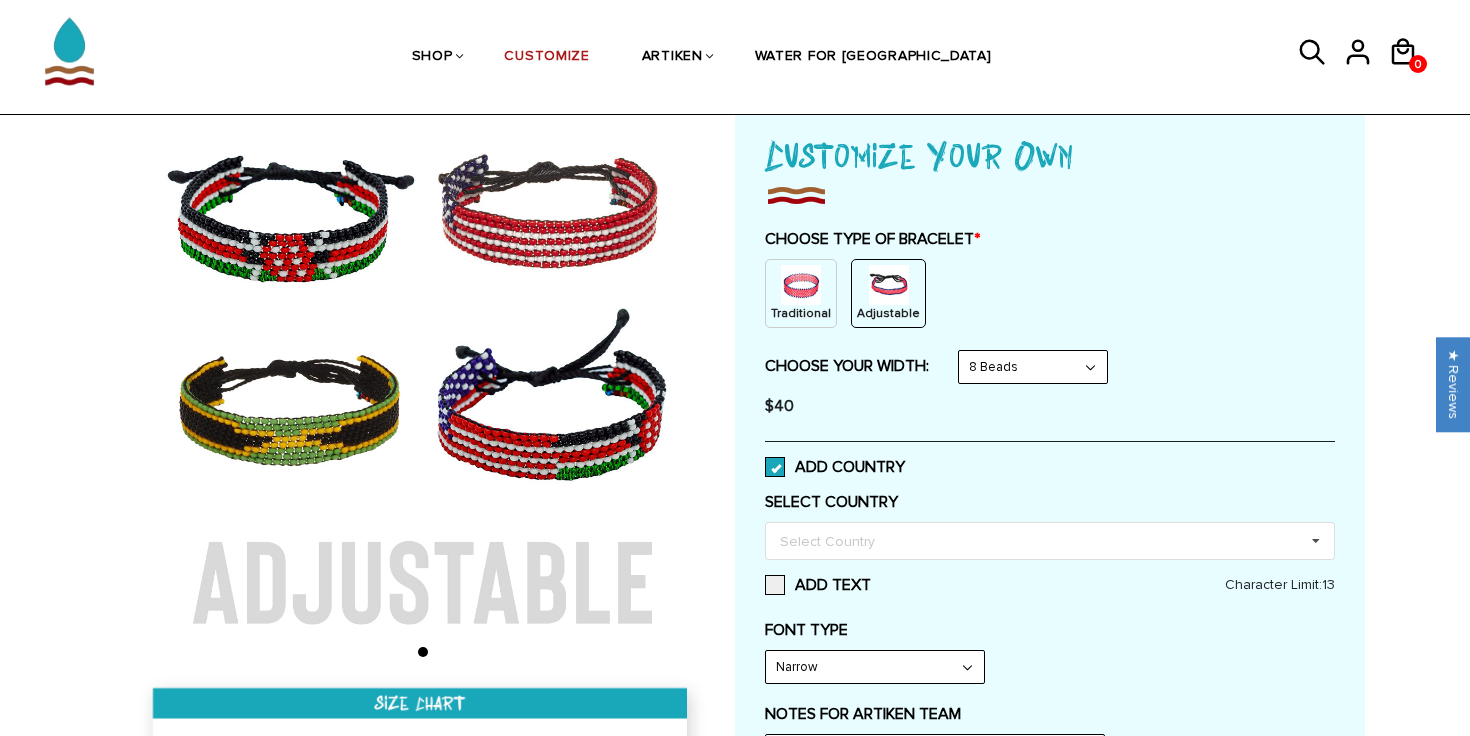 click at bounding box center (775, 467) 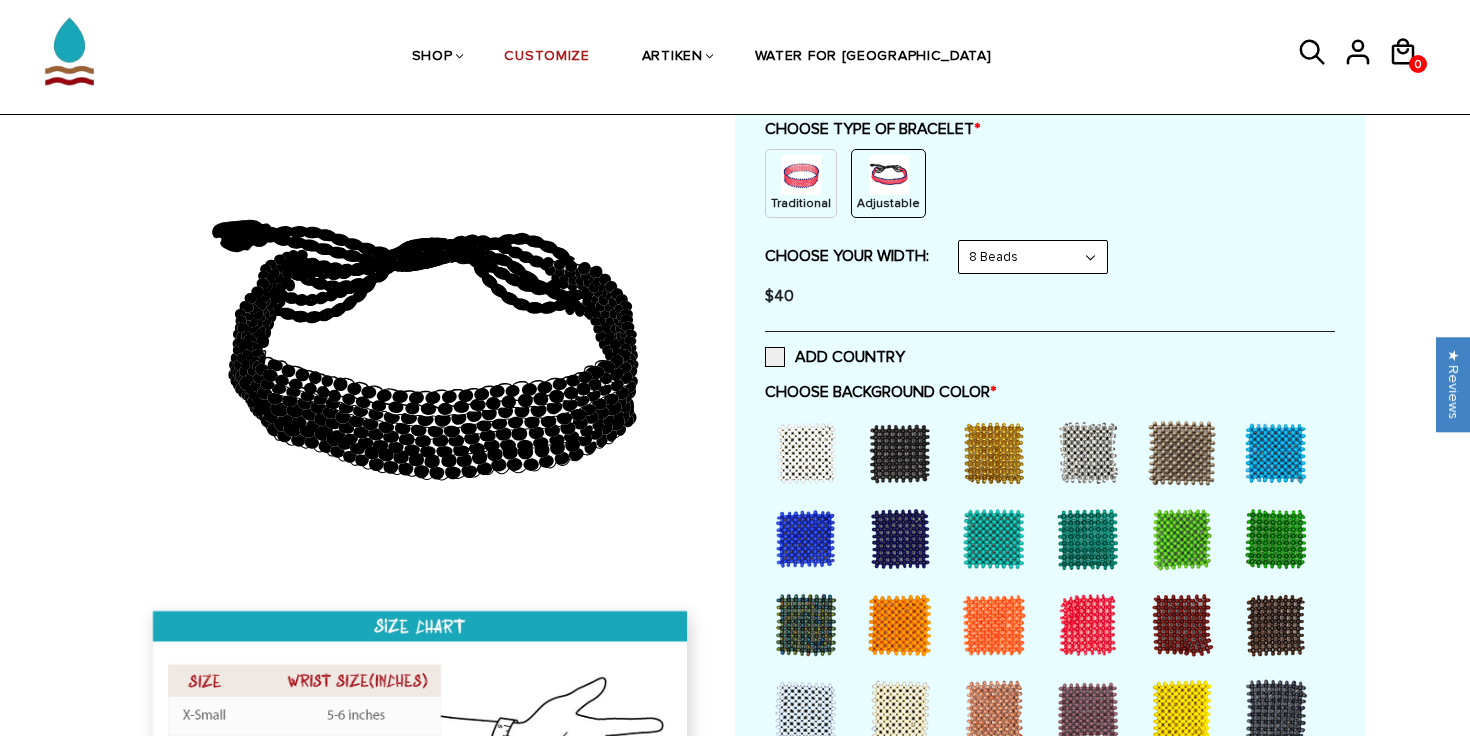 scroll, scrollTop: 239, scrollLeft: 0, axis: vertical 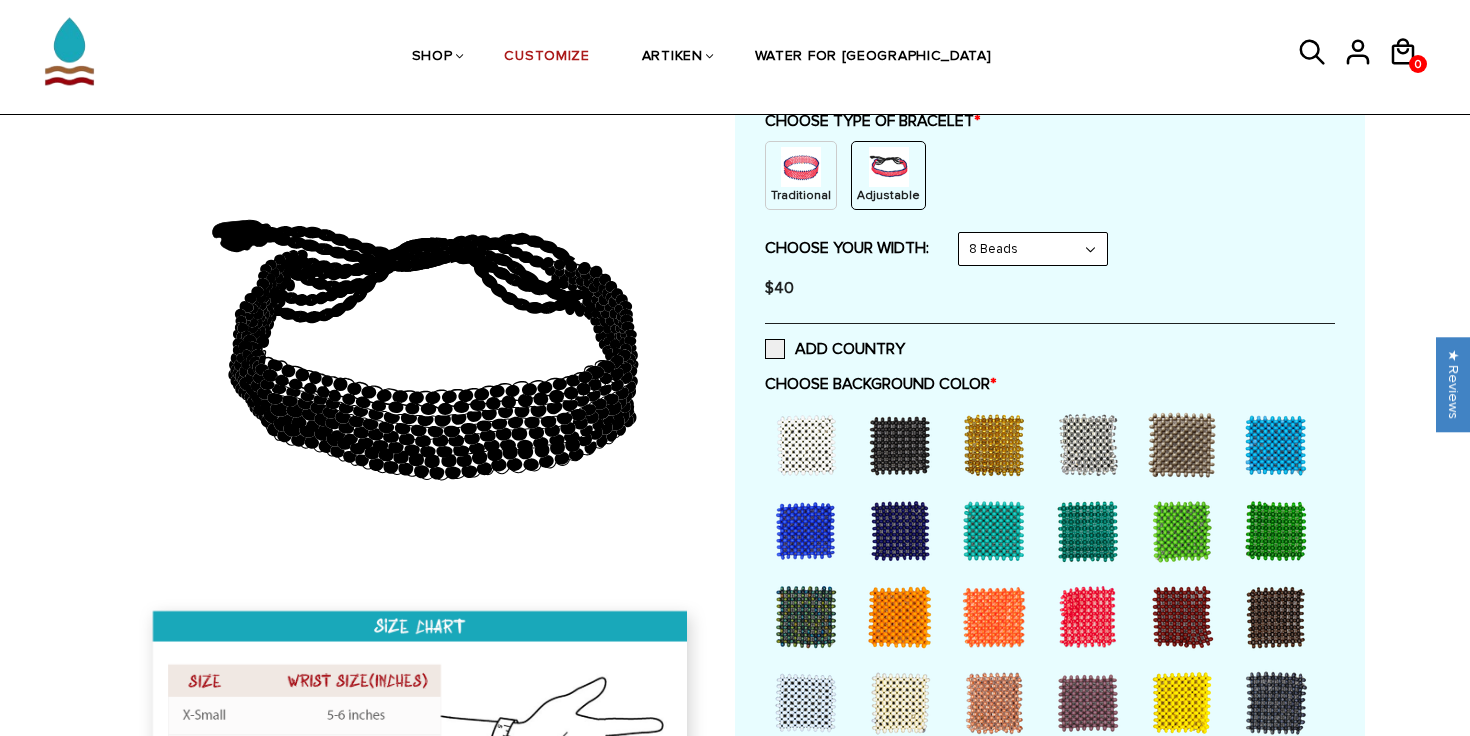 click at bounding box center (900, 445) 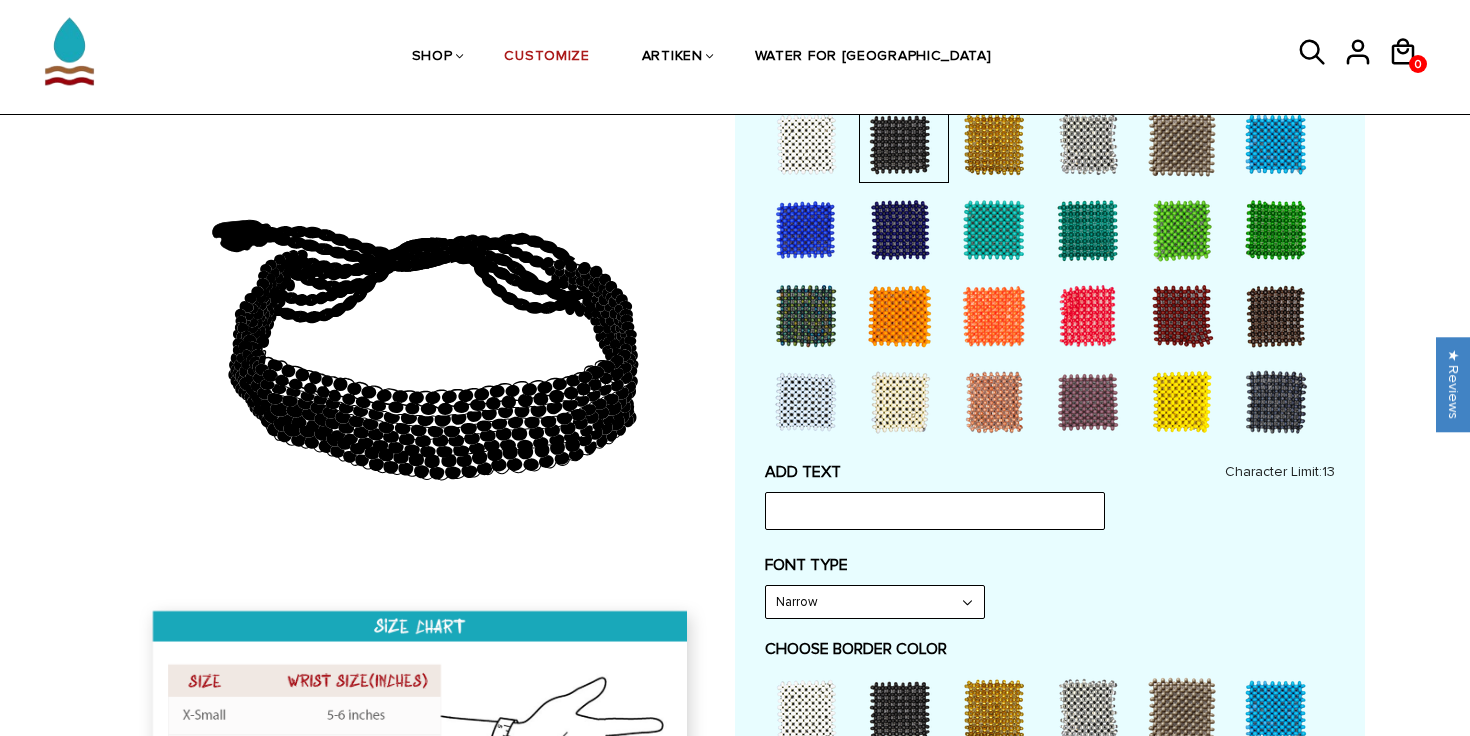scroll, scrollTop: 514, scrollLeft: 0, axis: vertical 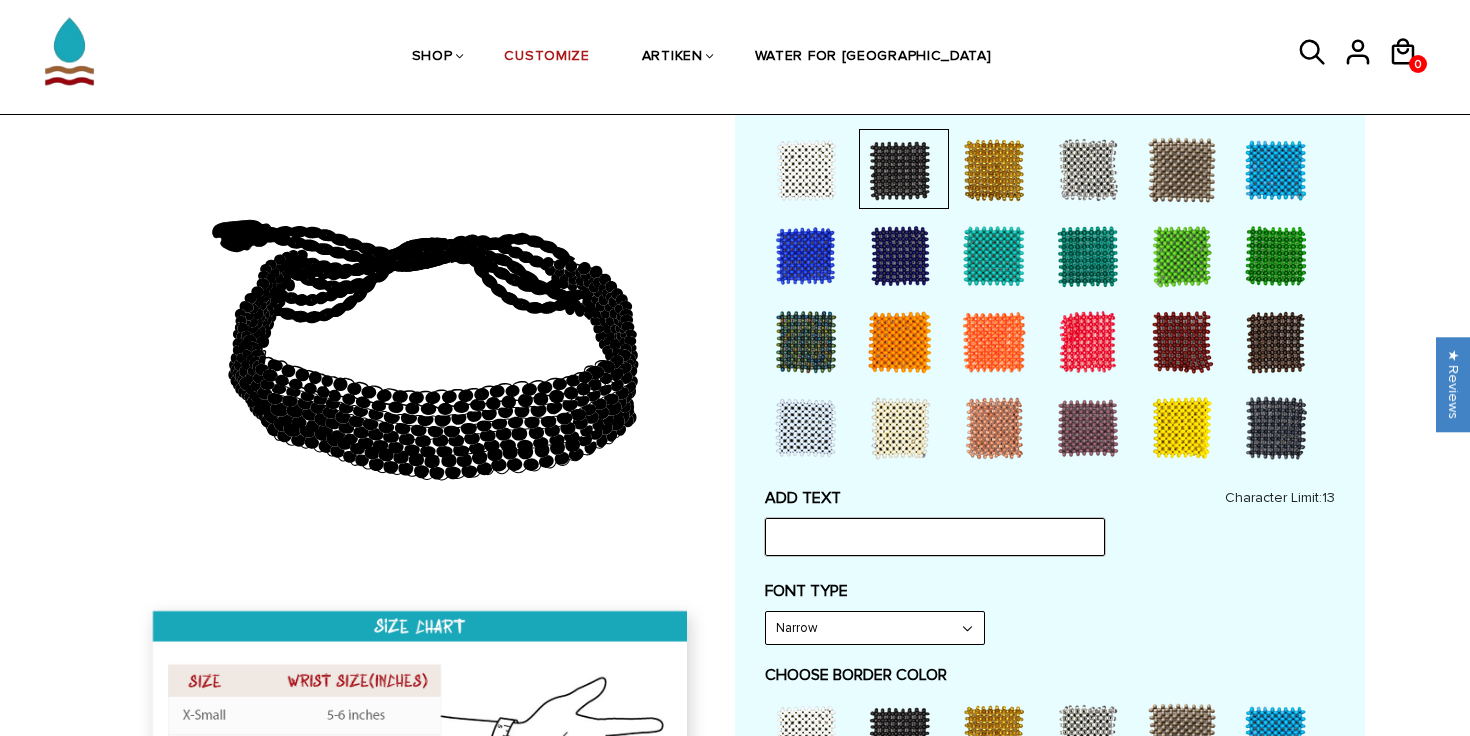 click at bounding box center (935, 537) 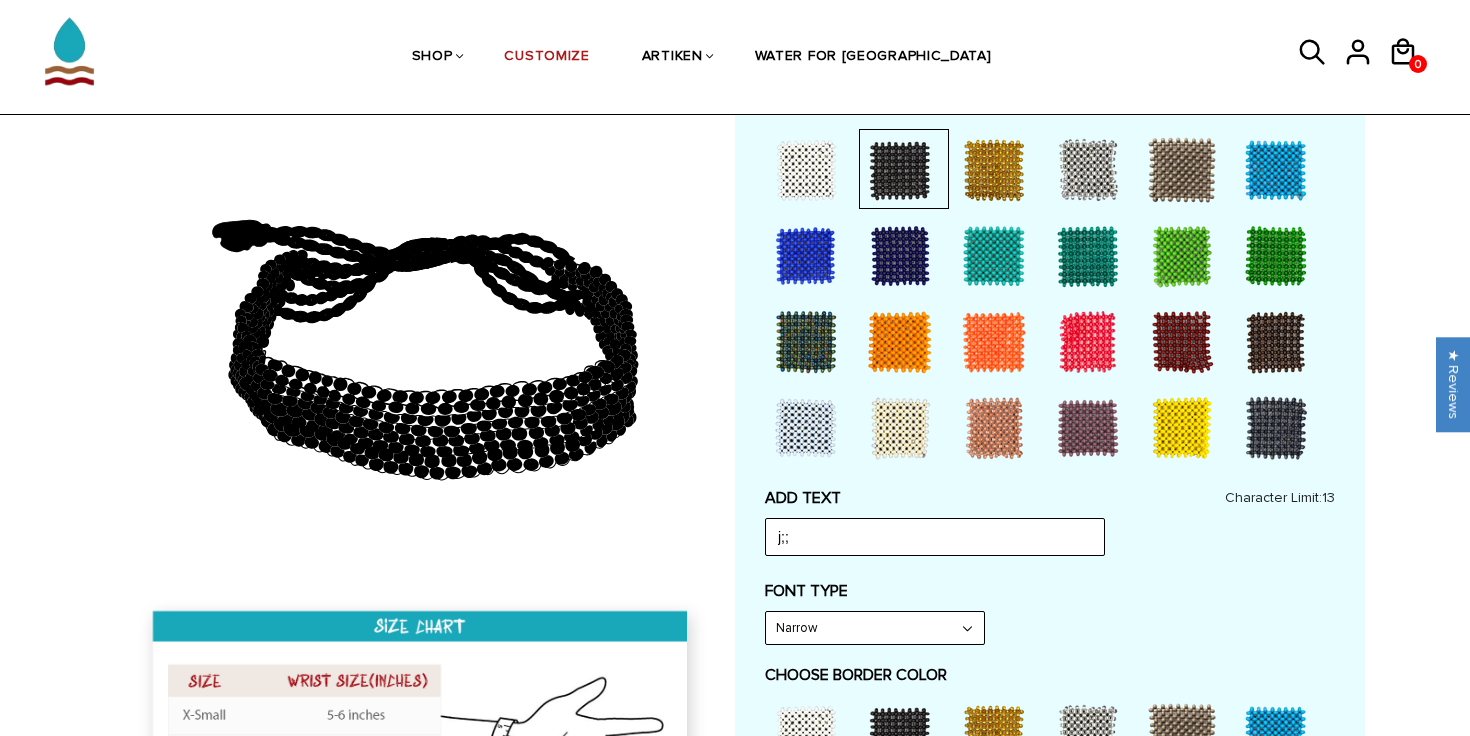 click on "Narrow
Bold" at bounding box center [875, 628] 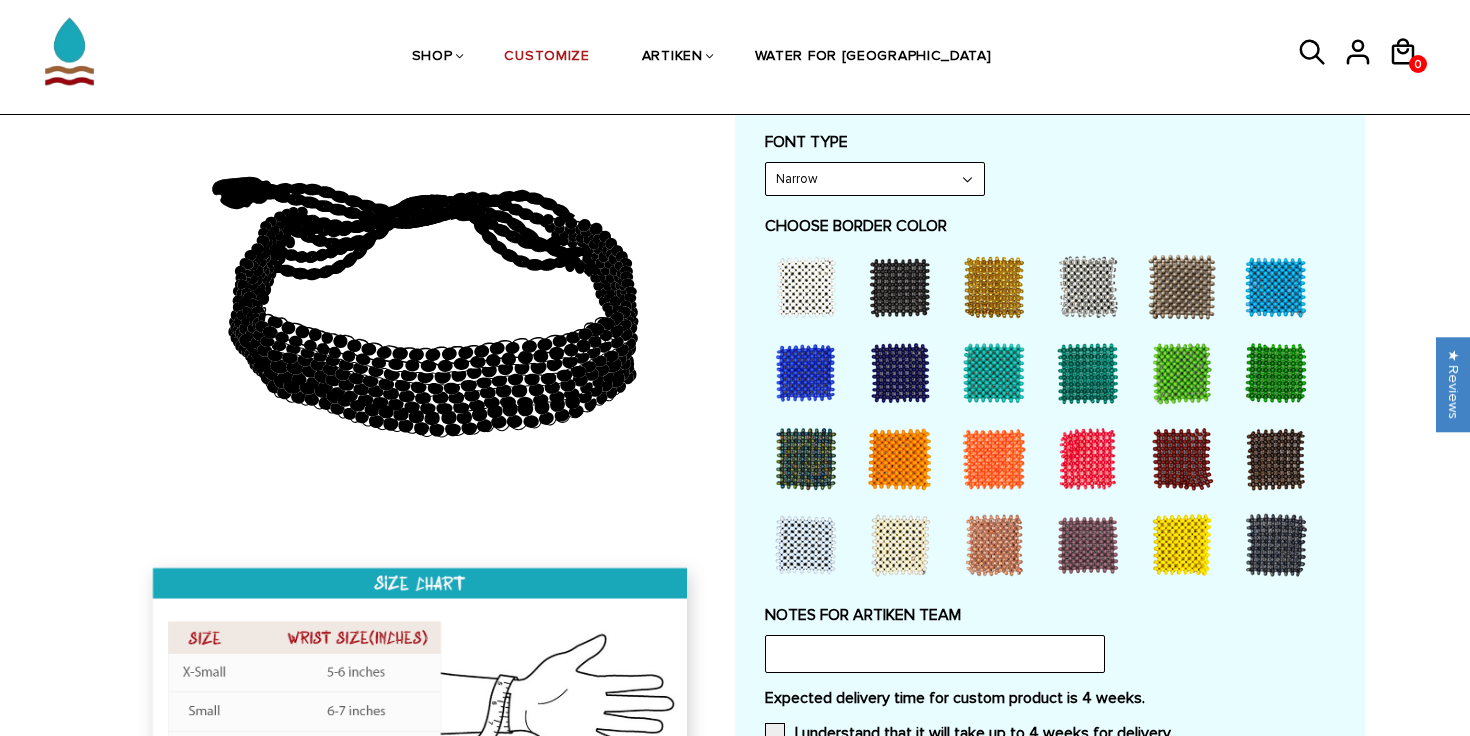 scroll, scrollTop: 945, scrollLeft: 0, axis: vertical 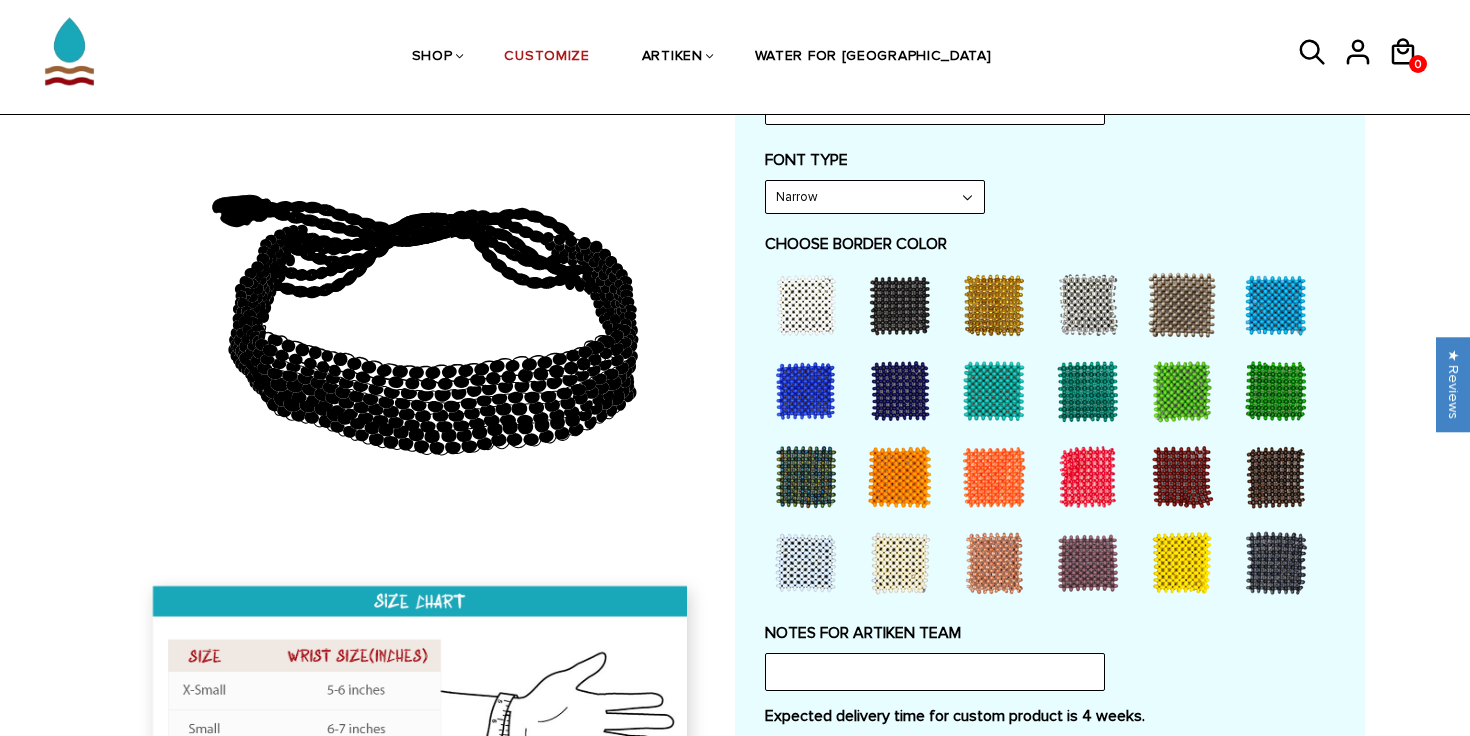 click at bounding box center [806, 391] 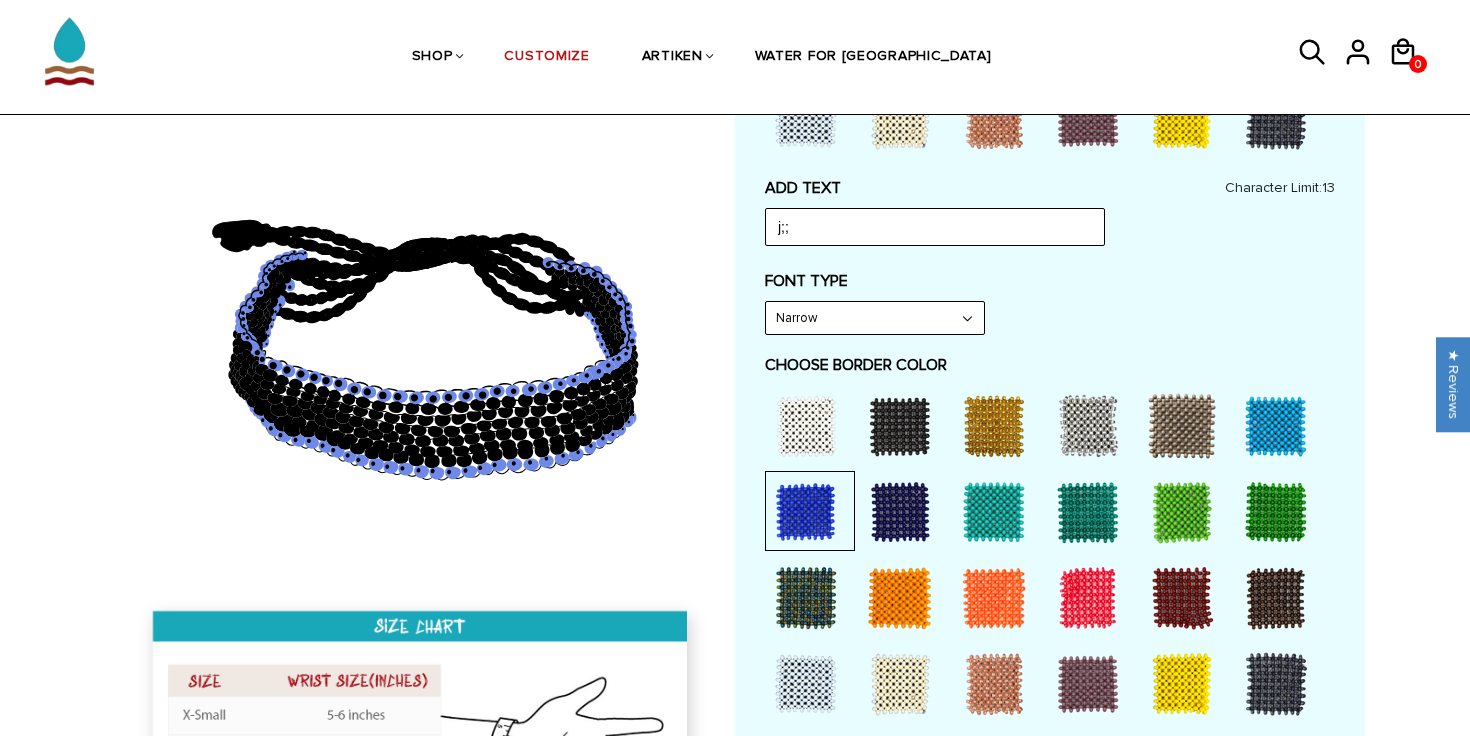 scroll, scrollTop: 817, scrollLeft: 0, axis: vertical 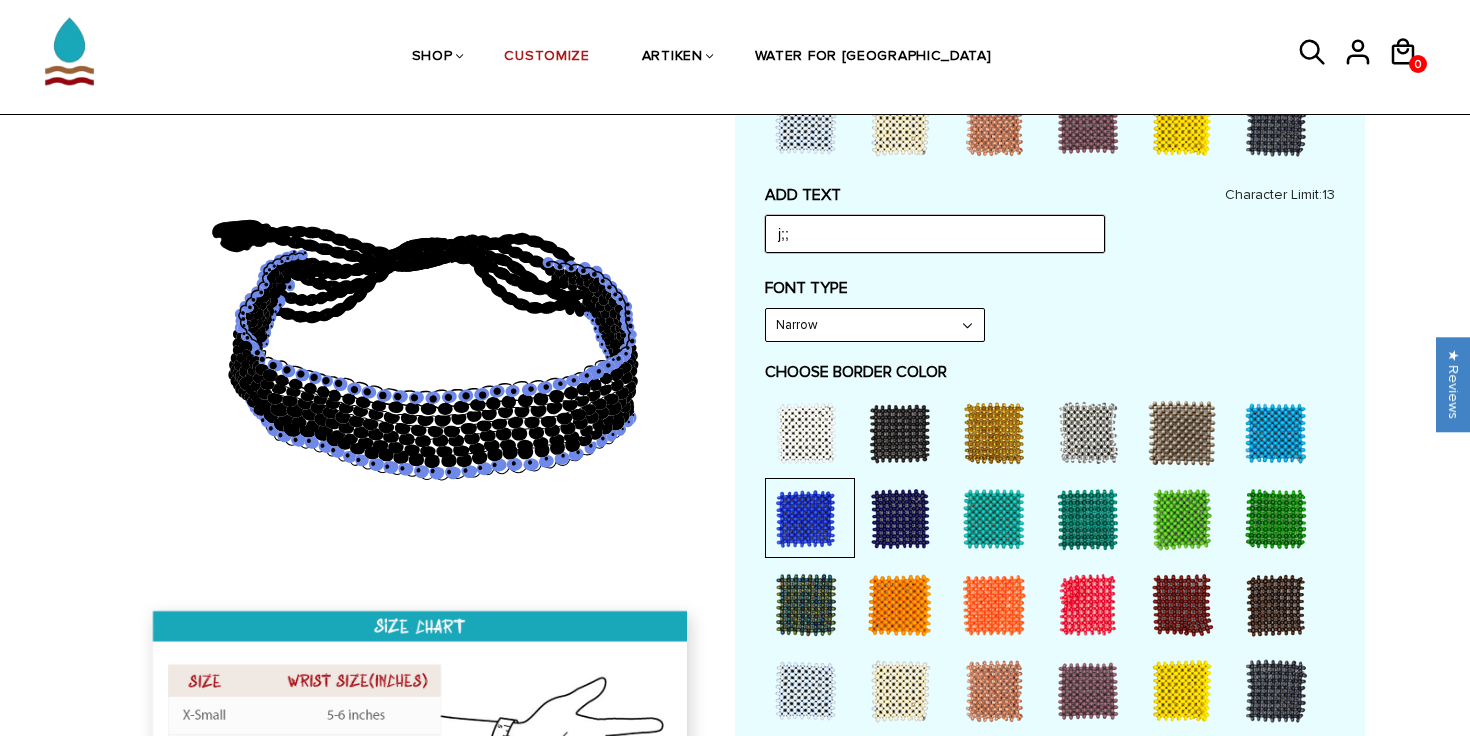 click on "j;;" at bounding box center [935, 234] 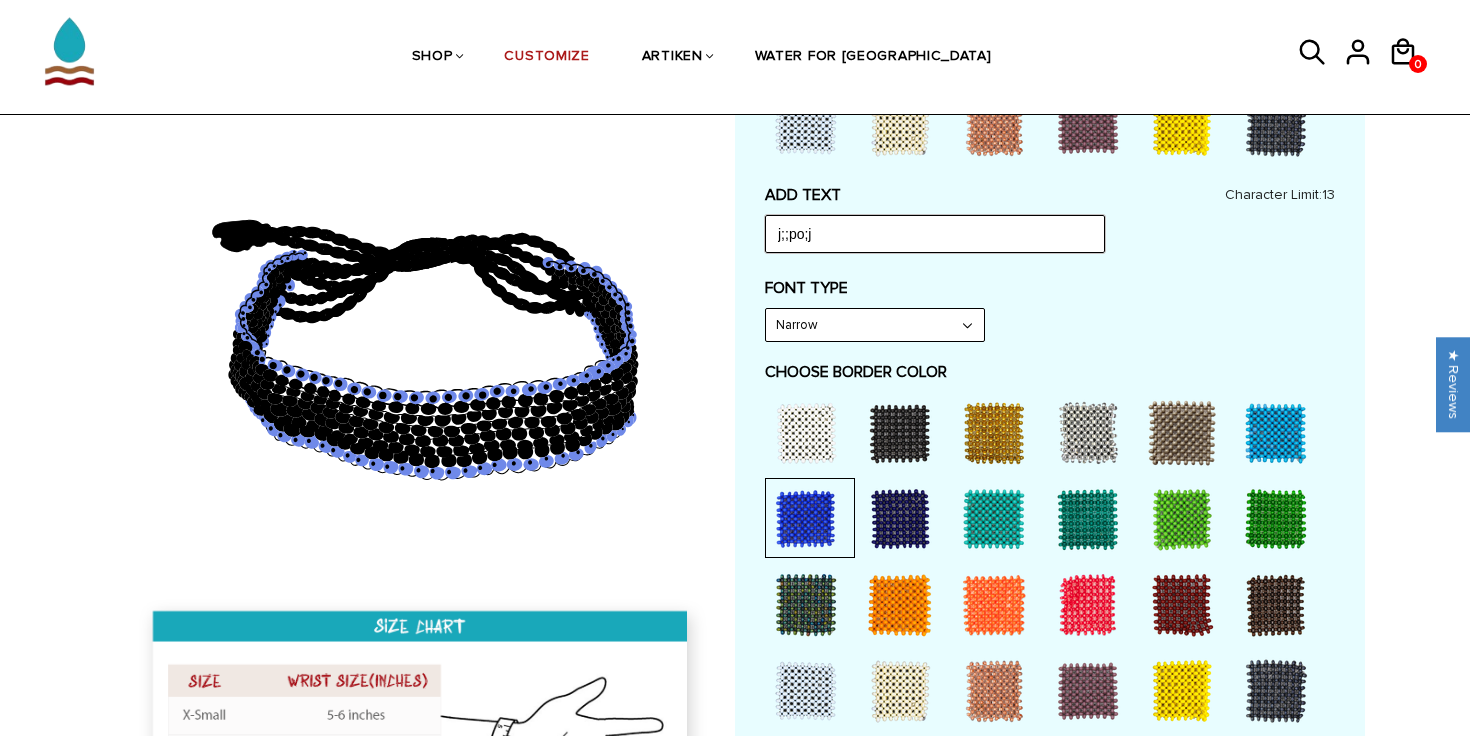 type on "j;;po;ji" 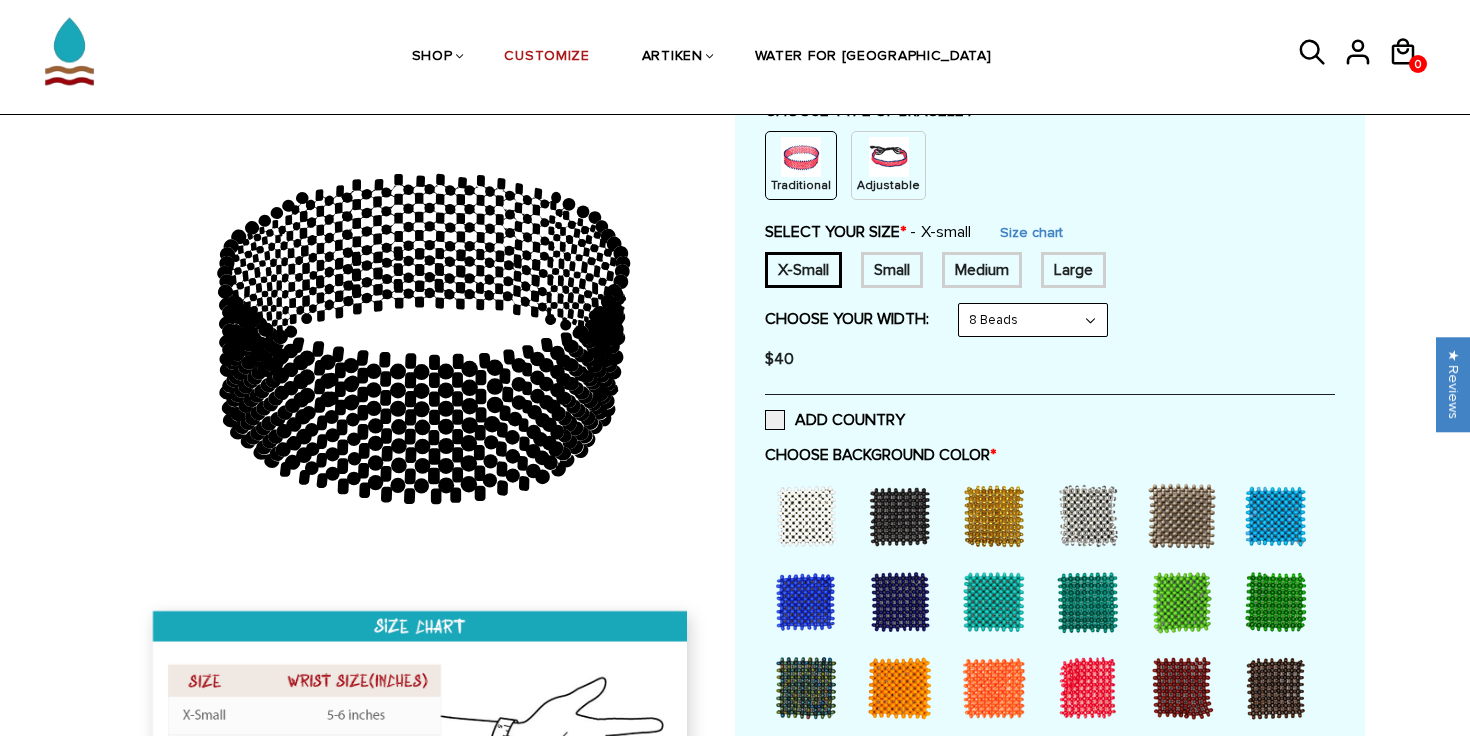 scroll, scrollTop: 215, scrollLeft: 0, axis: vertical 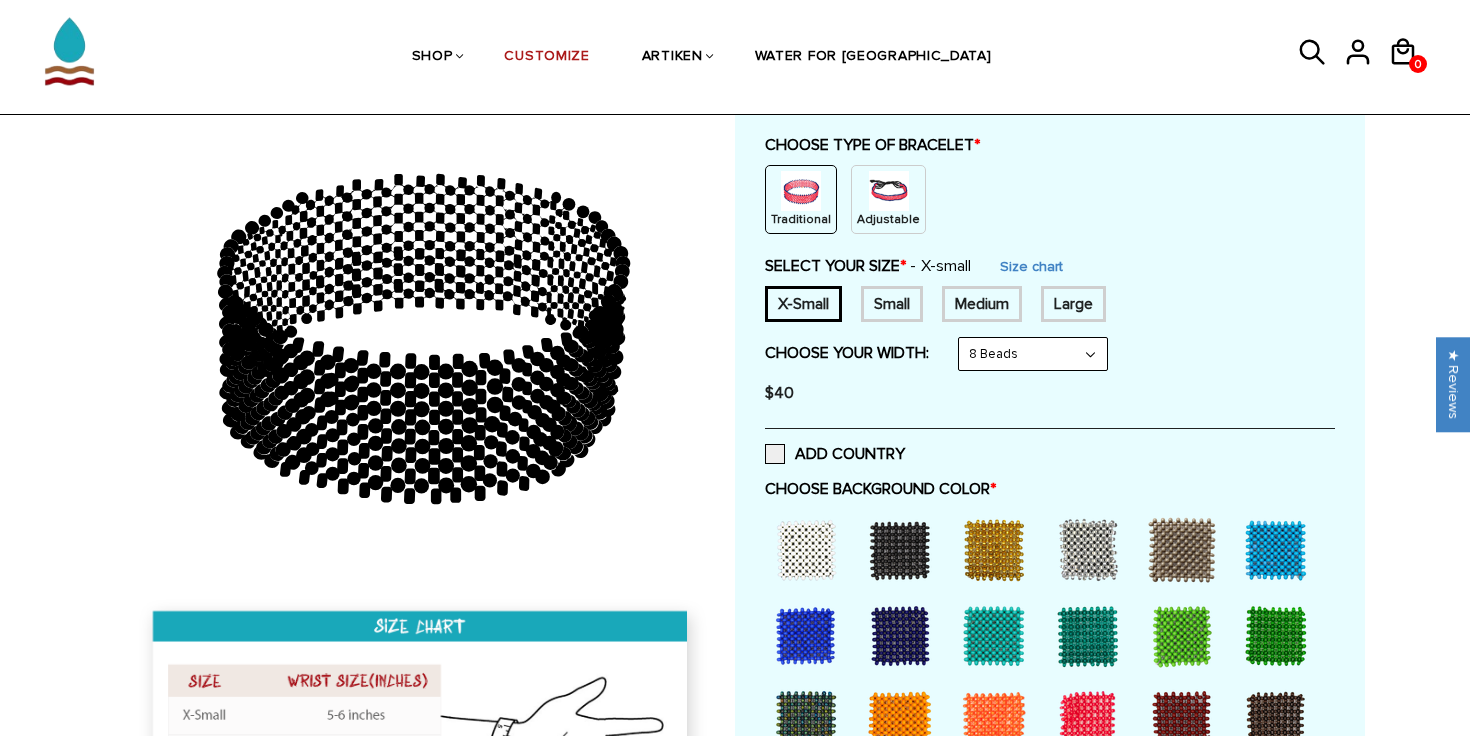 click at bounding box center (889, 191) 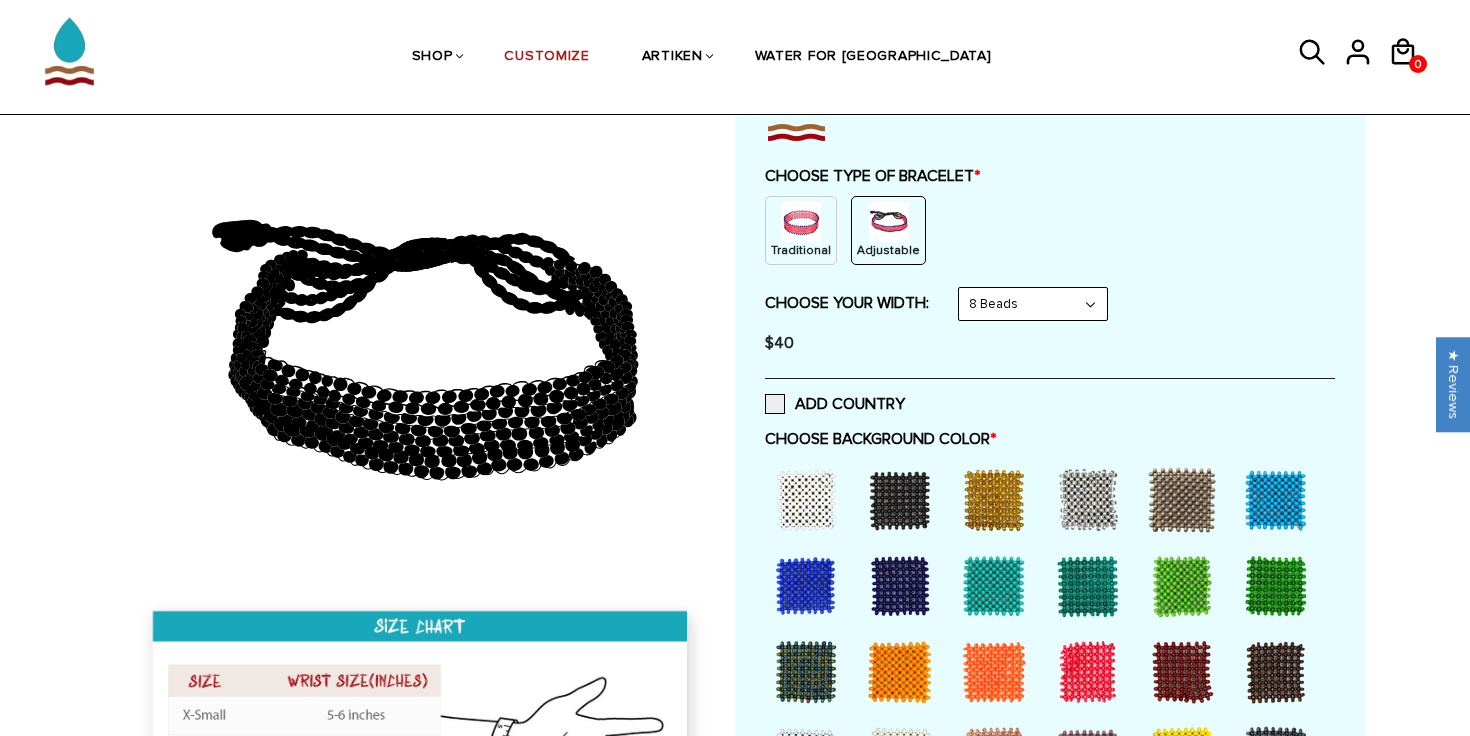 scroll, scrollTop: 182, scrollLeft: 0, axis: vertical 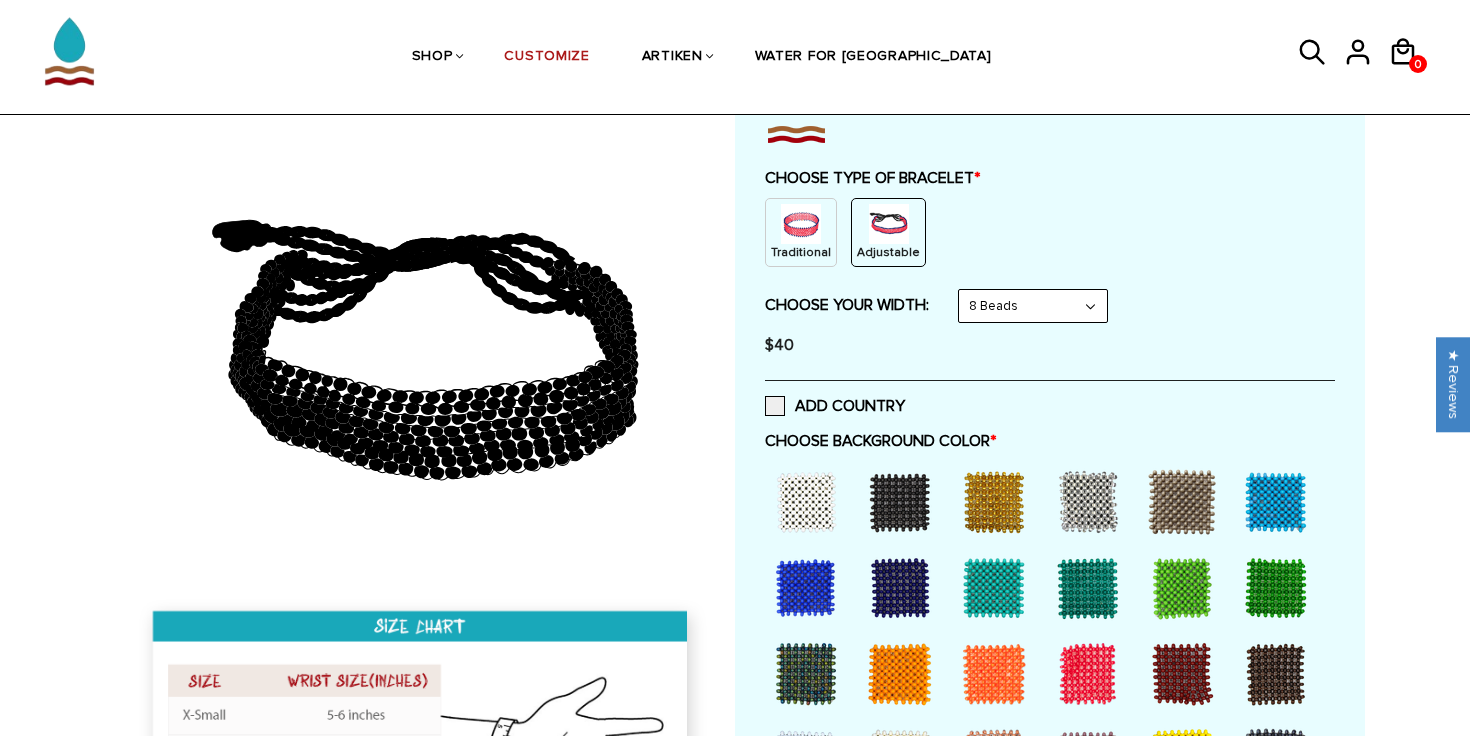click at bounding box center (900, 502) 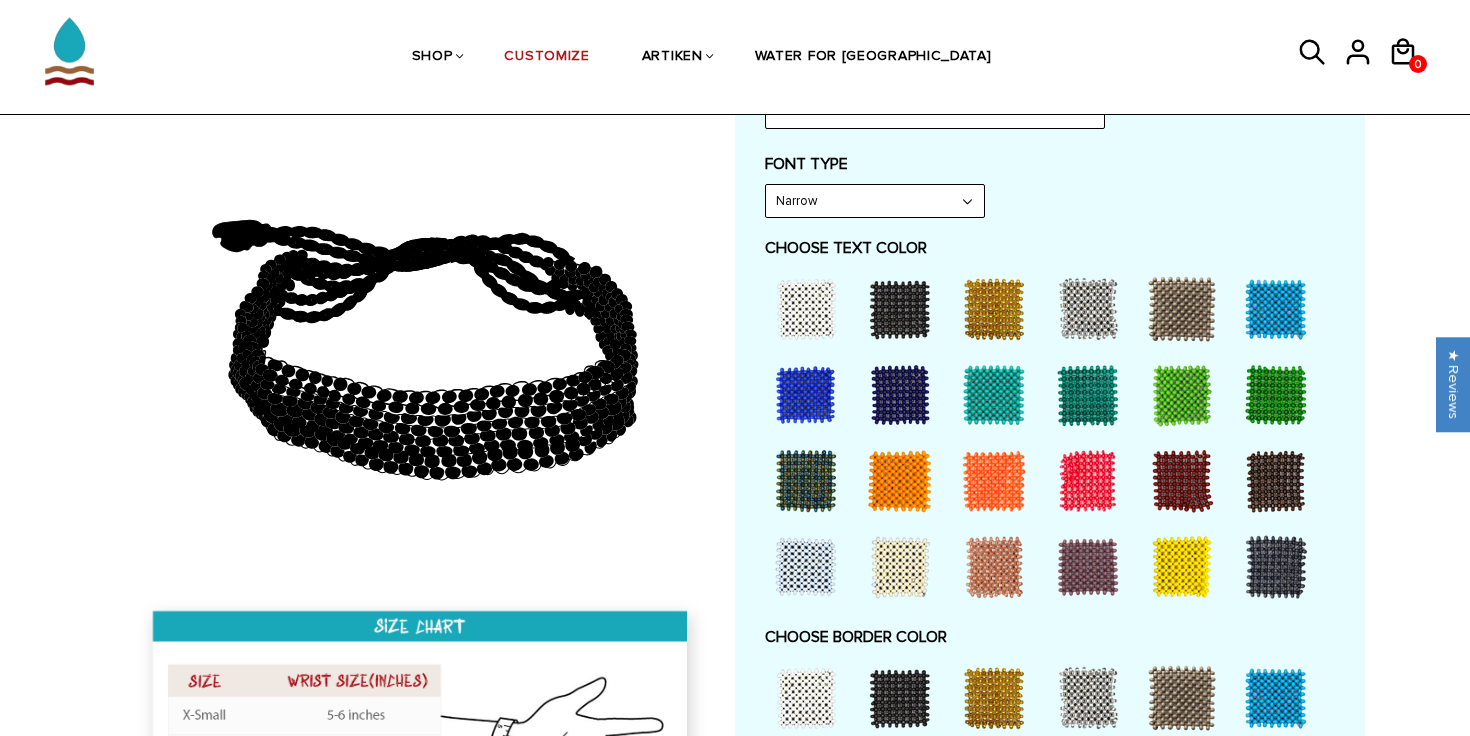 scroll, scrollTop: 968, scrollLeft: 0, axis: vertical 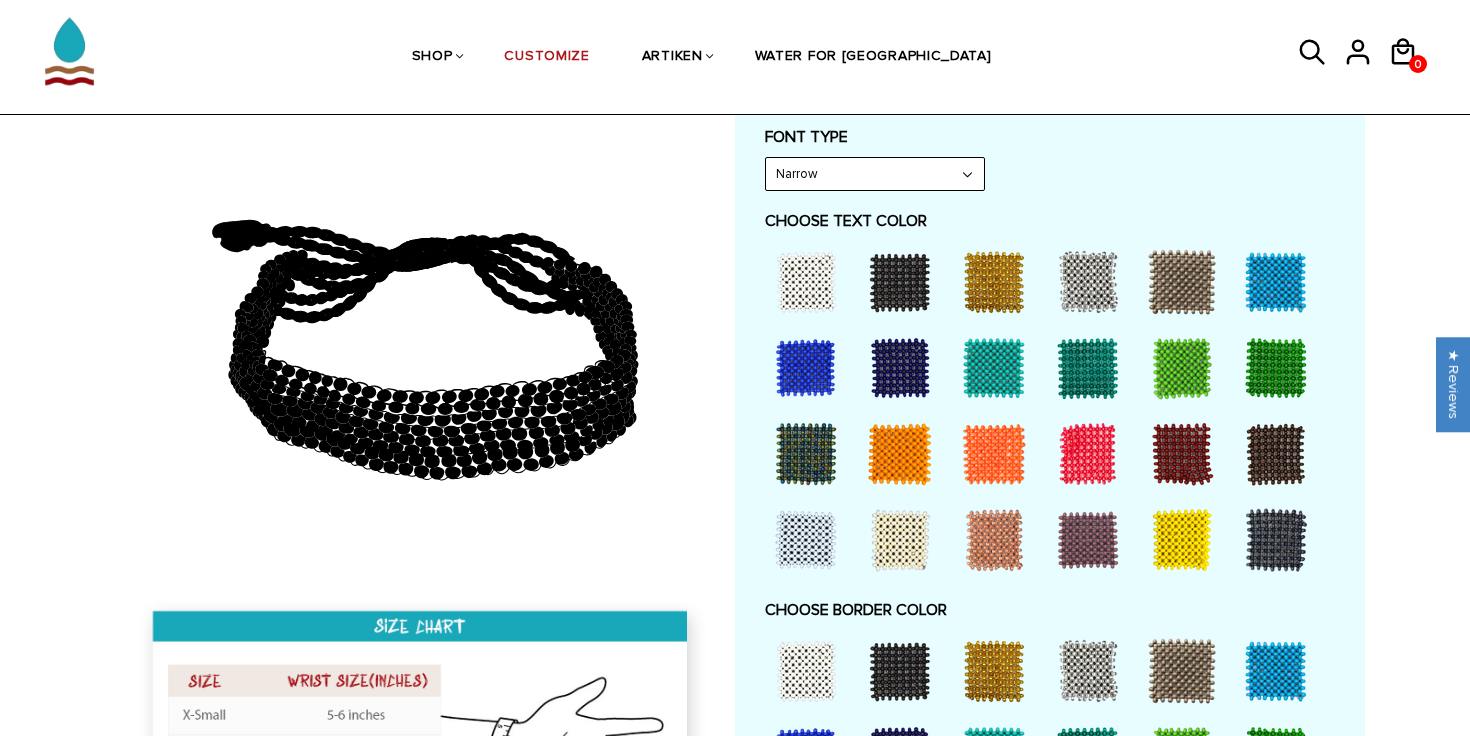 click at bounding box center (994, 282) 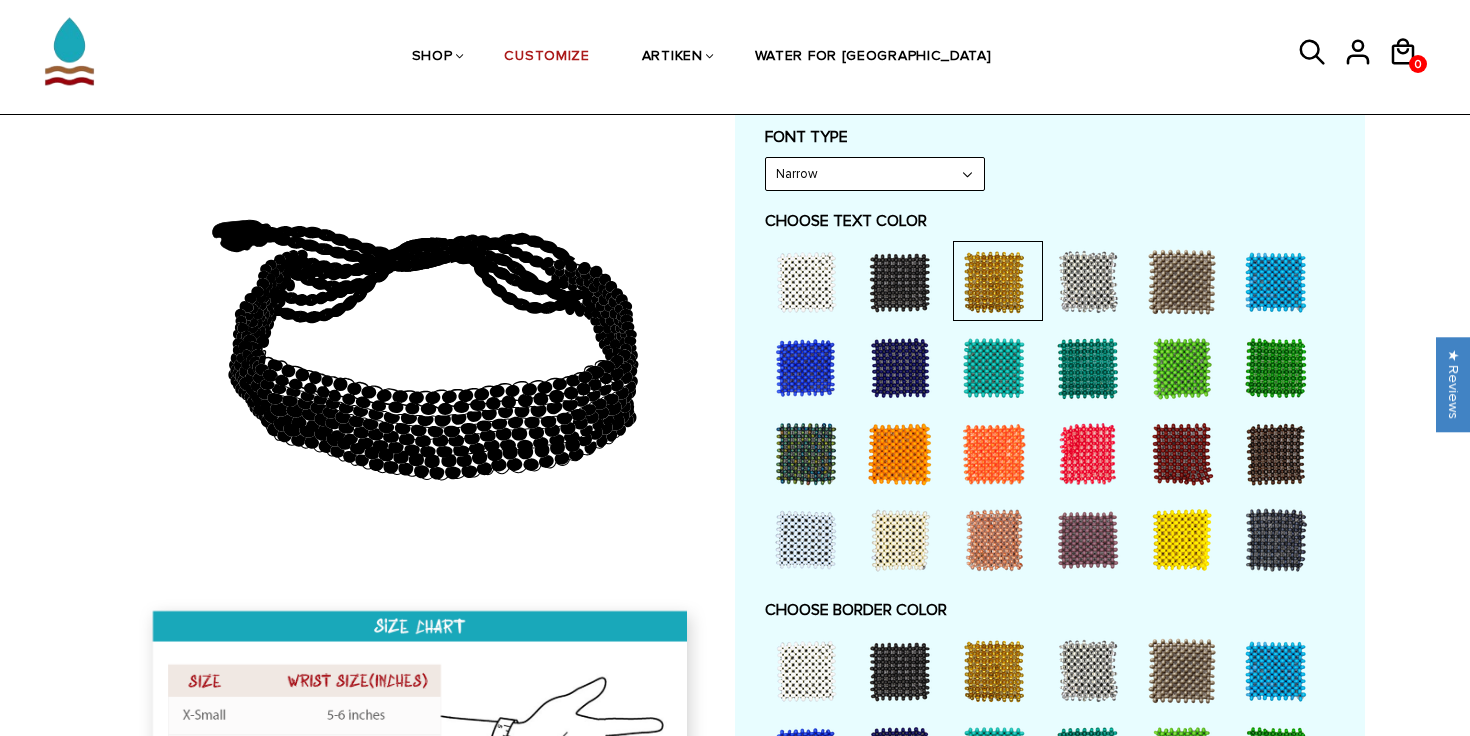 click at bounding box center [994, 282] 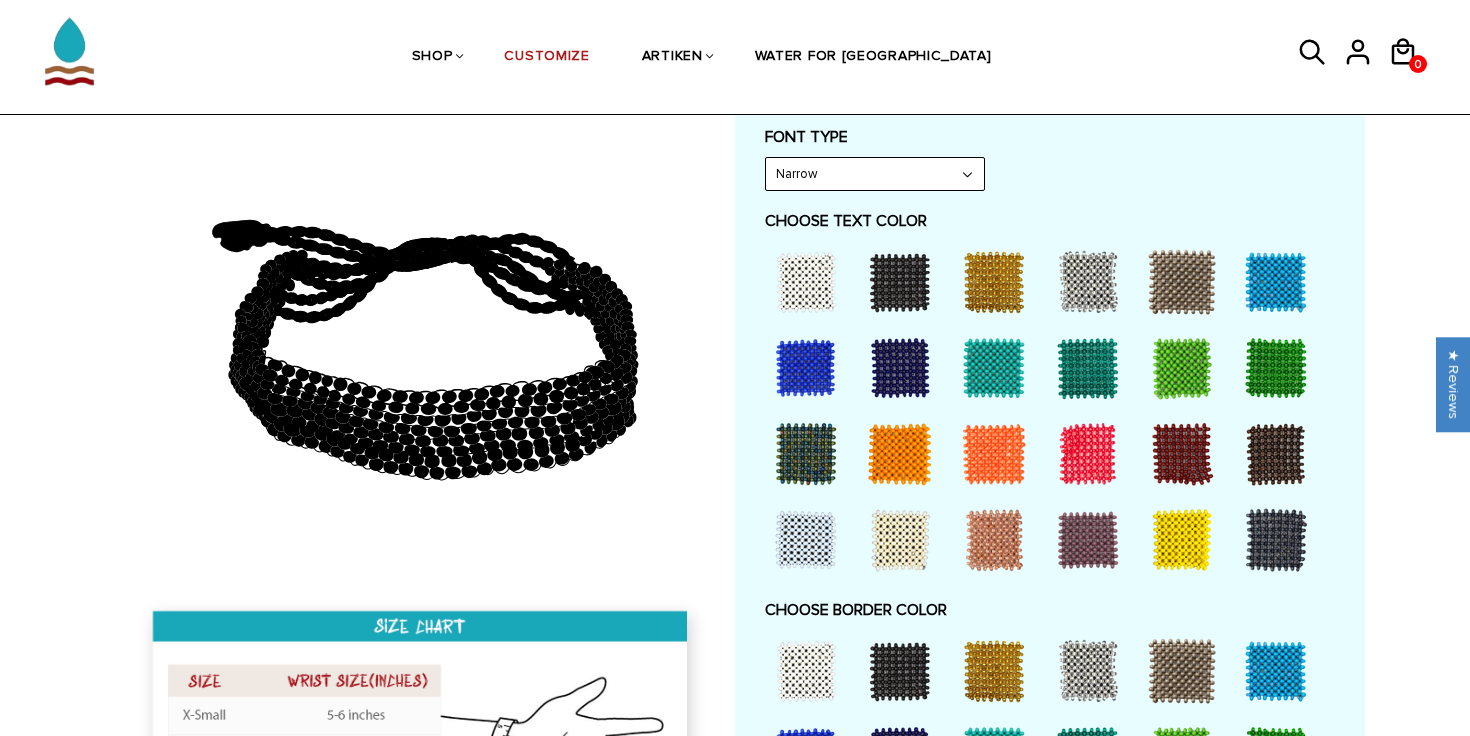 click at bounding box center (994, 671) 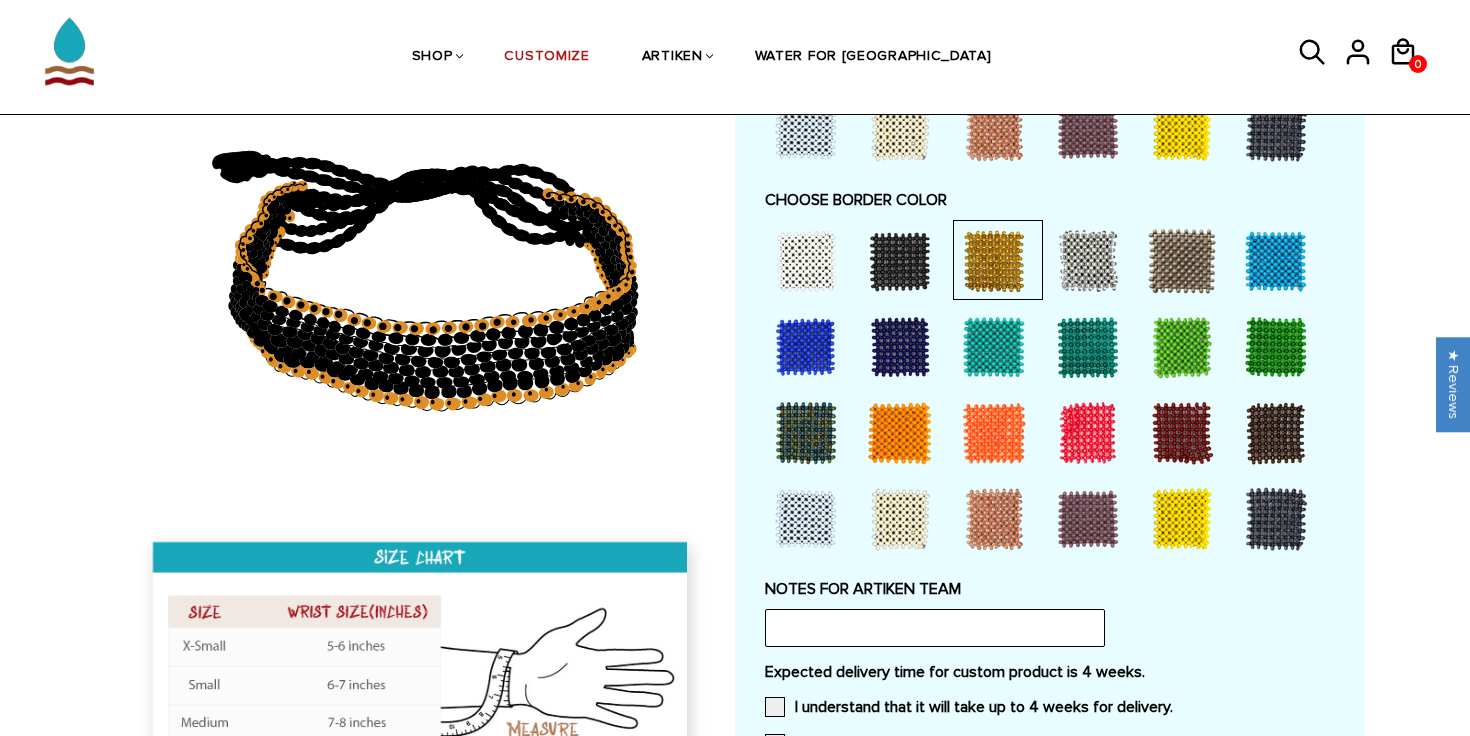 scroll, scrollTop: 1374, scrollLeft: 0, axis: vertical 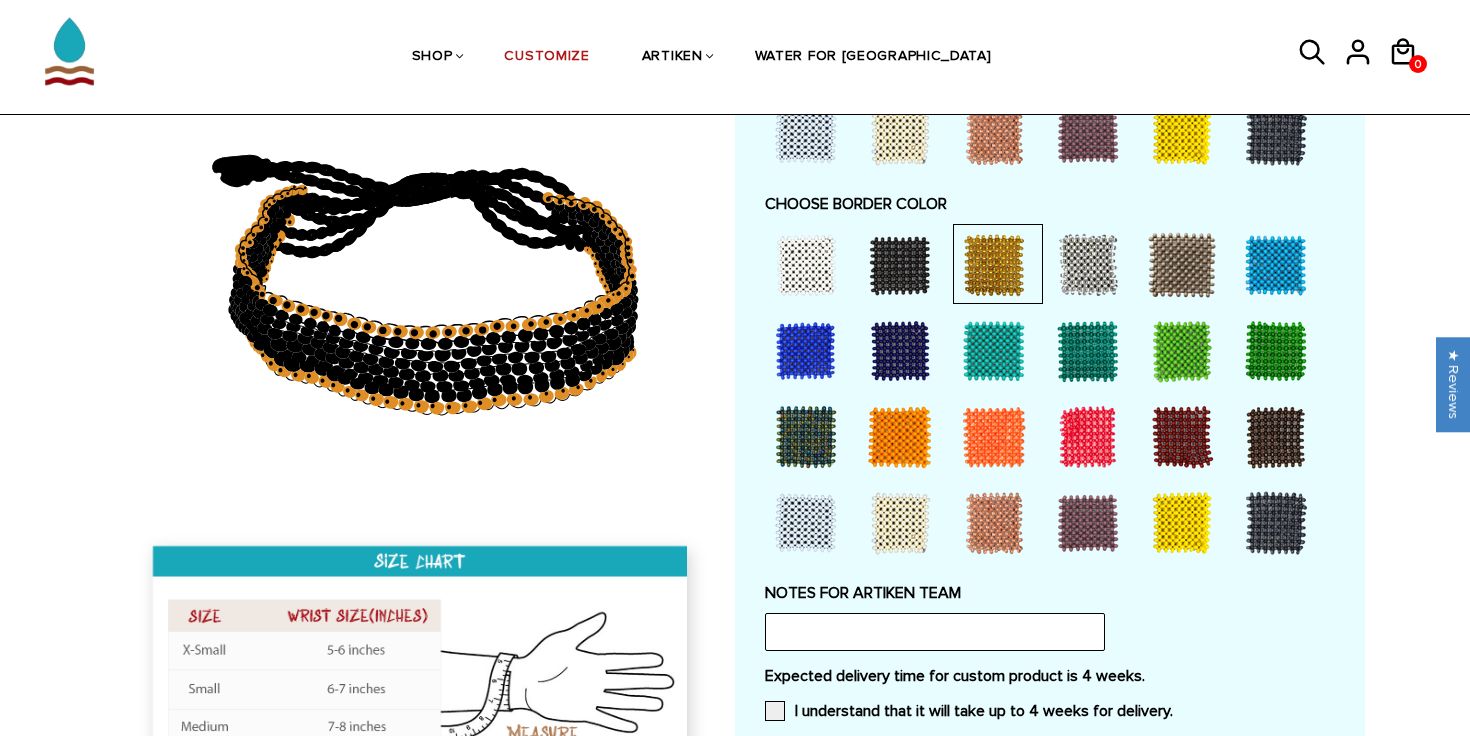 click at bounding box center (1088, 265) 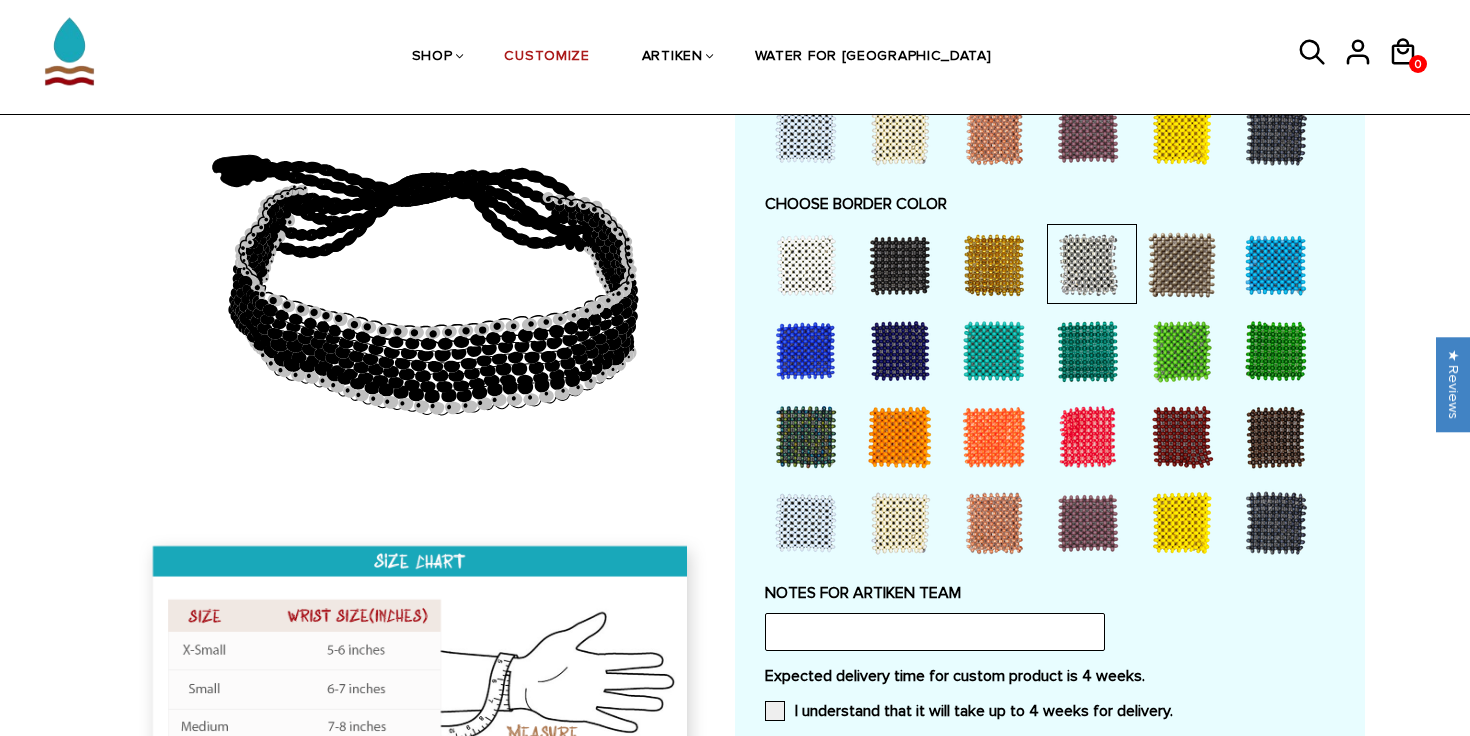 click at bounding box center [806, 265] 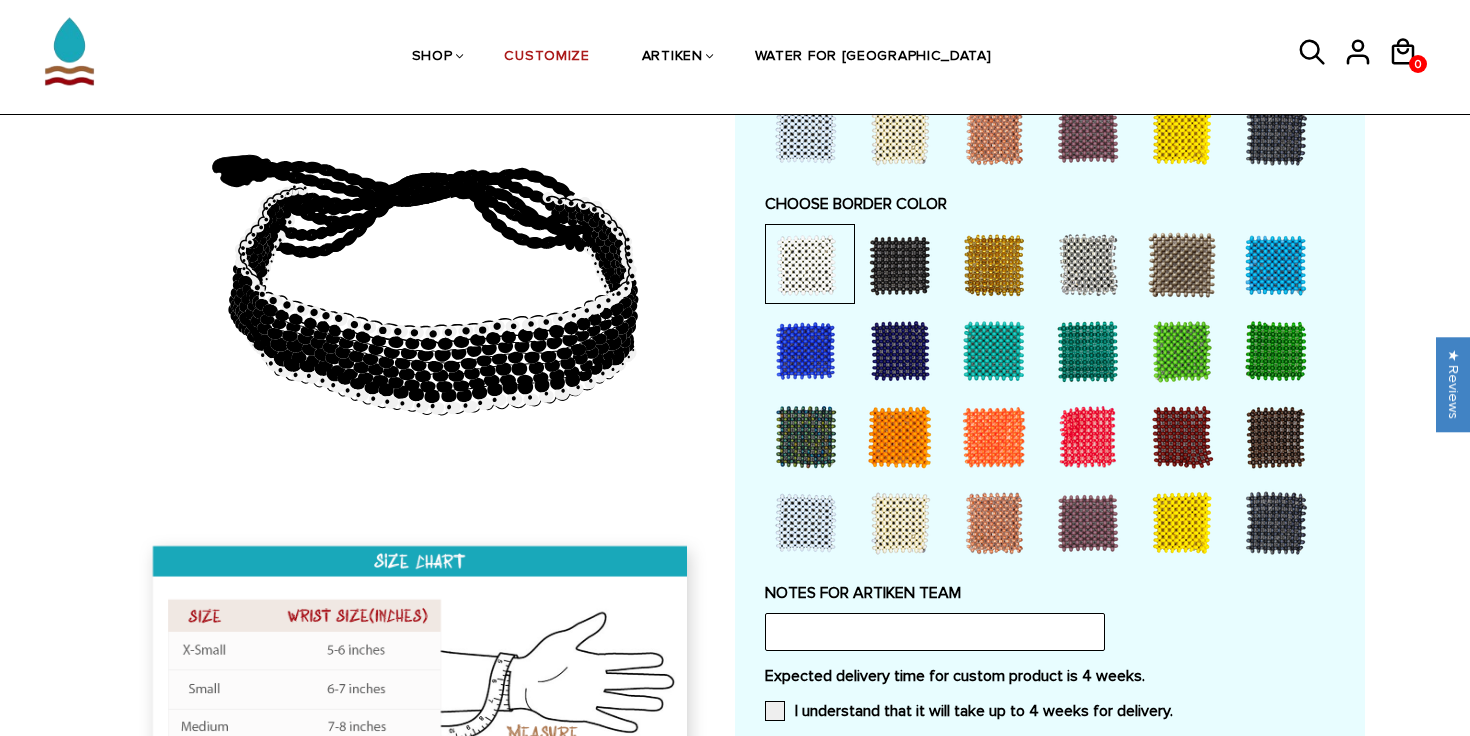 click at bounding box center [806, 437] 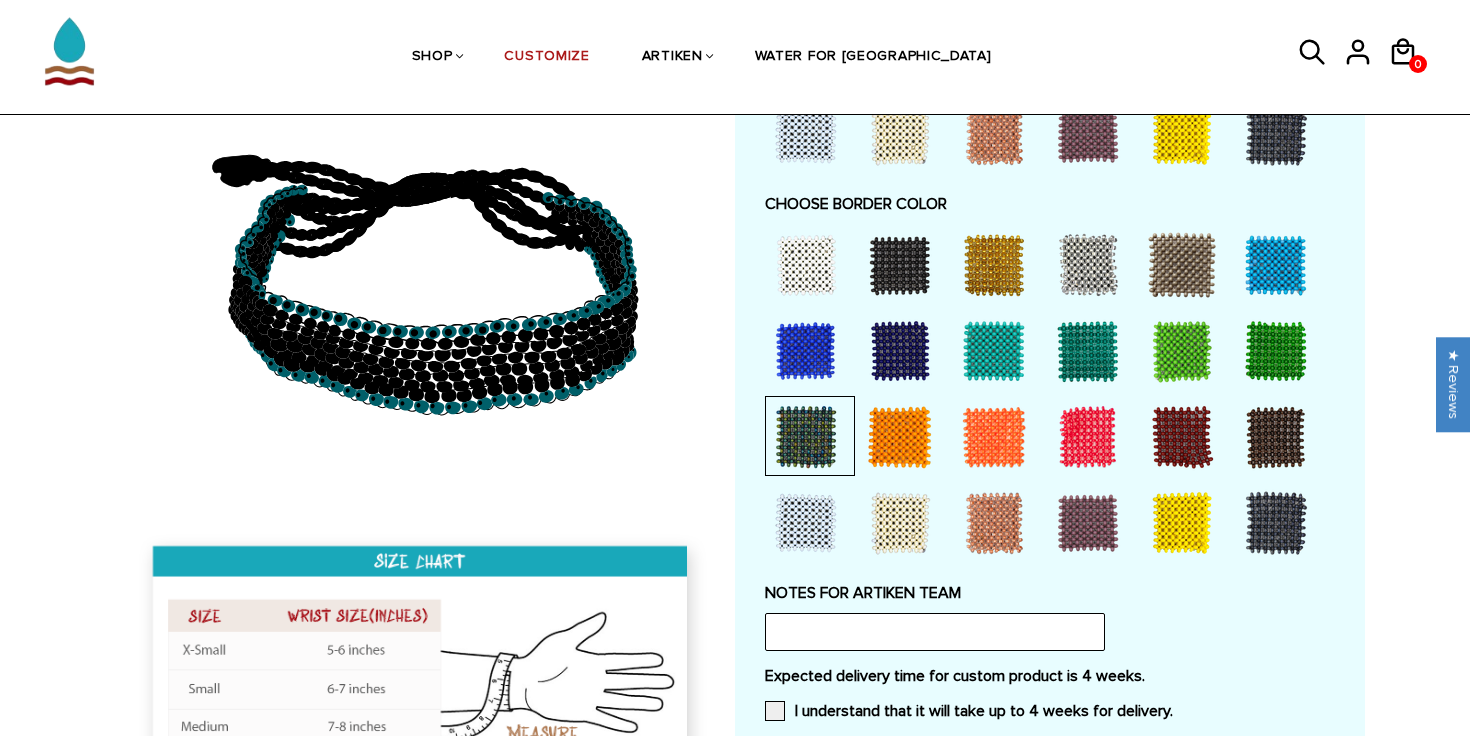 click at bounding box center (900, 523) 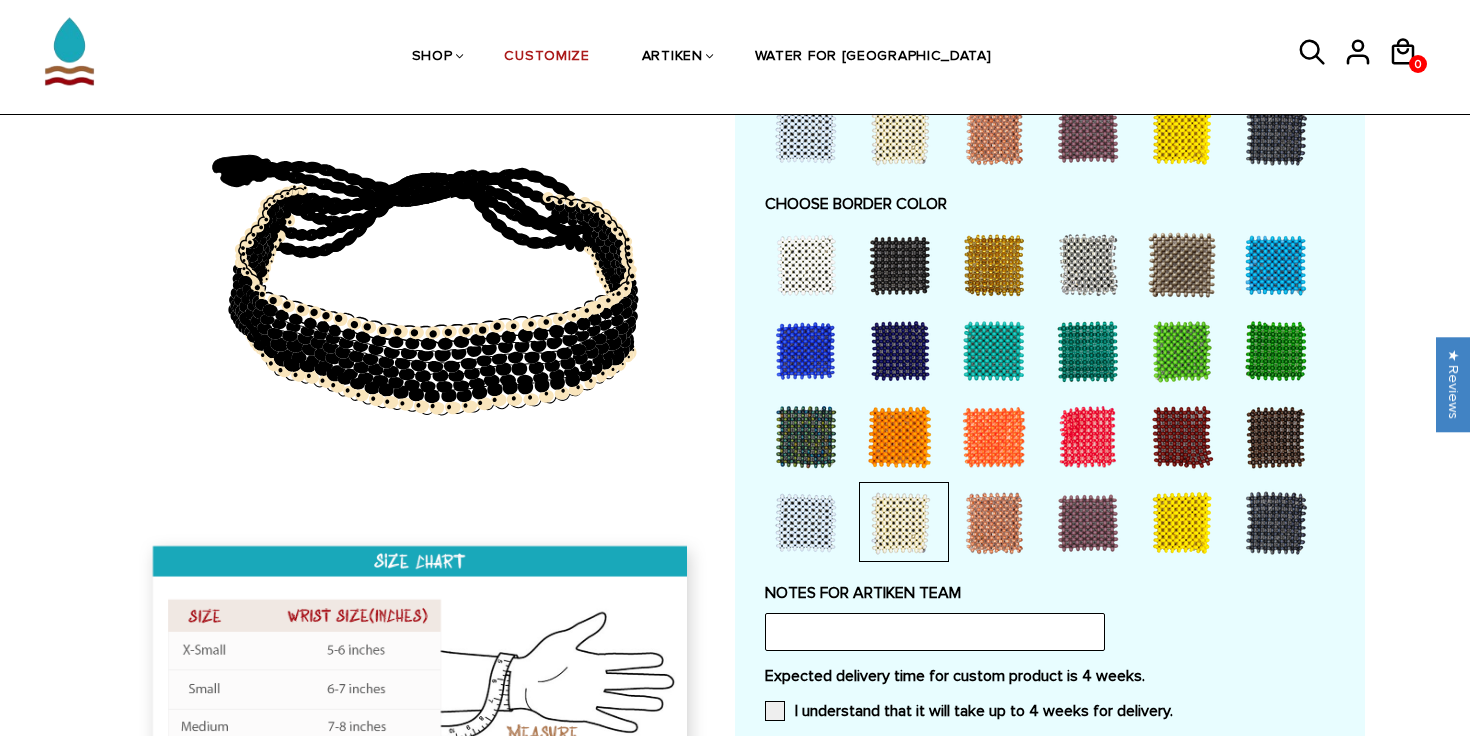 click at bounding box center (994, 523) 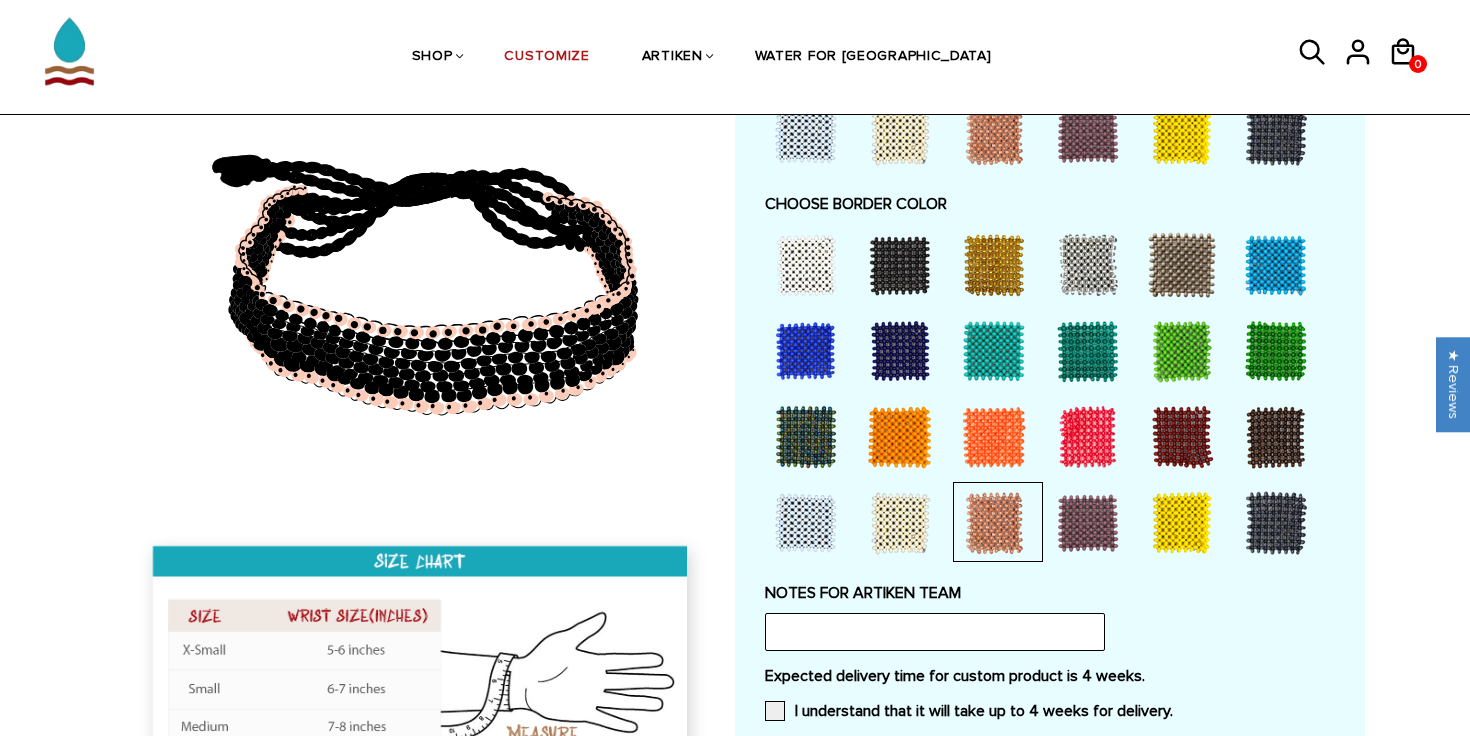 click at bounding box center (1088, 437) 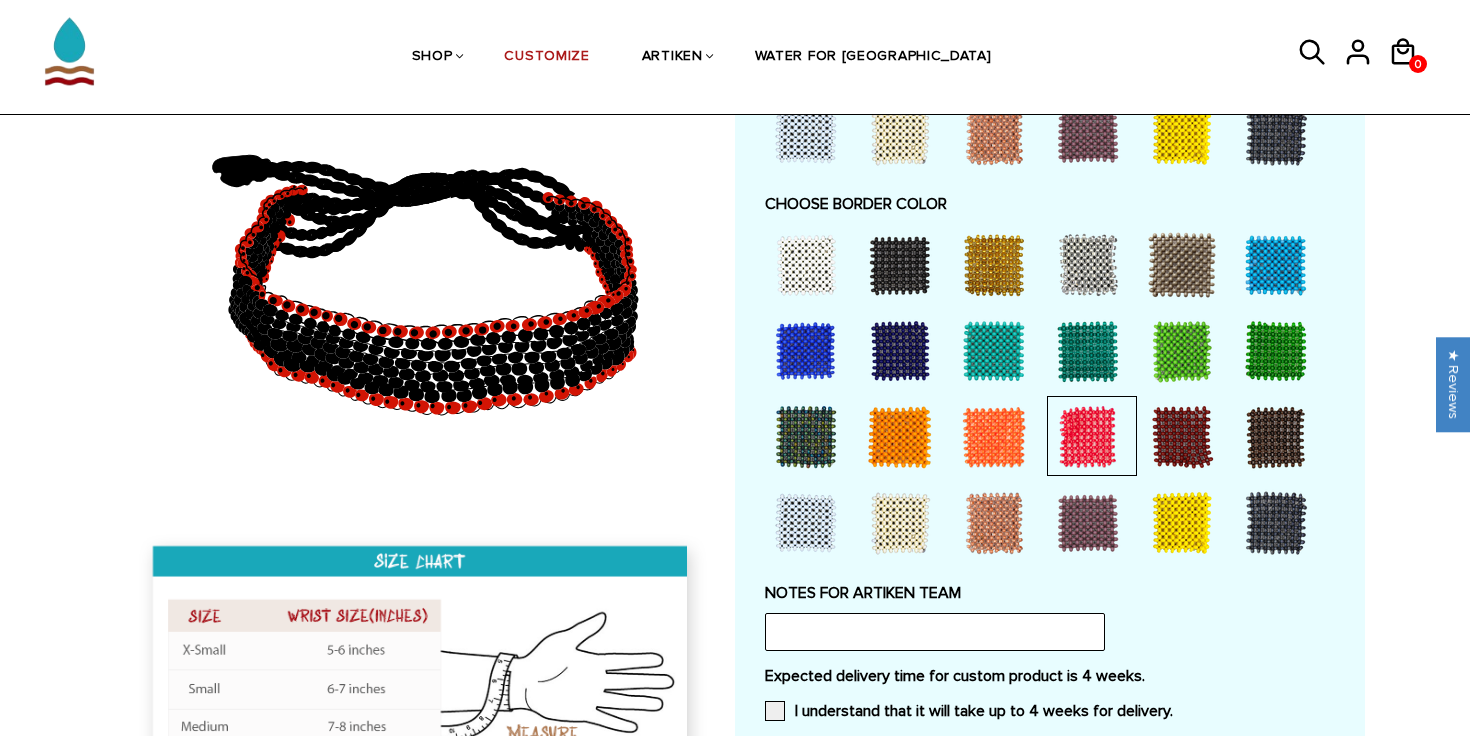 click at bounding box center [994, 523] 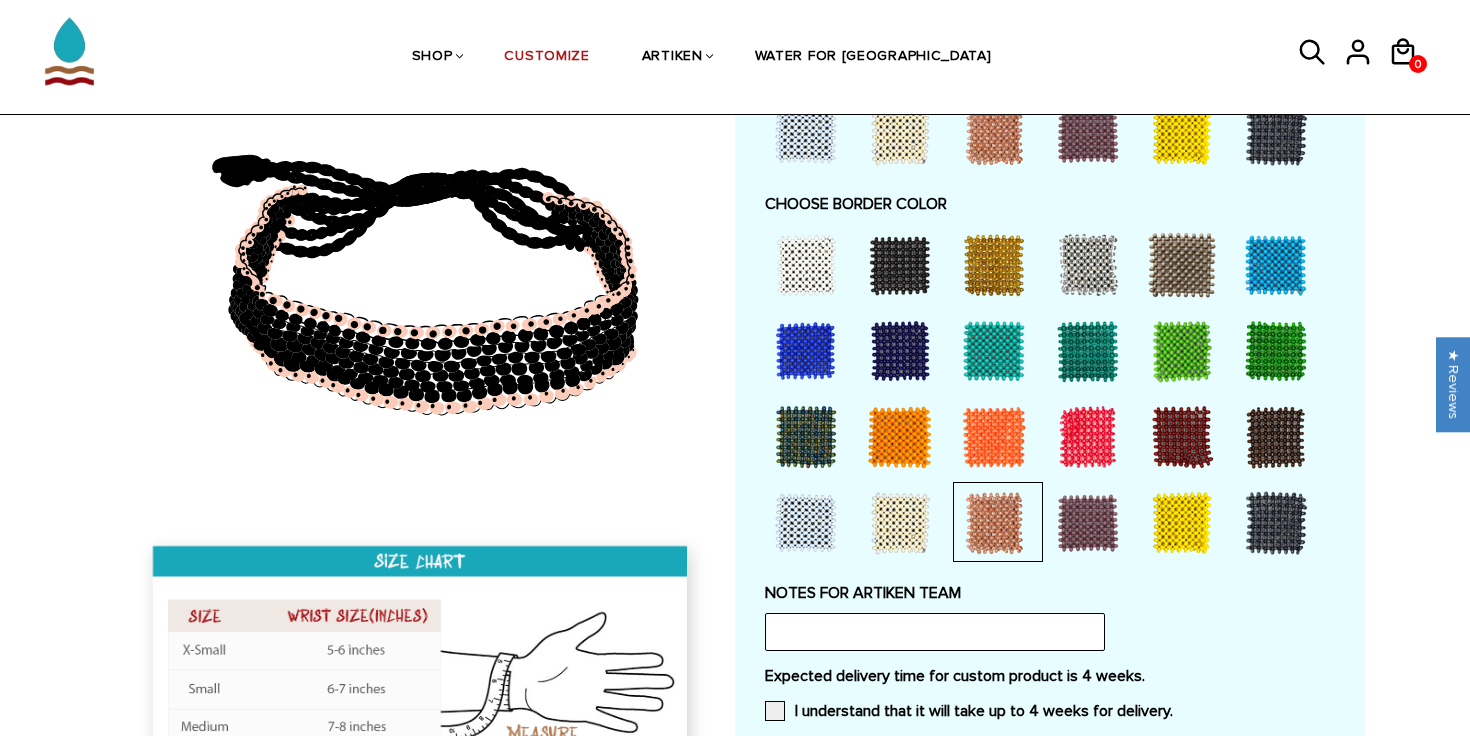 click at bounding box center [994, 437] 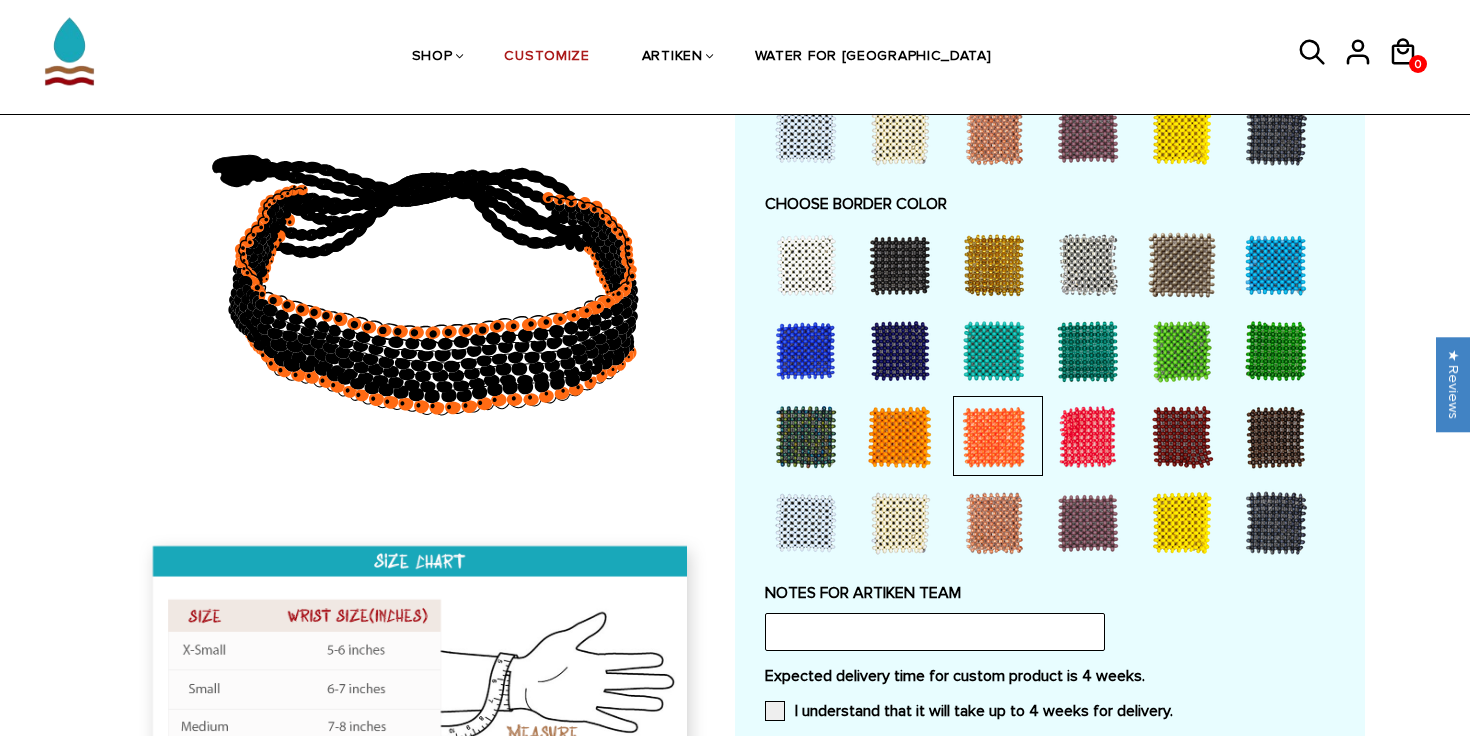 click at bounding box center (900, 437) 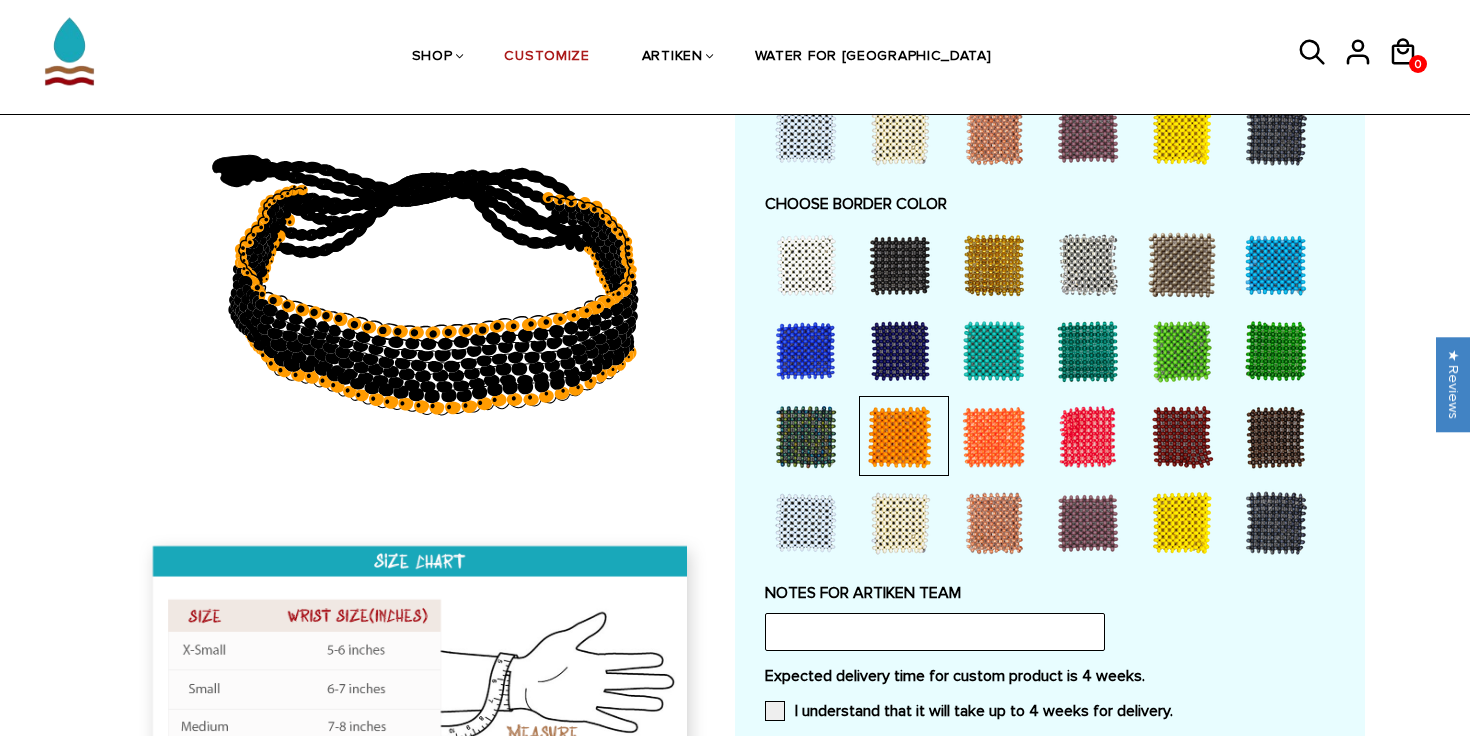 click at bounding box center [1182, 437] 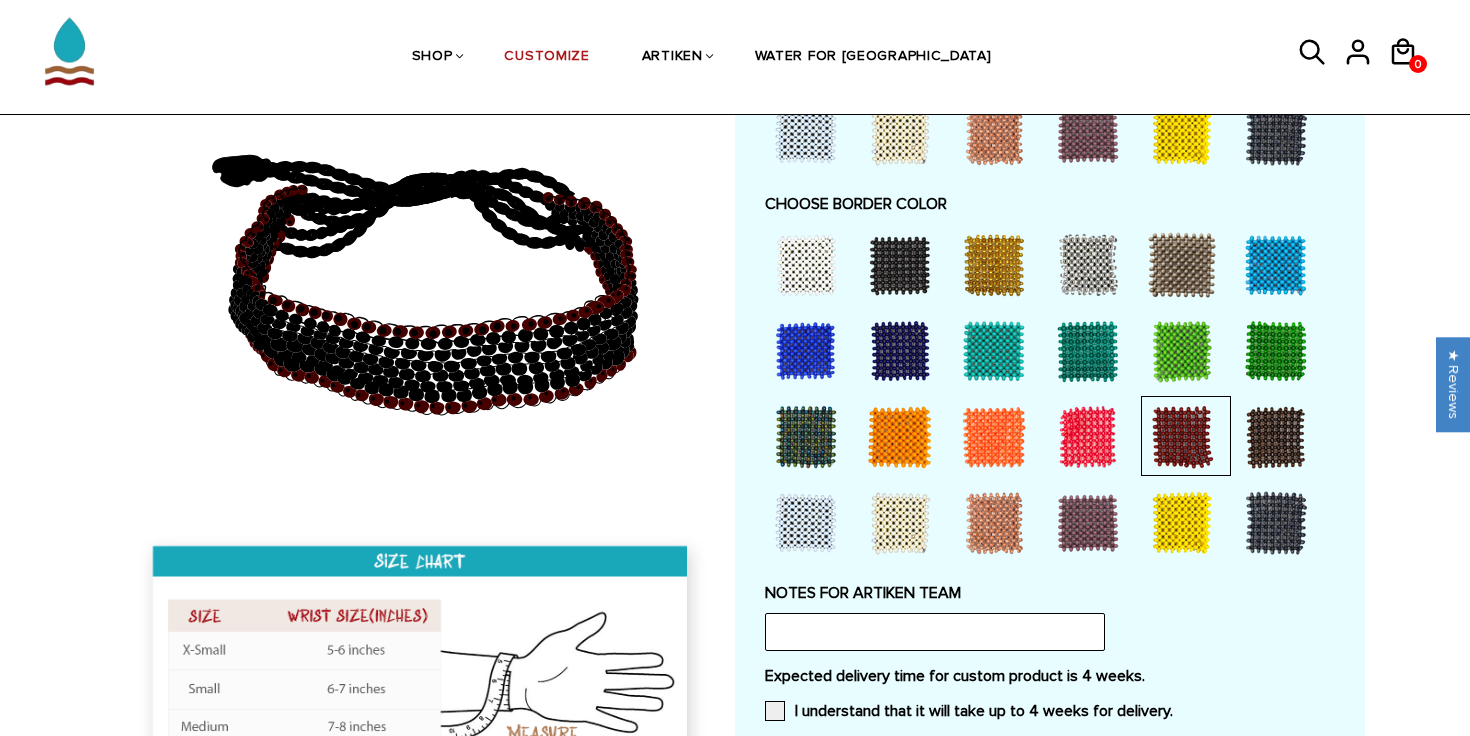 click at bounding box center [1276, 437] 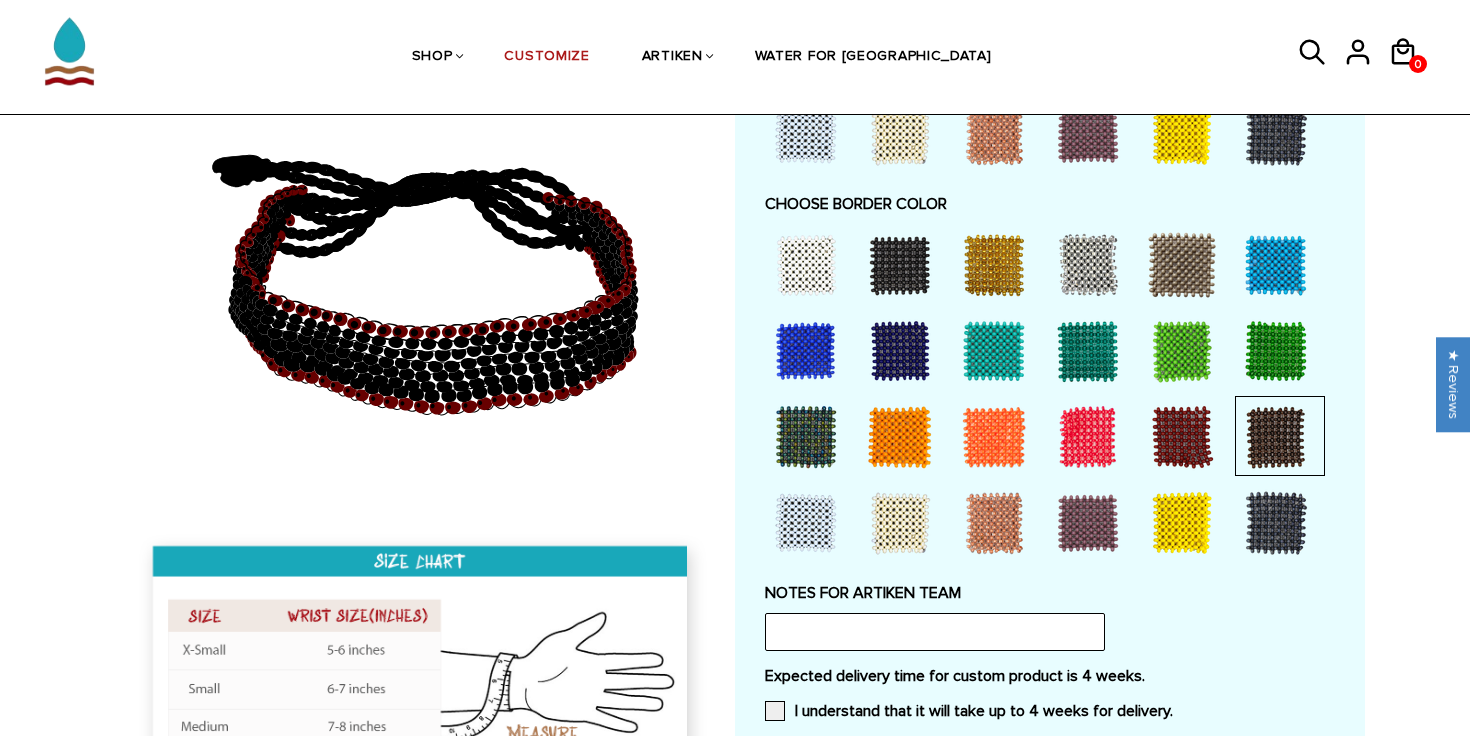 click at bounding box center (1276, 437) 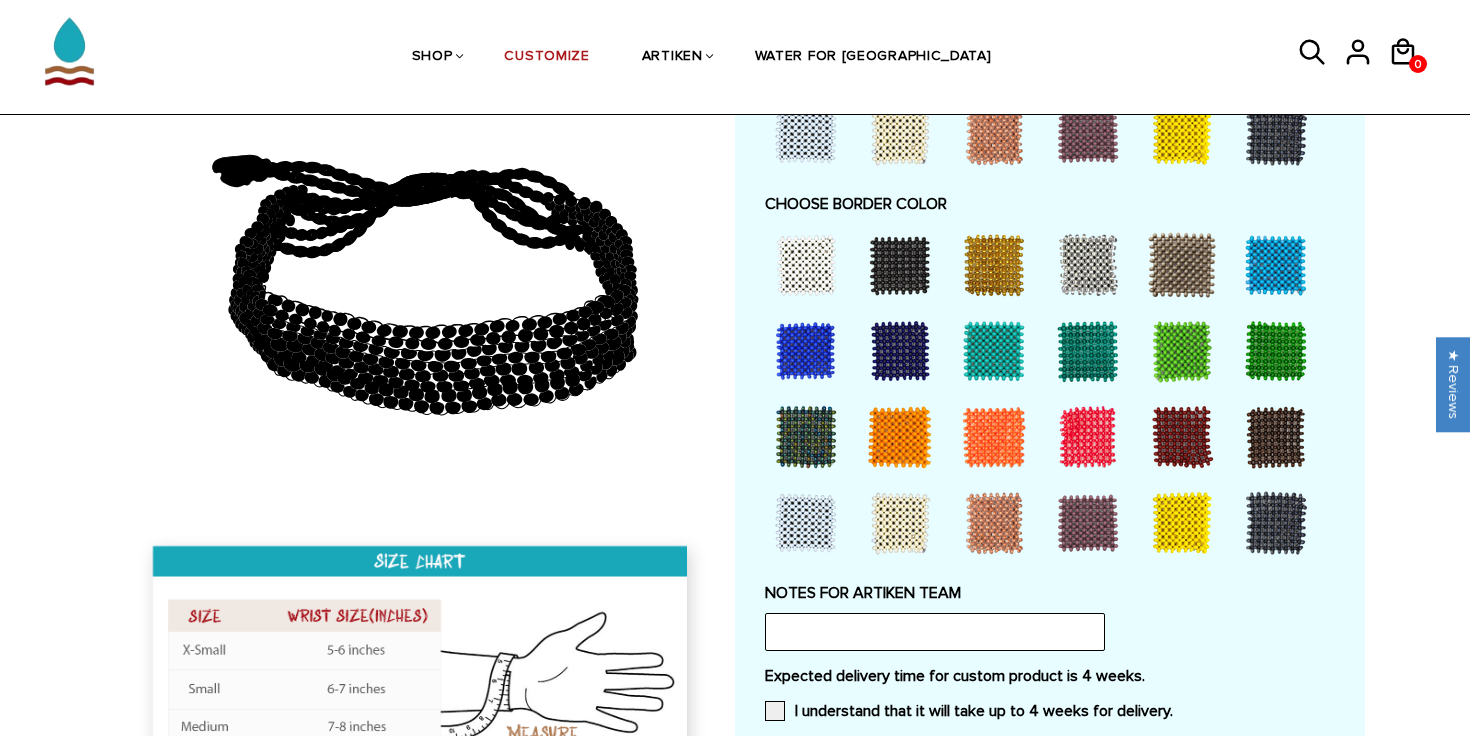 click at bounding box center (1276, 437) 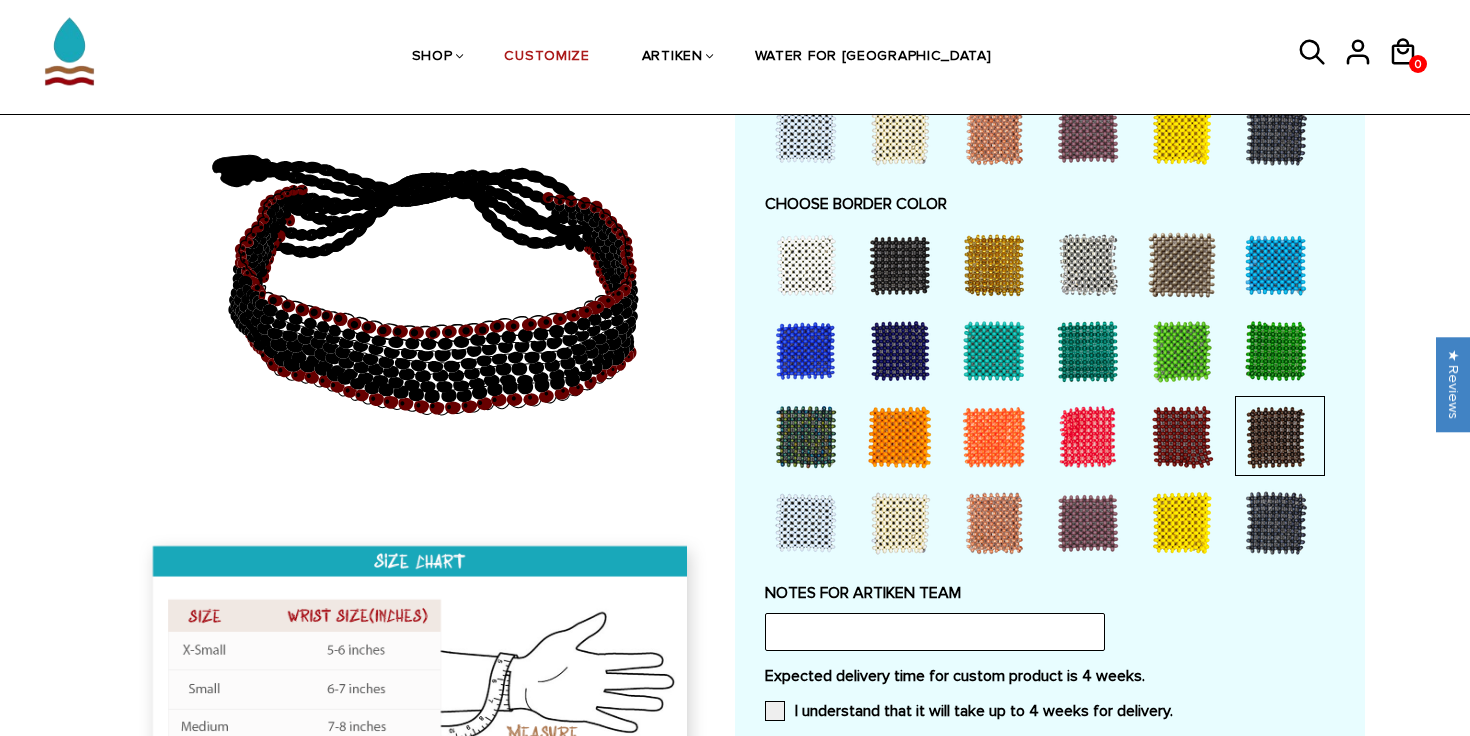 click at bounding box center (1276, 437) 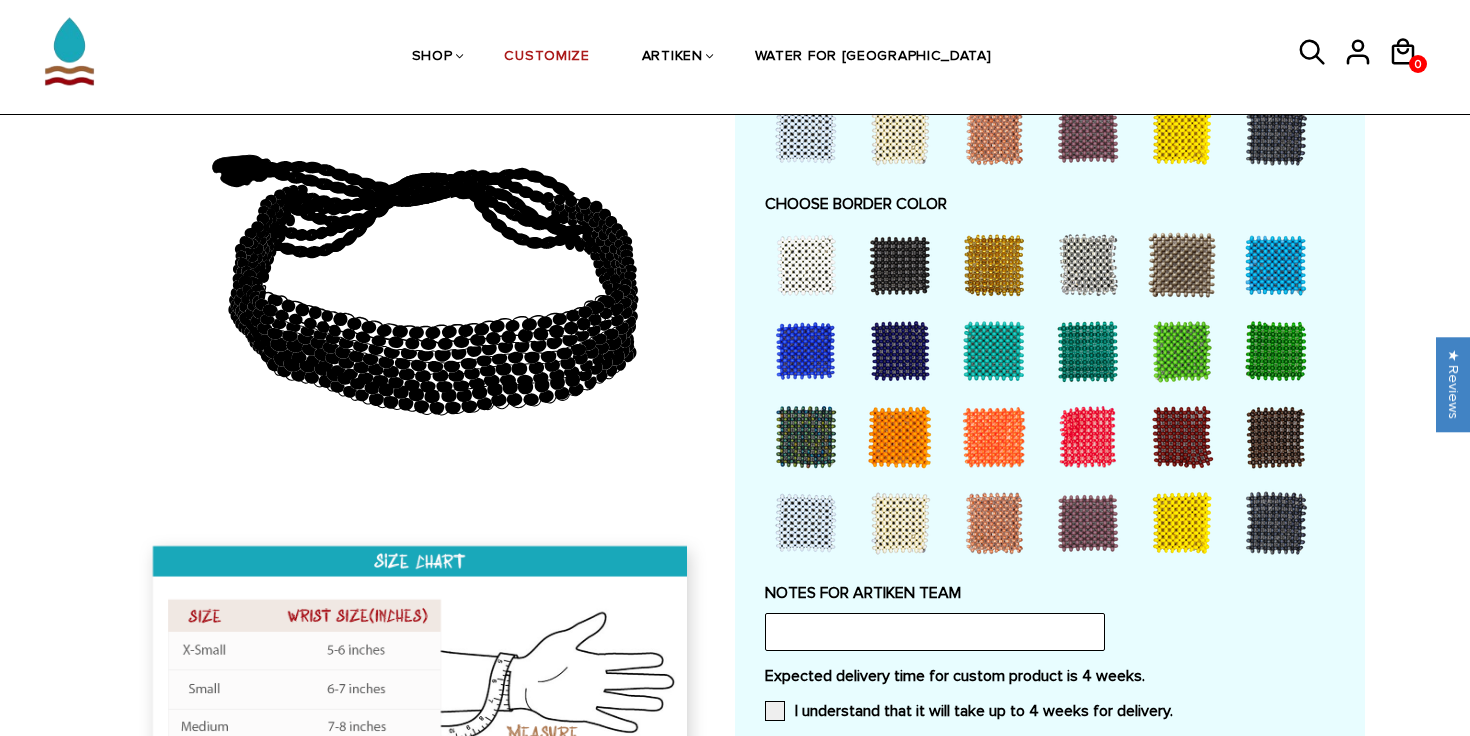 click at bounding box center (1276, 523) 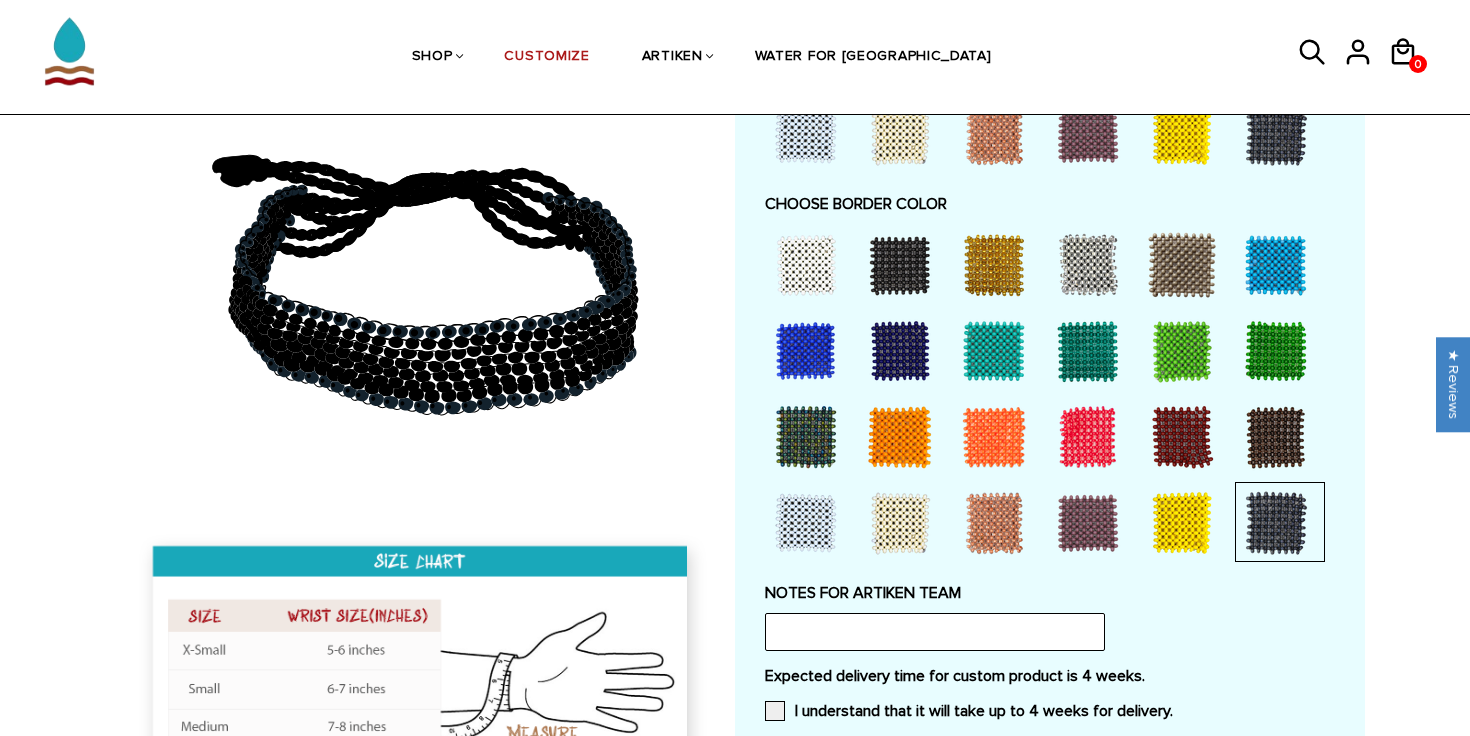 click at bounding box center [1276, 523] 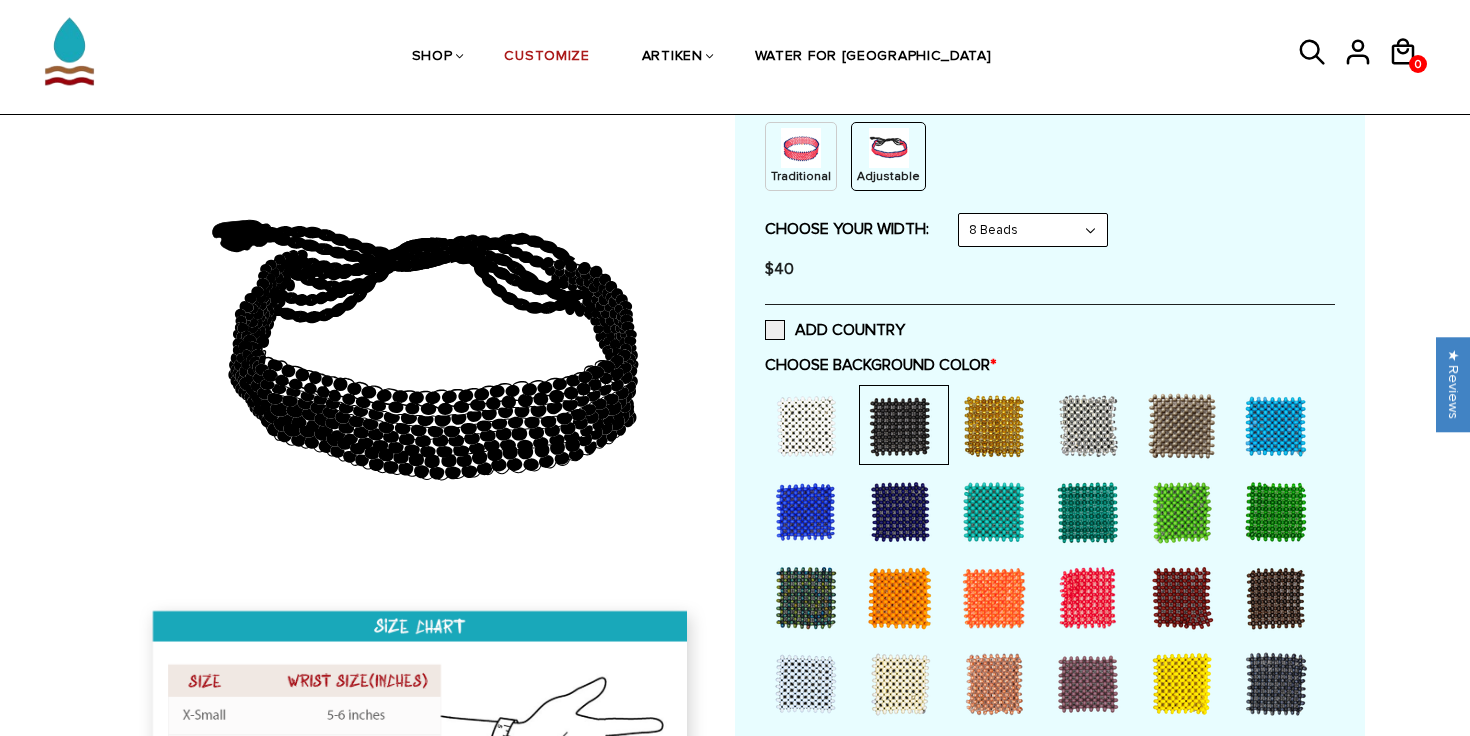 scroll, scrollTop: 262, scrollLeft: 0, axis: vertical 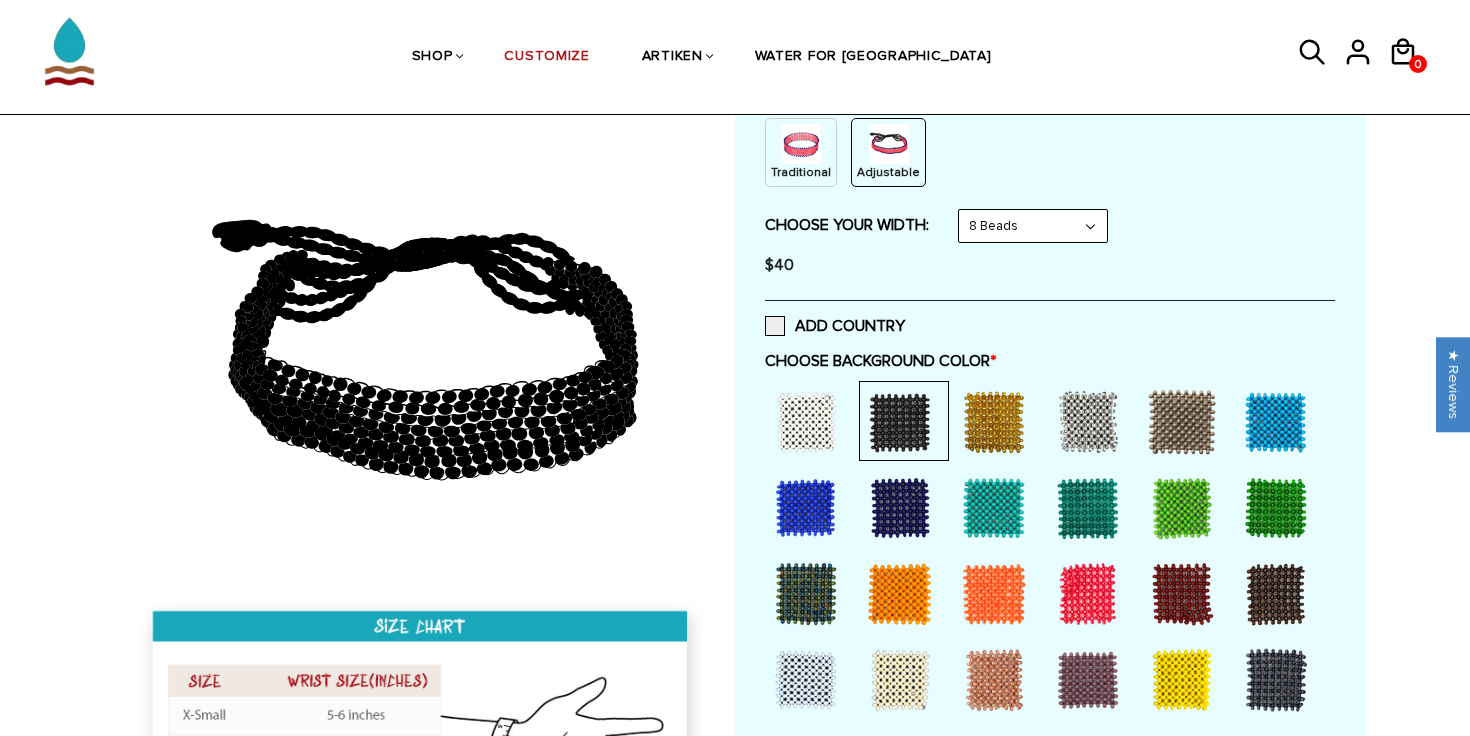 click at bounding box center (1276, 422) 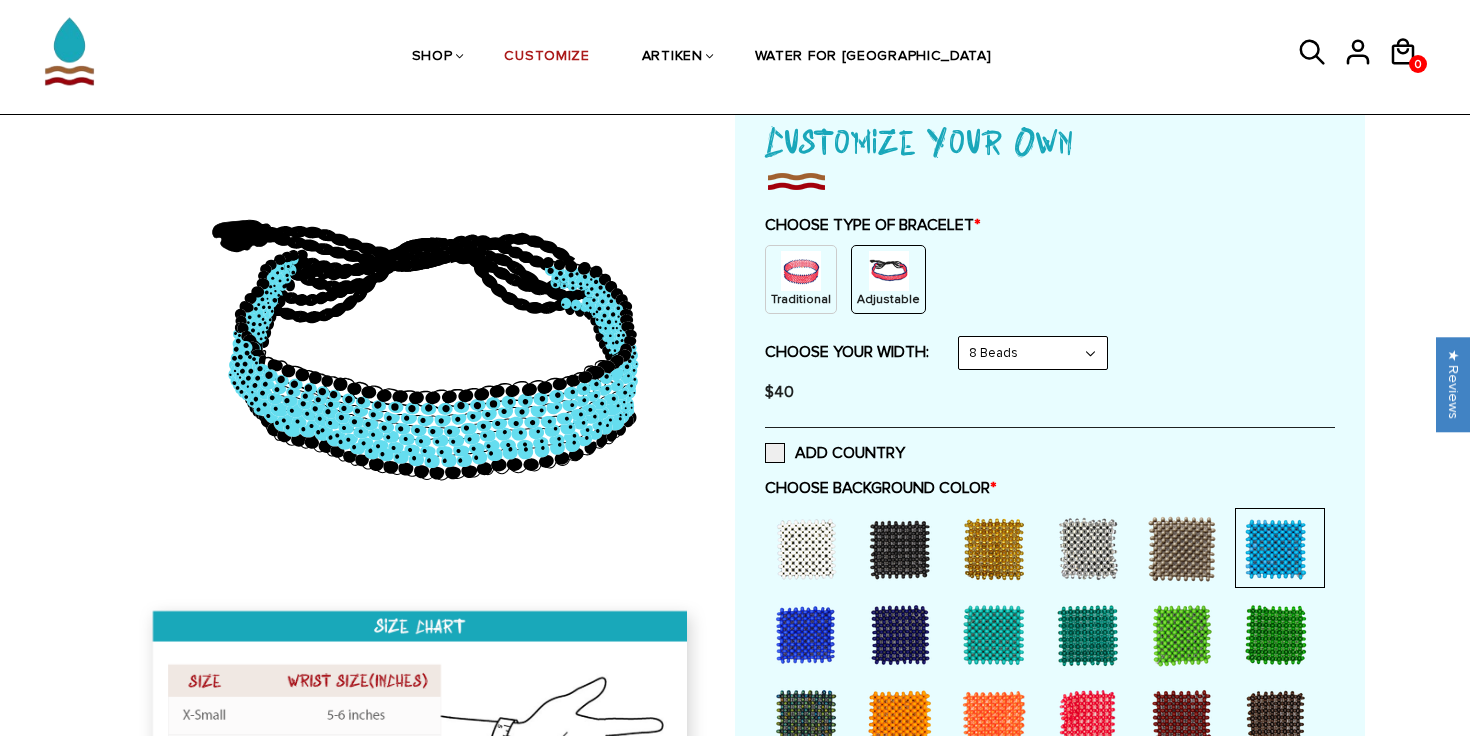 scroll, scrollTop: 0, scrollLeft: 0, axis: both 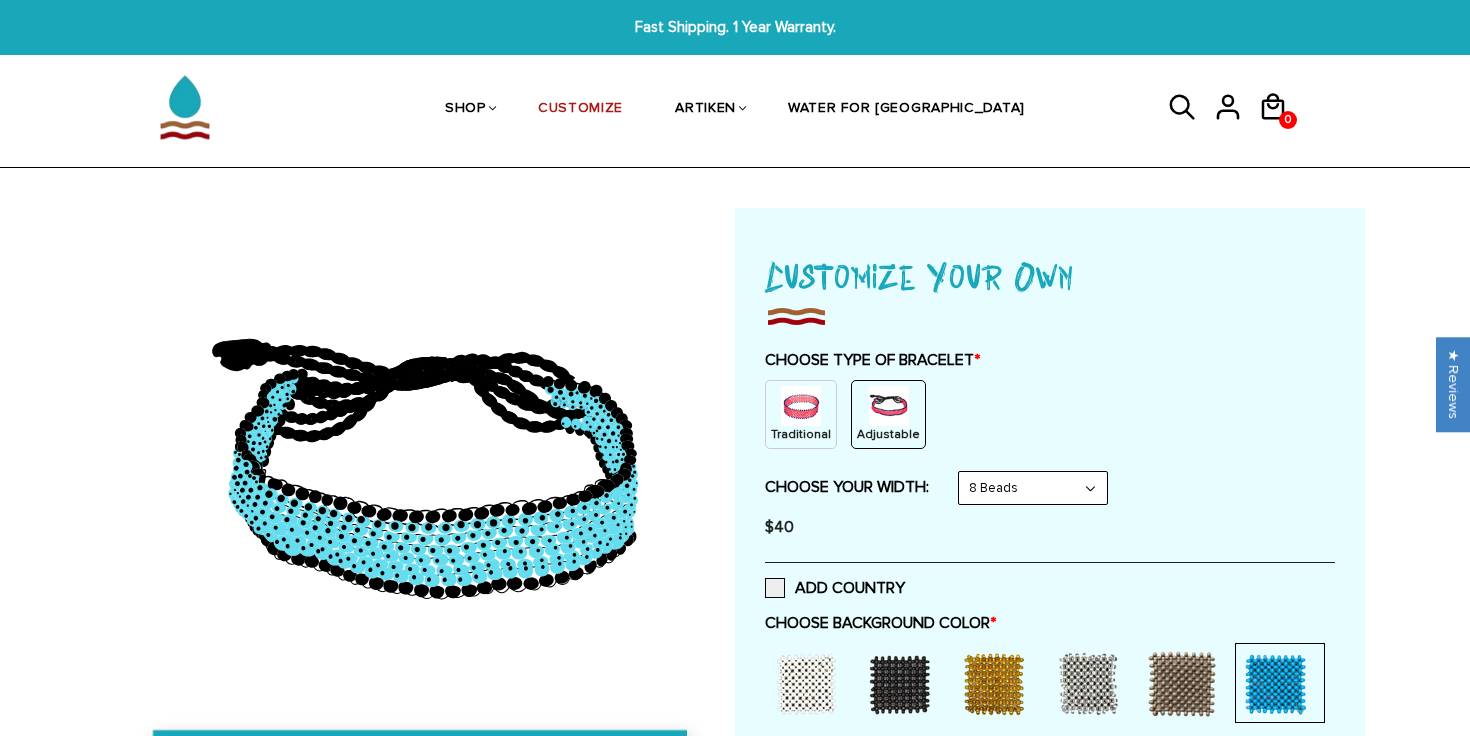 click at bounding box center [801, 406] 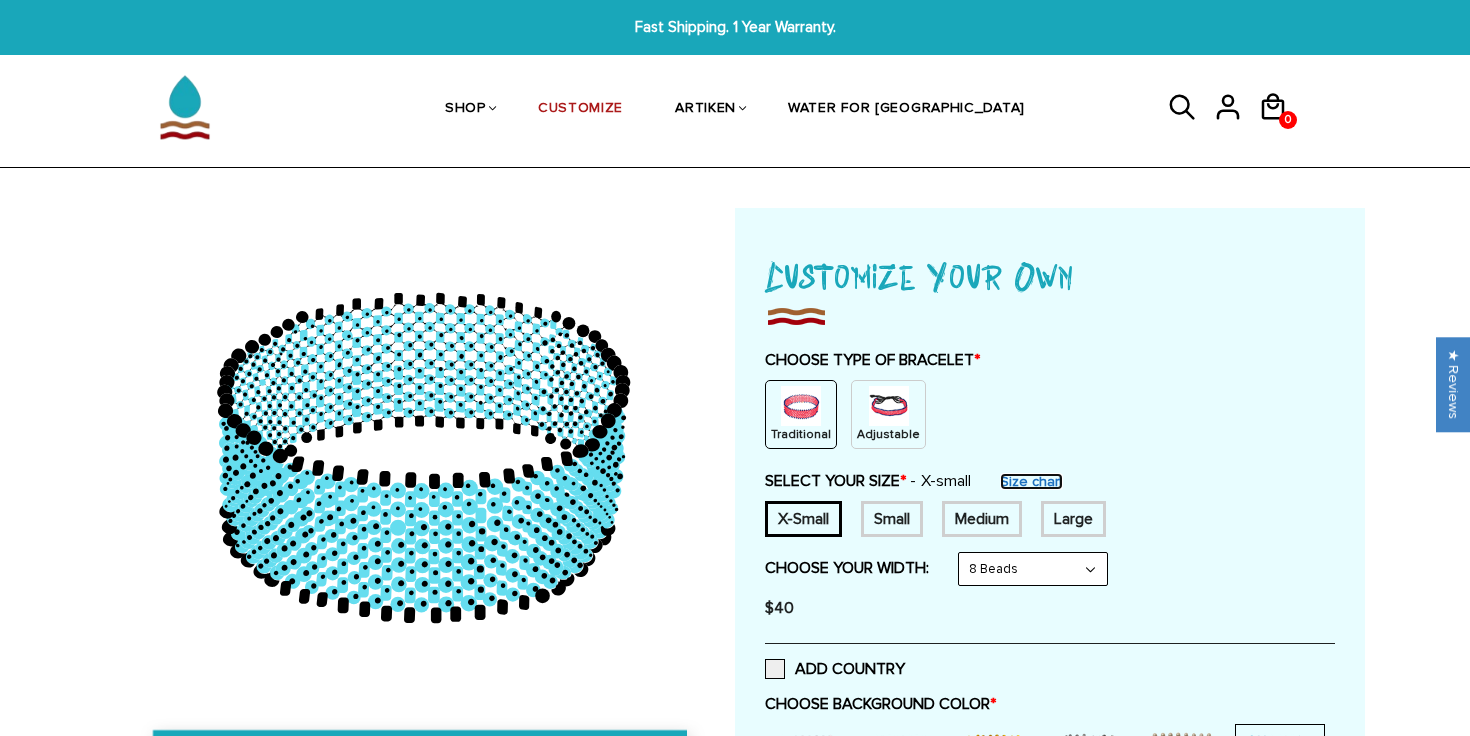 click on "Size chart" at bounding box center [1031, 481] 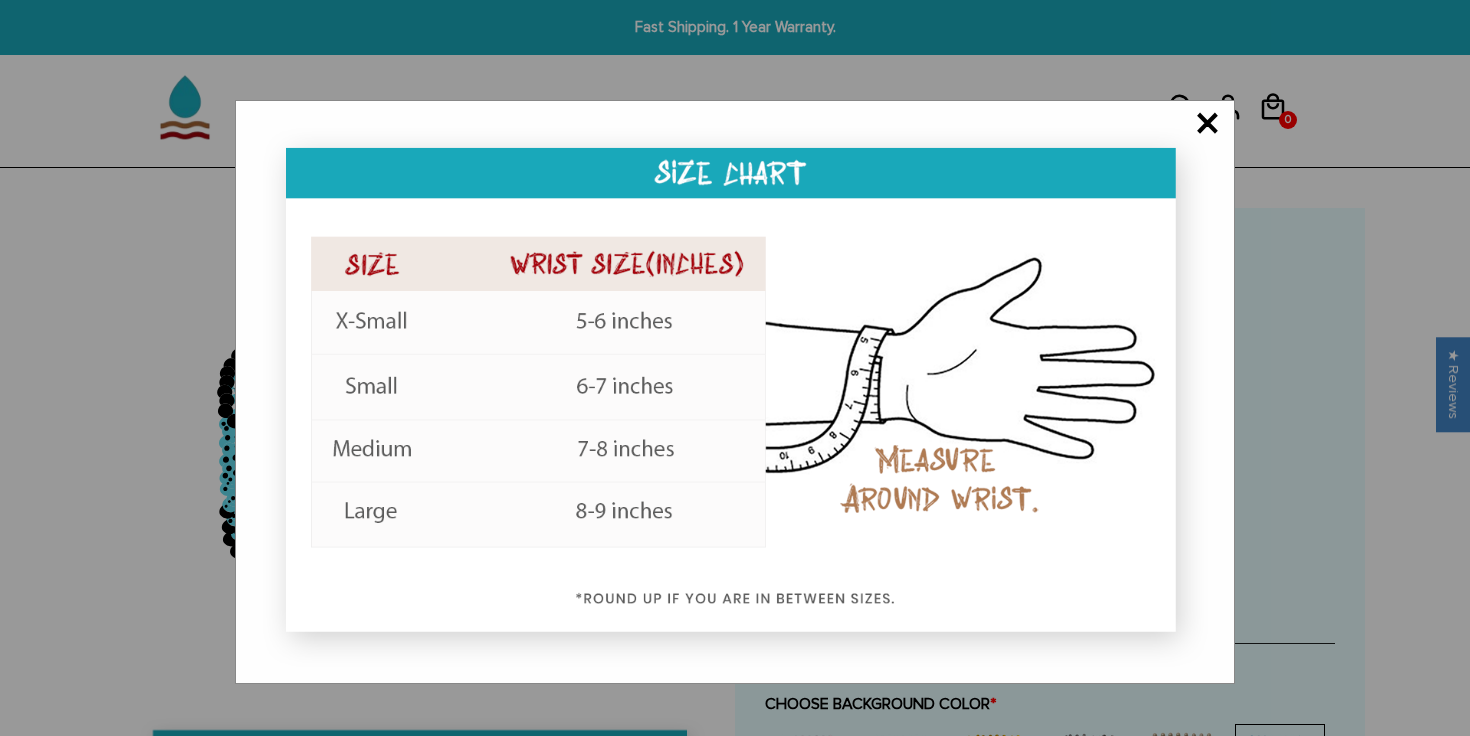 click on "×" at bounding box center [1207, 125] 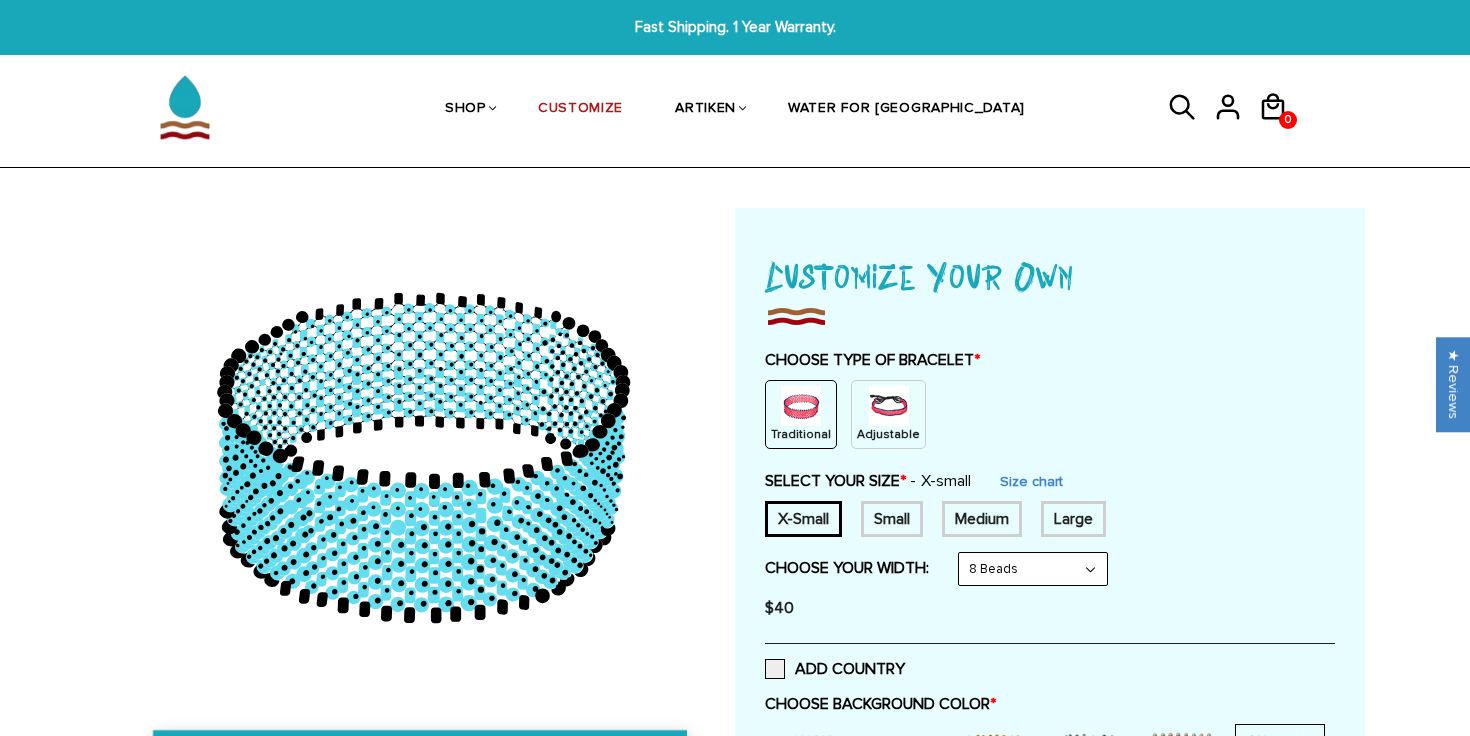 click at bounding box center [889, 406] 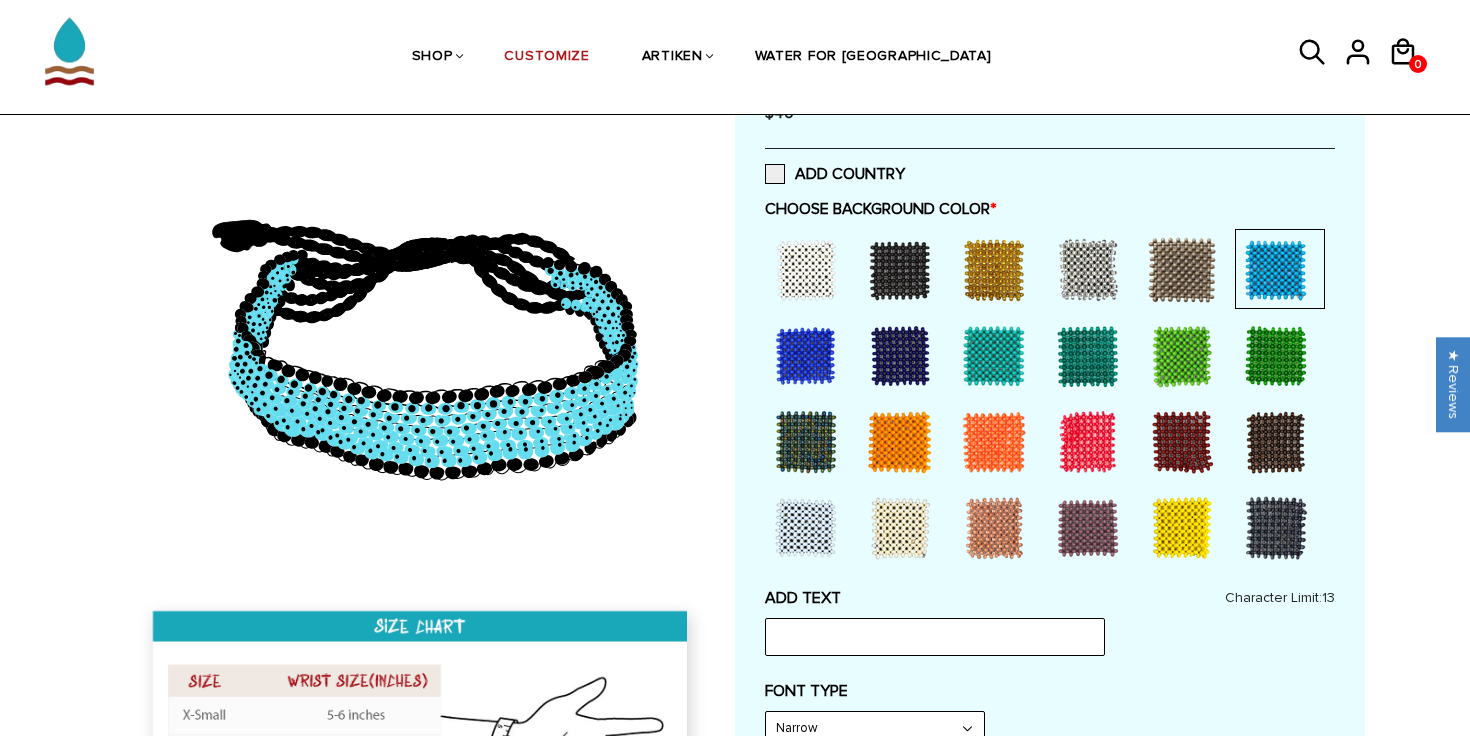 scroll, scrollTop: 415, scrollLeft: 0, axis: vertical 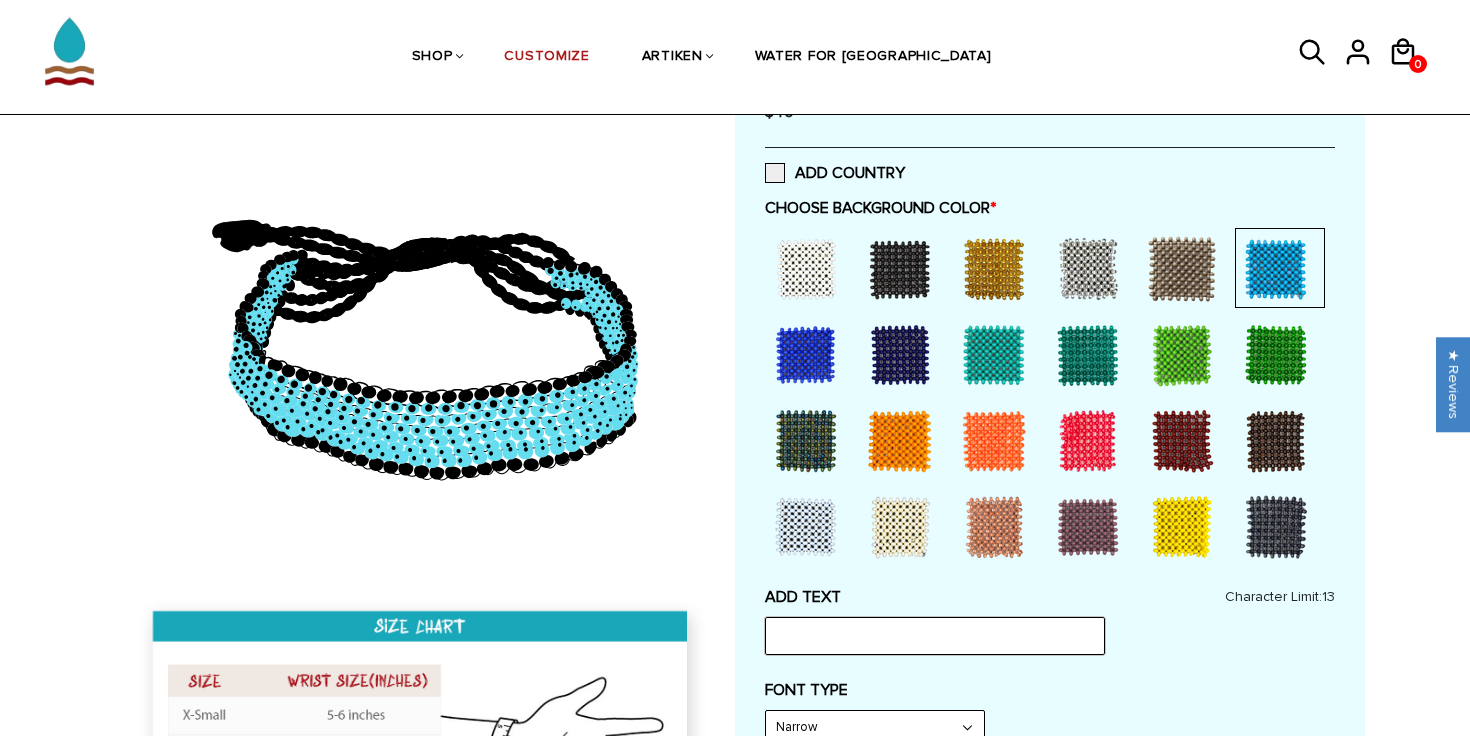 click at bounding box center (935, 636) 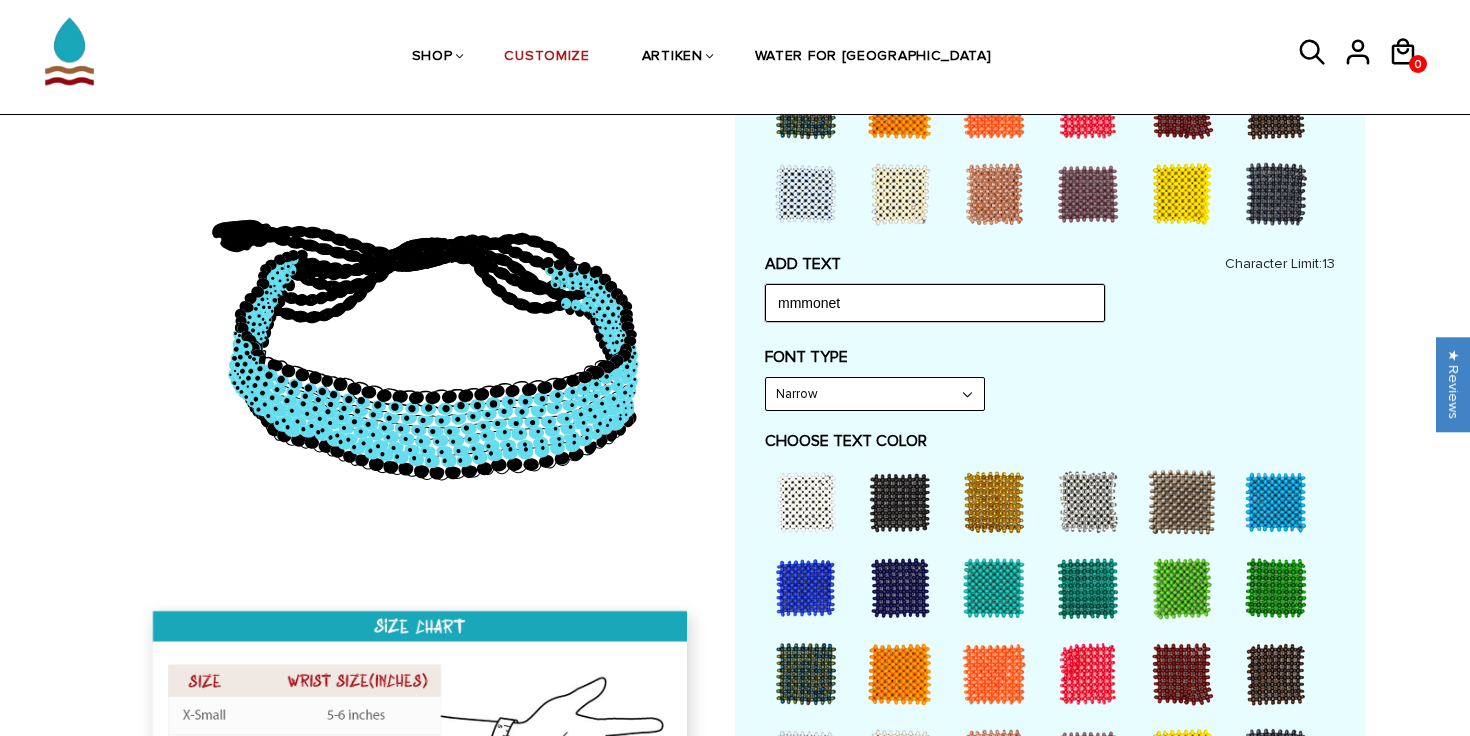 scroll, scrollTop: 760, scrollLeft: 0, axis: vertical 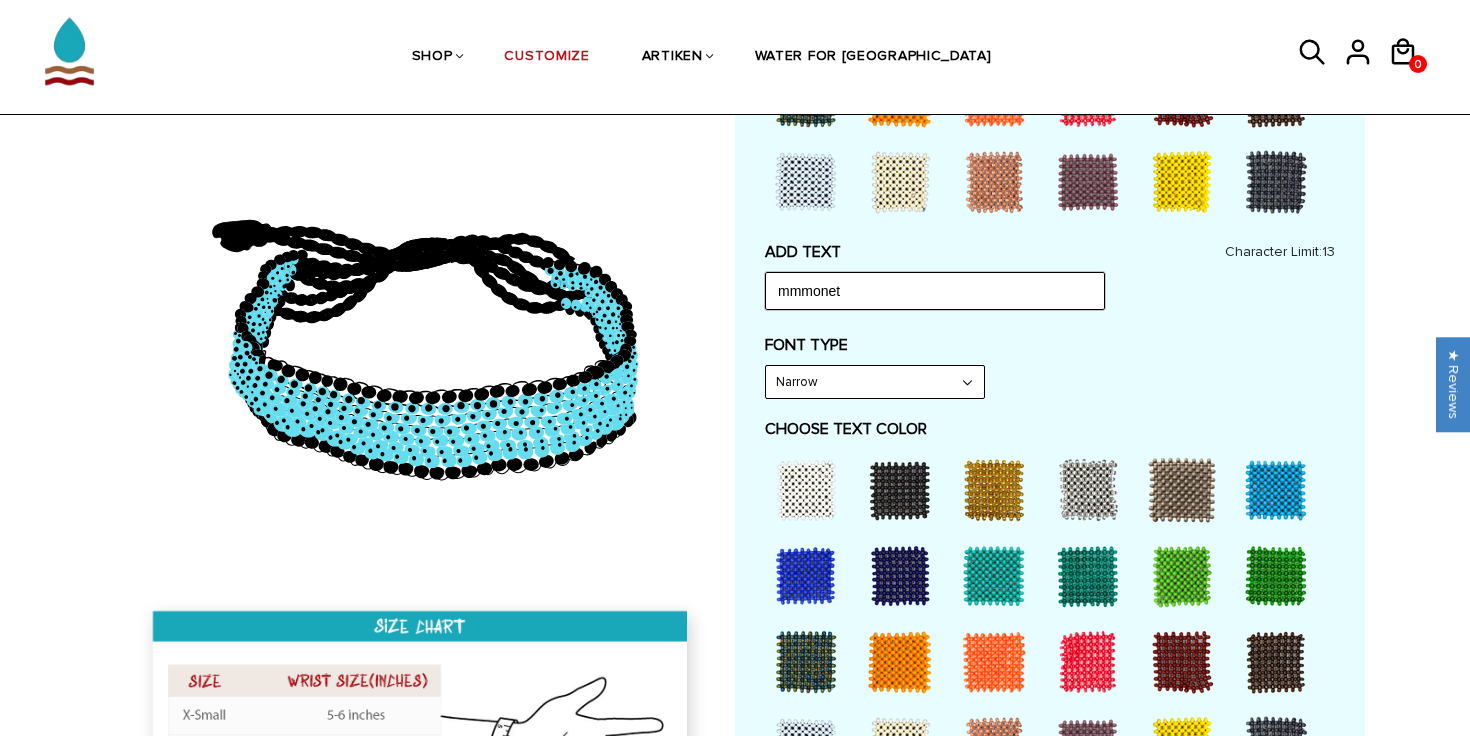type on "mmmonet" 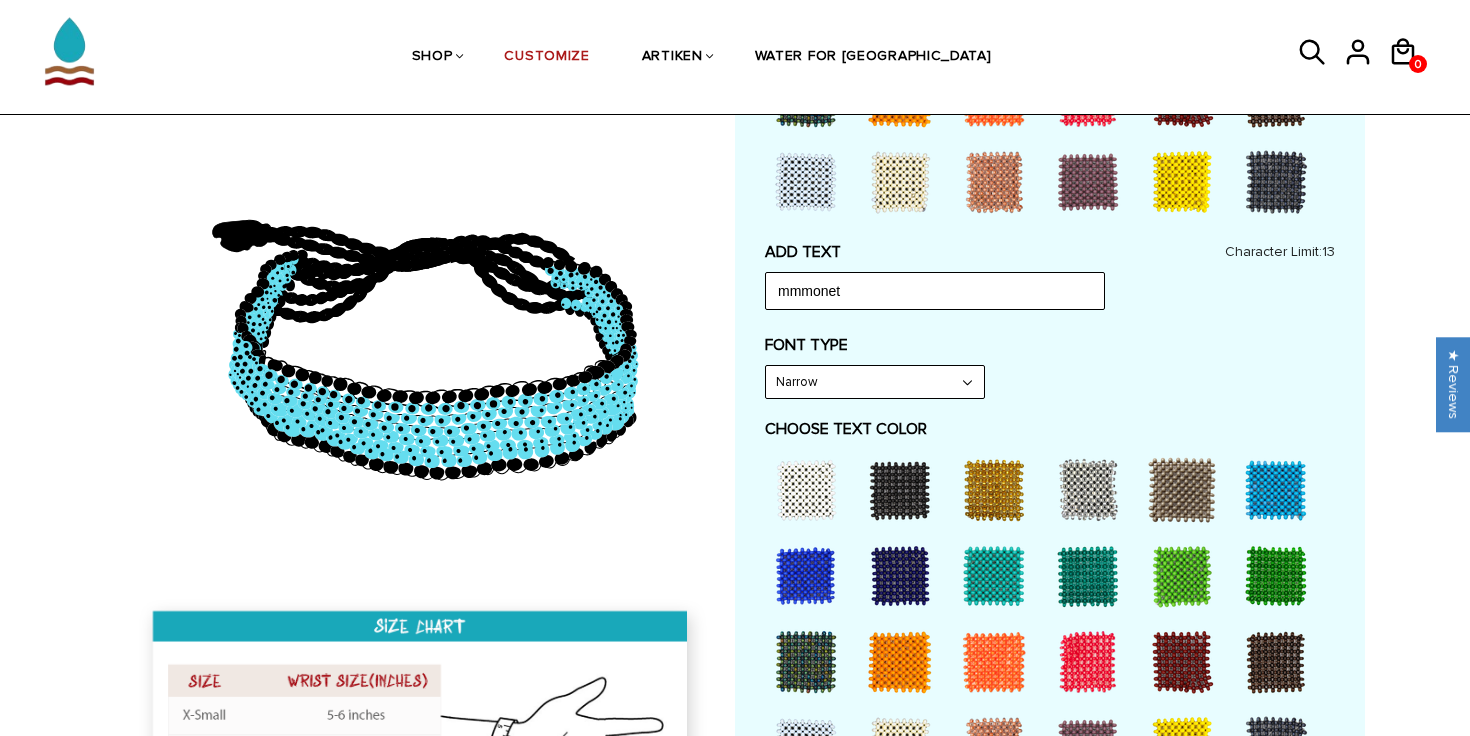 click on "Narrow
Bold" at bounding box center [875, 382] 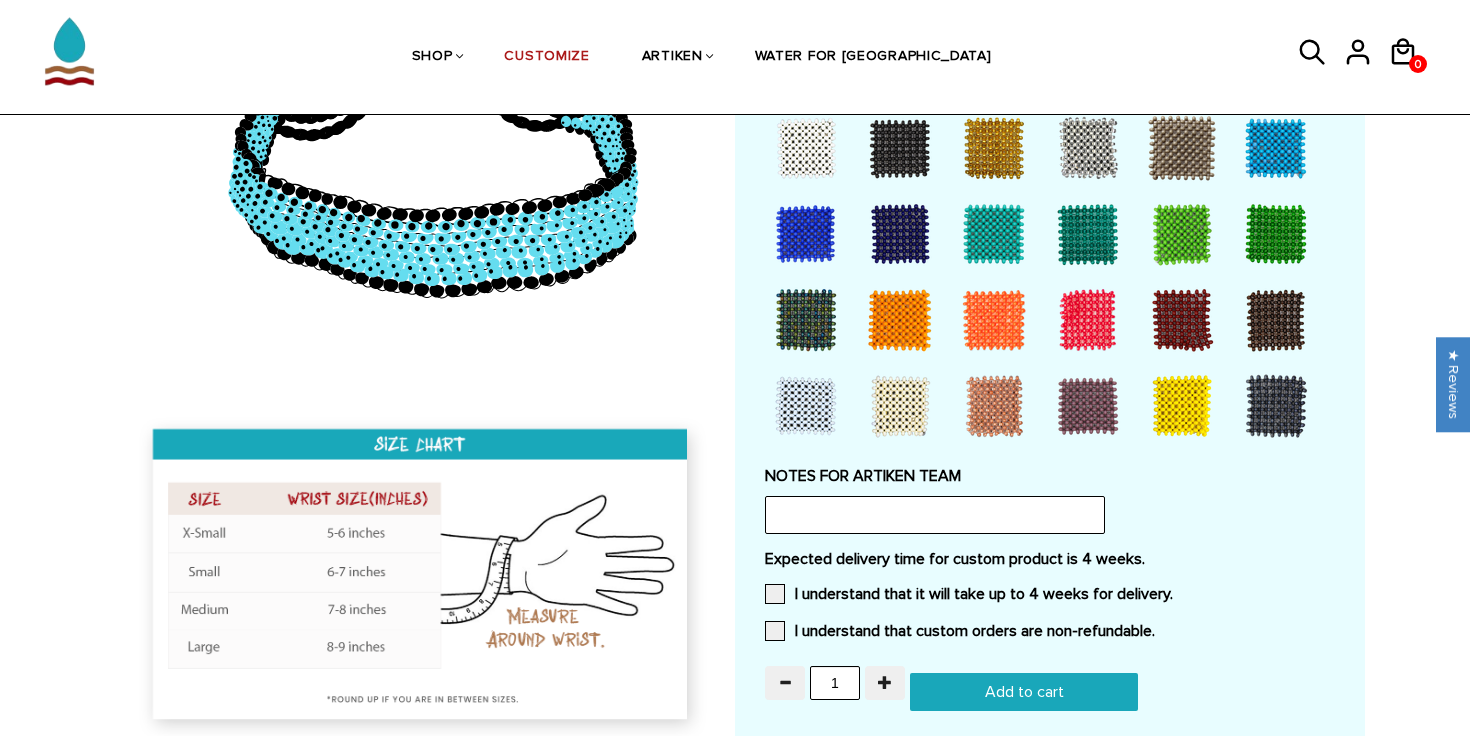 scroll, scrollTop: 1493, scrollLeft: 0, axis: vertical 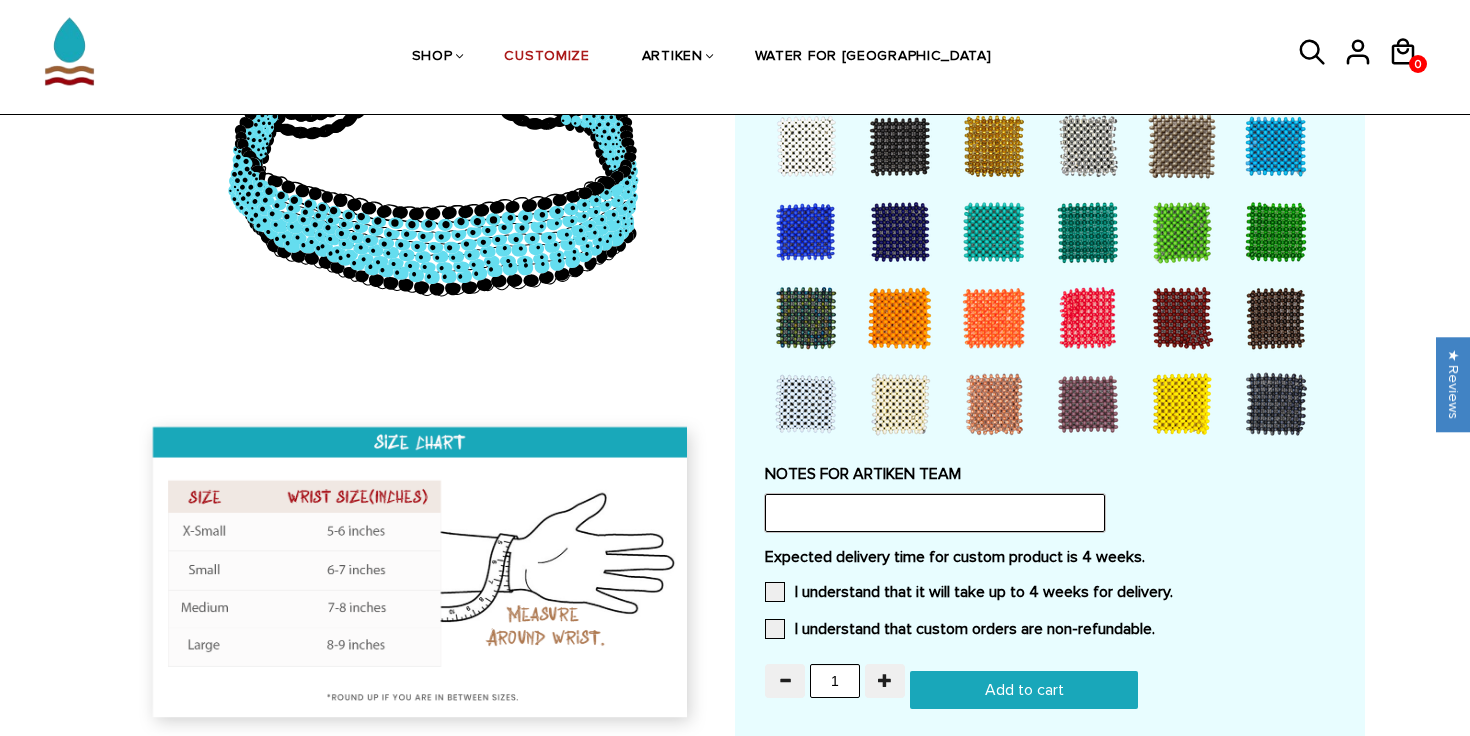 click at bounding box center [935, 513] 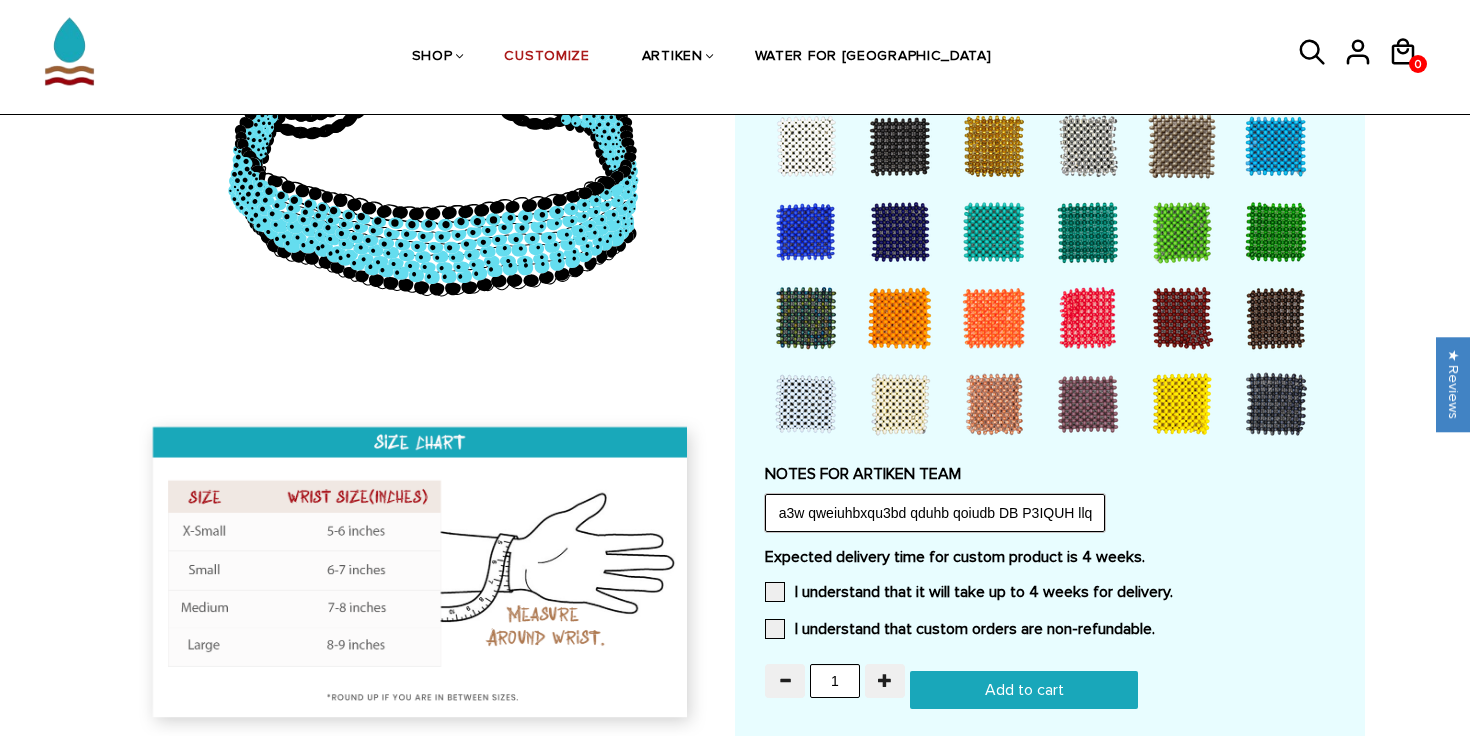 scroll, scrollTop: 0, scrollLeft: 107, axis: horizontal 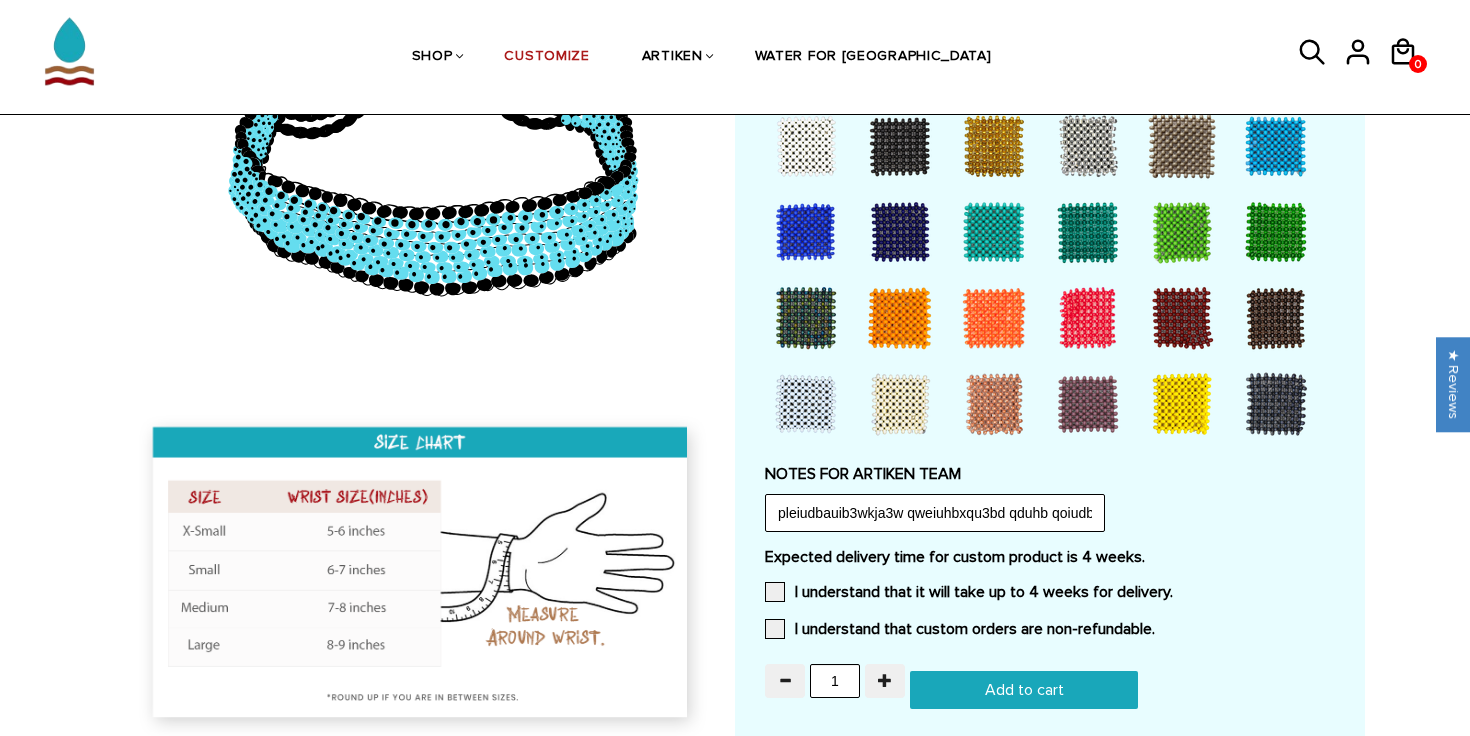 click on "I understand that it will take up to 4 weeks for delivery." at bounding box center [1173, 586] 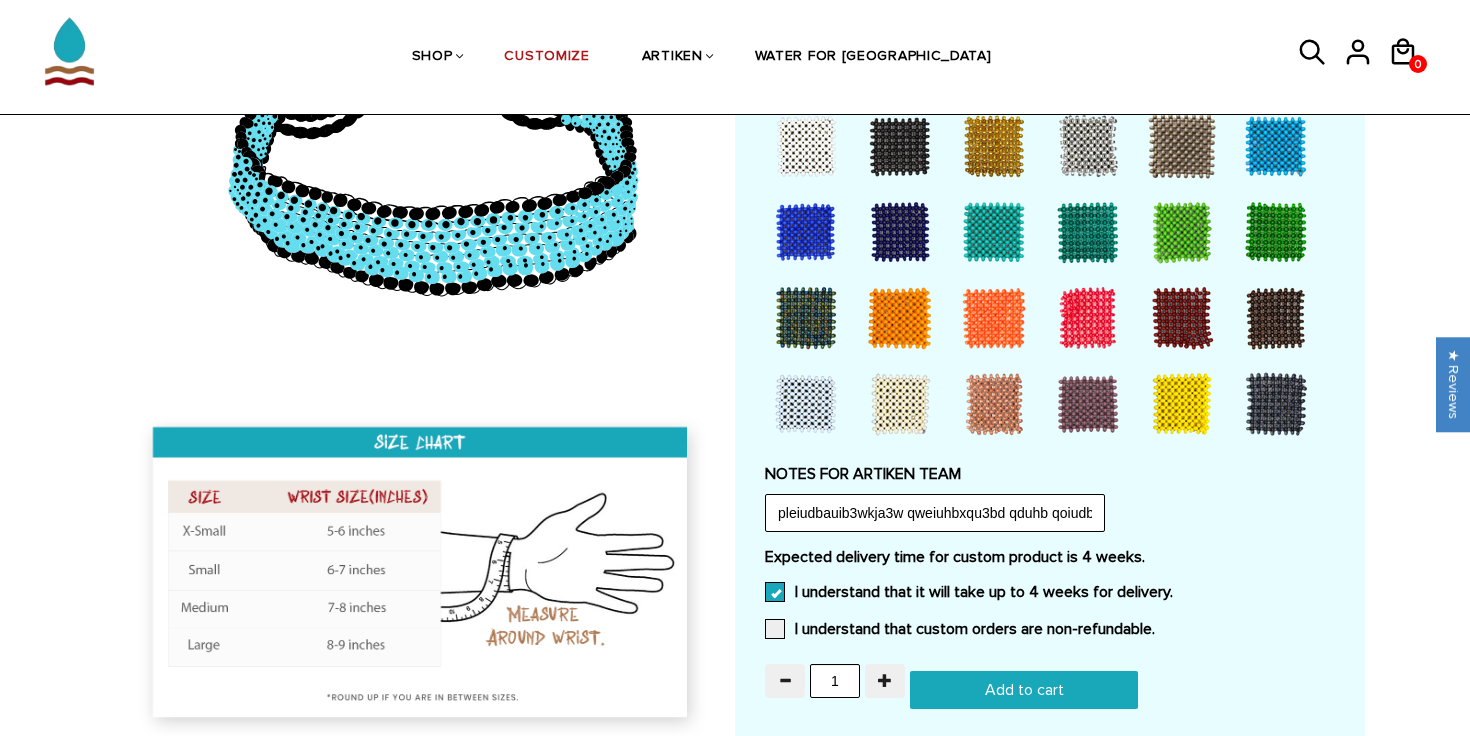 click on "I understand that it will take up to 4 weeks for delivery." at bounding box center [1173, 586] 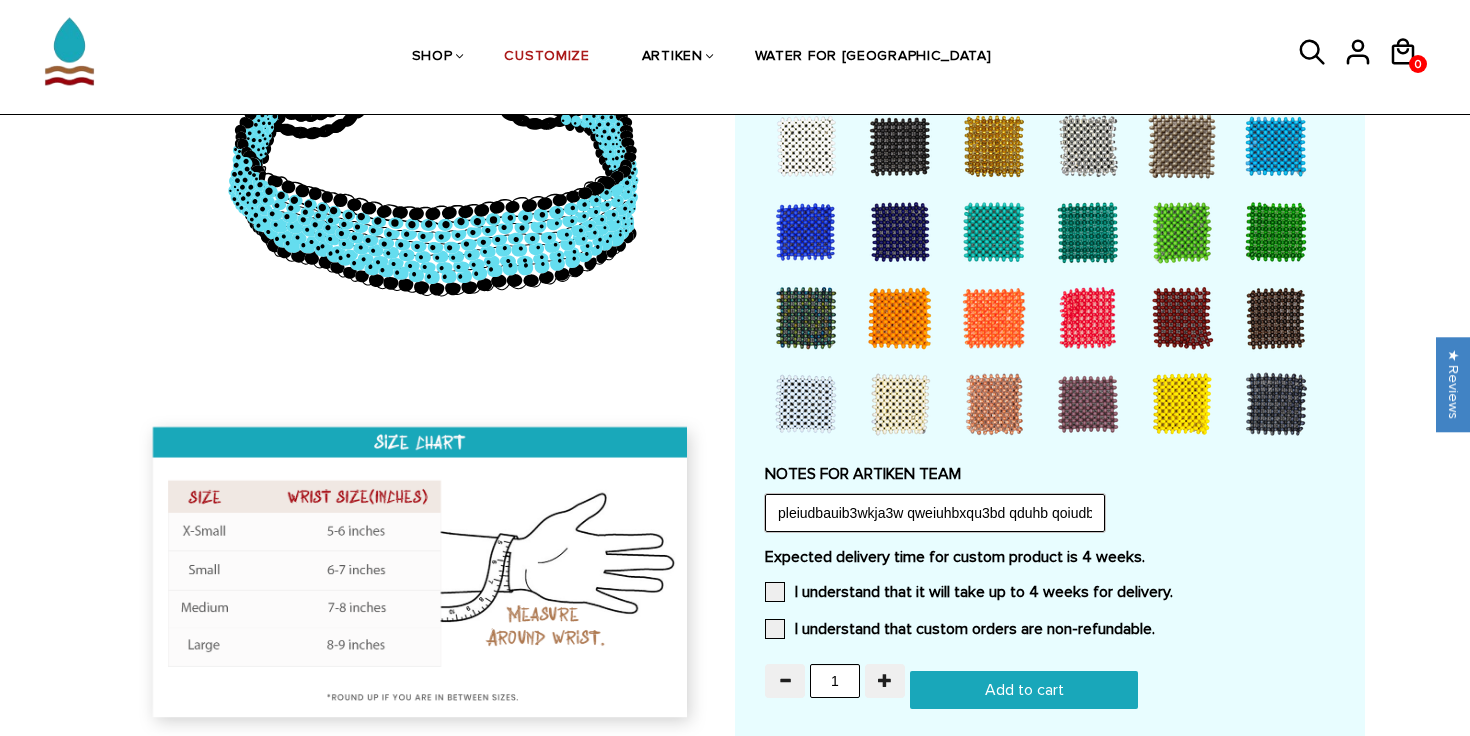 click on "pleiudbauib3wkja3w qweiuhbxqu3bd qduhb qoiudb DB P3IQUH llqb" at bounding box center [935, 513] 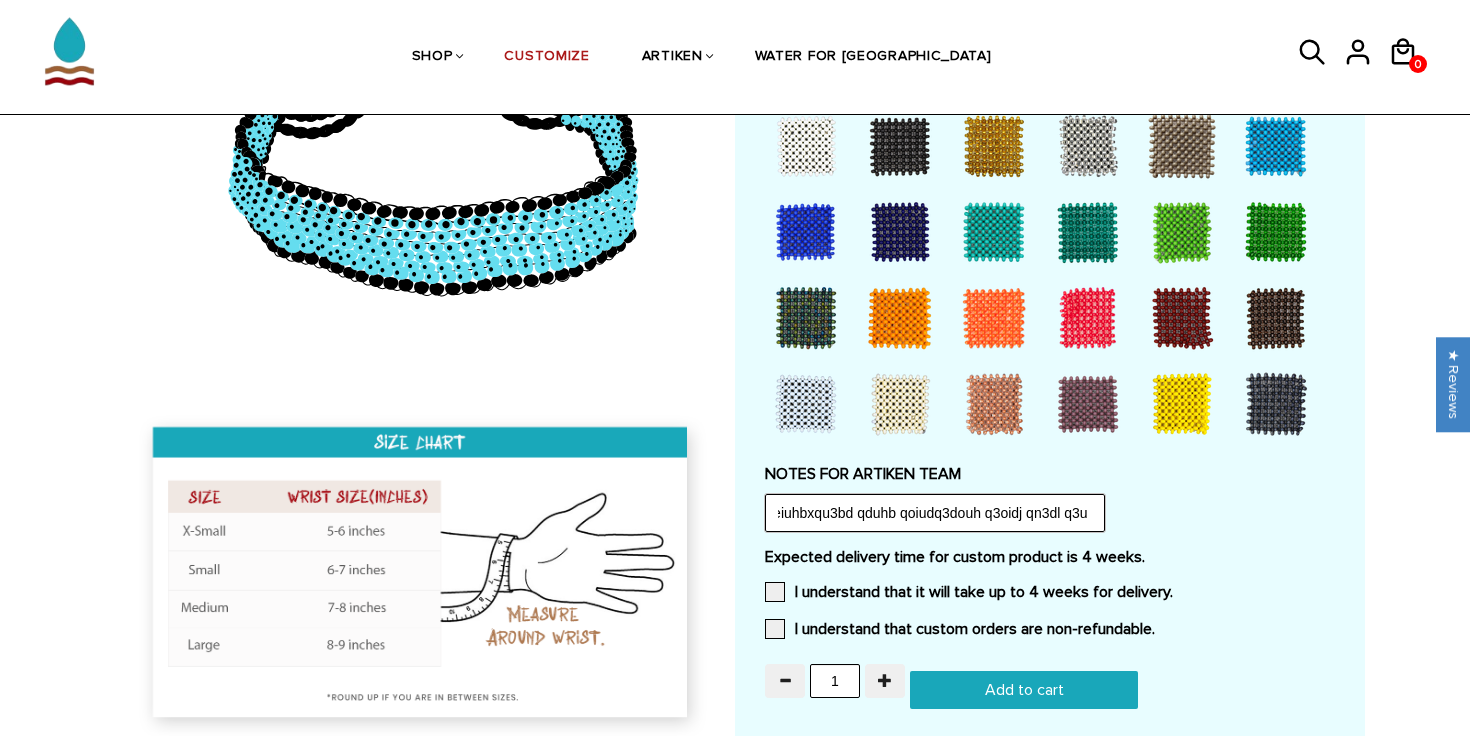 scroll, scrollTop: 0, scrollLeft: 160, axis: horizontal 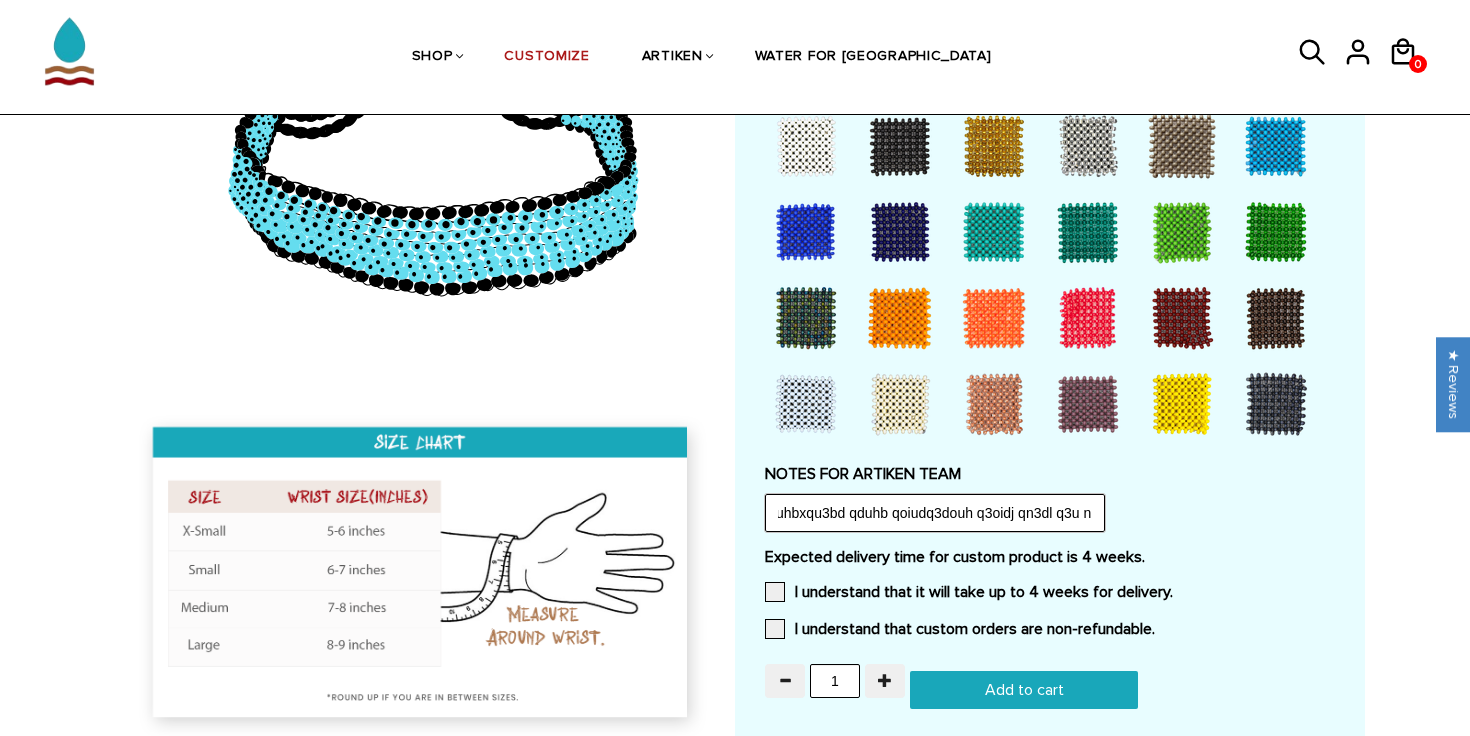 type on "pleiudbauib3wkja3w qweiuhbxqu3bd qduhb qoiudq3douh q3oidj qn3dl q3u nb DB P3IQUH llqb" 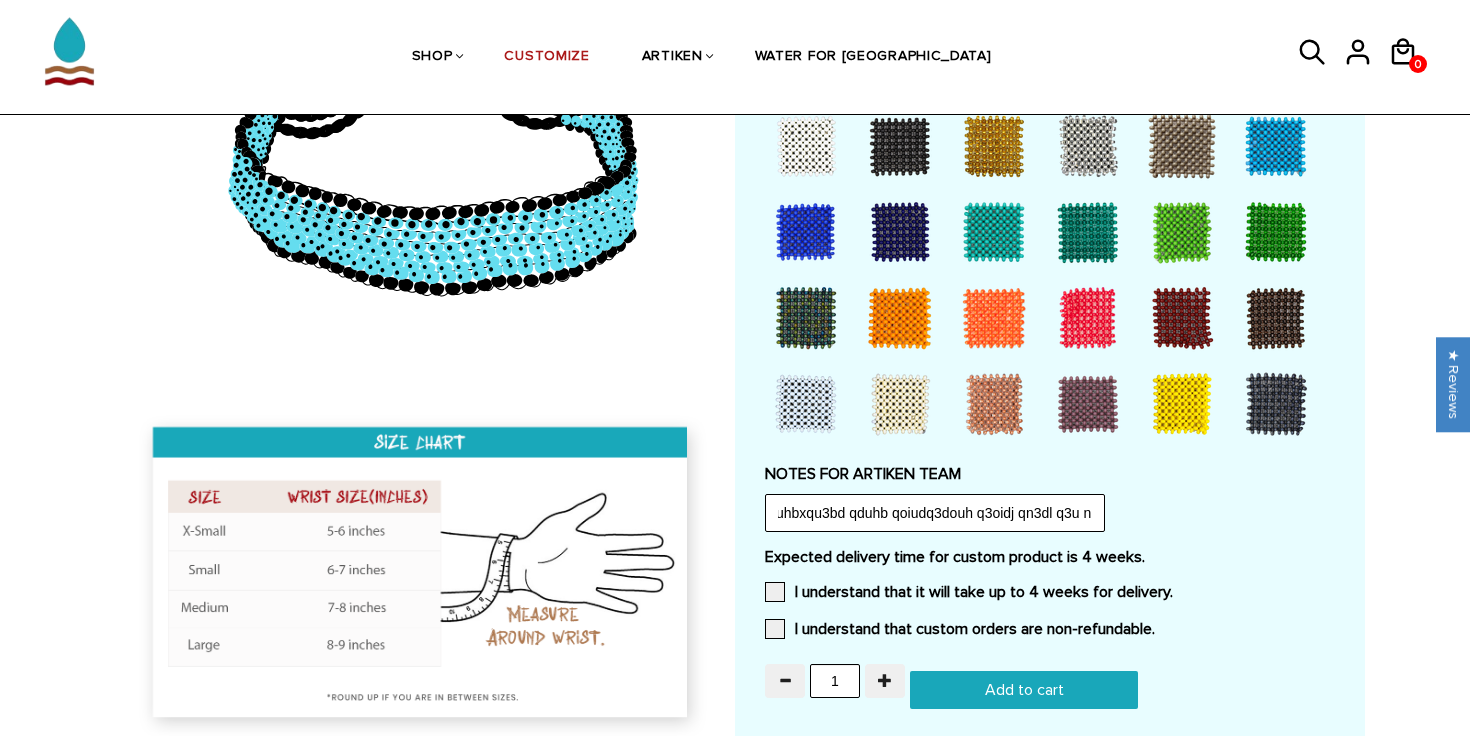scroll, scrollTop: 0, scrollLeft: 0, axis: both 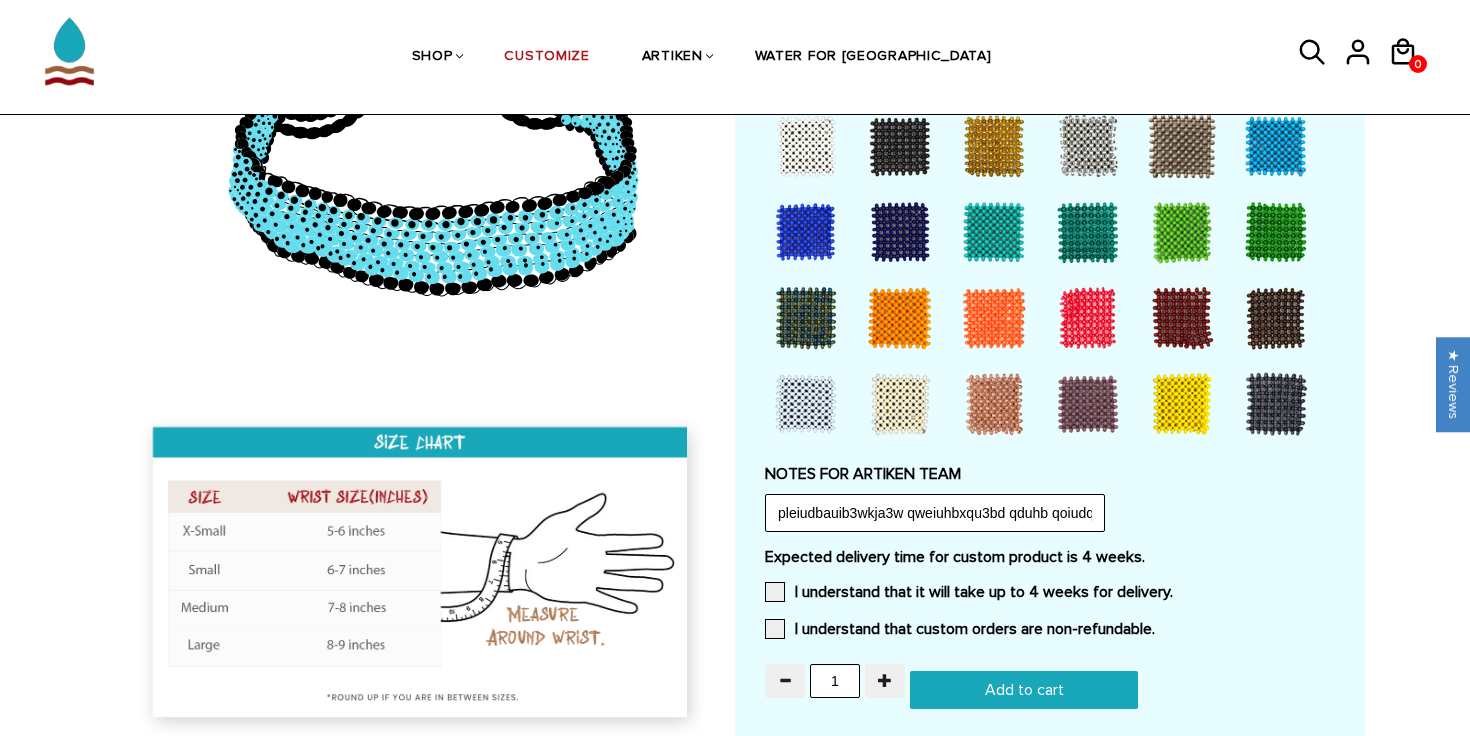 click on "Expected delivery time for custom product is 4 weeks.
I understand that it will take up to 4 weeks for delivery.
I understand that custom orders are non-refundable." at bounding box center [1050, 599] 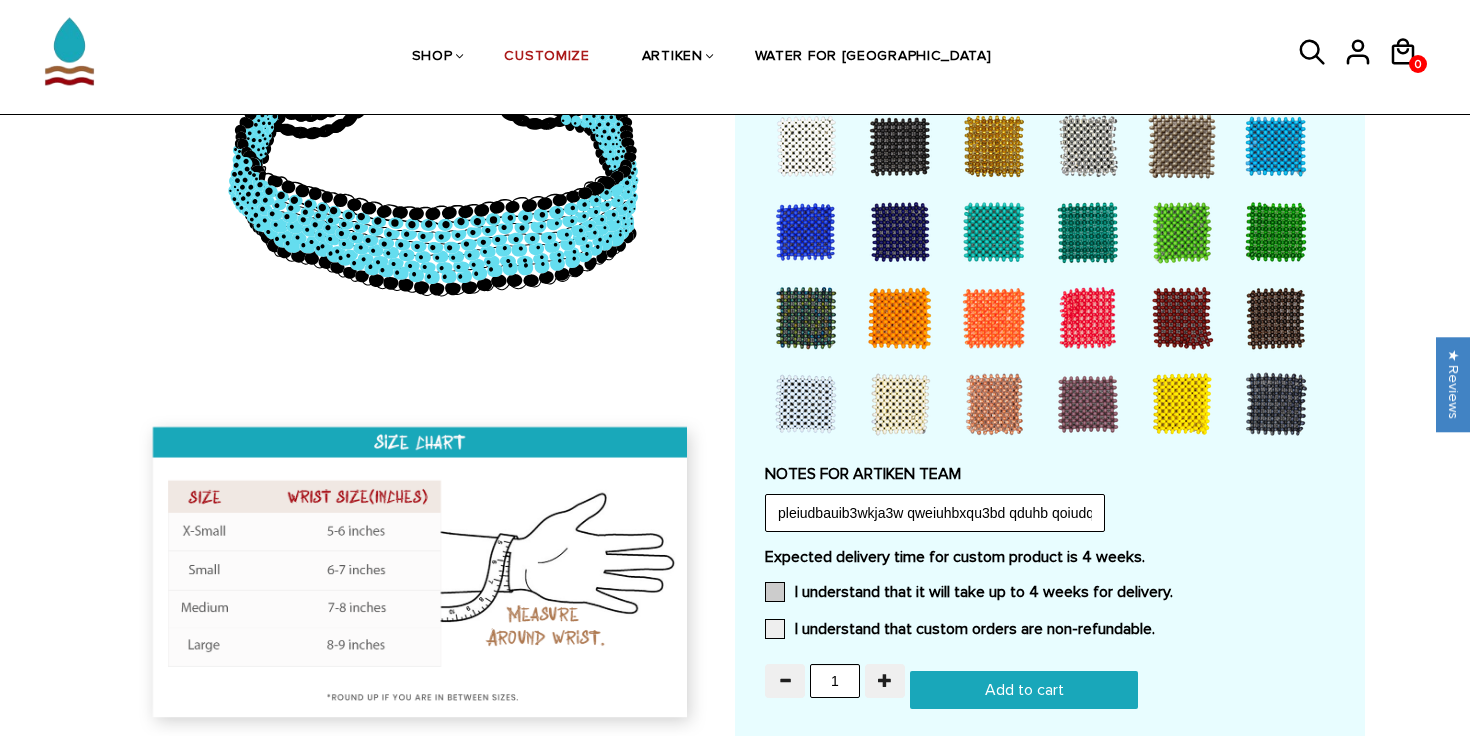 click at bounding box center [775, 592] 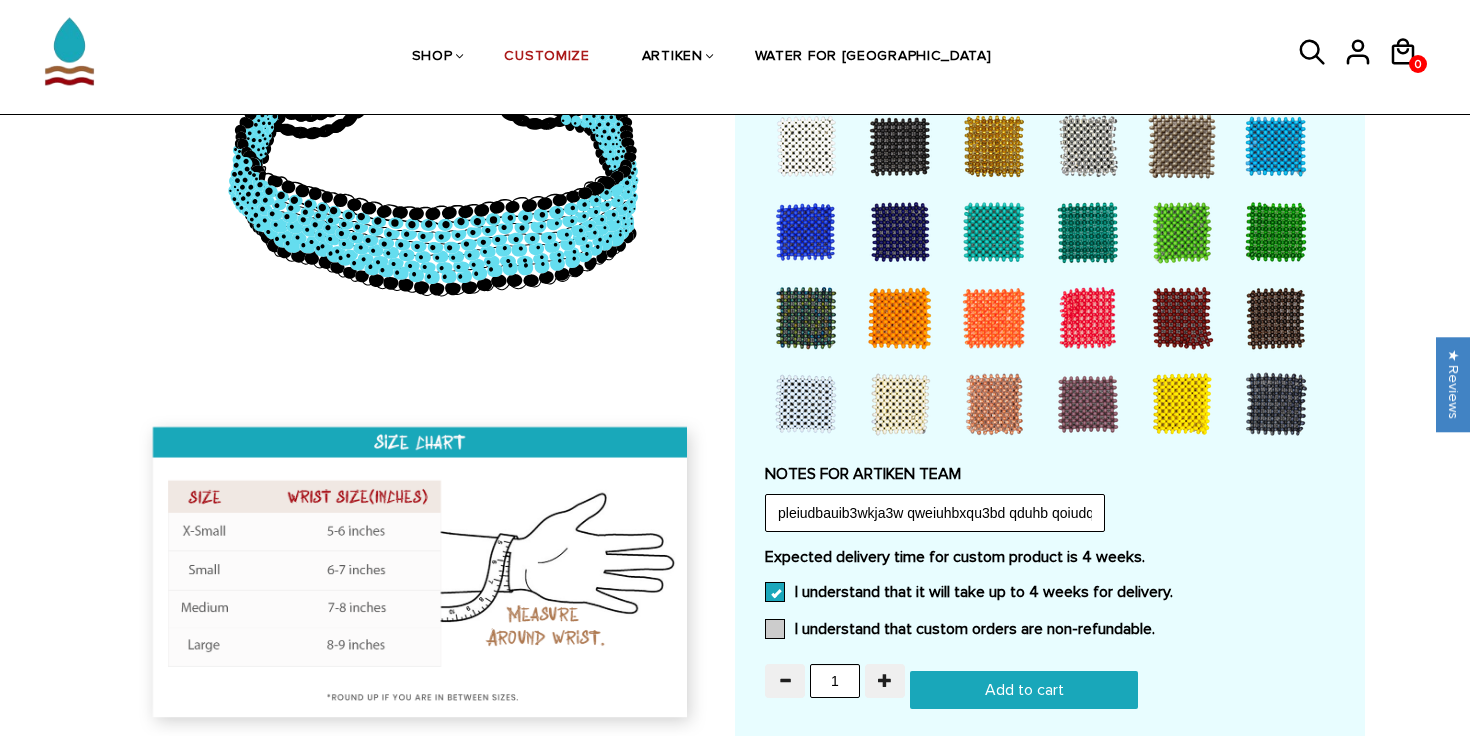 click at bounding box center [775, 629] 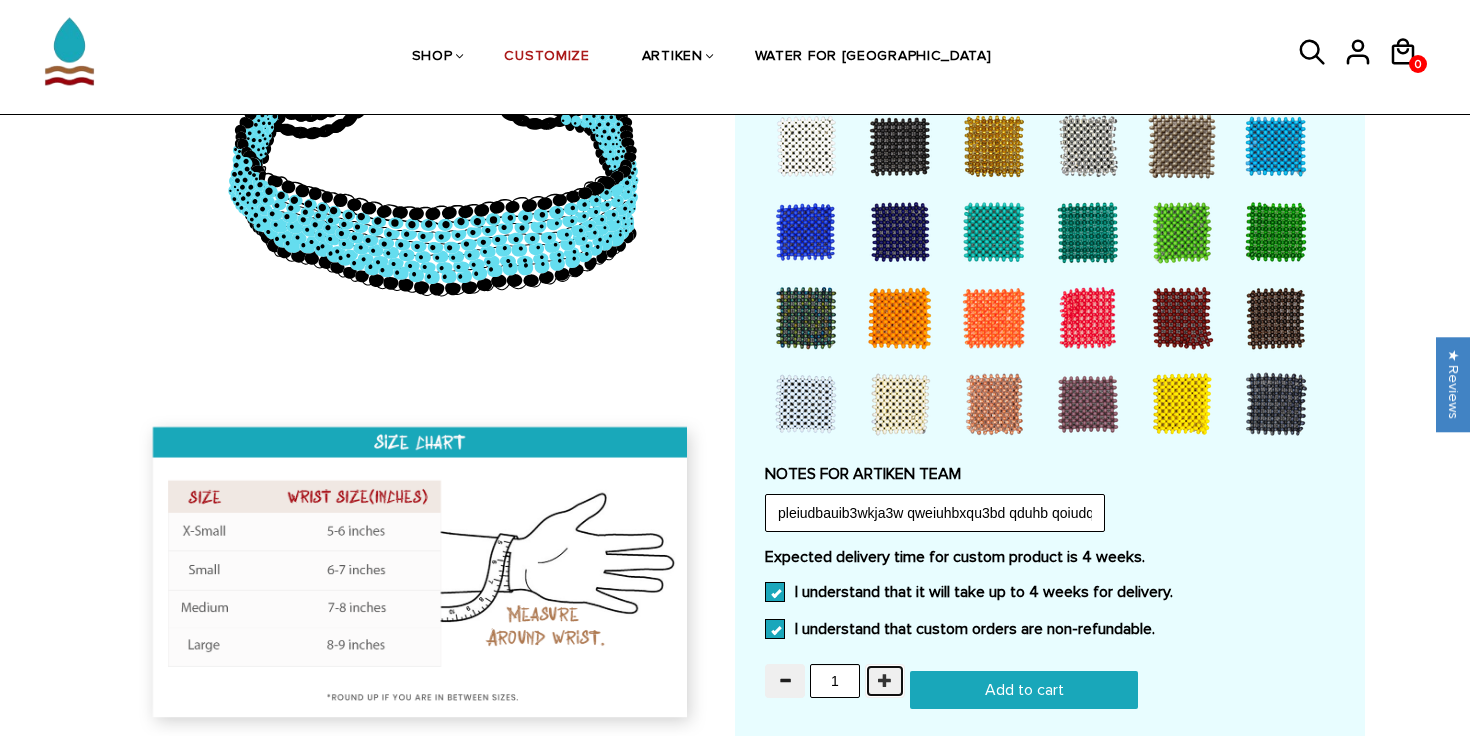 click at bounding box center (885, 681) 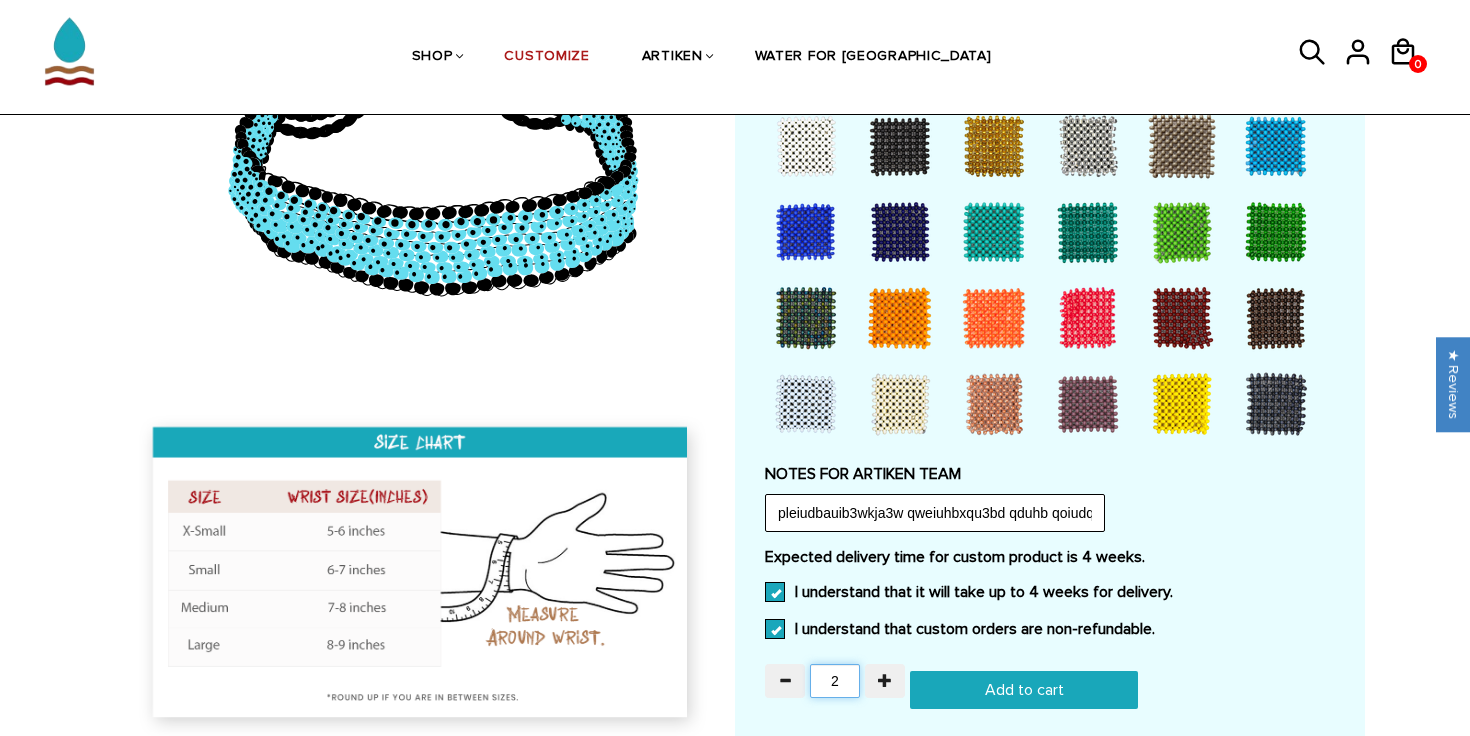 click on "2" at bounding box center (835, 681) 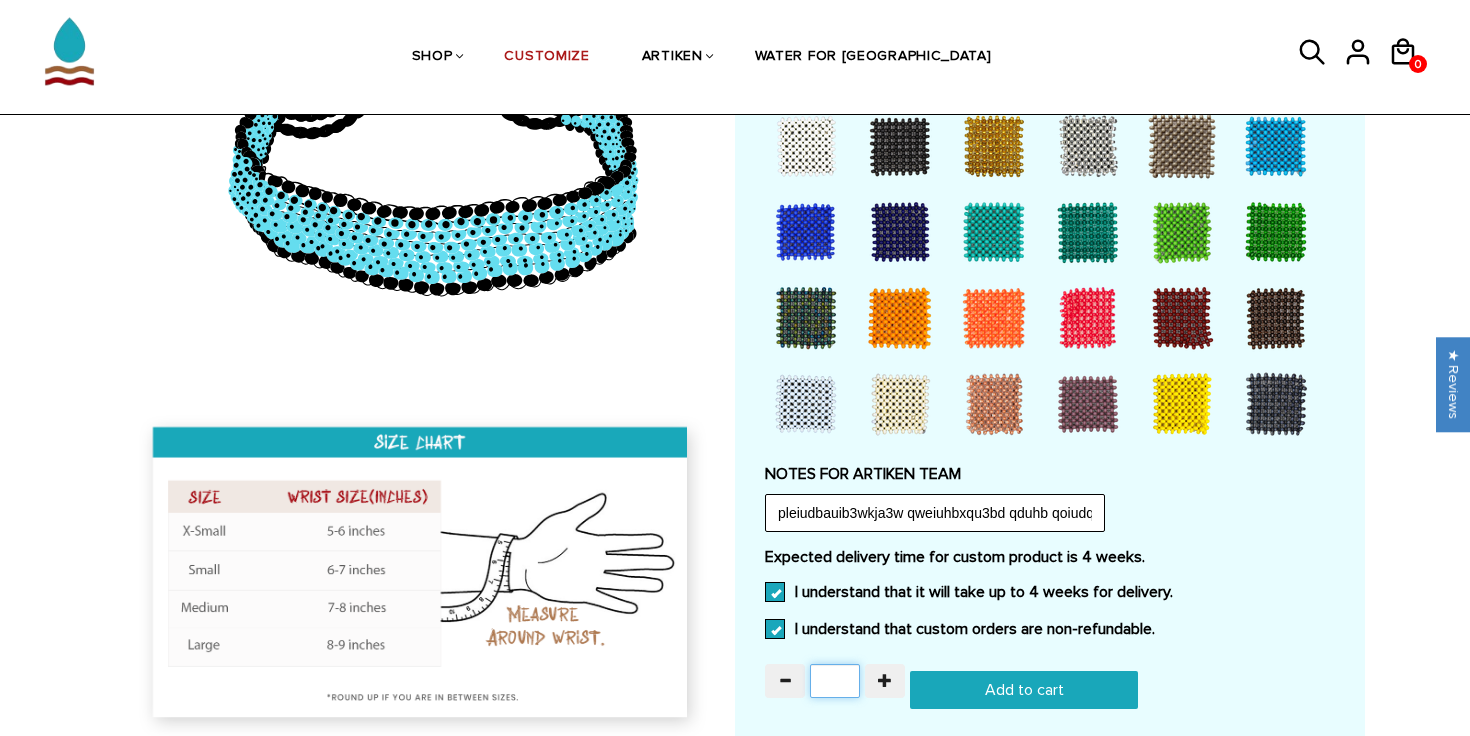 click at bounding box center [835, 681] 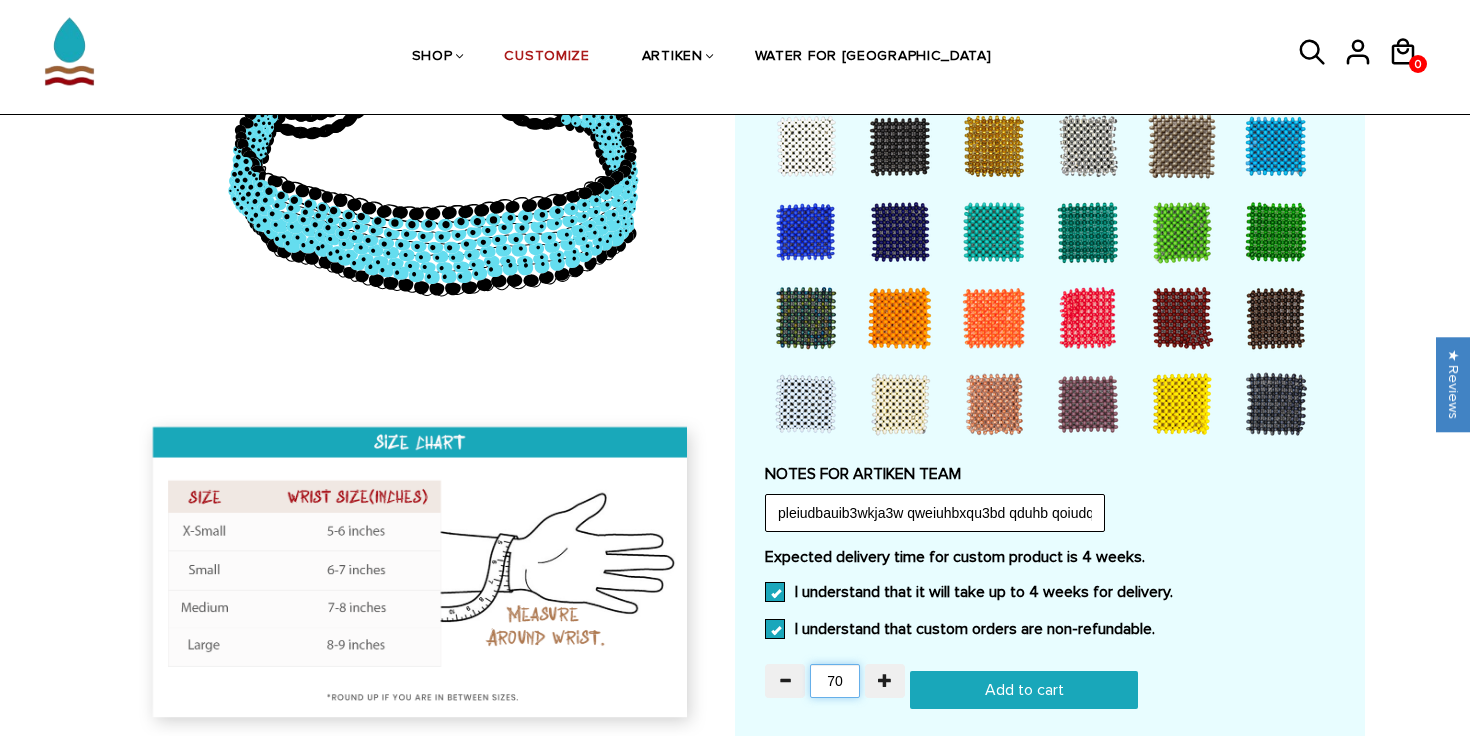 type on "70" 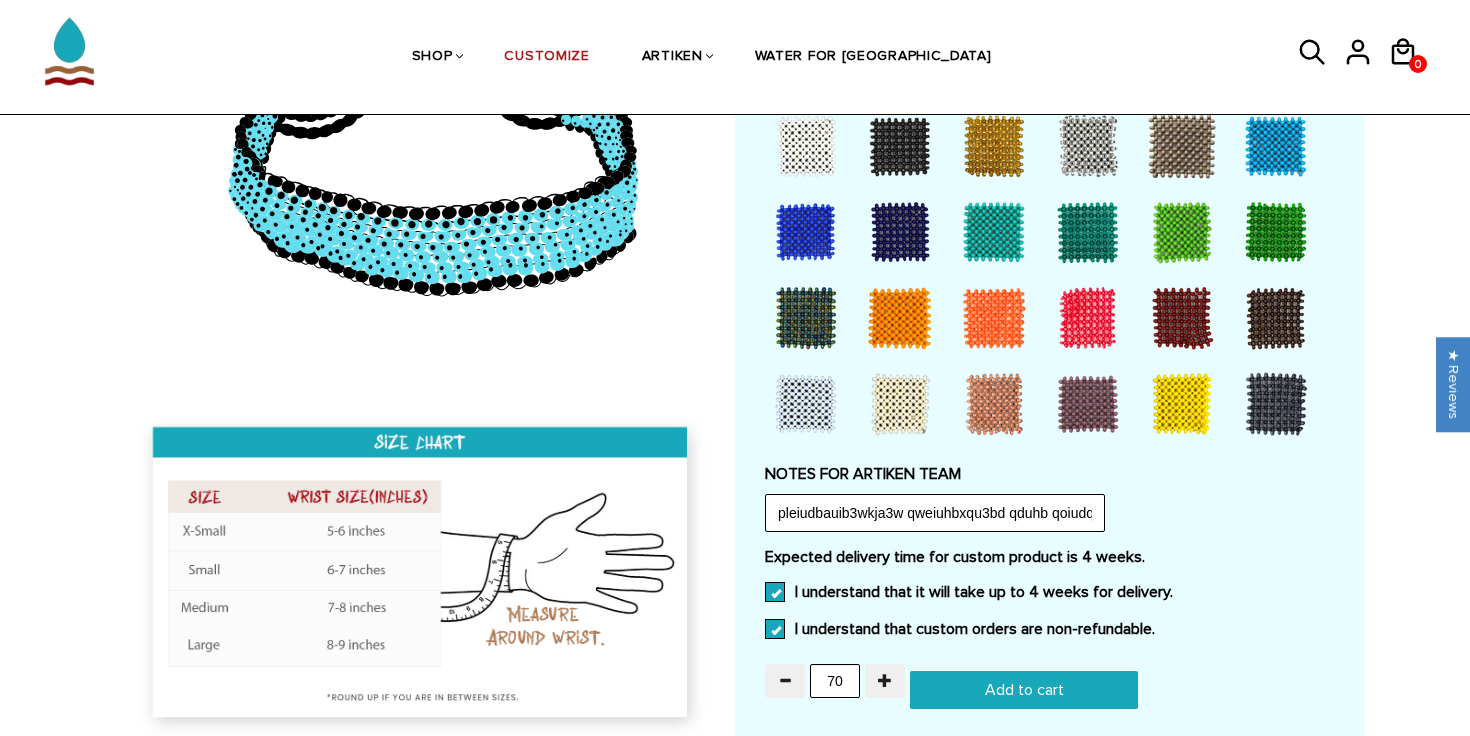 click on "Customize Your Own
CHOOSE TYPE OF BRACELET  *
Traditional
Adjustable
Traditional / X-Small / 8 Beads
Traditional / X-Small / 6 Beads
Traditional / X-Small / 10 Beads
Traditional / Small / 8 Beads
Traditional / Small / 6 Beads
Traditional / Small / 10 Beads Traditional / Medium / 8 Beads * ×" at bounding box center [1050, -268] 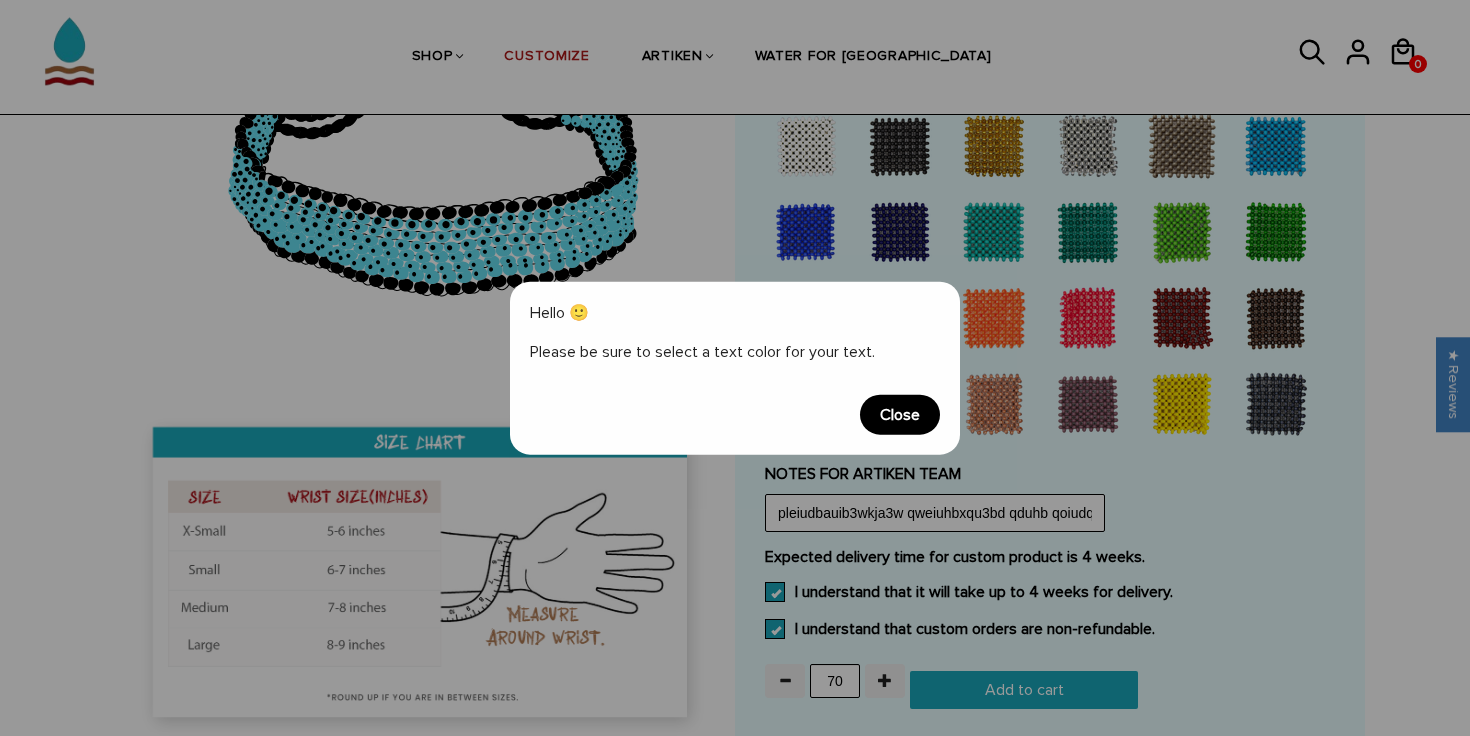click on "Close" at bounding box center [900, 414] 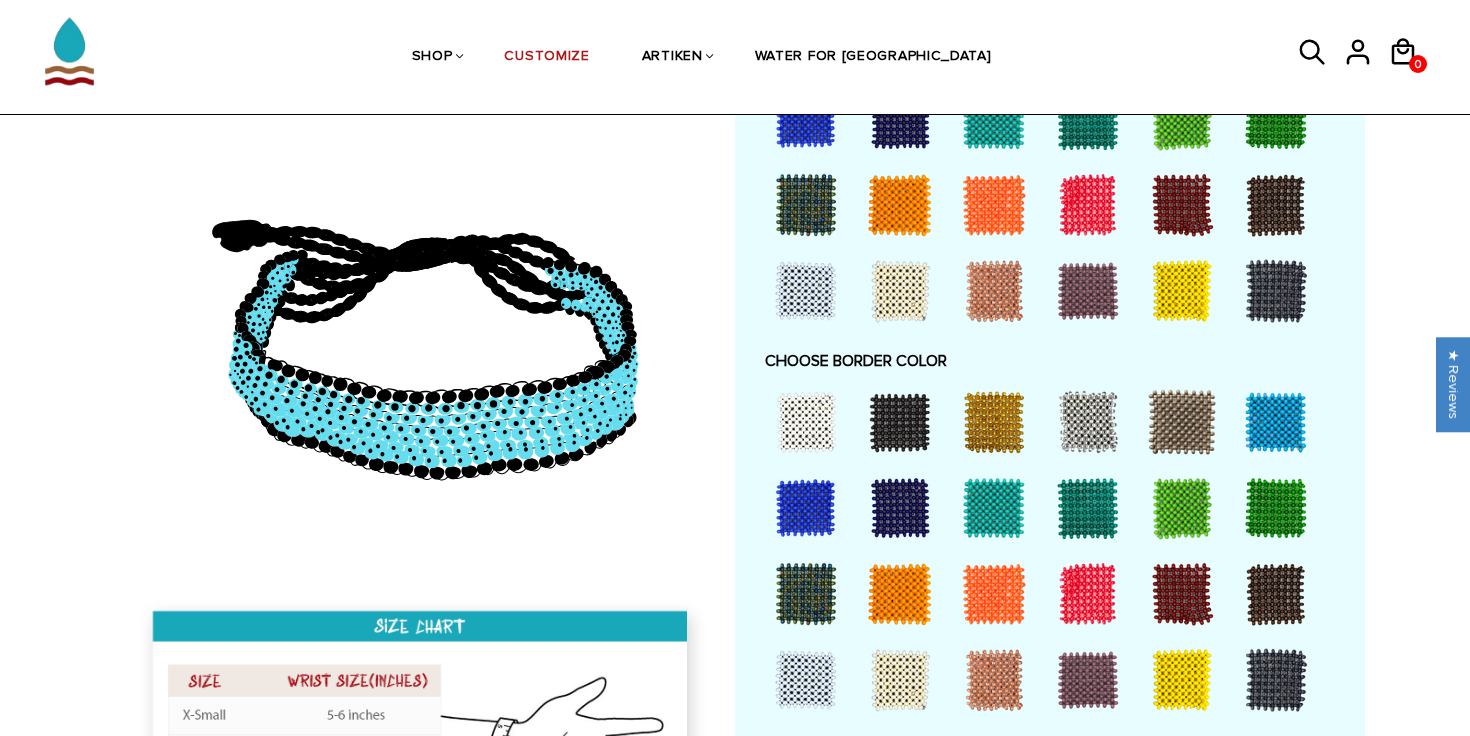 scroll, scrollTop: 1220, scrollLeft: 0, axis: vertical 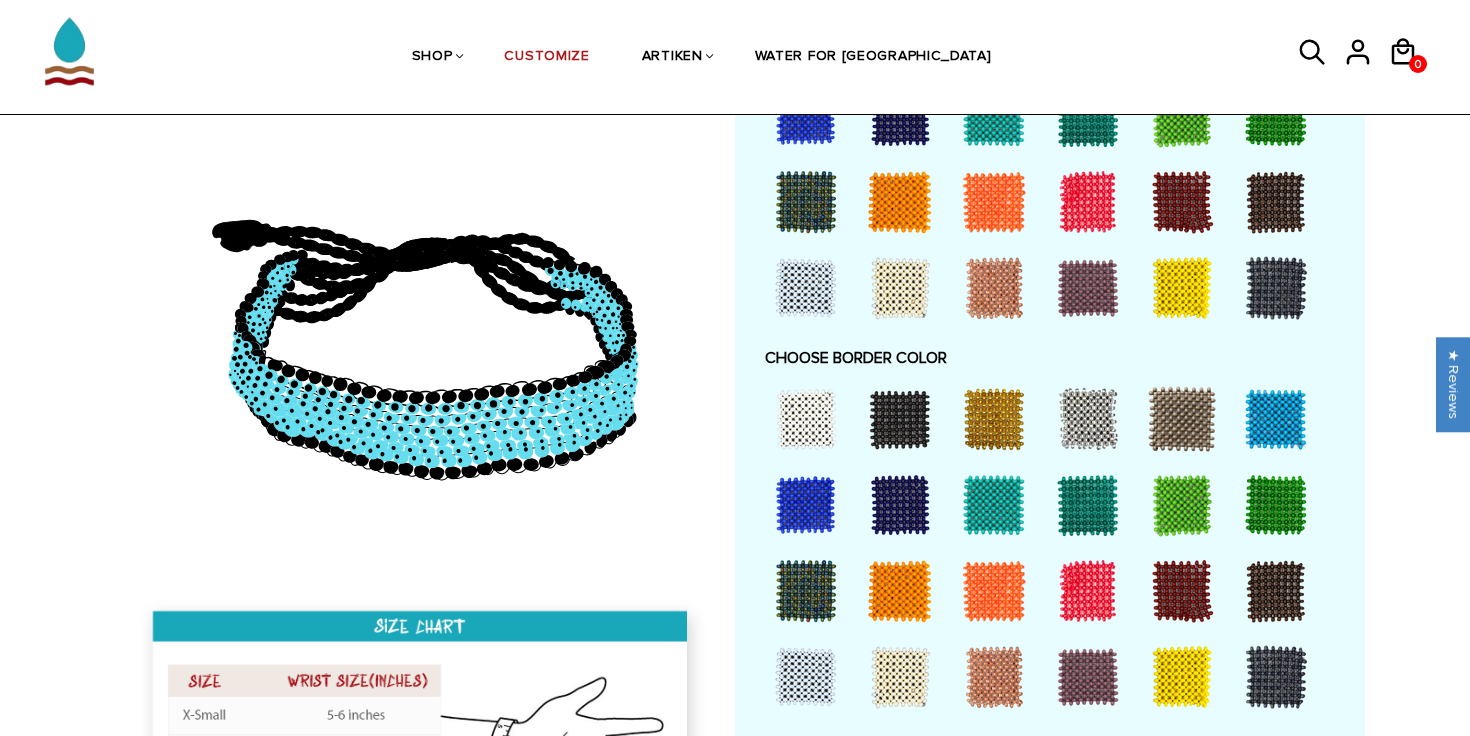 click at bounding box center [1088, 505] 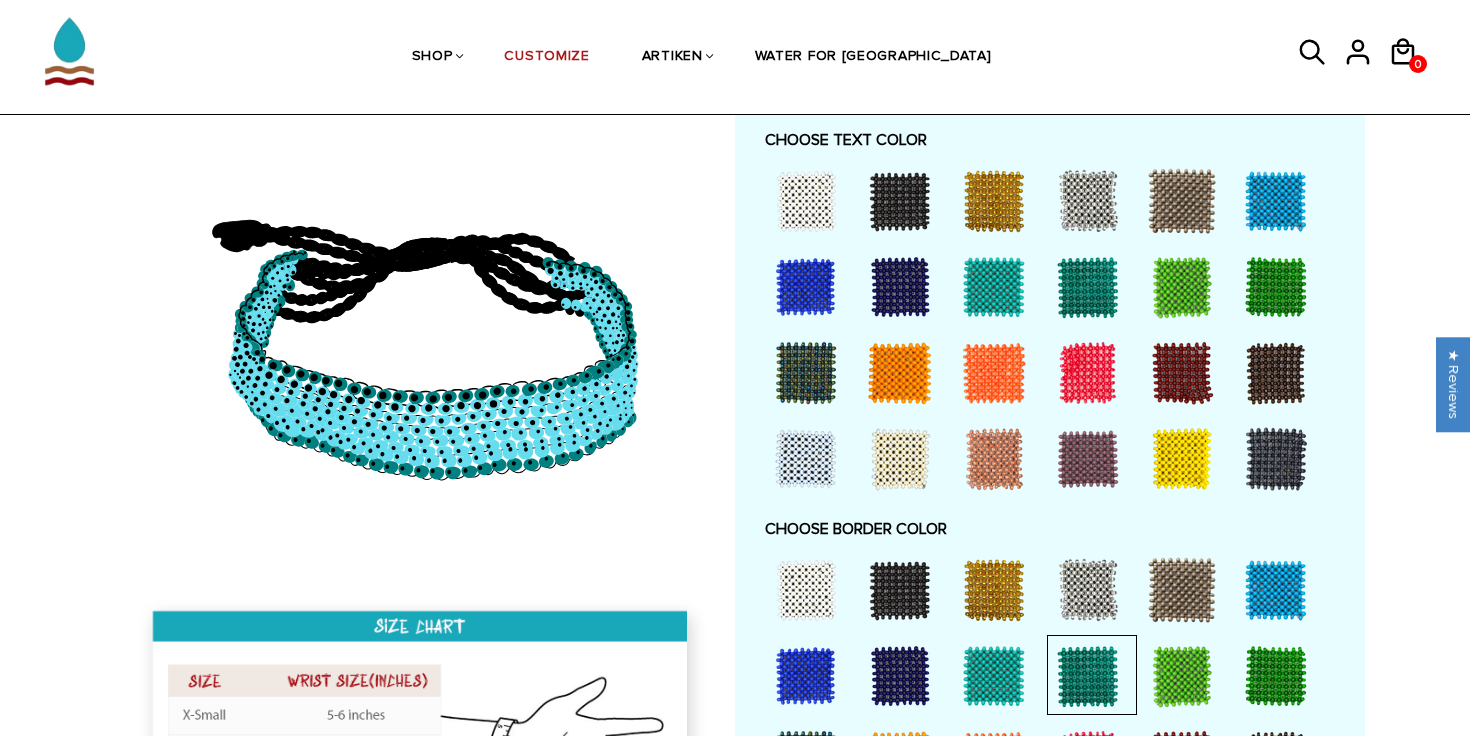 scroll, scrollTop: 1048, scrollLeft: 0, axis: vertical 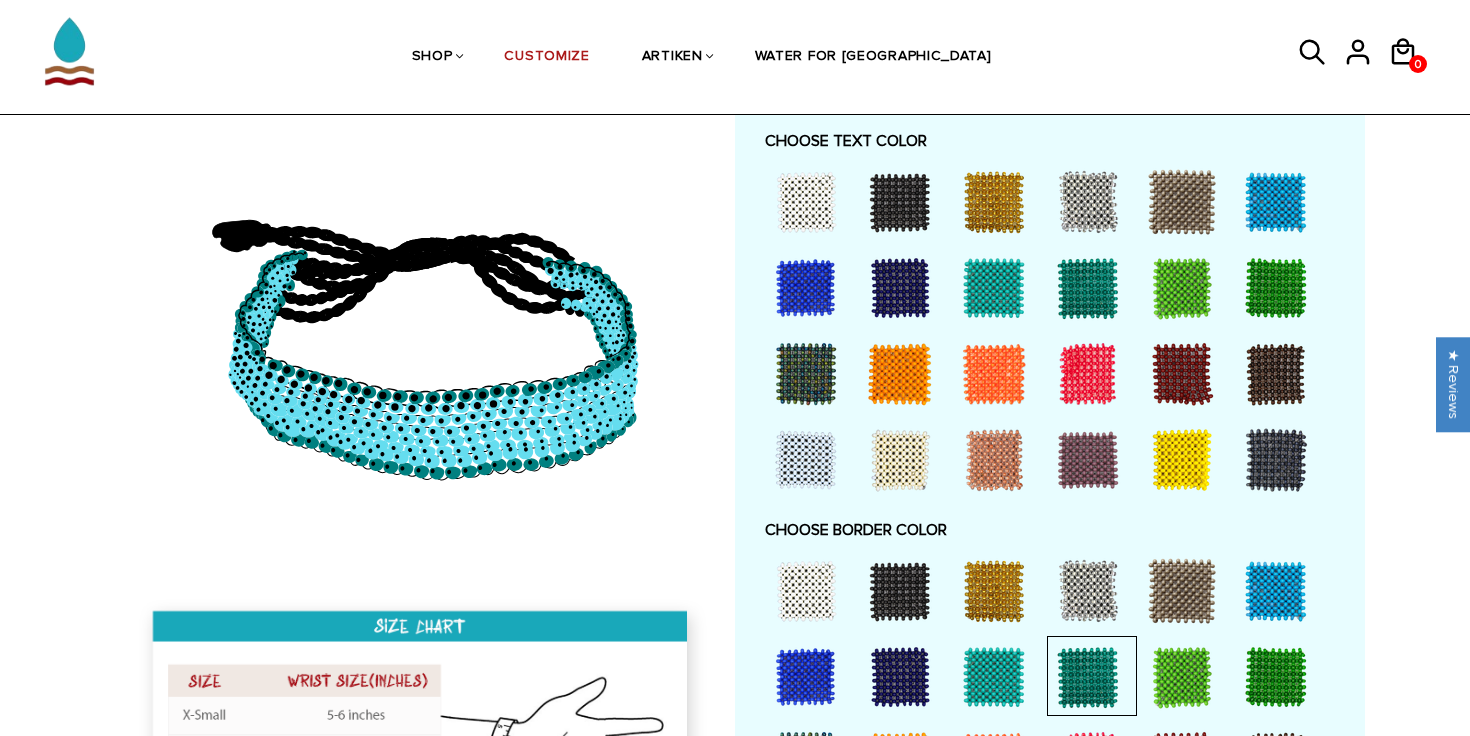 click at bounding box center (900, 288) 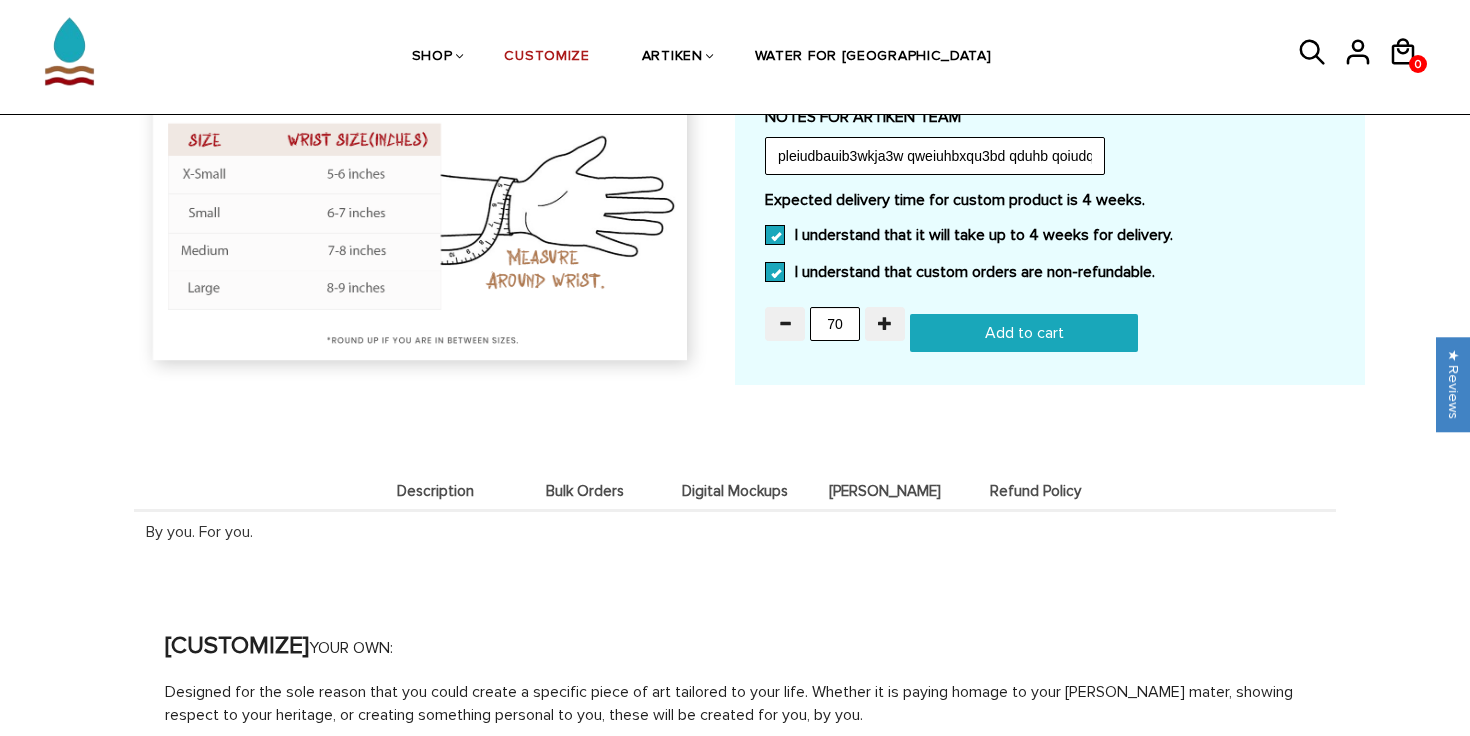 scroll, scrollTop: 1912, scrollLeft: 0, axis: vertical 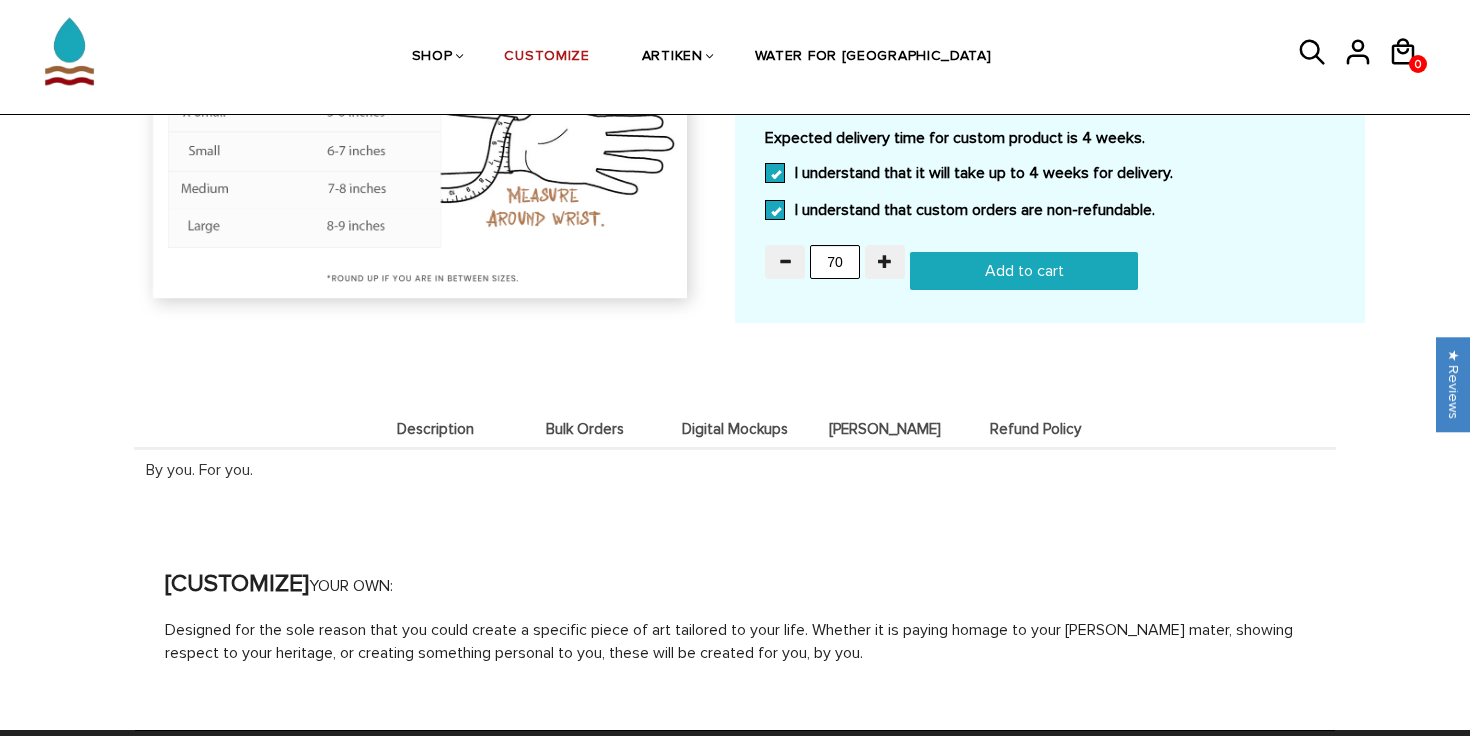 click on "Add to cart" at bounding box center (1024, 271) 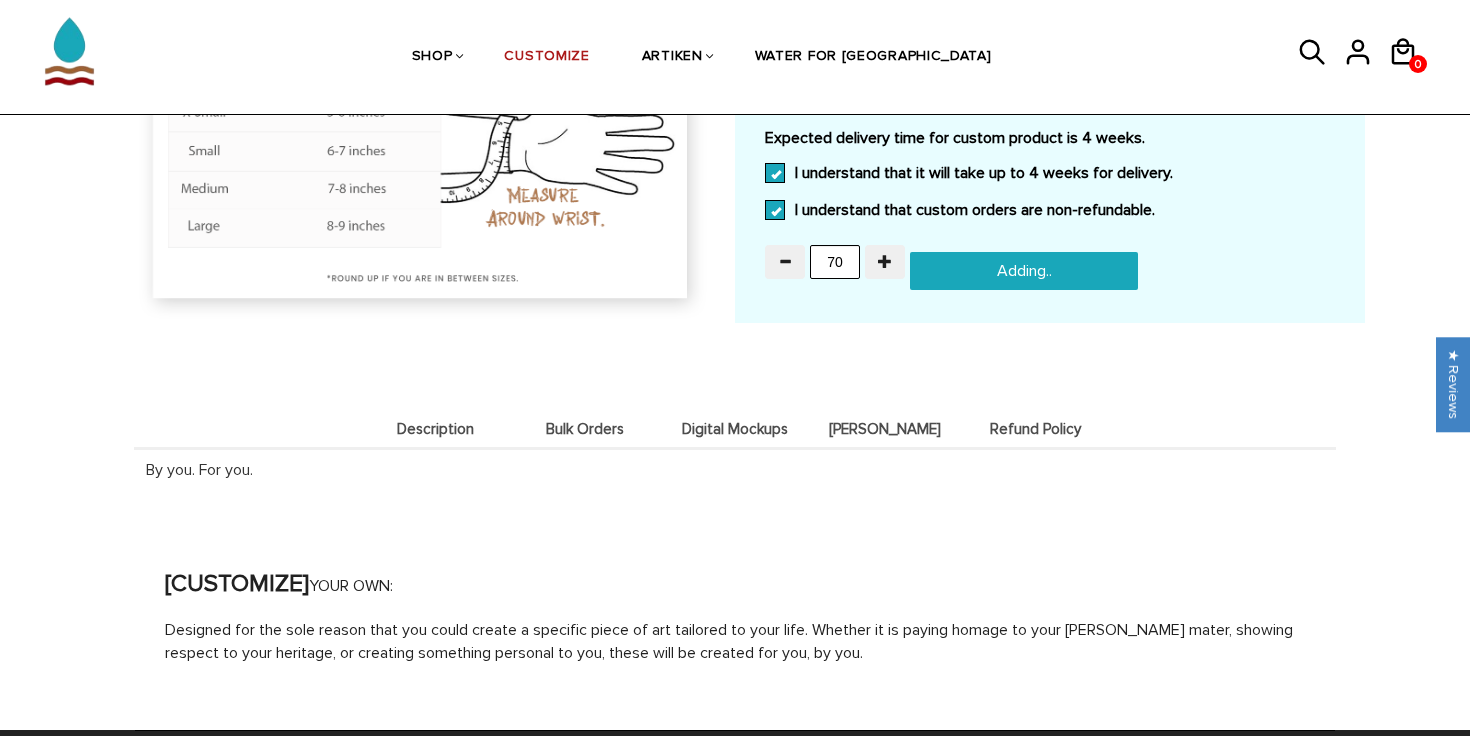 type on "Add to cart" 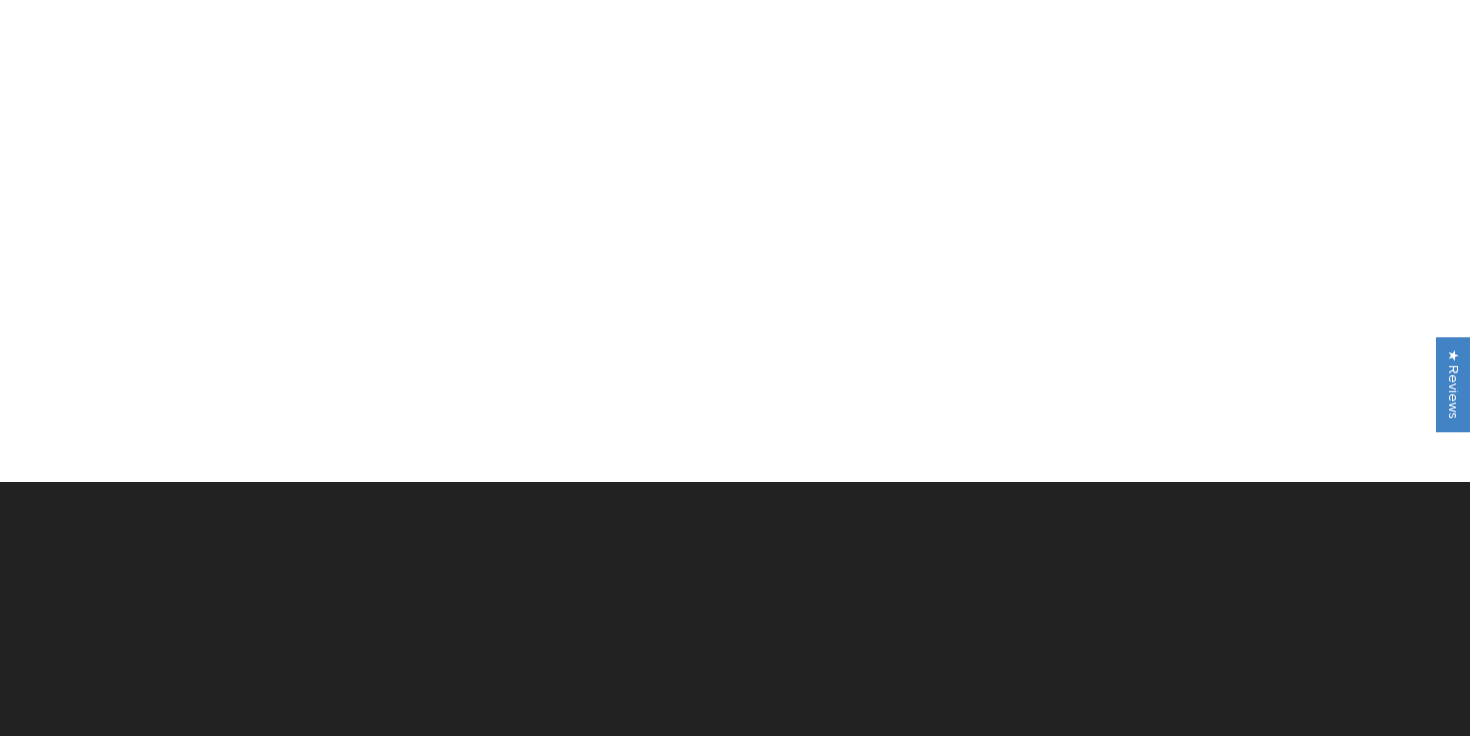 scroll, scrollTop: 1912, scrollLeft: 0, axis: vertical 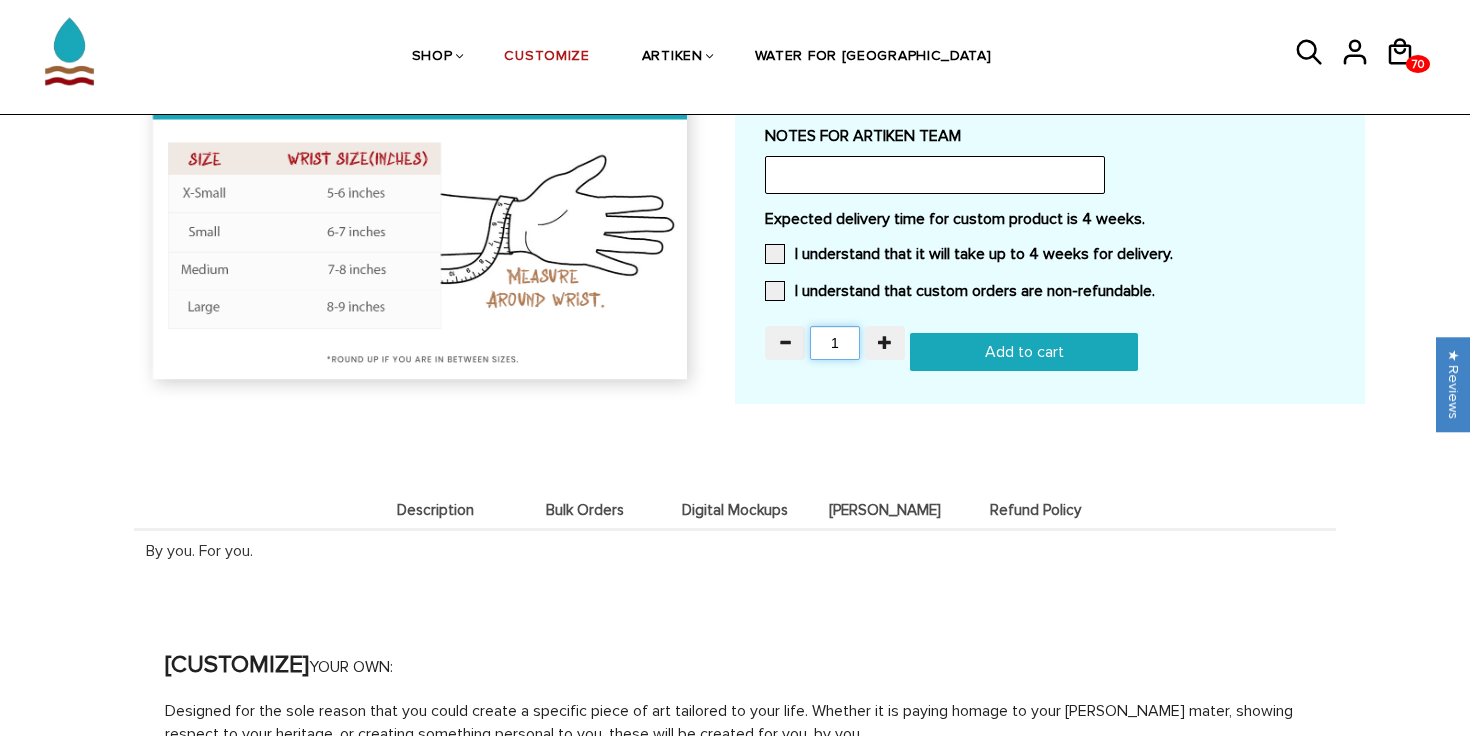 click on "1" at bounding box center (835, 343) 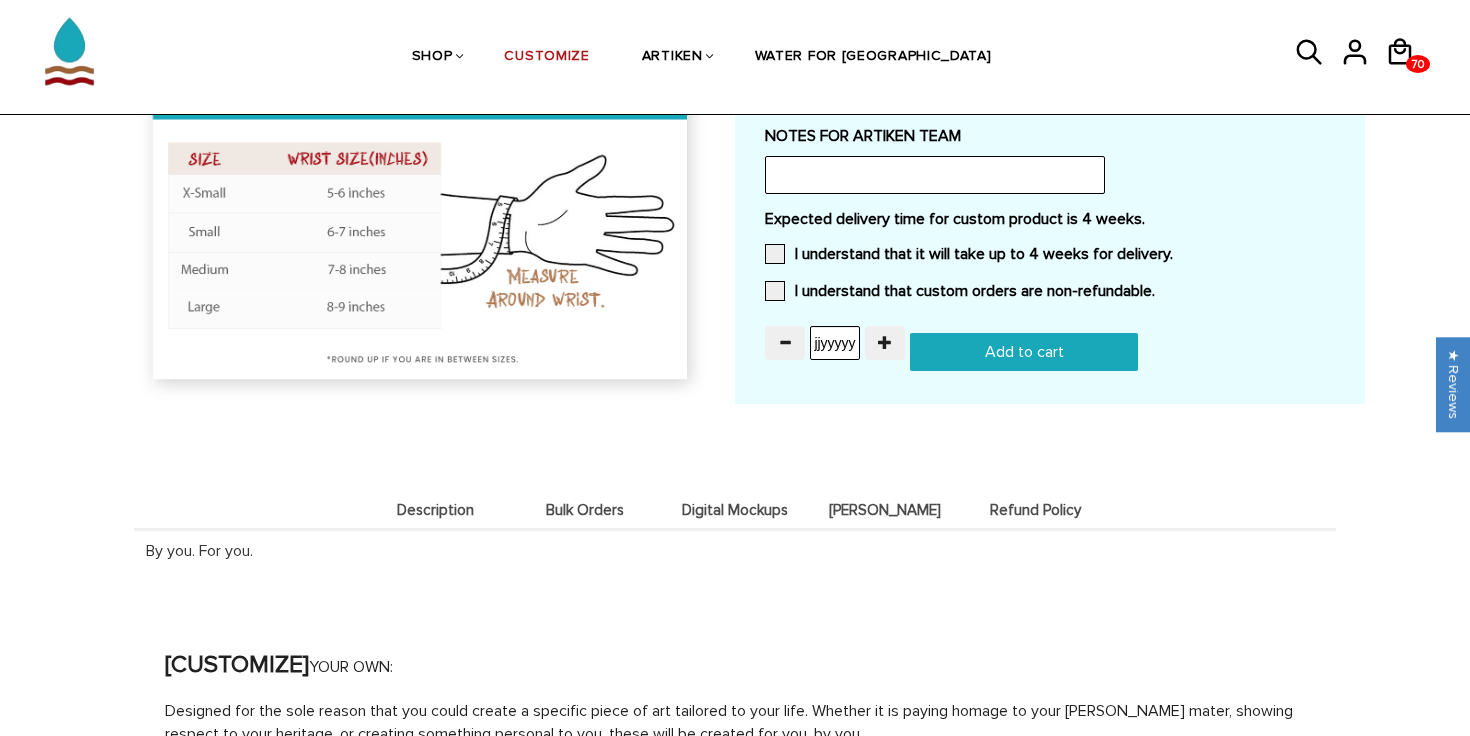 click on "Description Bulk Orders Digital Mockups Deets Refund Policy Description By you. For you.  Bulk Orders All orders of 10 or more units  will automatically receive  15% OFF  at checkout. Digital Mockups Logos  and  Additional Artwork  are available for orders that include 10 or more units. We will follow up within 24 business hours from when your order has been made to confirm/acknowledge your order and ensure that we're on the same page and what you and the team are looking to accomplish. And within 48 business hours, we will have 2 to 3 digital mockups emailed your way for approval. We allow for 1 edit and 1 edit only to make sure it doesn't become a back and forth process. Once you approve, then we move forward with your order. Deets 100% Handmade 100% Waterproof 100% TSA Approved 90% Product Matches Photo 10% Back to Kenya 0% Chance of Return Refund Policy Just shoot us an e-mail with your order number and let us know why. Is it really that easy? That easy." at bounding box center [735, 516] 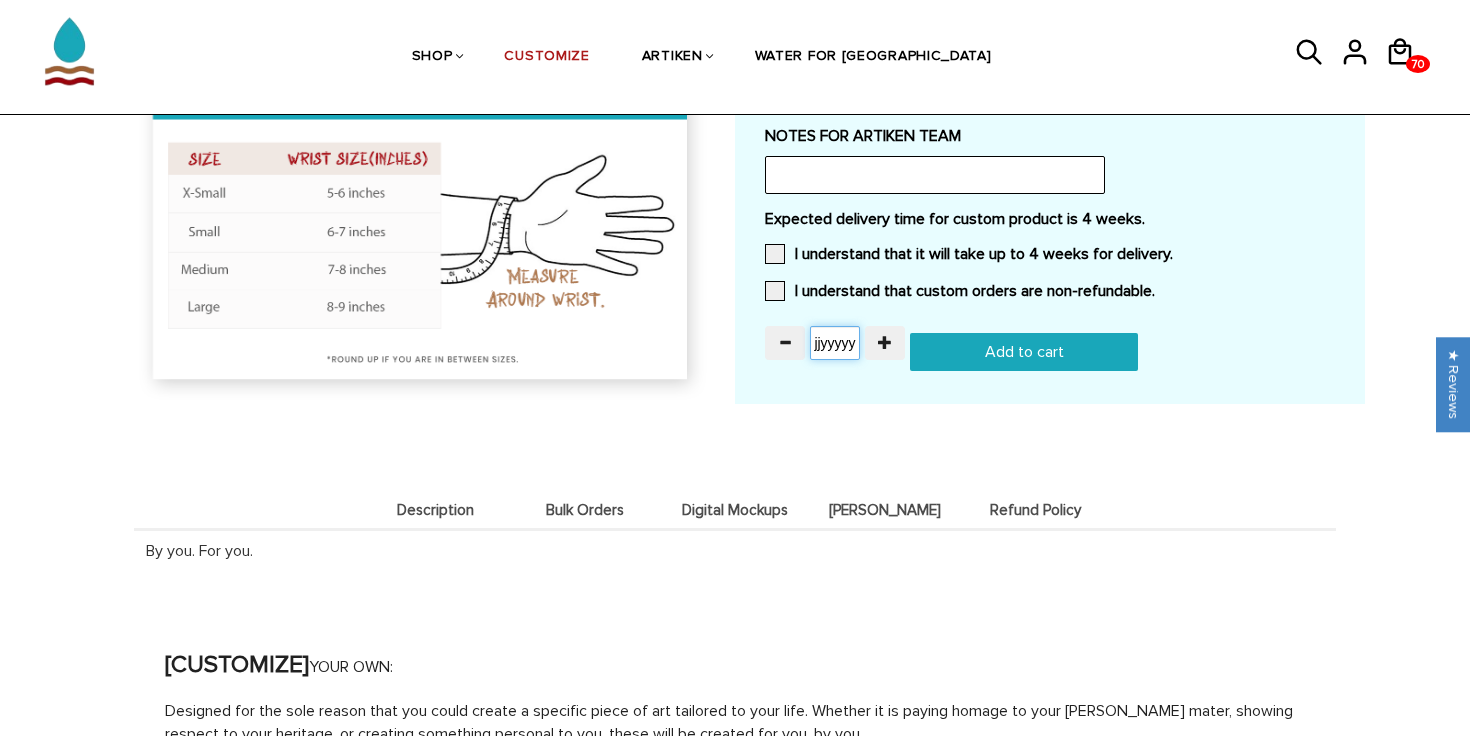 drag, startPoint x: 817, startPoint y: 339, endPoint x: 963, endPoint y: 339, distance: 146 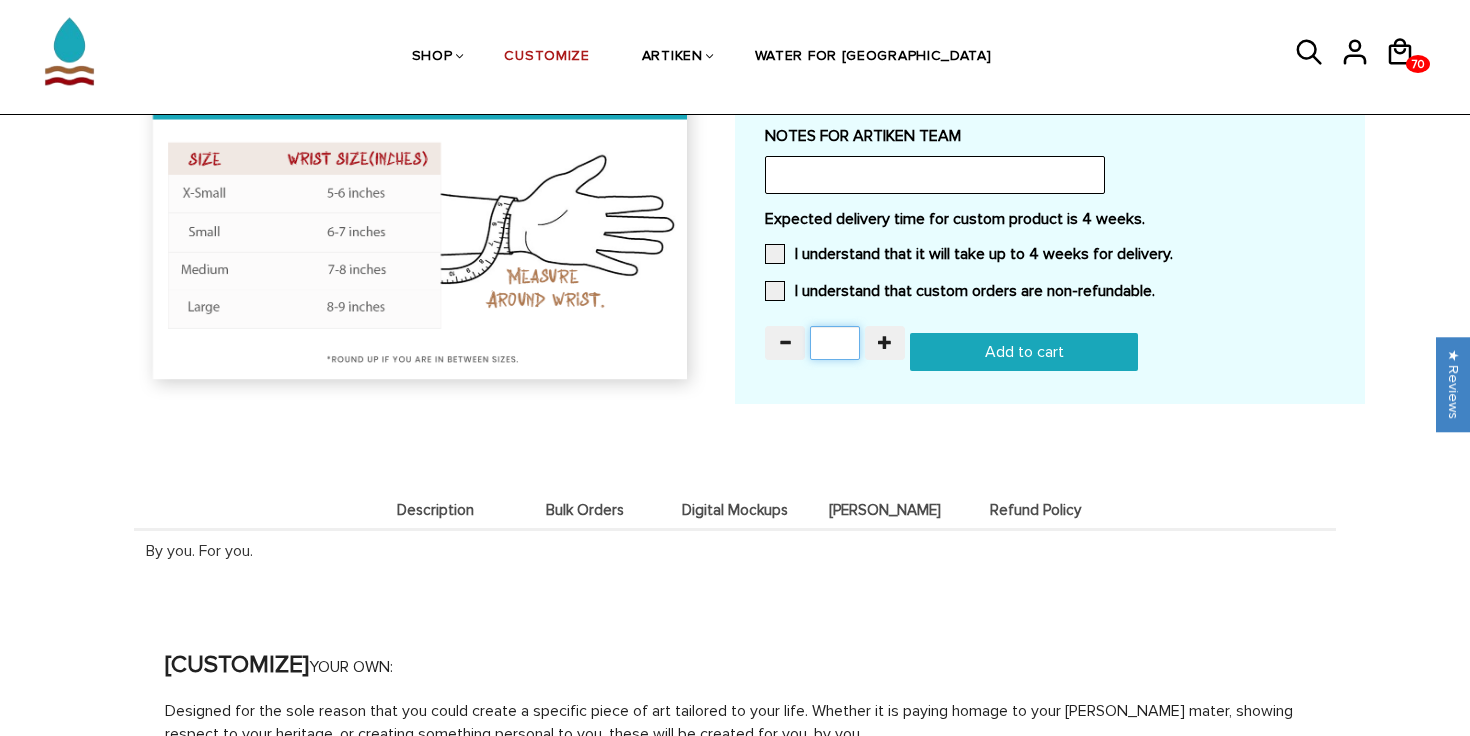 type 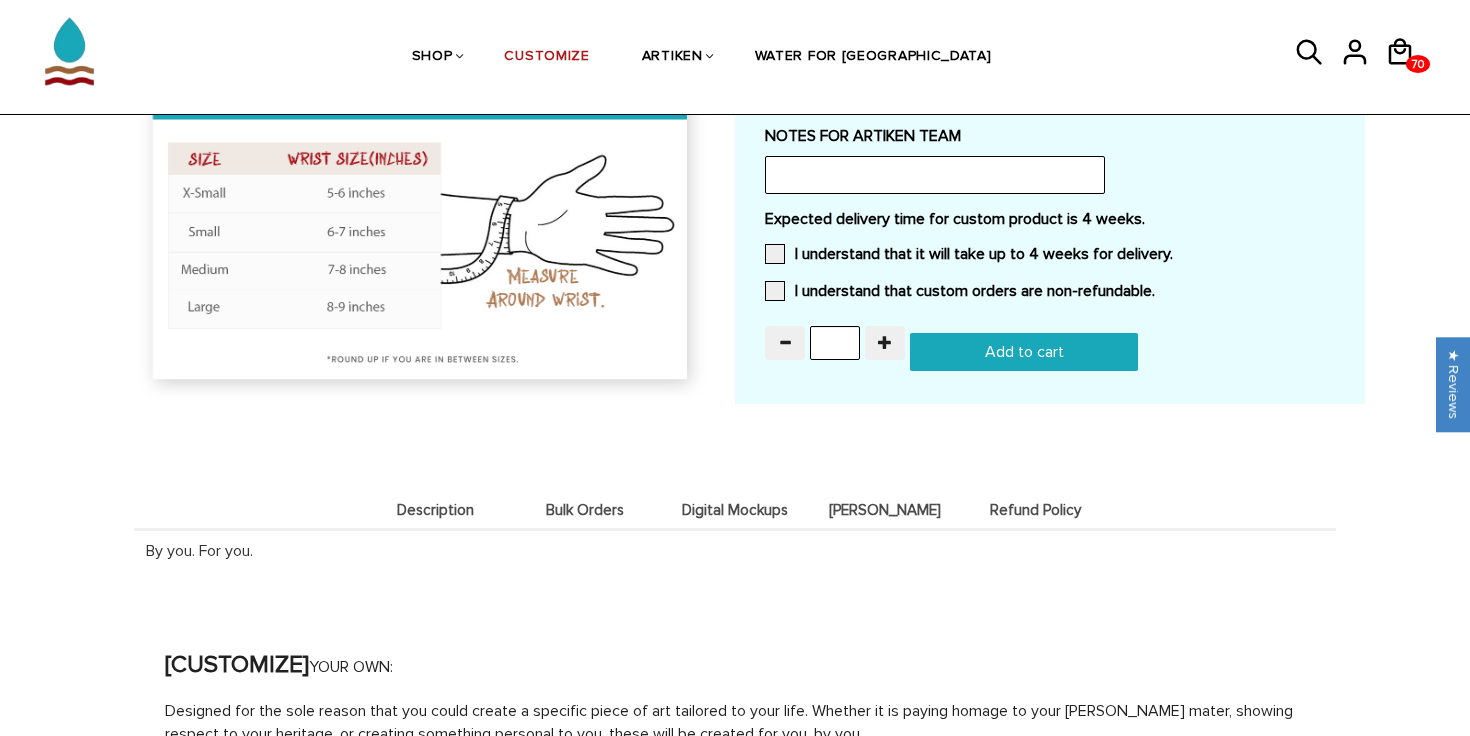 click at bounding box center (422, 239) 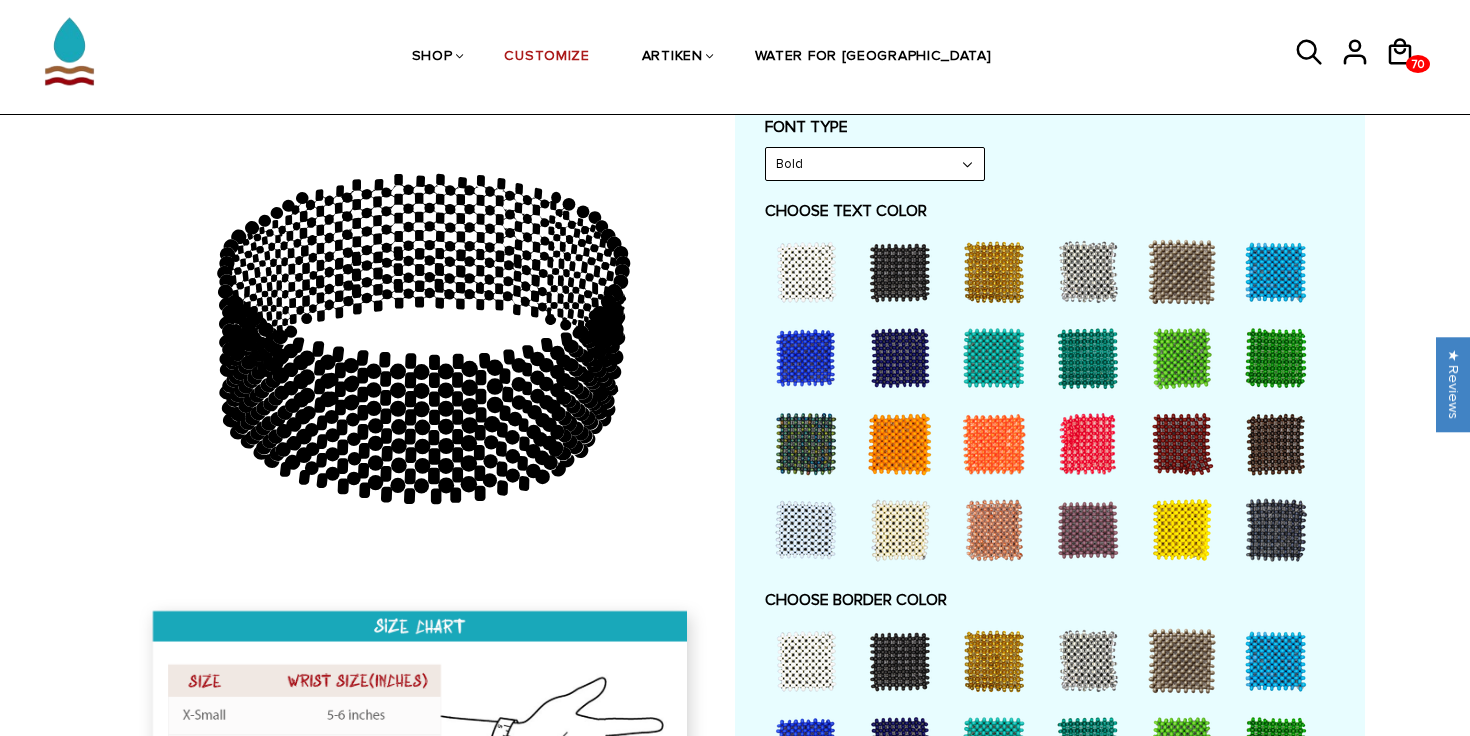 scroll, scrollTop: 1035, scrollLeft: 0, axis: vertical 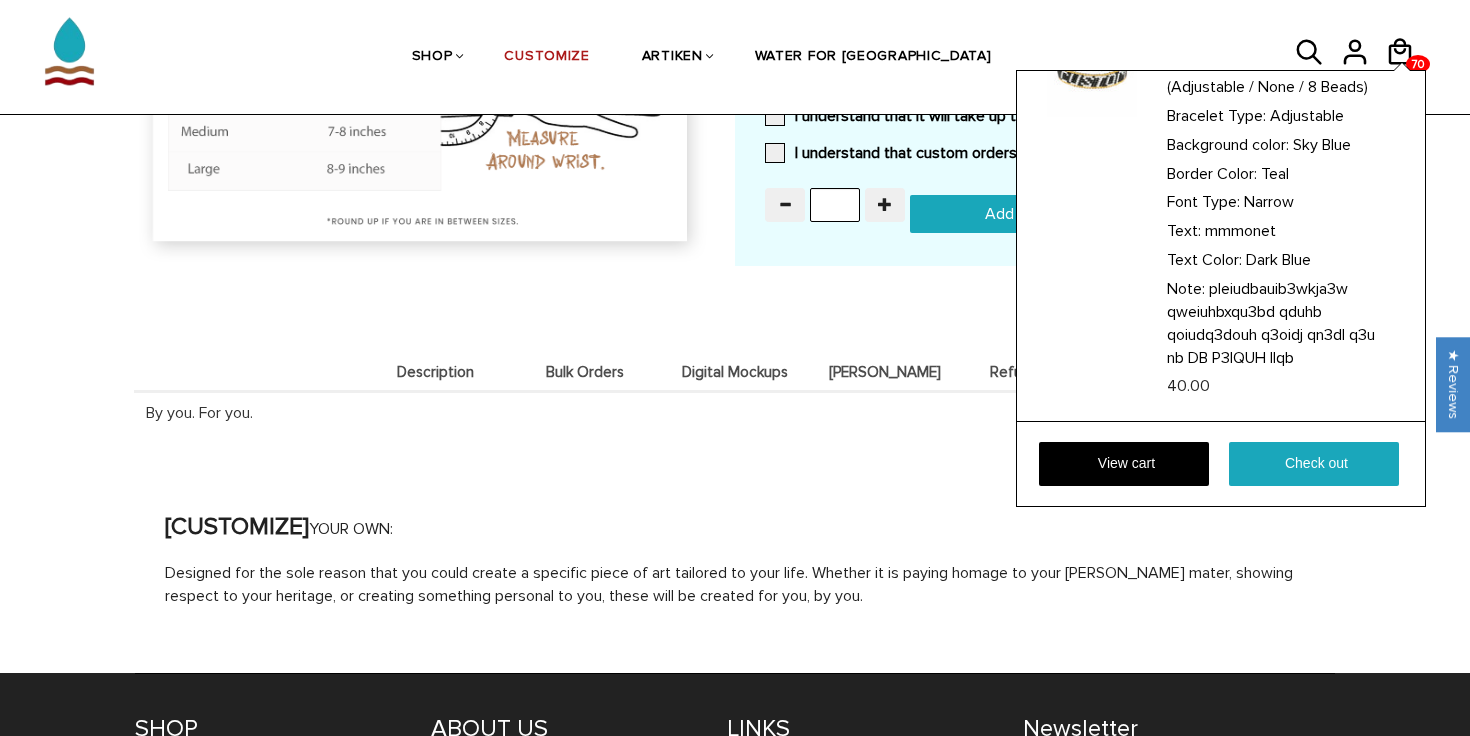click on "Qty:  70
Customize Your Own (Adjustable / None / 8 Beads)
Bracelet Type:
Adjustable
Background color:
Sky Blue
Border Color:
Teal
Font Type:
Narrow
Text:" at bounding box center (1221, 288) 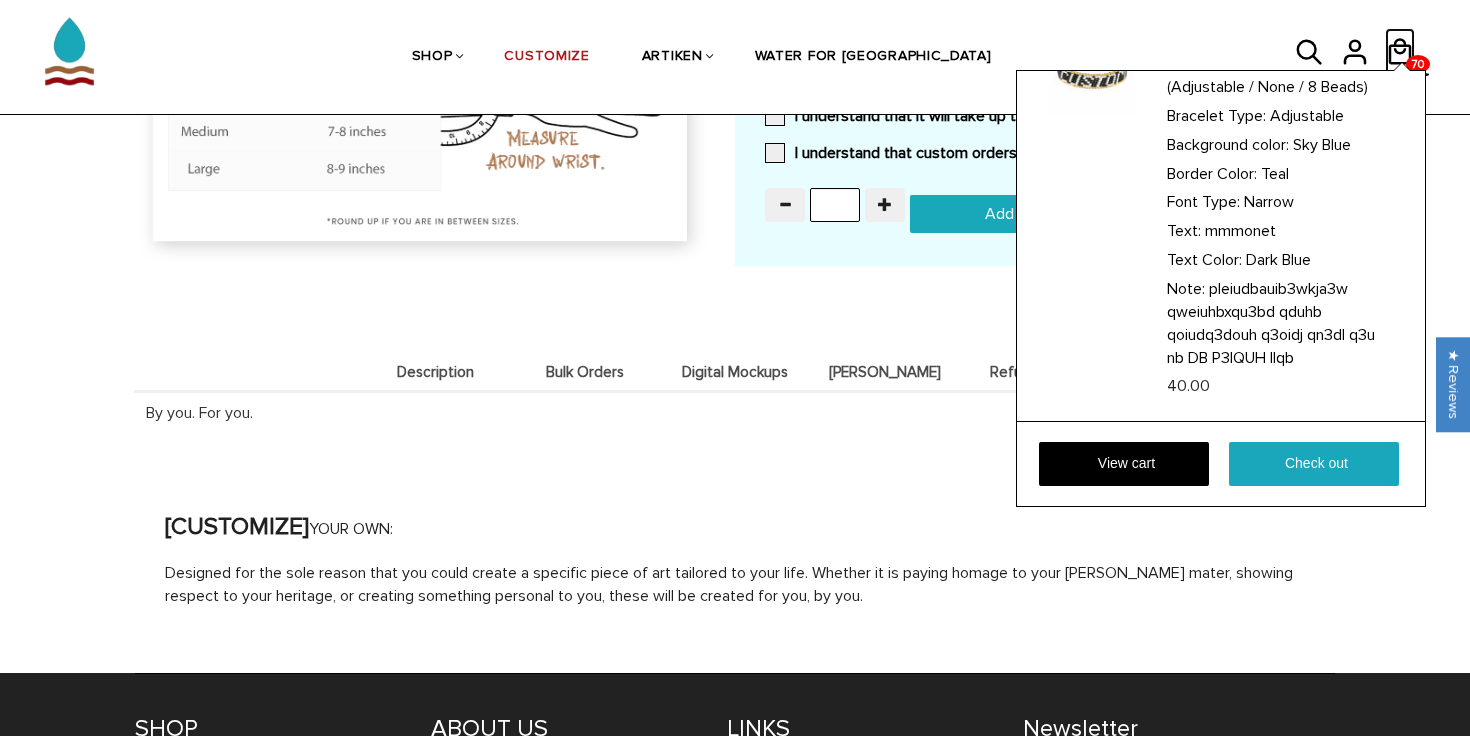 click 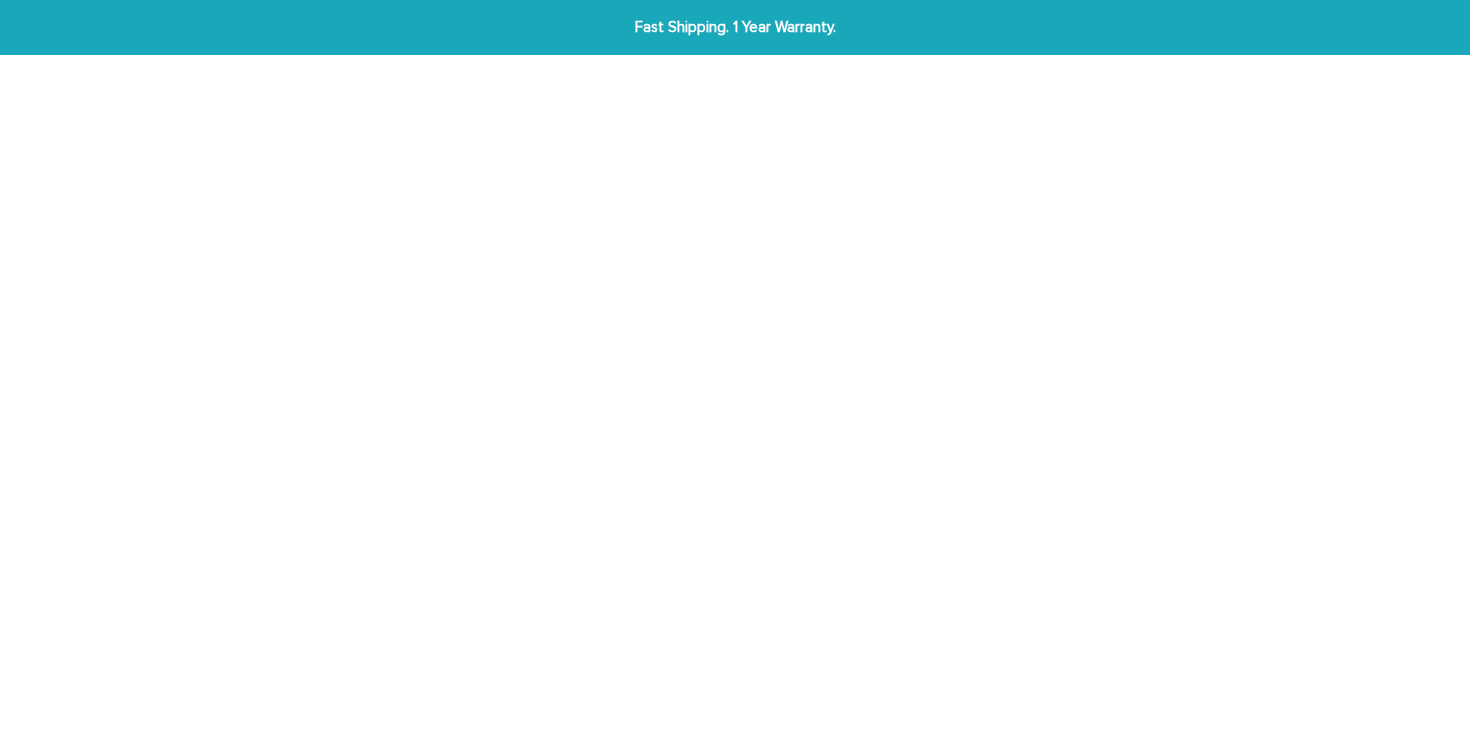 scroll, scrollTop: 0, scrollLeft: 0, axis: both 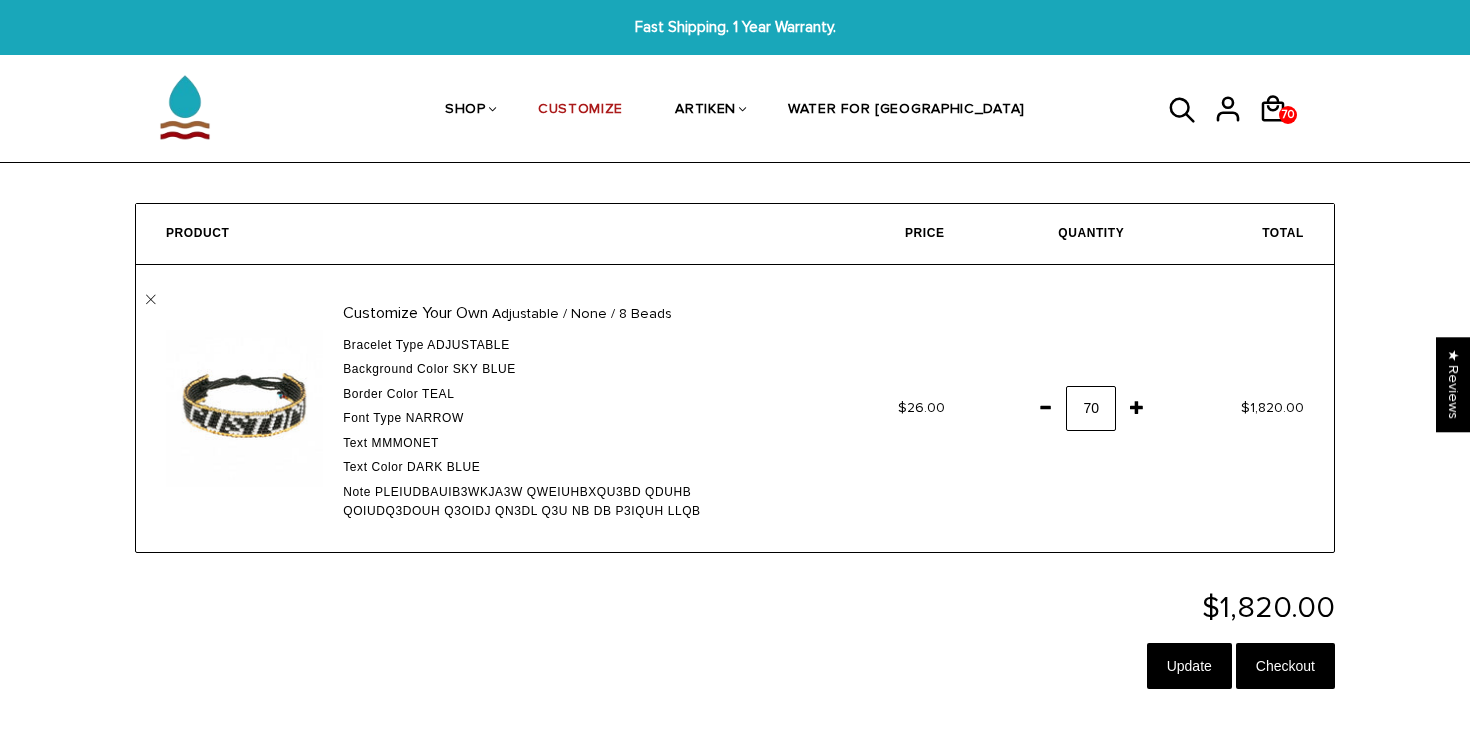 click at bounding box center [1045, 407] 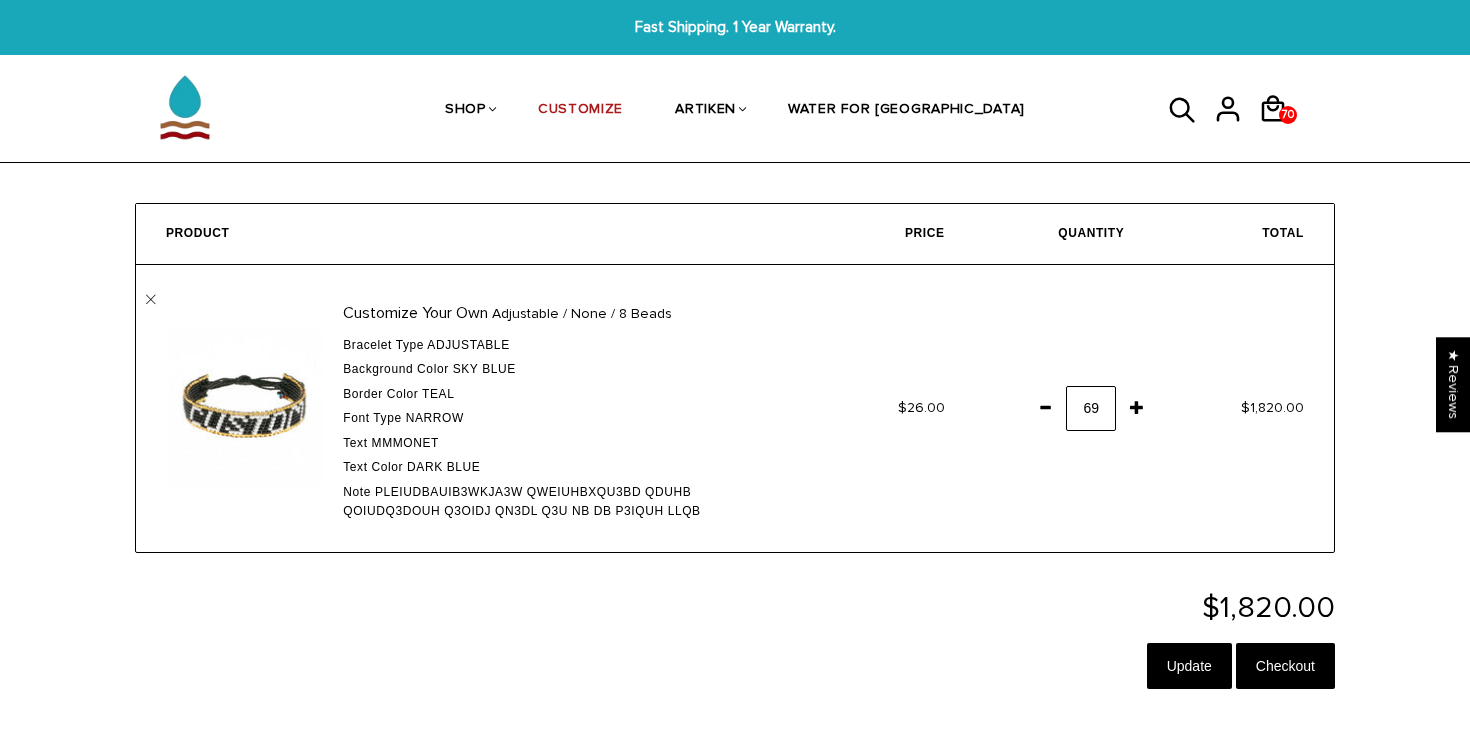 click at bounding box center (1045, 407) 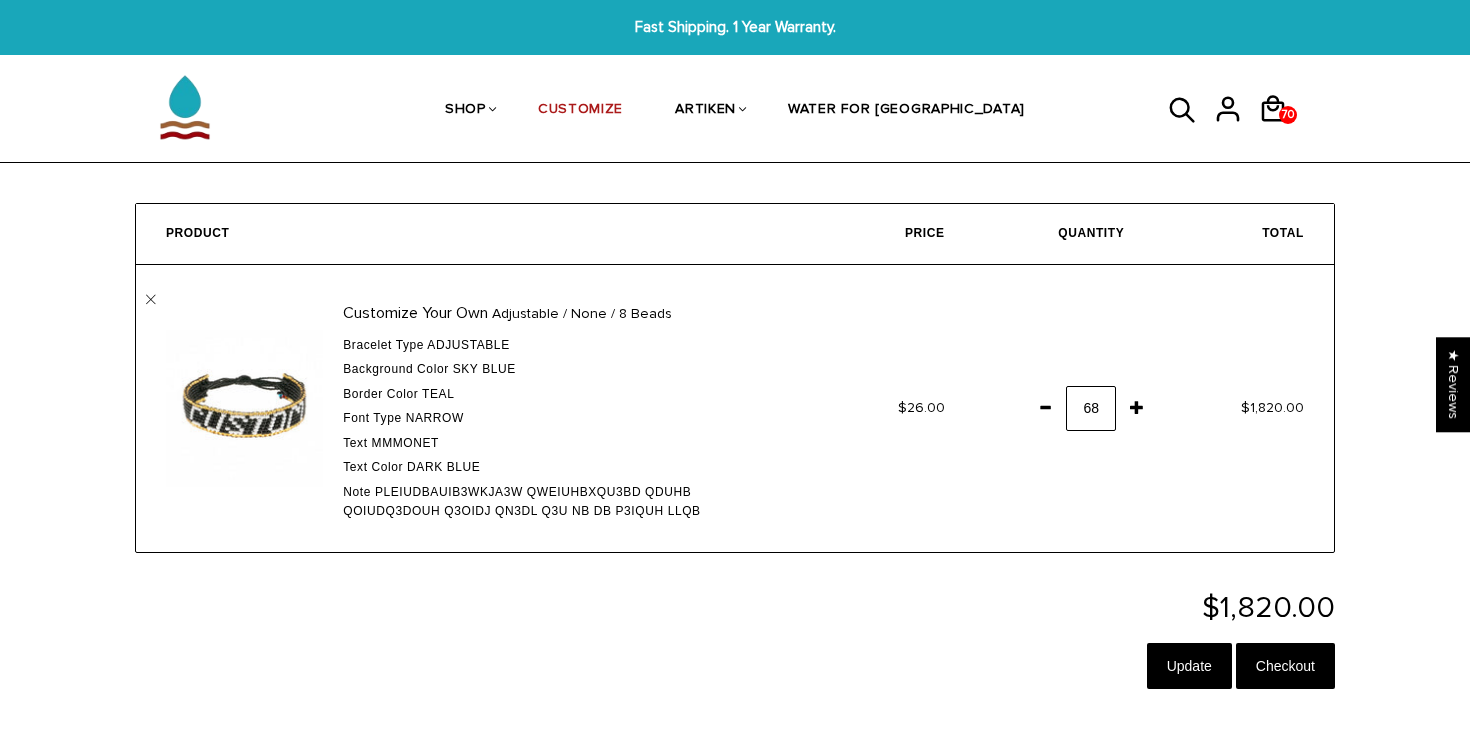 click at bounding box center (1045, 407) 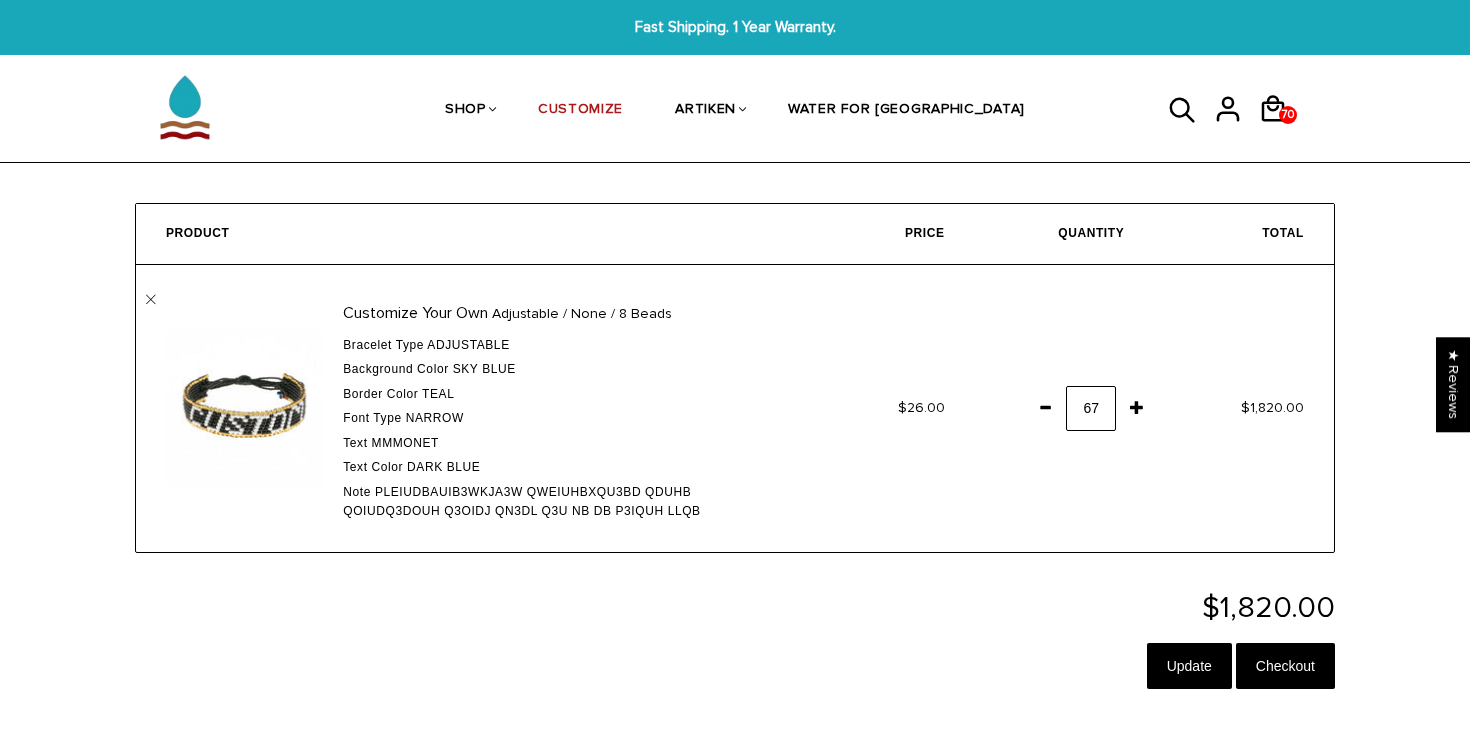 click at bounding box center (1045, 407) 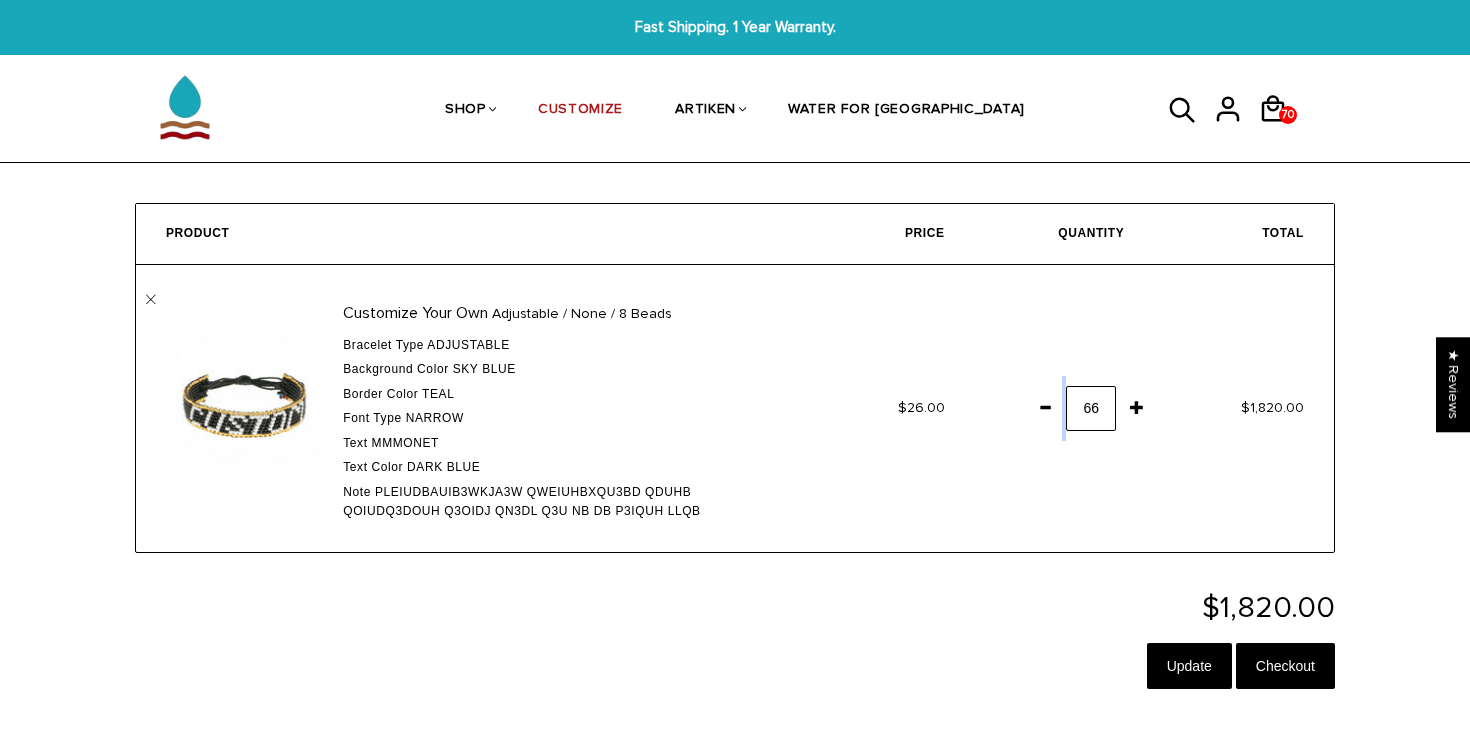 click at bounding box center [1045, 407] 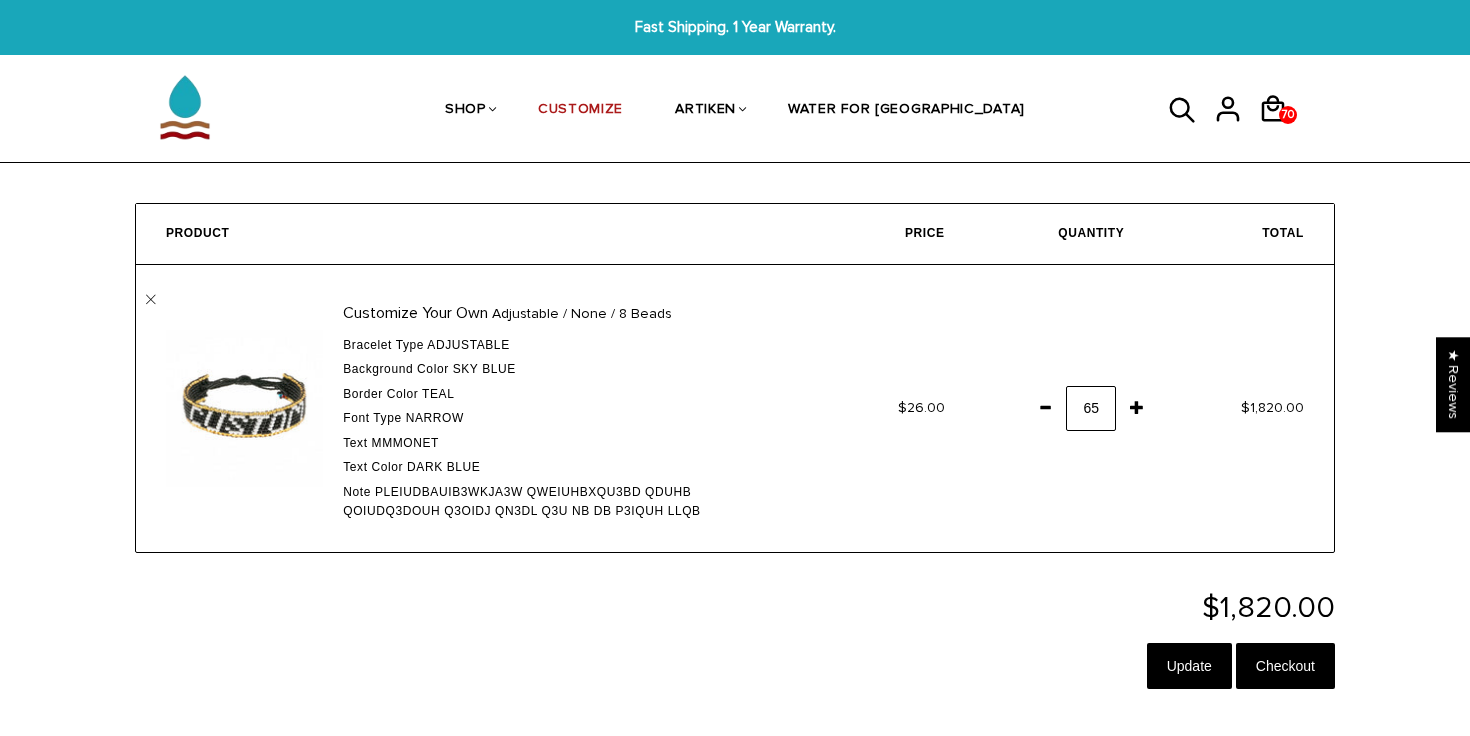 click on "70" at bounding box center [1065, 408] 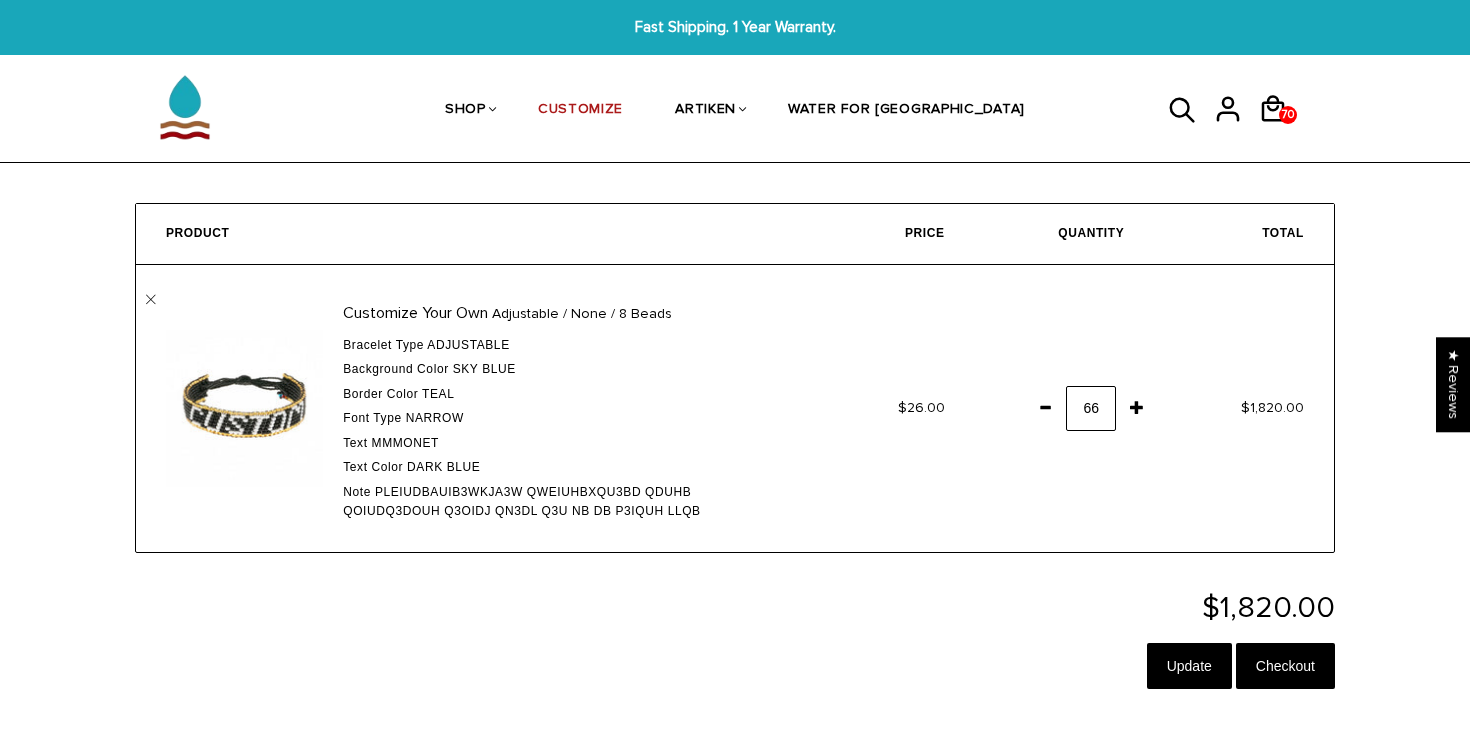 click at bounding box center [1137, 407] 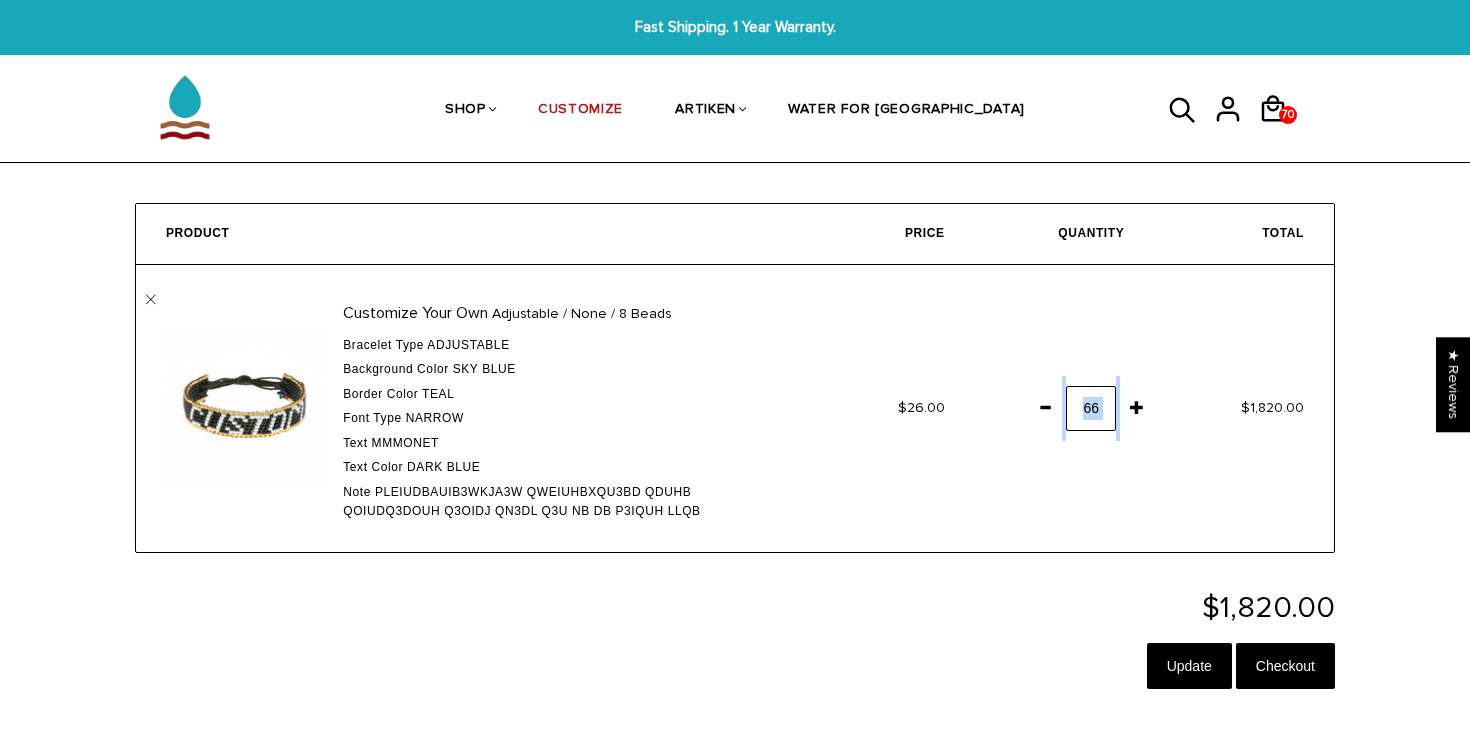 click at bounding box center [1137, 407] 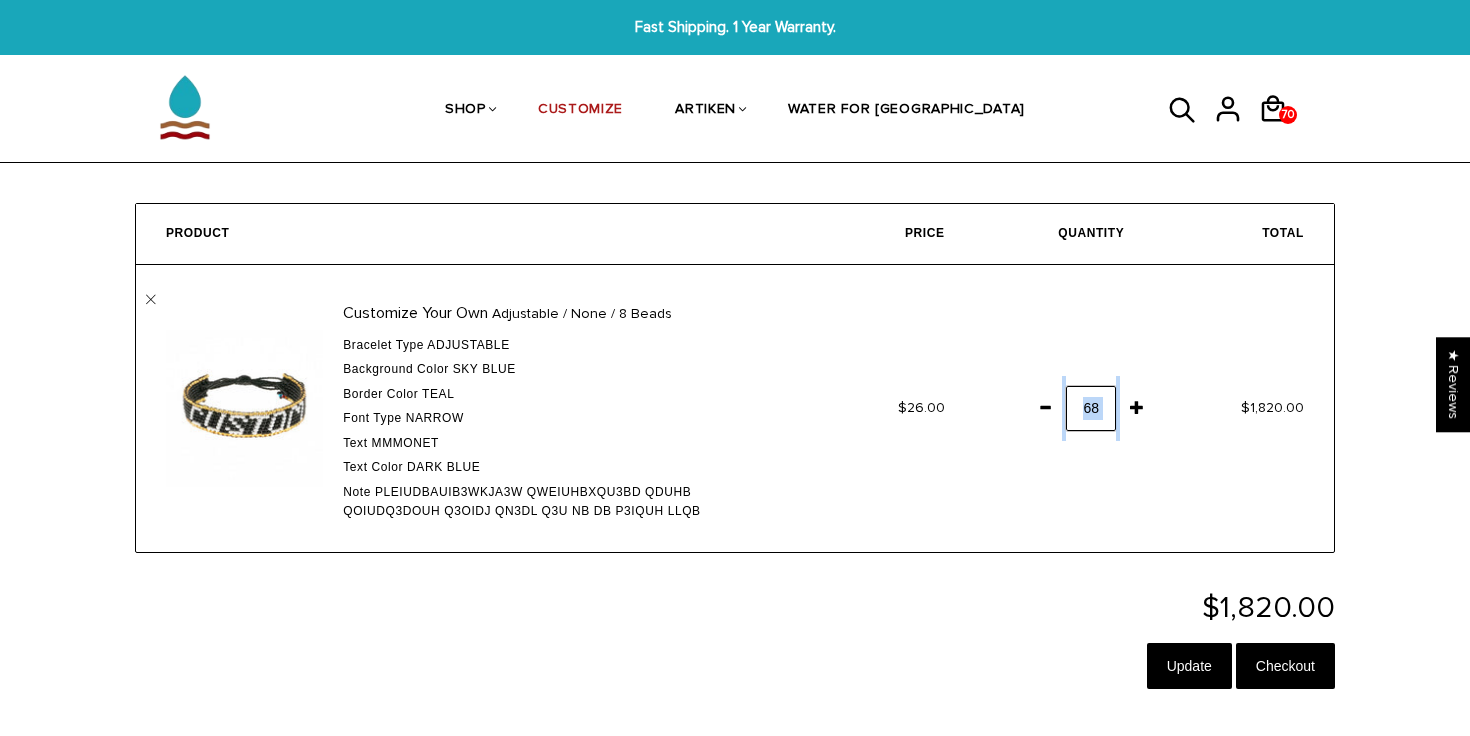 click on "70" at bounding box center [1091, 408] 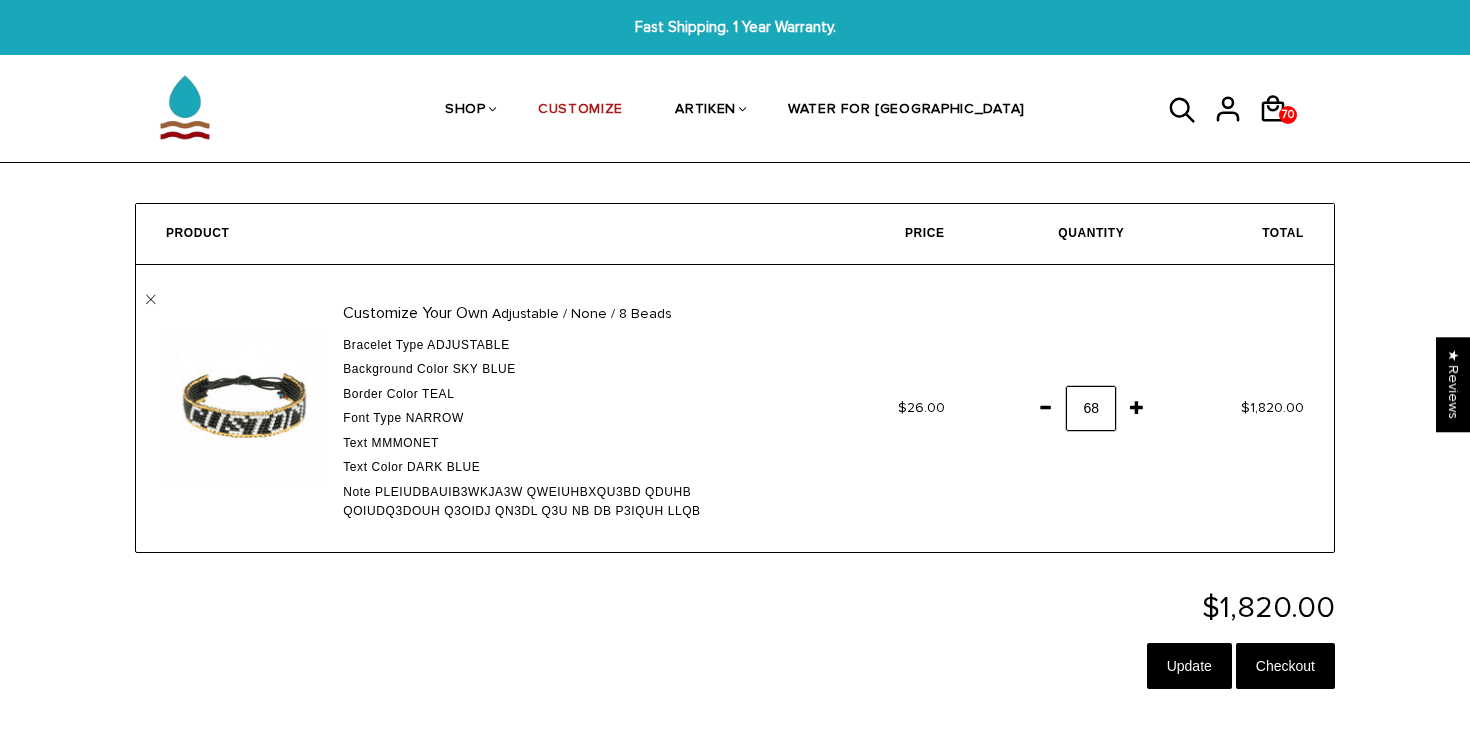 drag, startPoint x: 1105, startPoint y: 404, endPoint x: 1065, endPoint y: 404, distance: 40 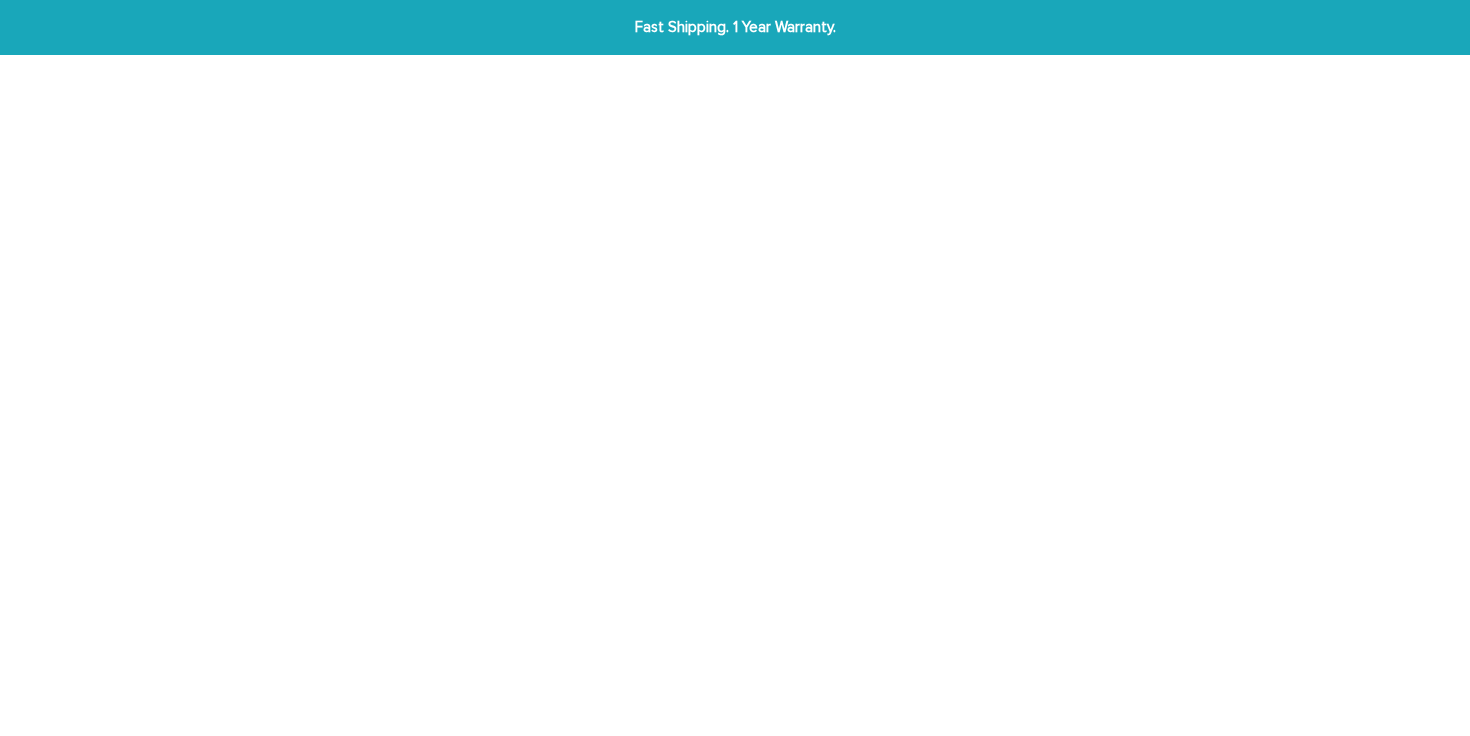 scroll, scrollTop: 0, scrollLeft: 0, axis: both 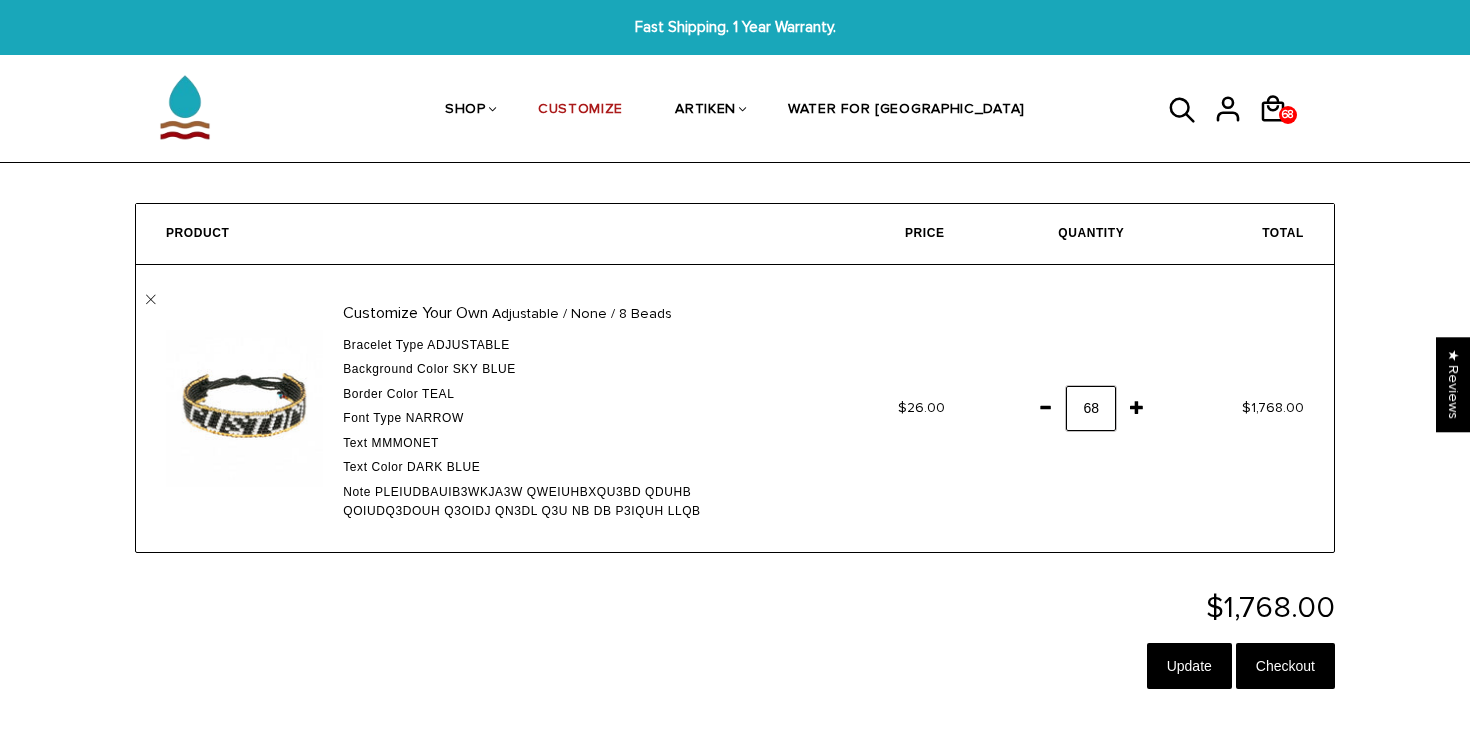drag, startPoint x: 1099, startPoint y: 405, endPoint x: 1007, endPoint y: 409, distance: 92.086914 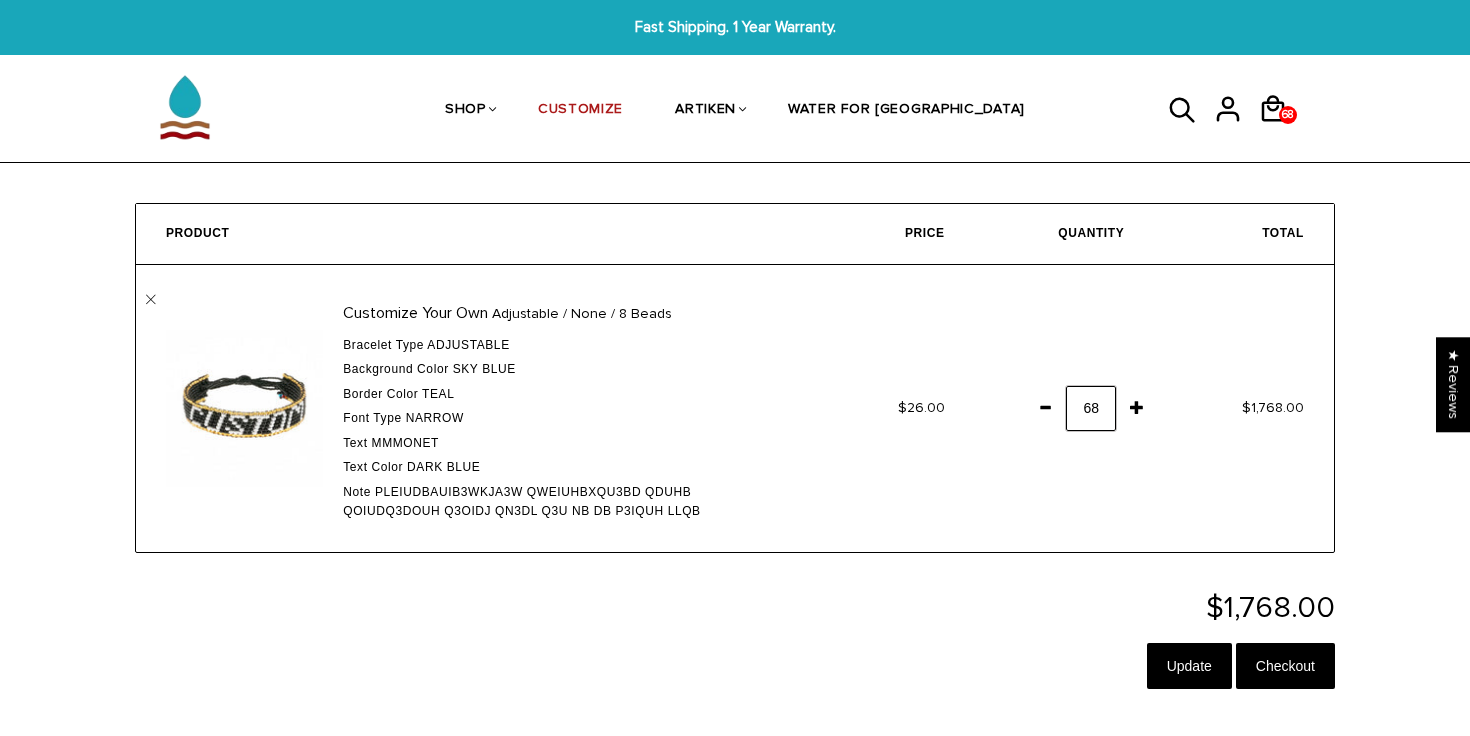 click on "68" at bounding box center [1065, 408] 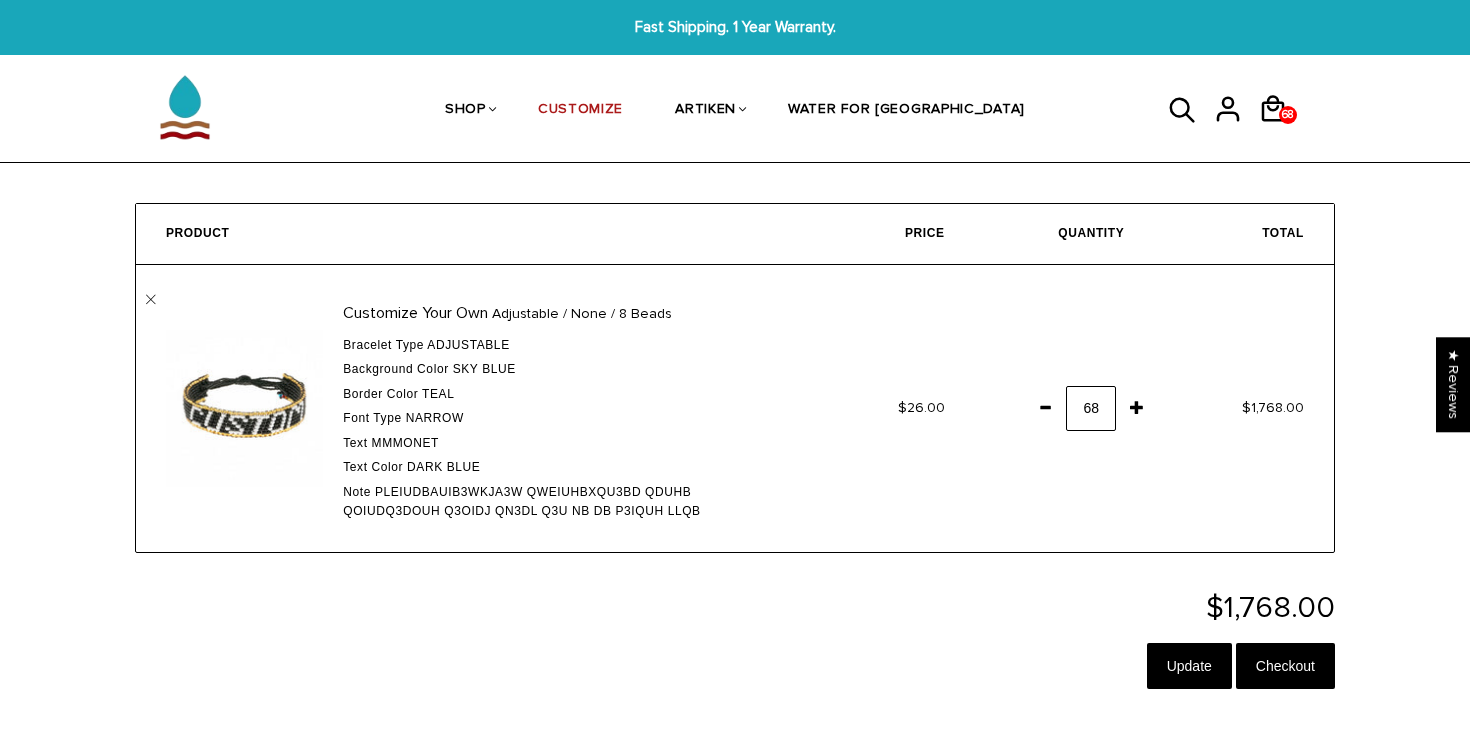click at bounding box center (1045, 407) 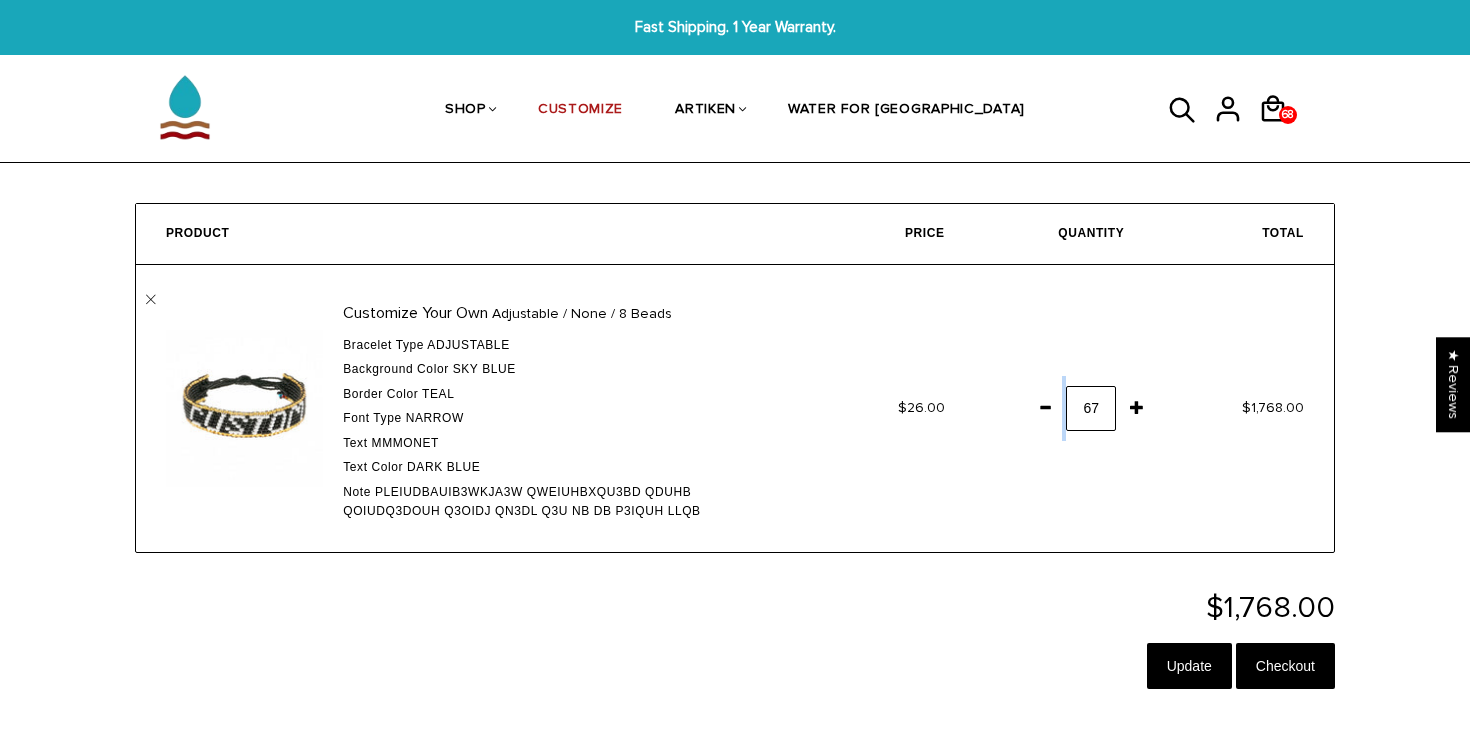 click at bounding box center (1045, 407) 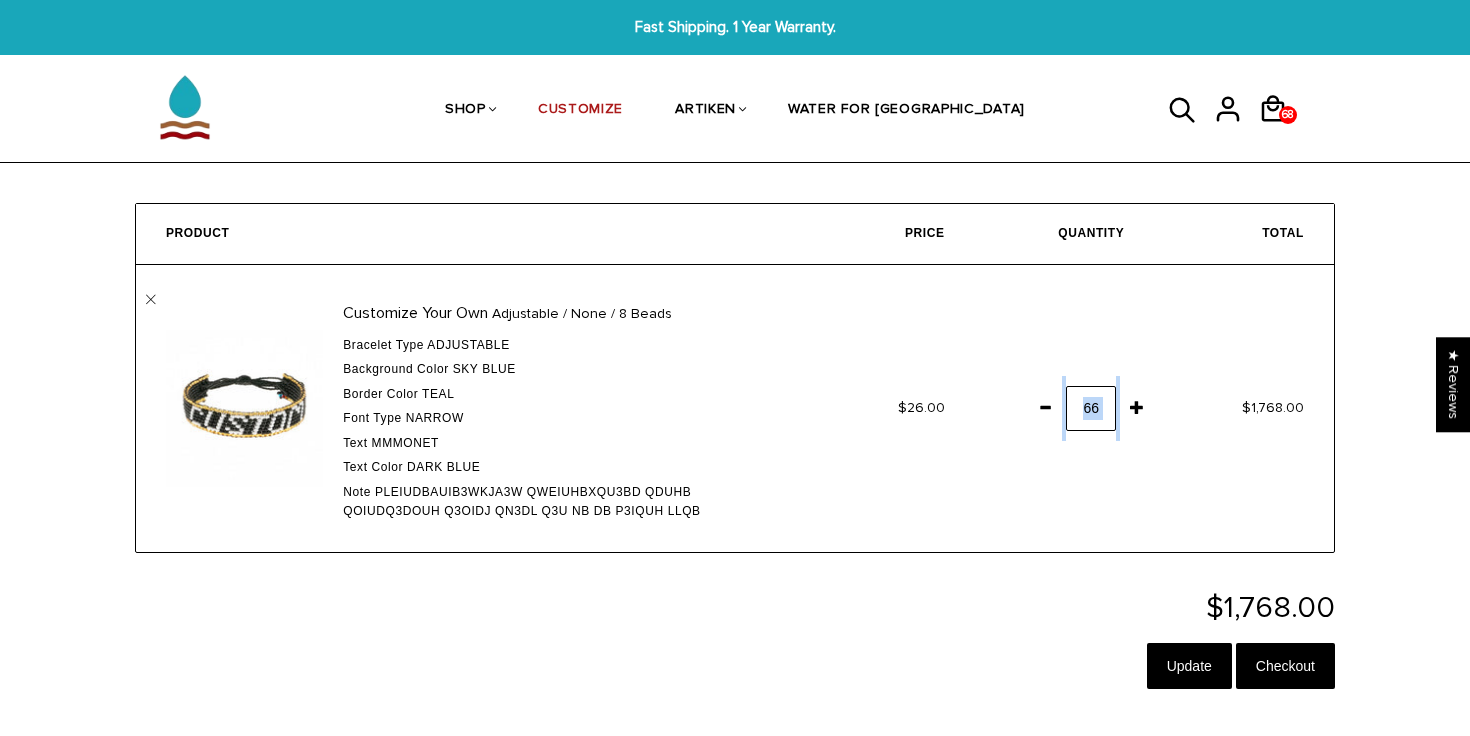 click at bounding box center (1045, 407) 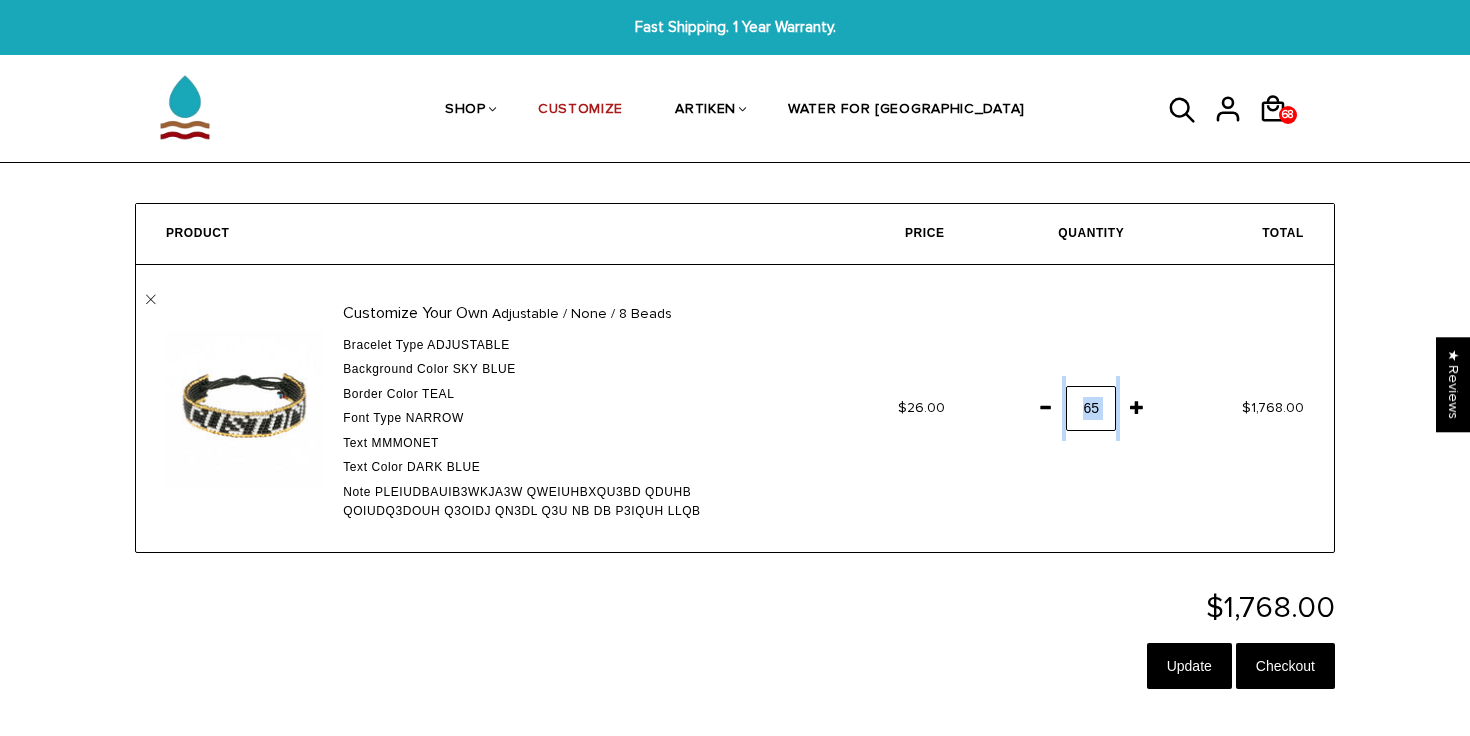 click at bounding box center [1045, 407] 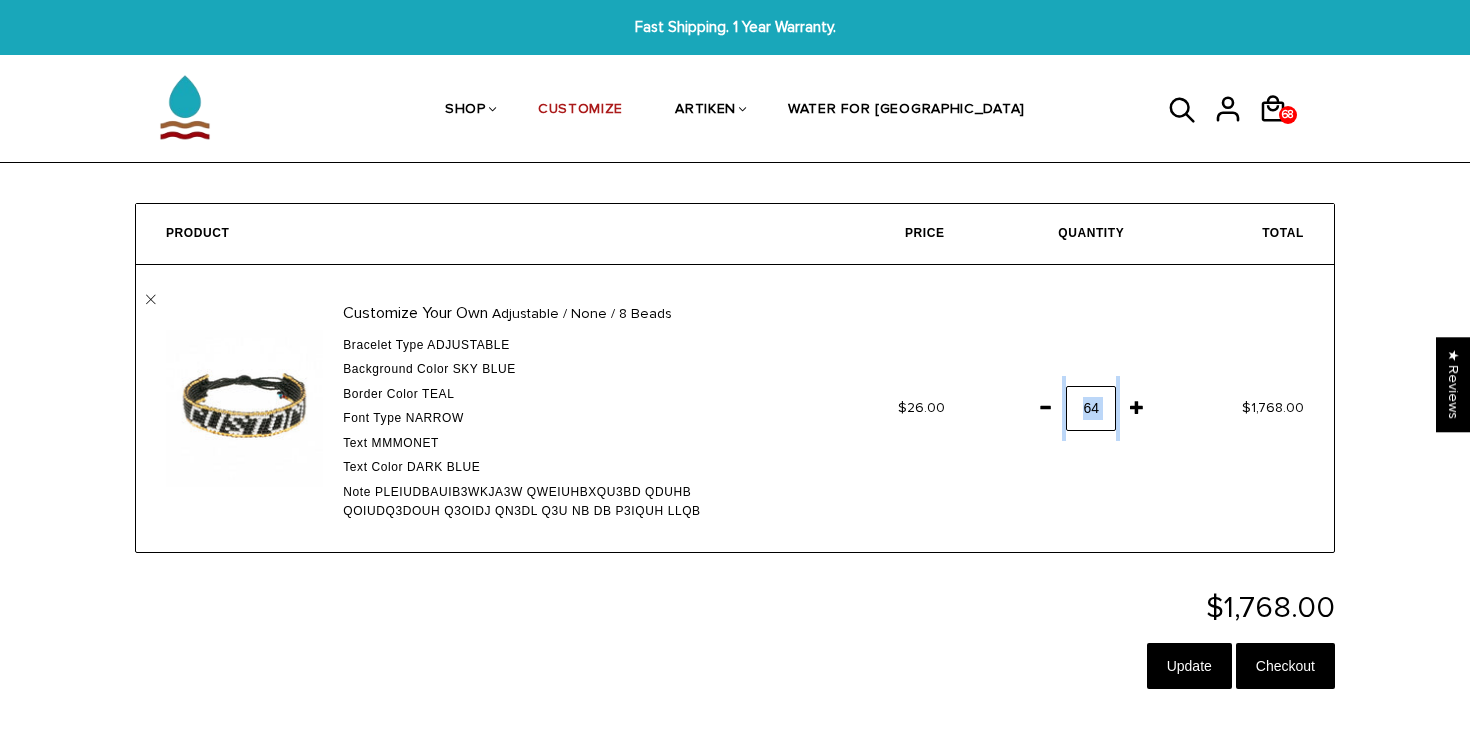 click at bounding box center (1045, 407) 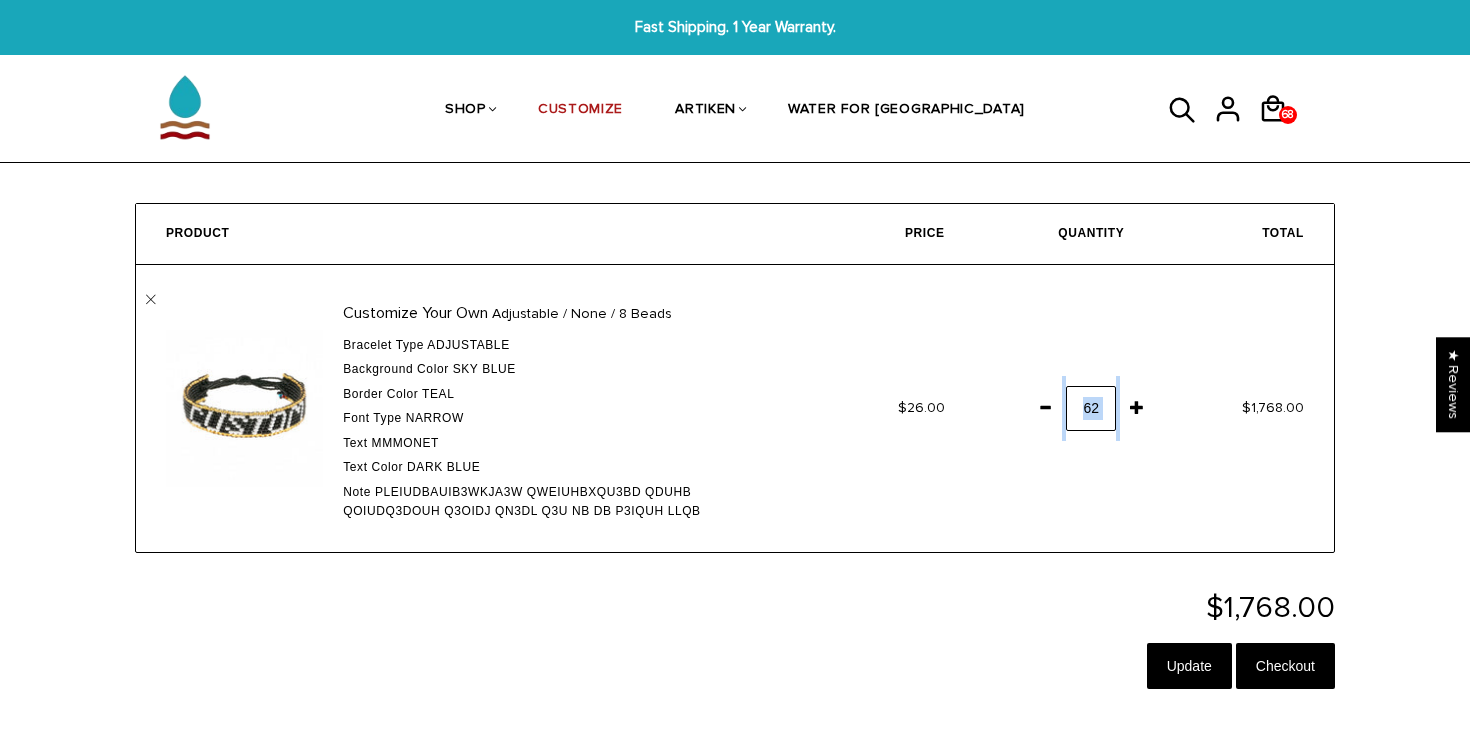 click at bounding box center [1045, 407] 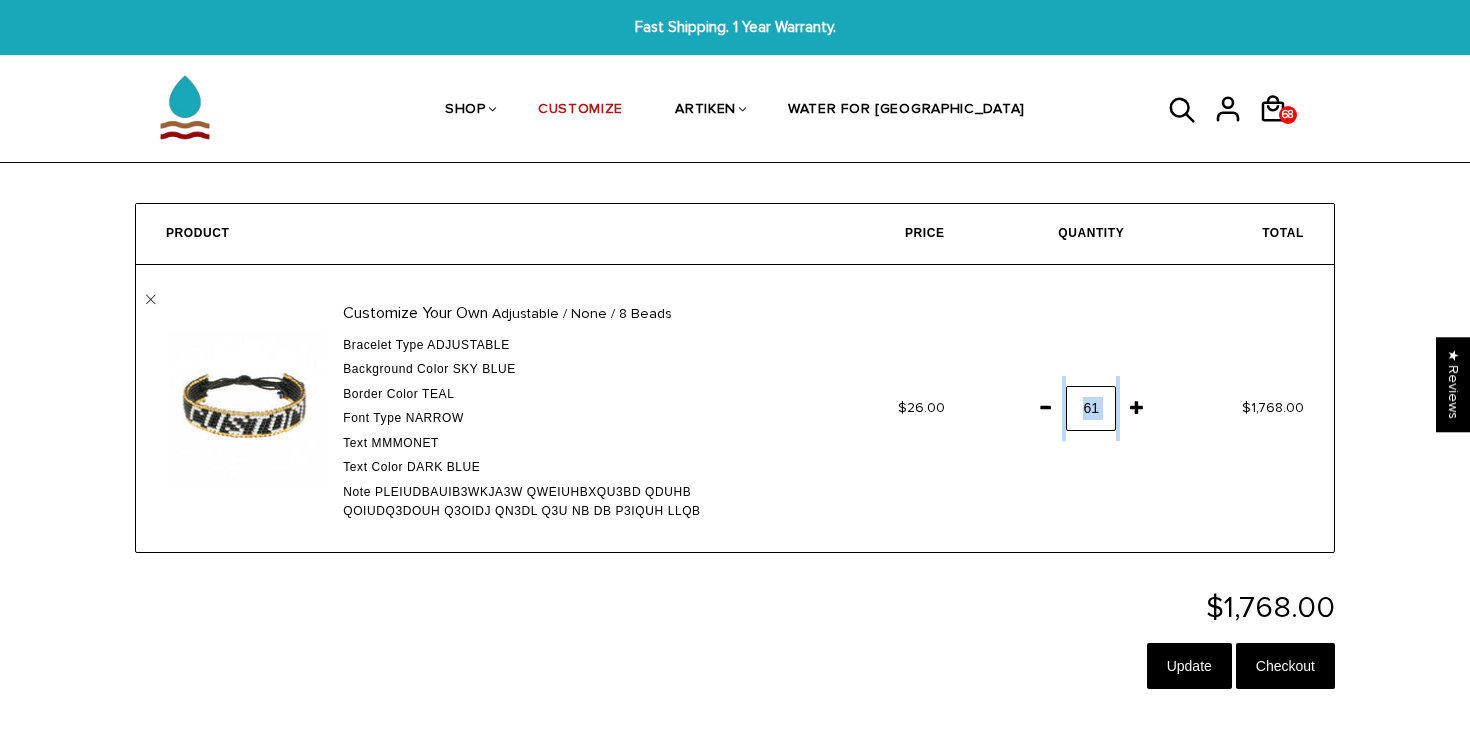 click at bounding box center [1045, 407] 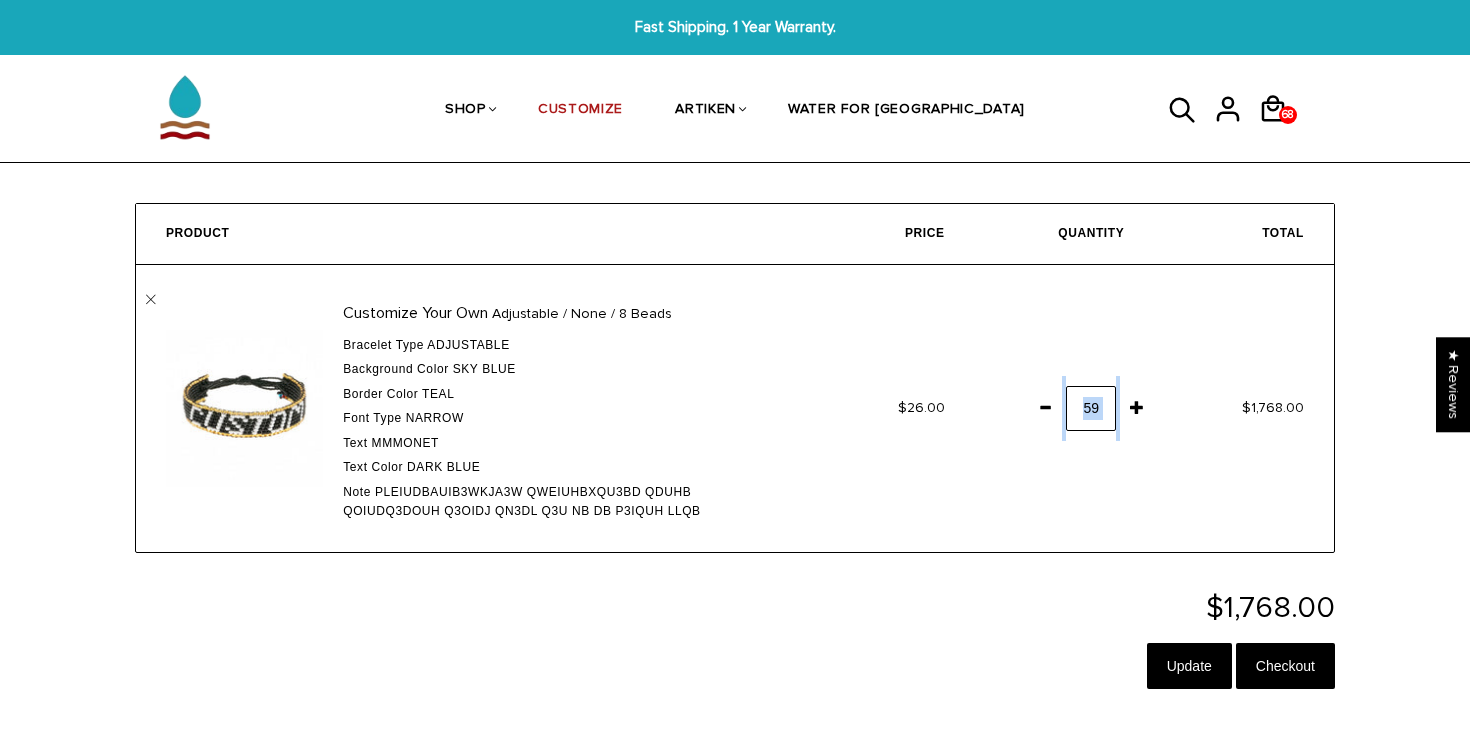 click at bounding box center (1045, 407) 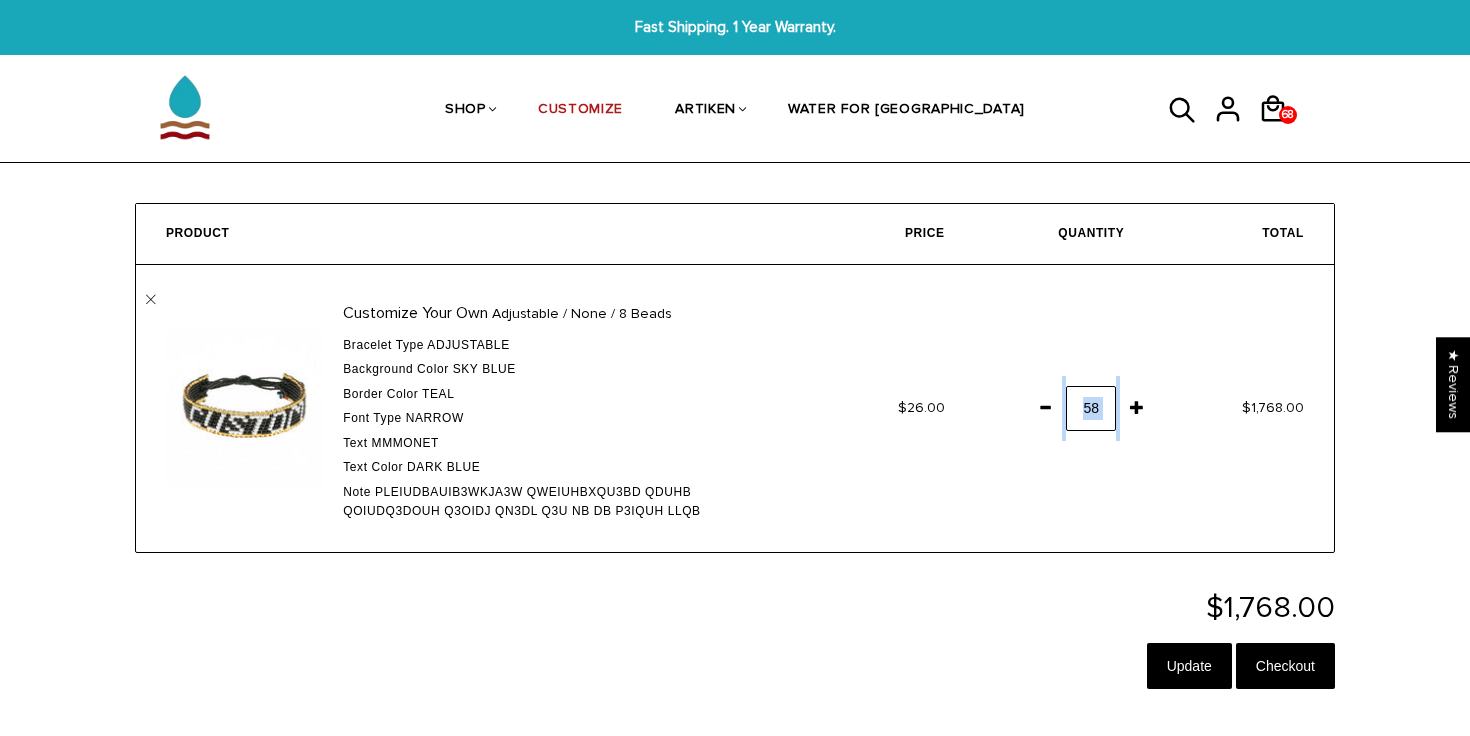 click at bounding box center (1045, 407) 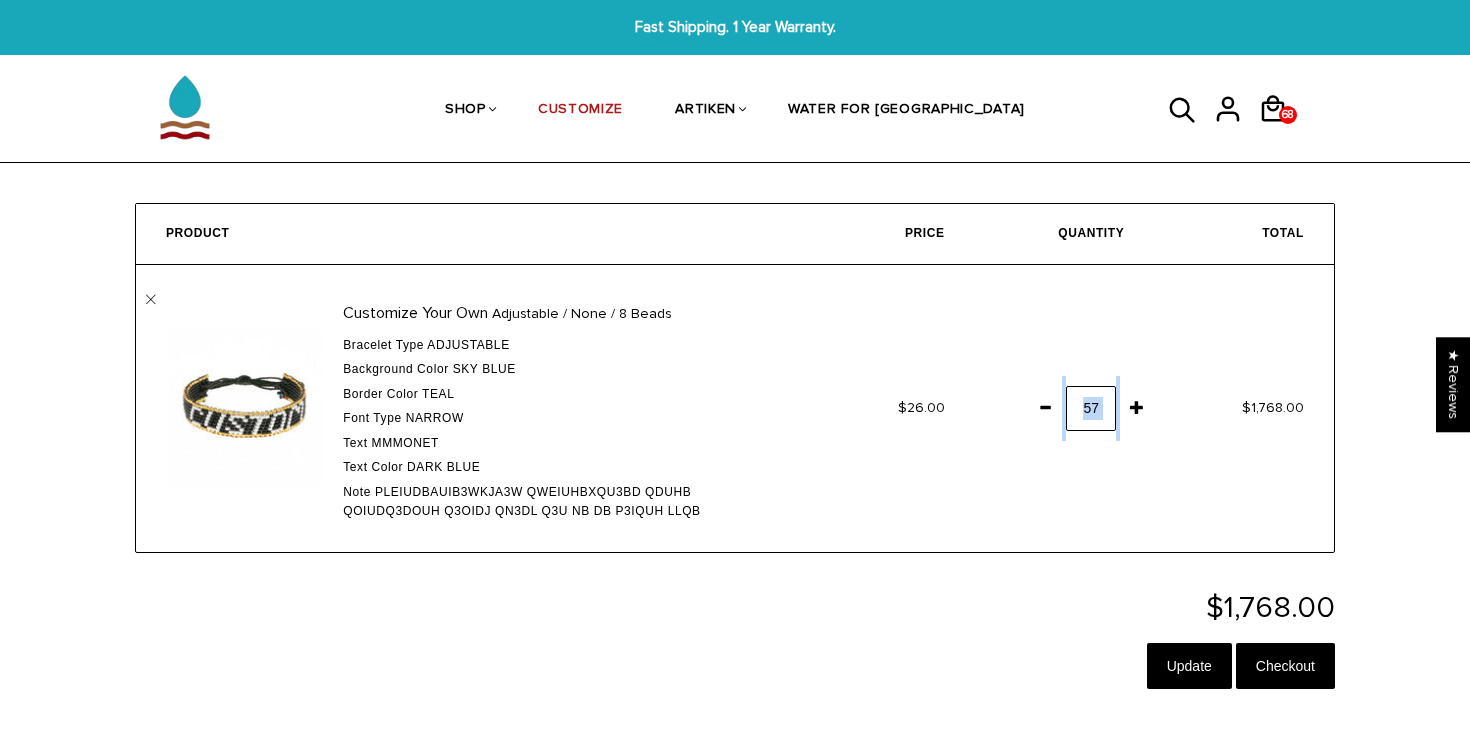 click at bounding box center (1045, 407) 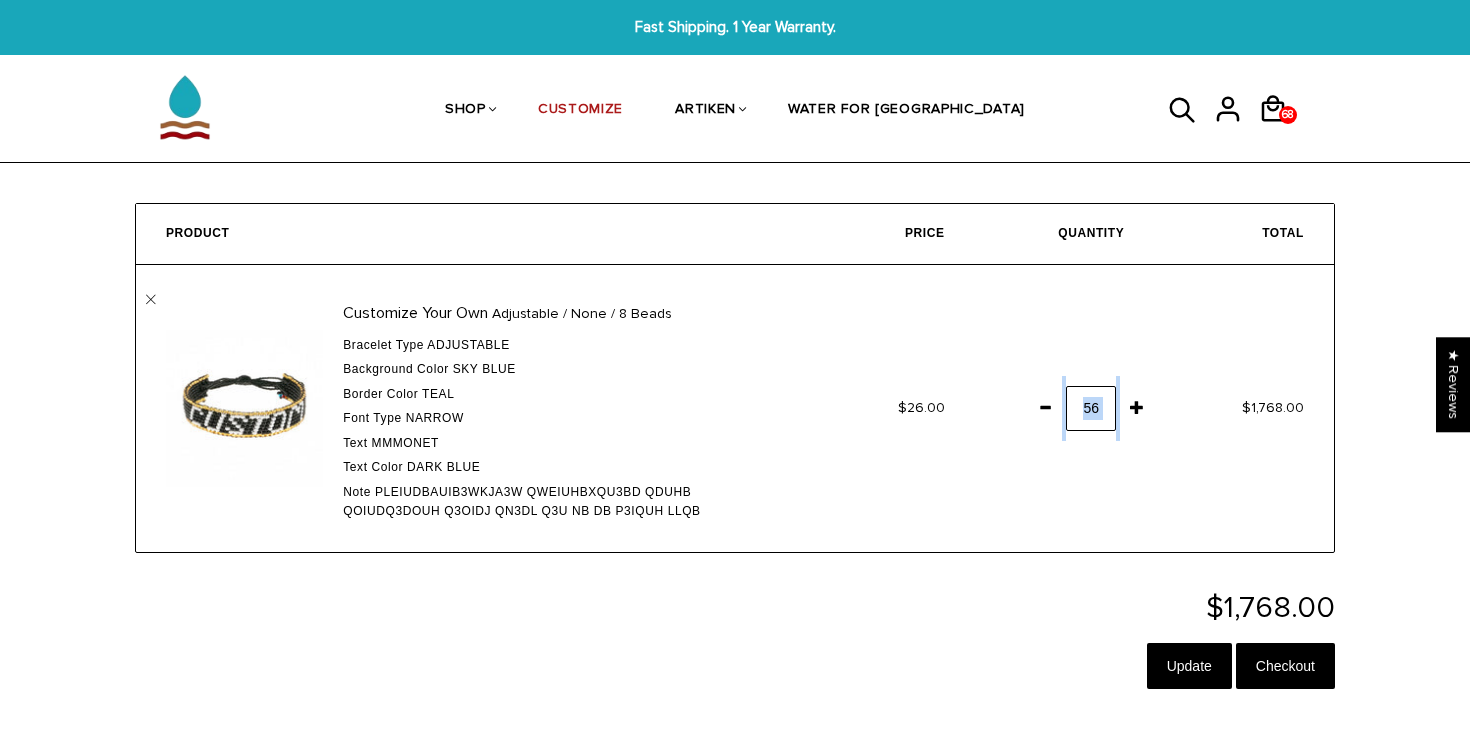 click at bounding box center (1045, 407) 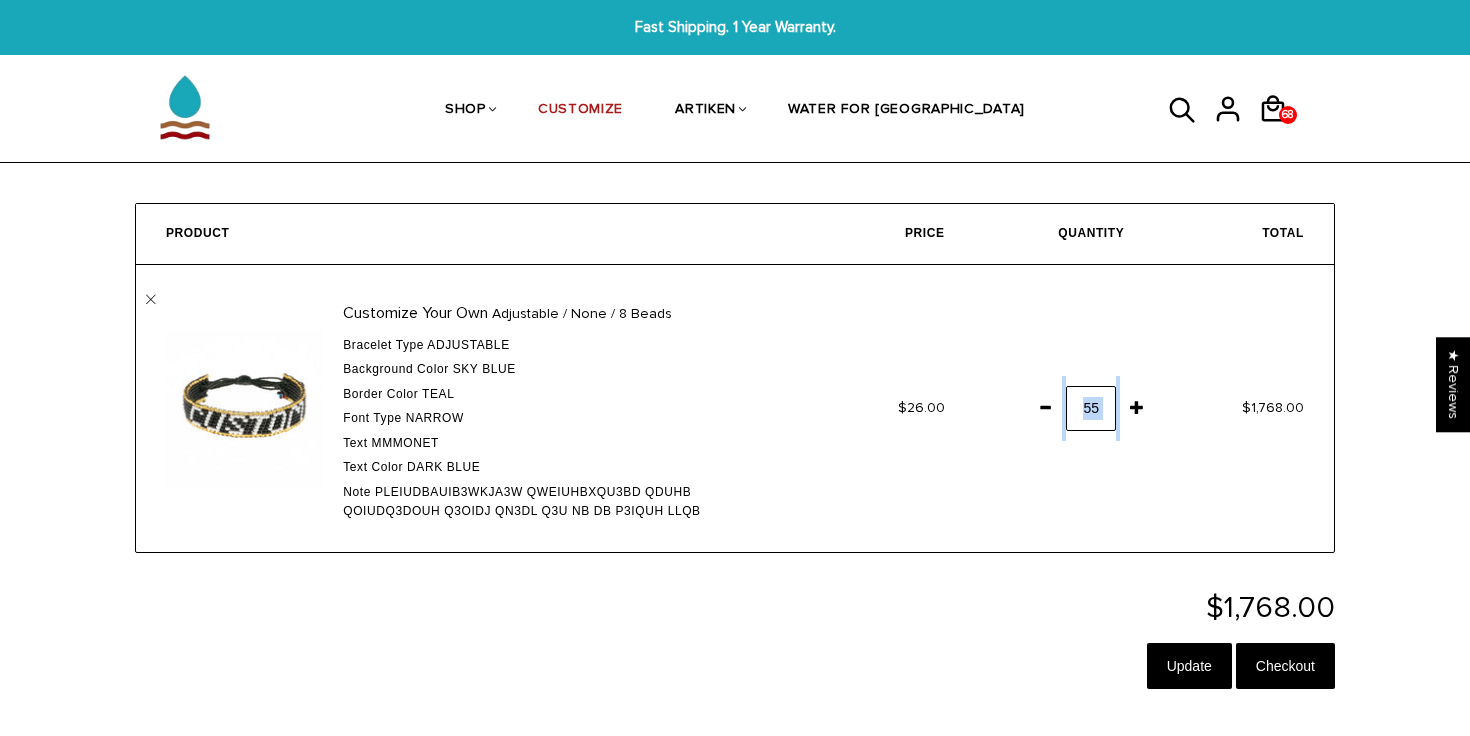 click at bounding box center (1045, 407) 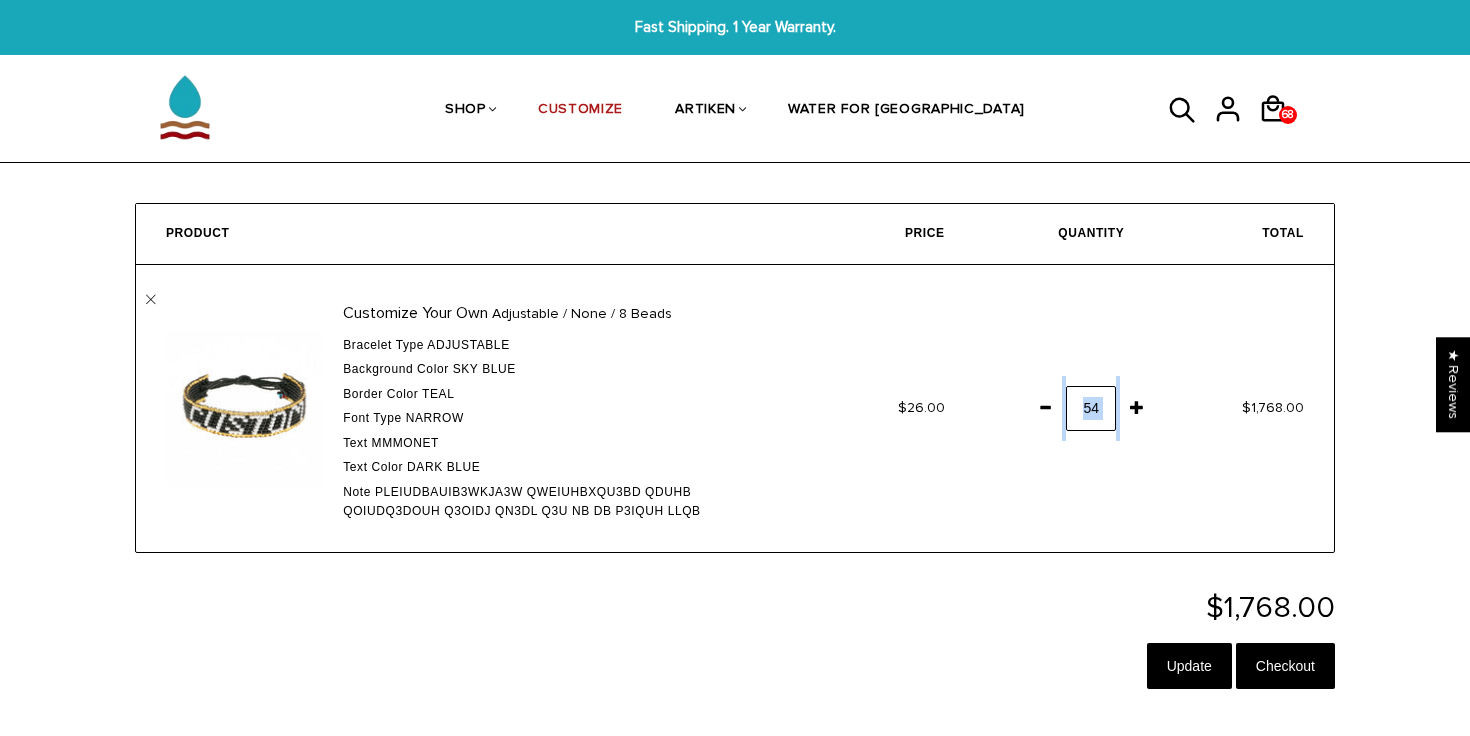 click at bounding box center [1045, 407] 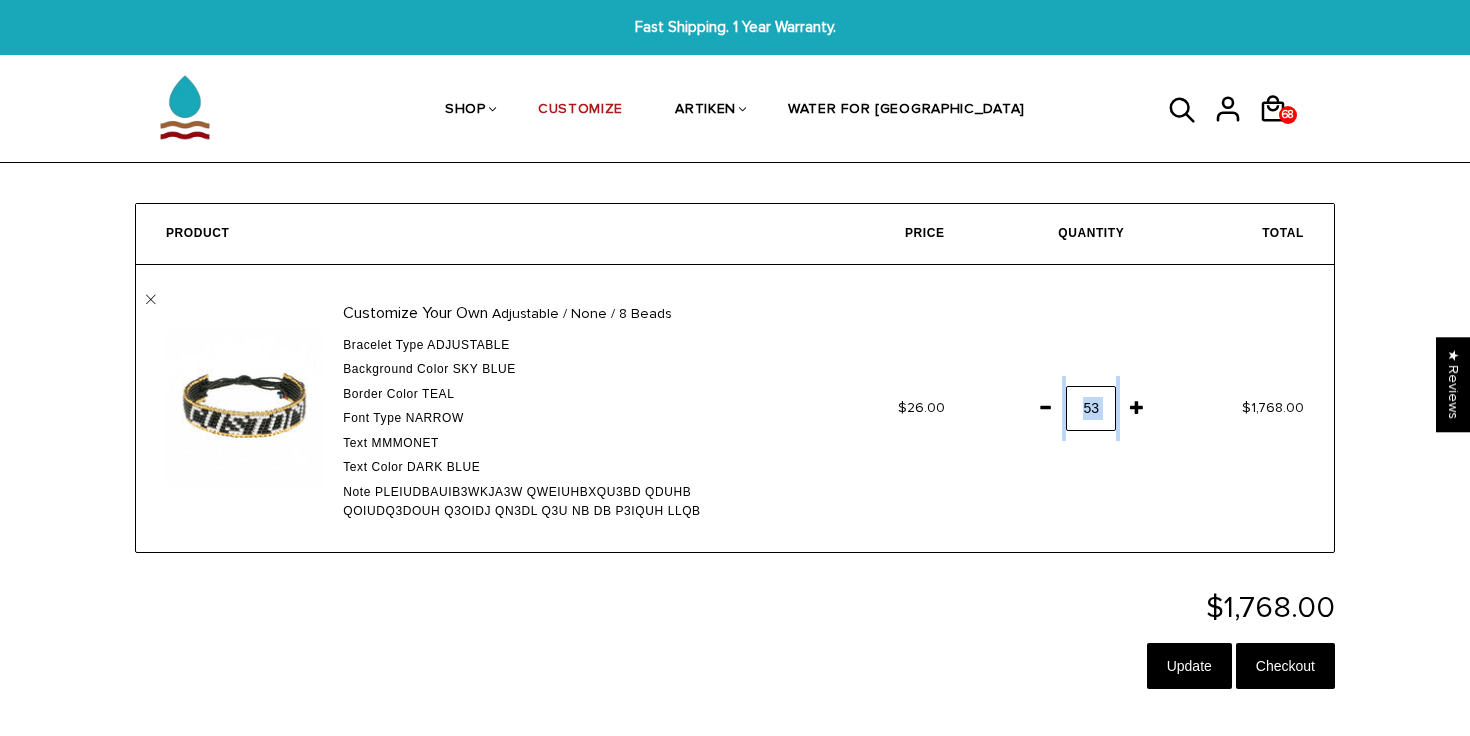 click at bounding box center [1045, 407] 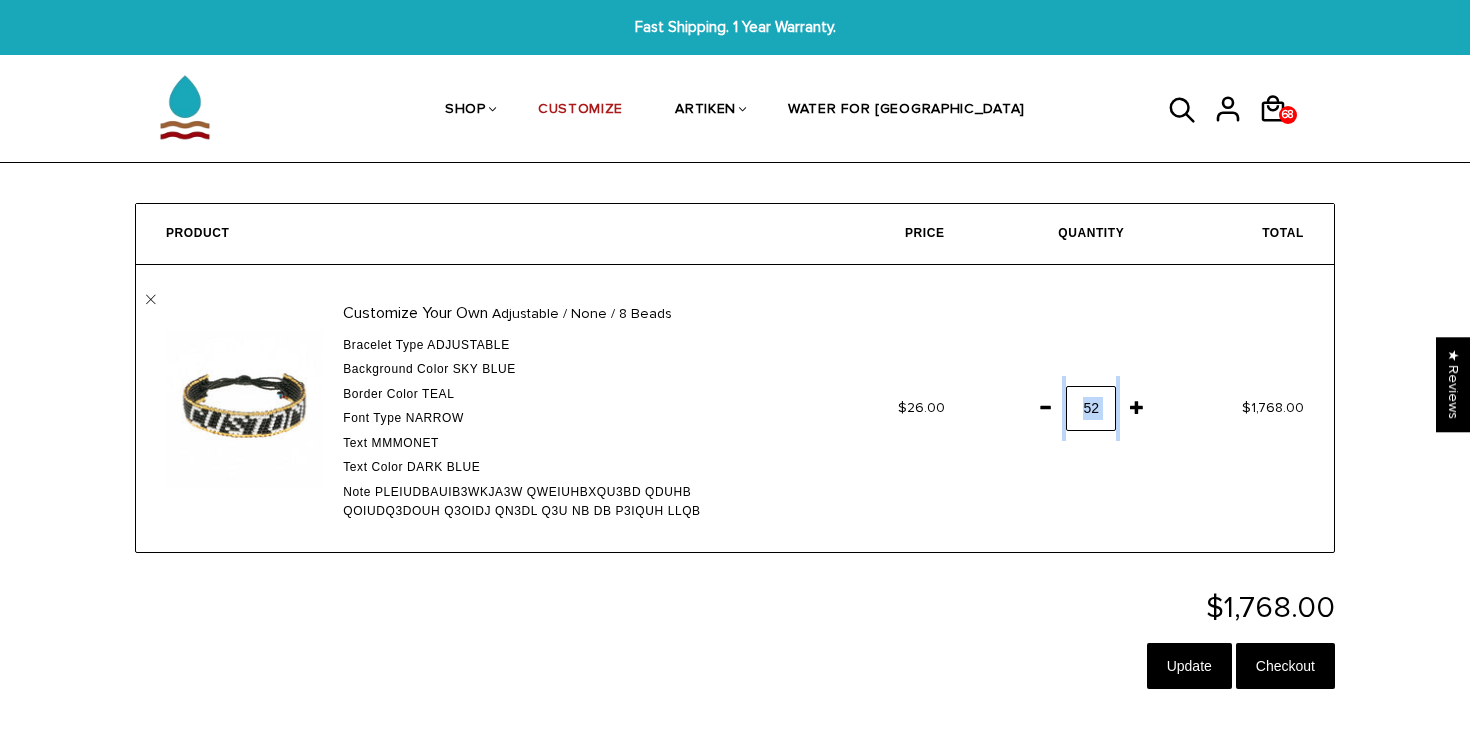 click at bounding box center (1045, 407) 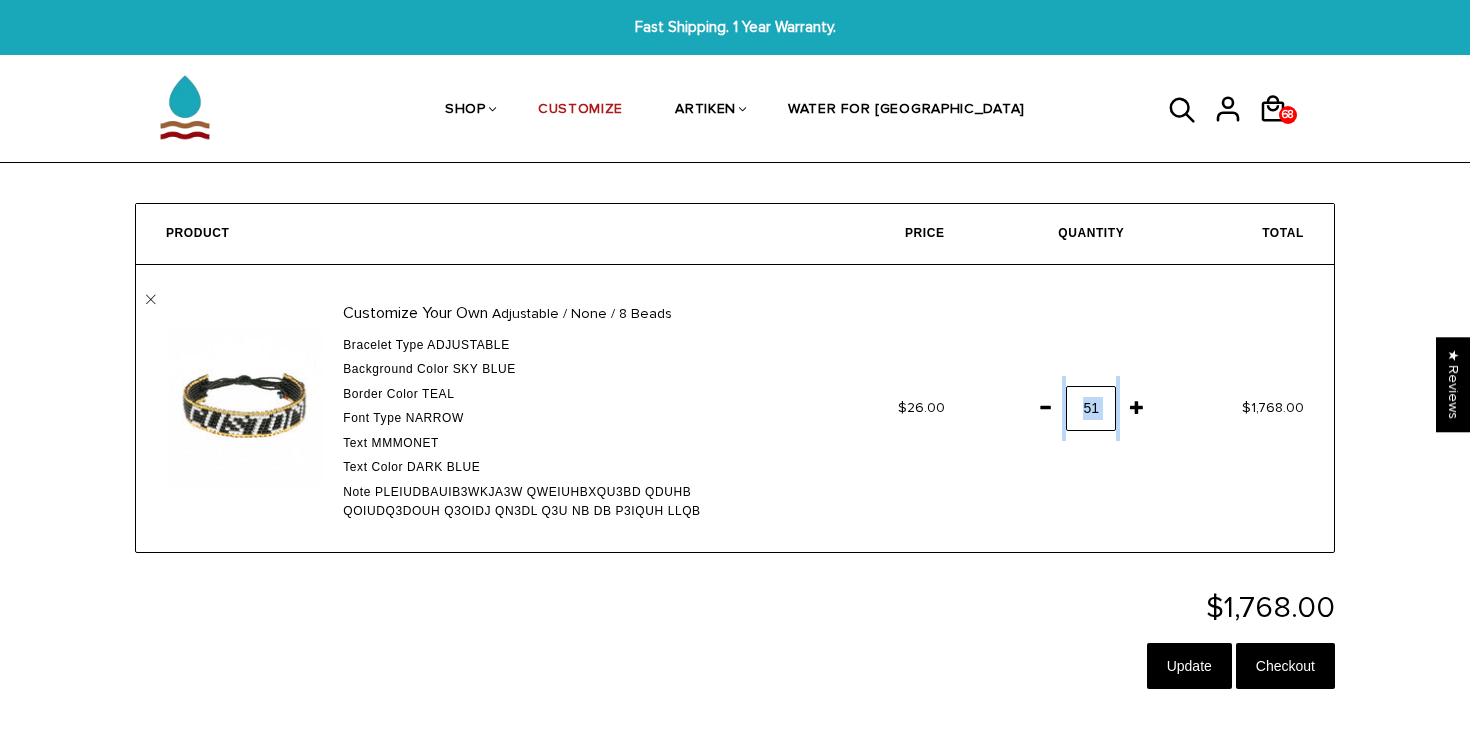 click at bounding box center [1045, 407] 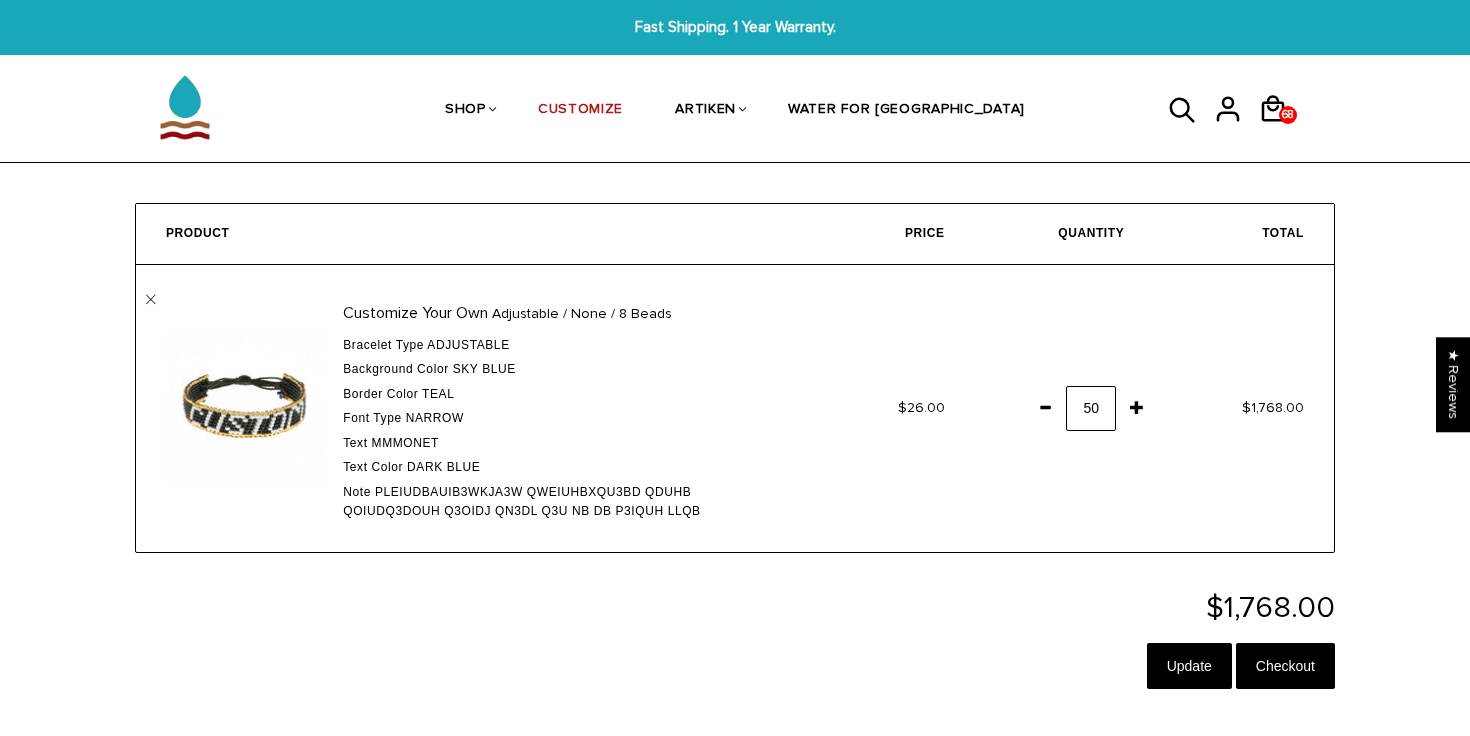 click on "68" at bounding box center (1065, 408) 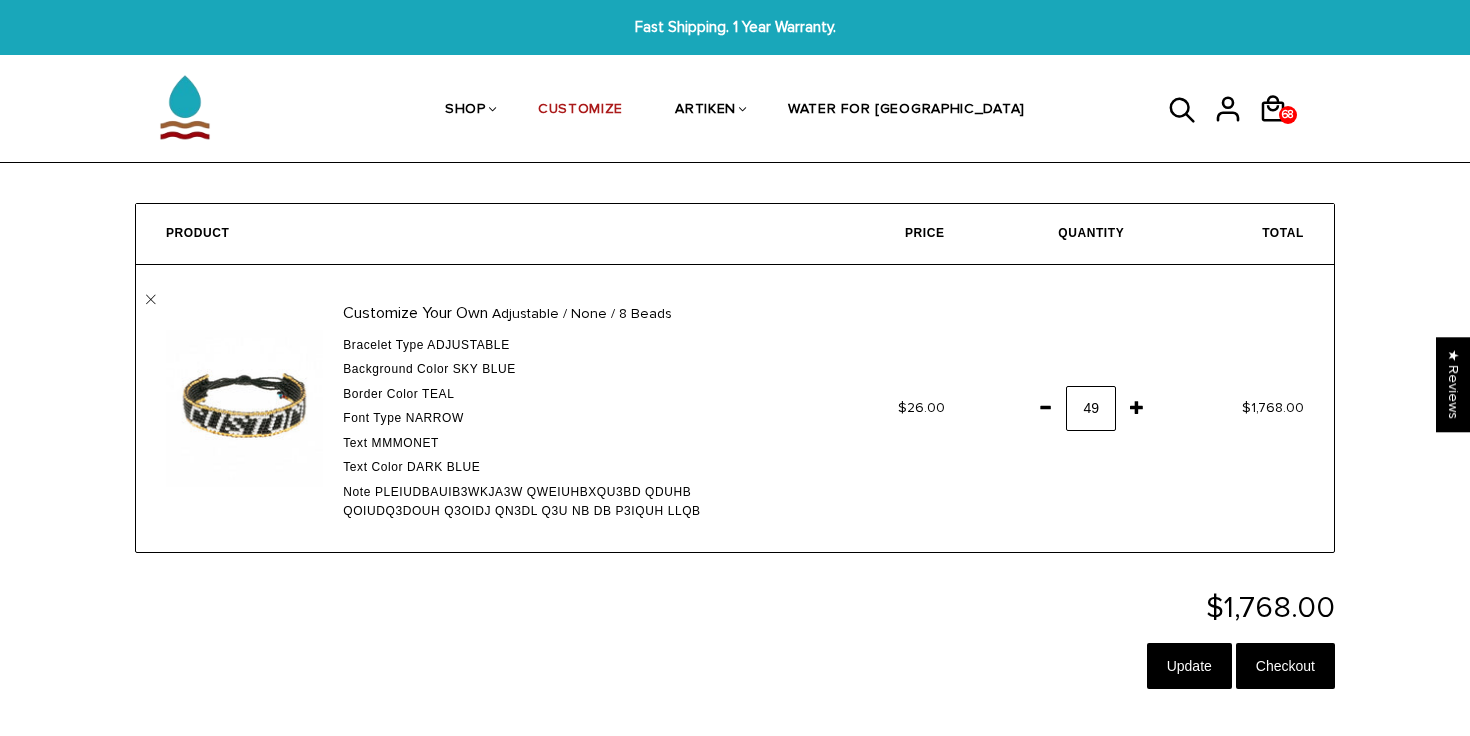 click at bounding box center (1045, 407) 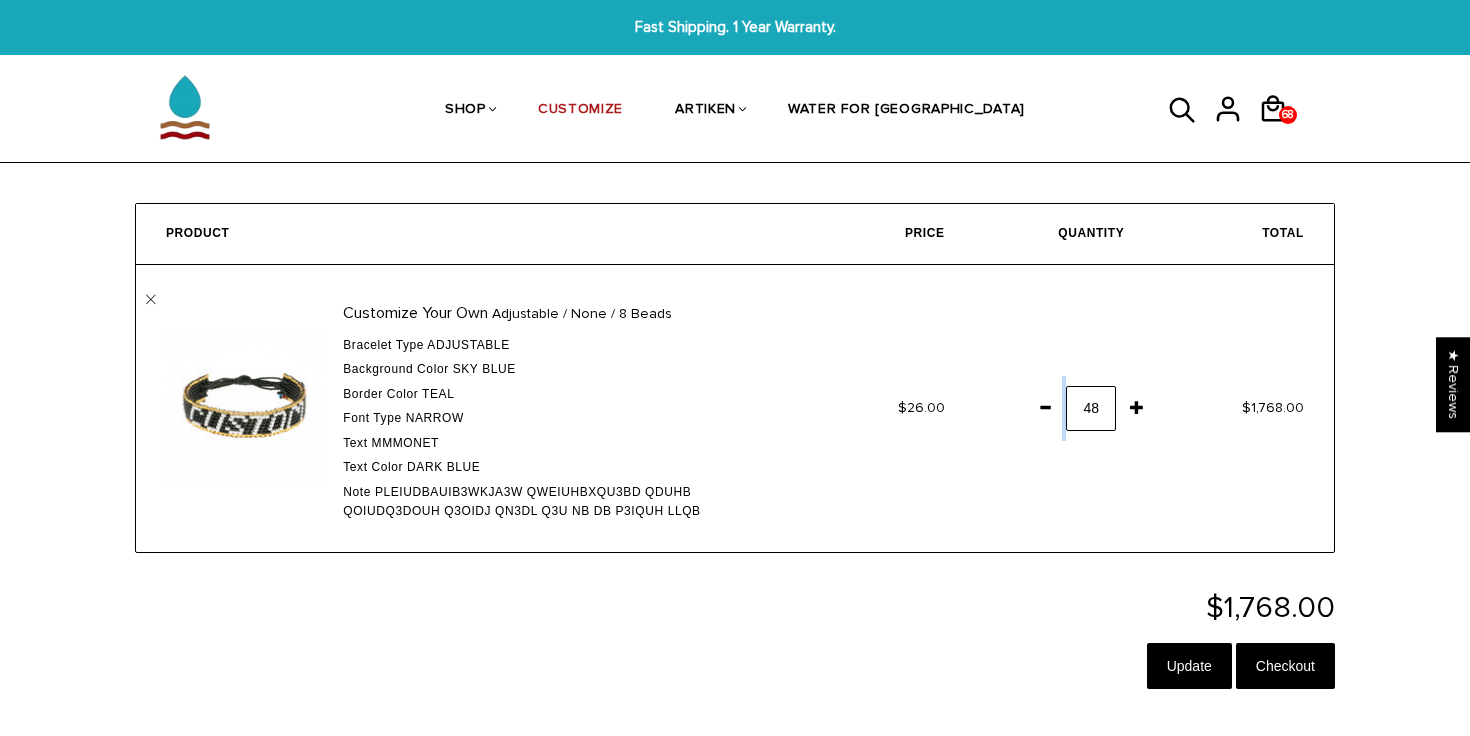 click at bounding box center [1045, 407] 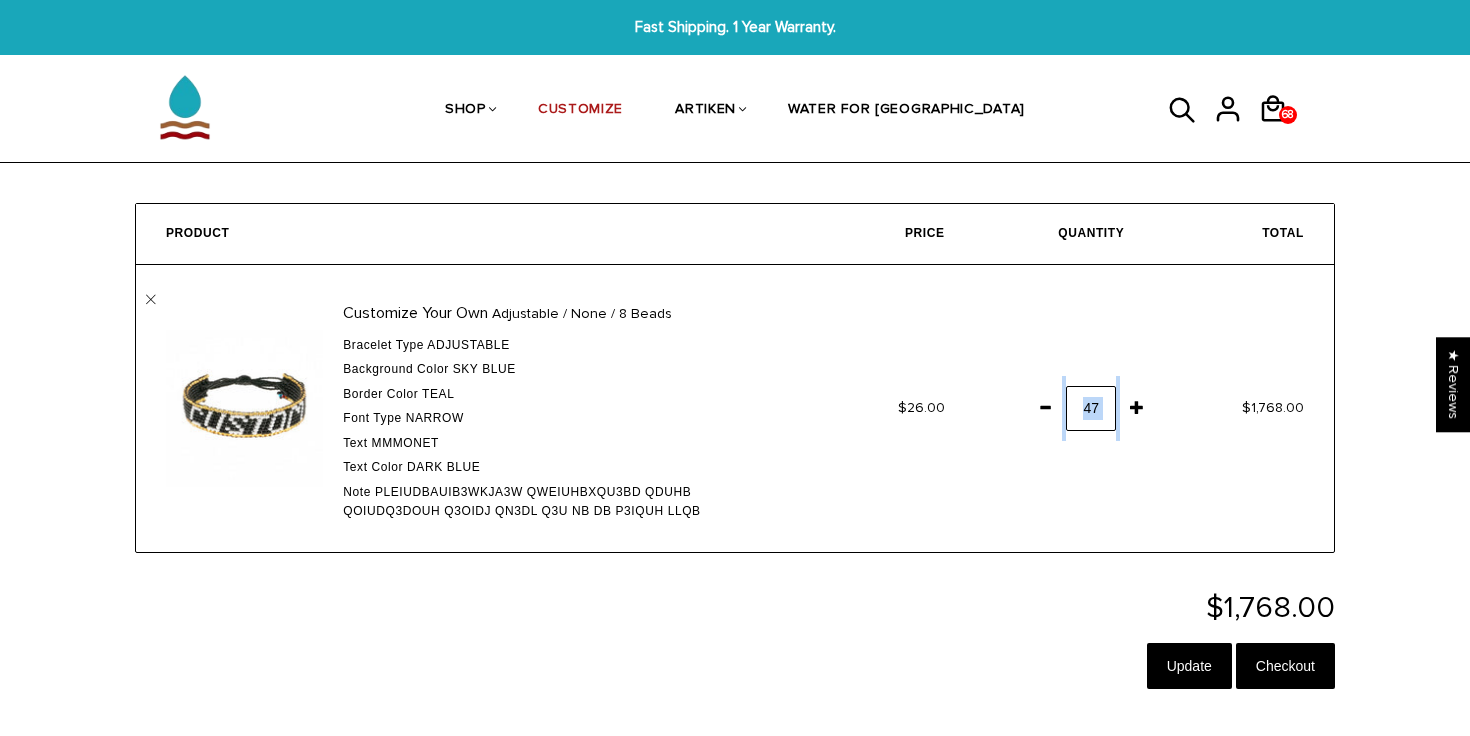 click at bounding box center [1045, 407] 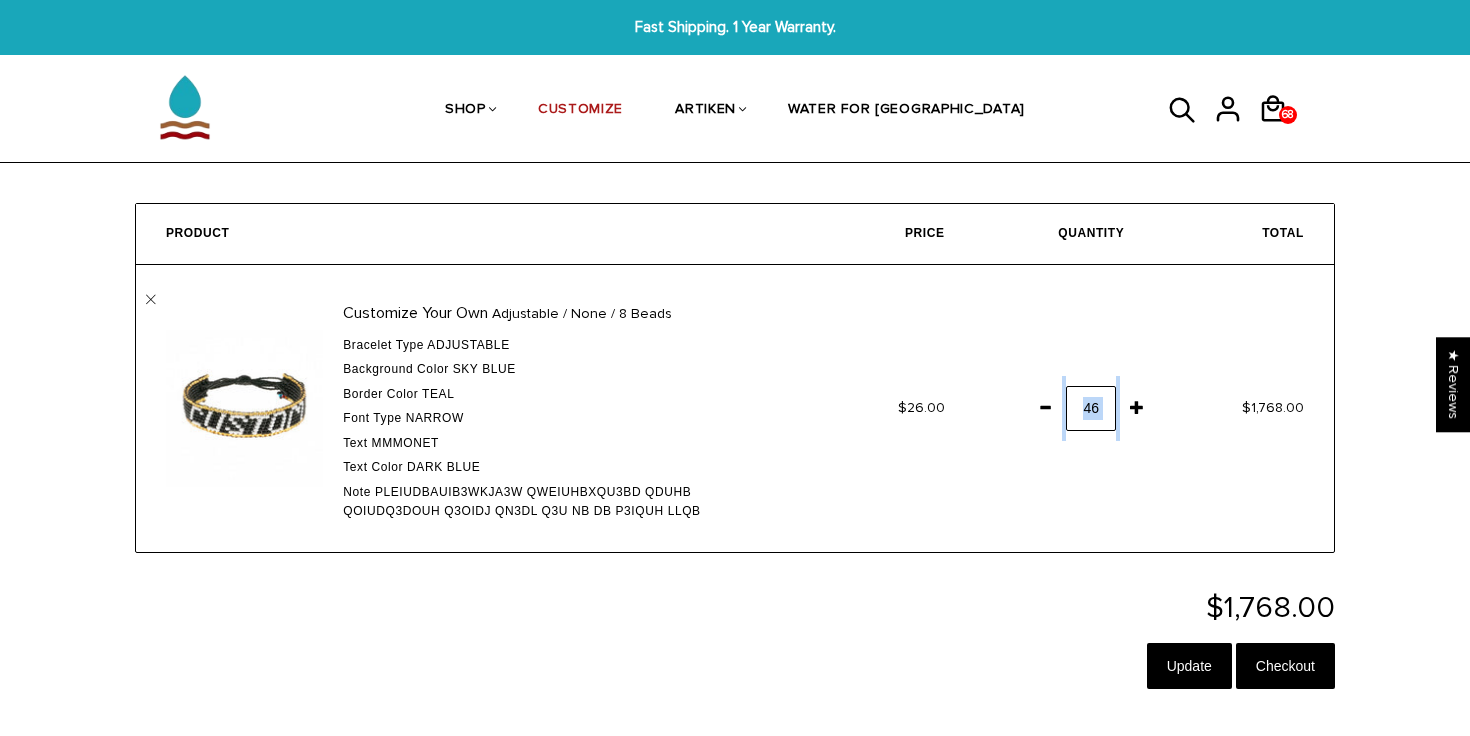 click at bounding box center (1045, 407) 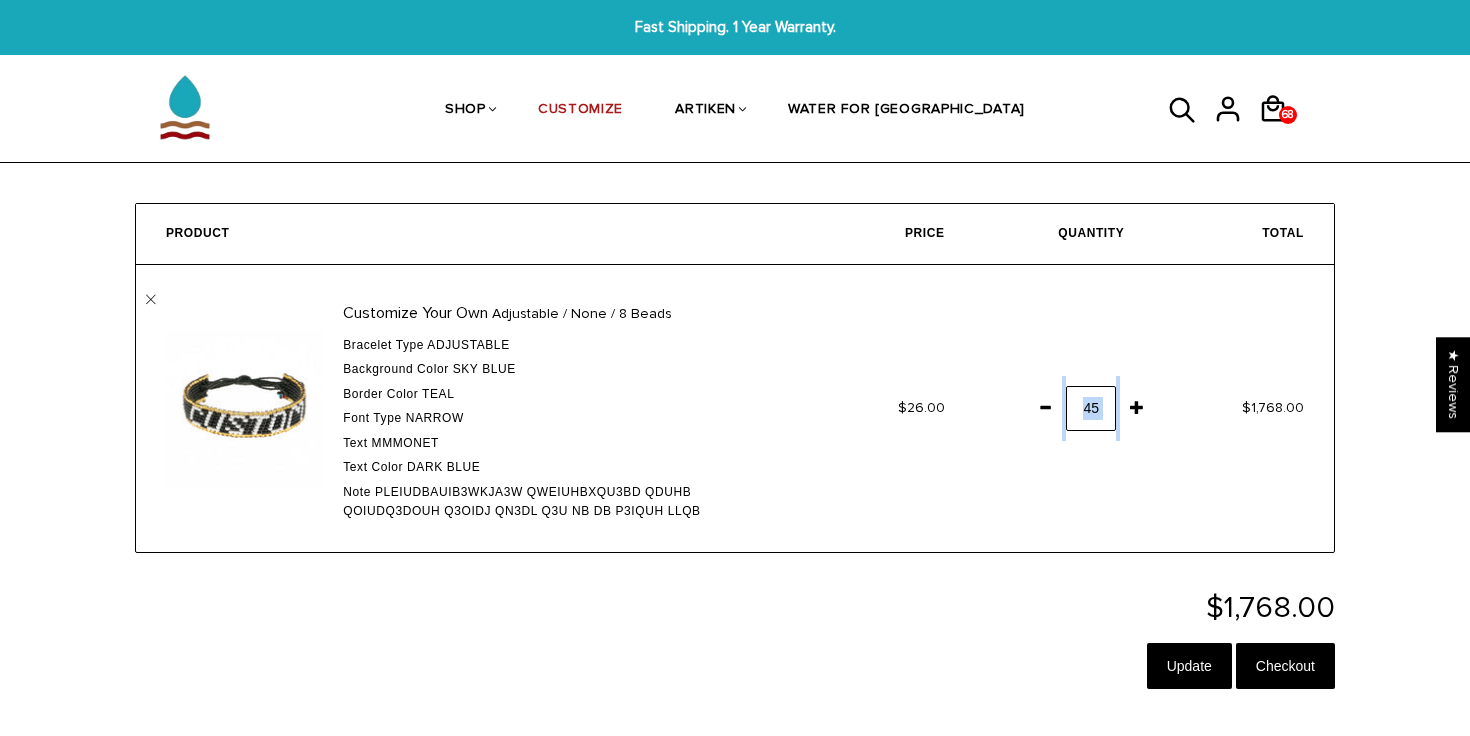 click at bounding box center [1045, 407] 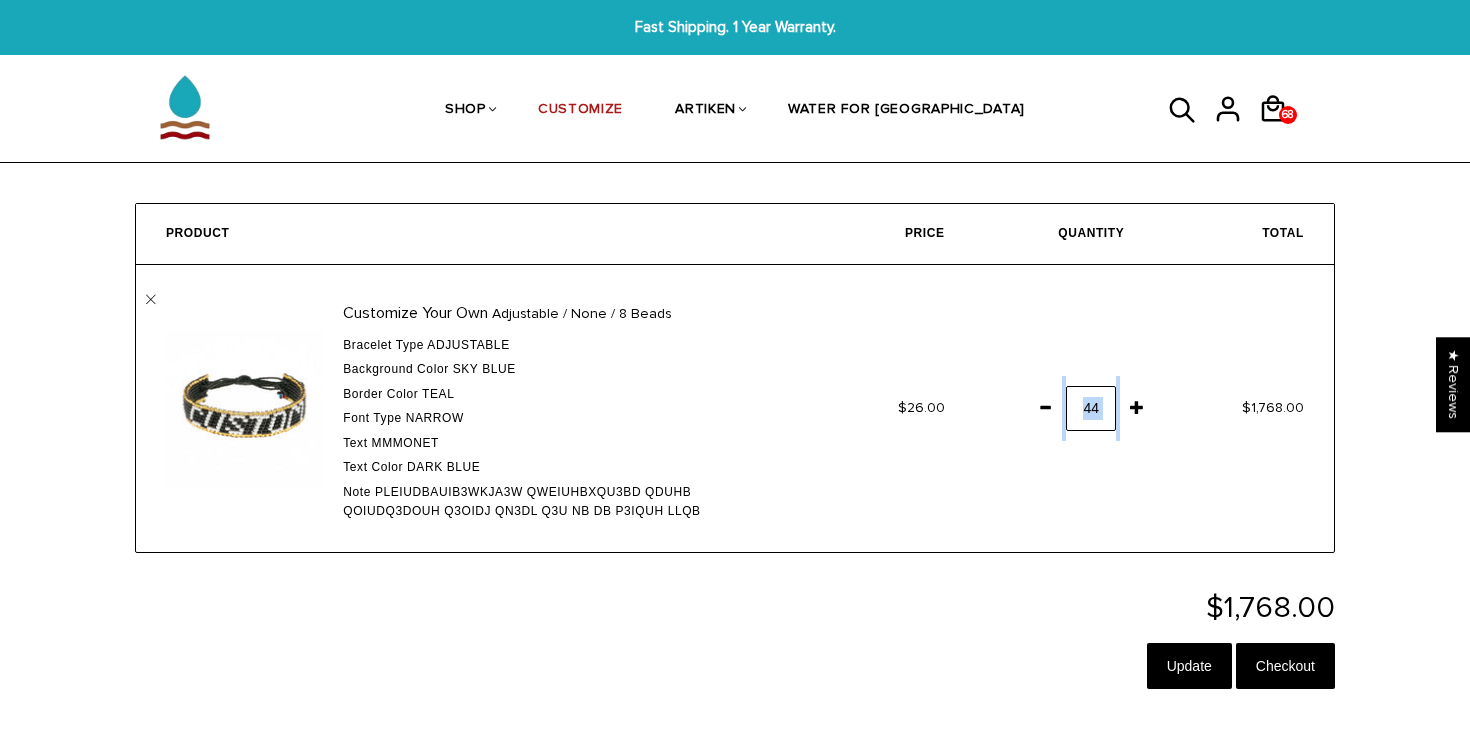 click at bounding box center [1045, 407] 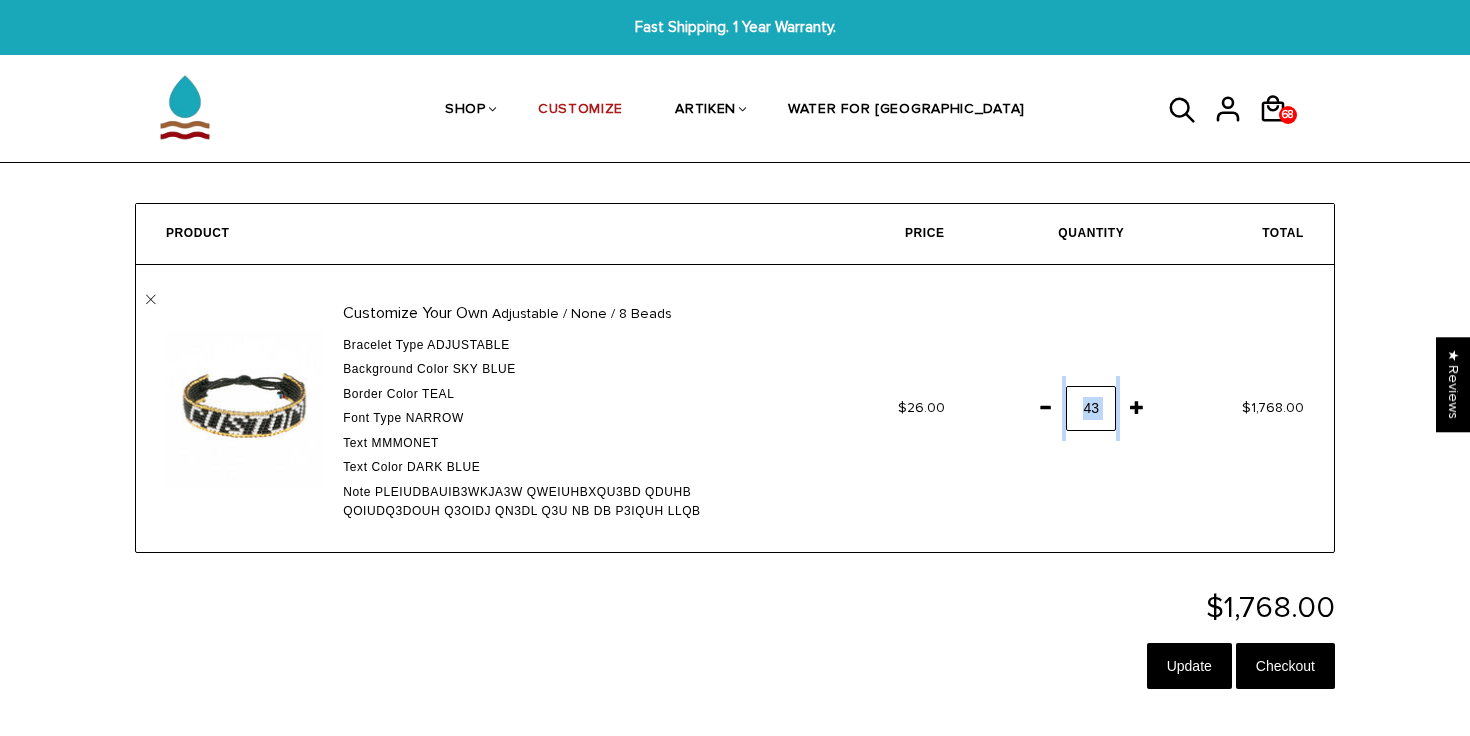 click at bounding box center (1045, 407) 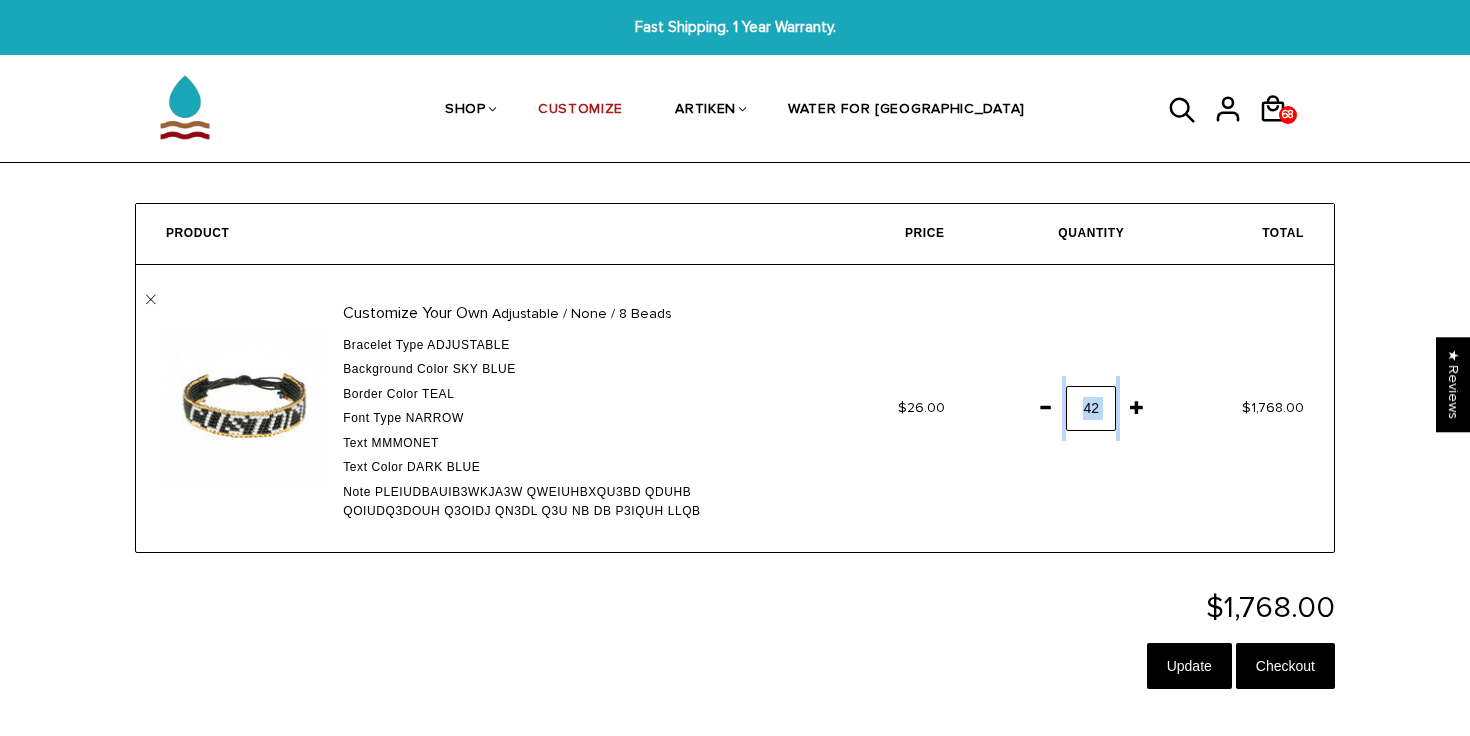 click at bounding box center (1045, 407) 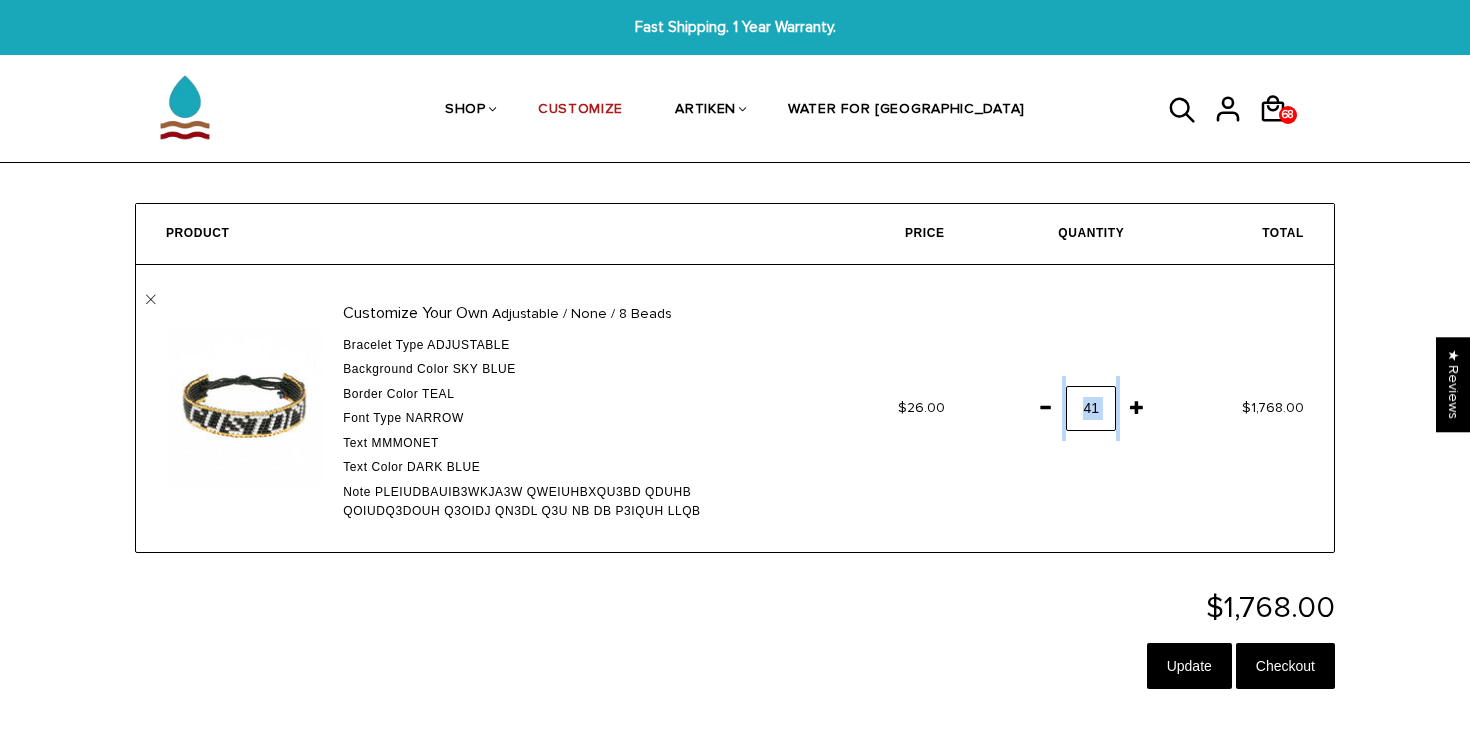 click at bounding box center [1045, 407] 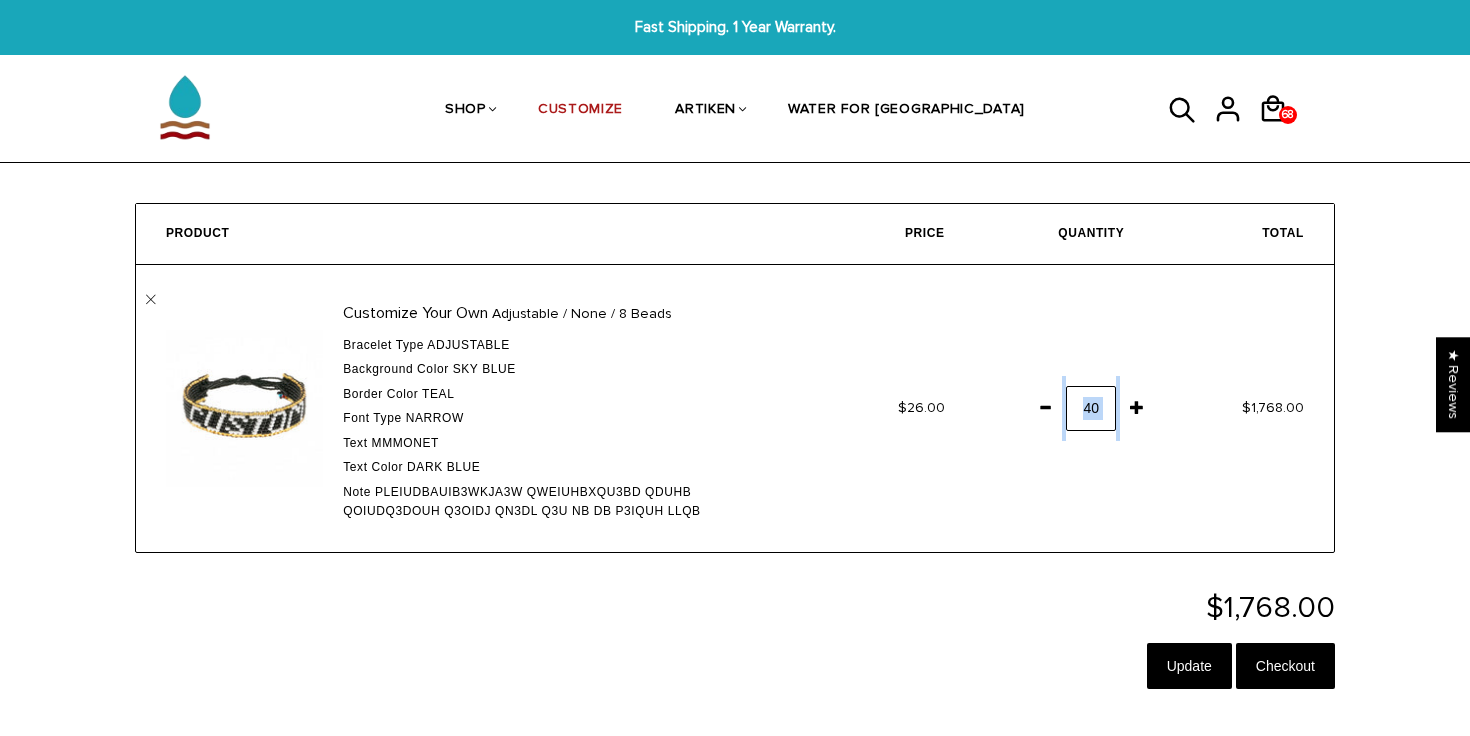 click at bounding box center (1045, 407) 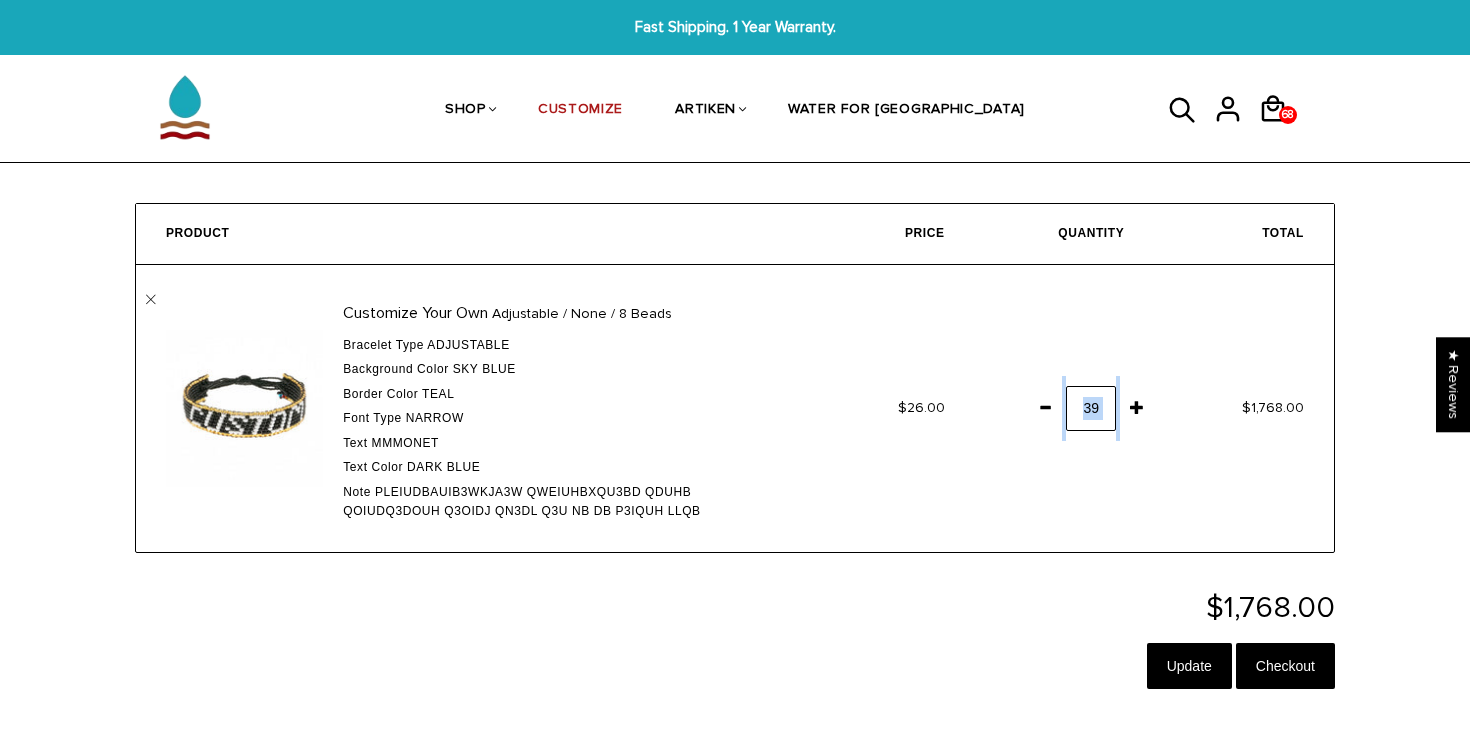 click at bounding box center (1045, 407) 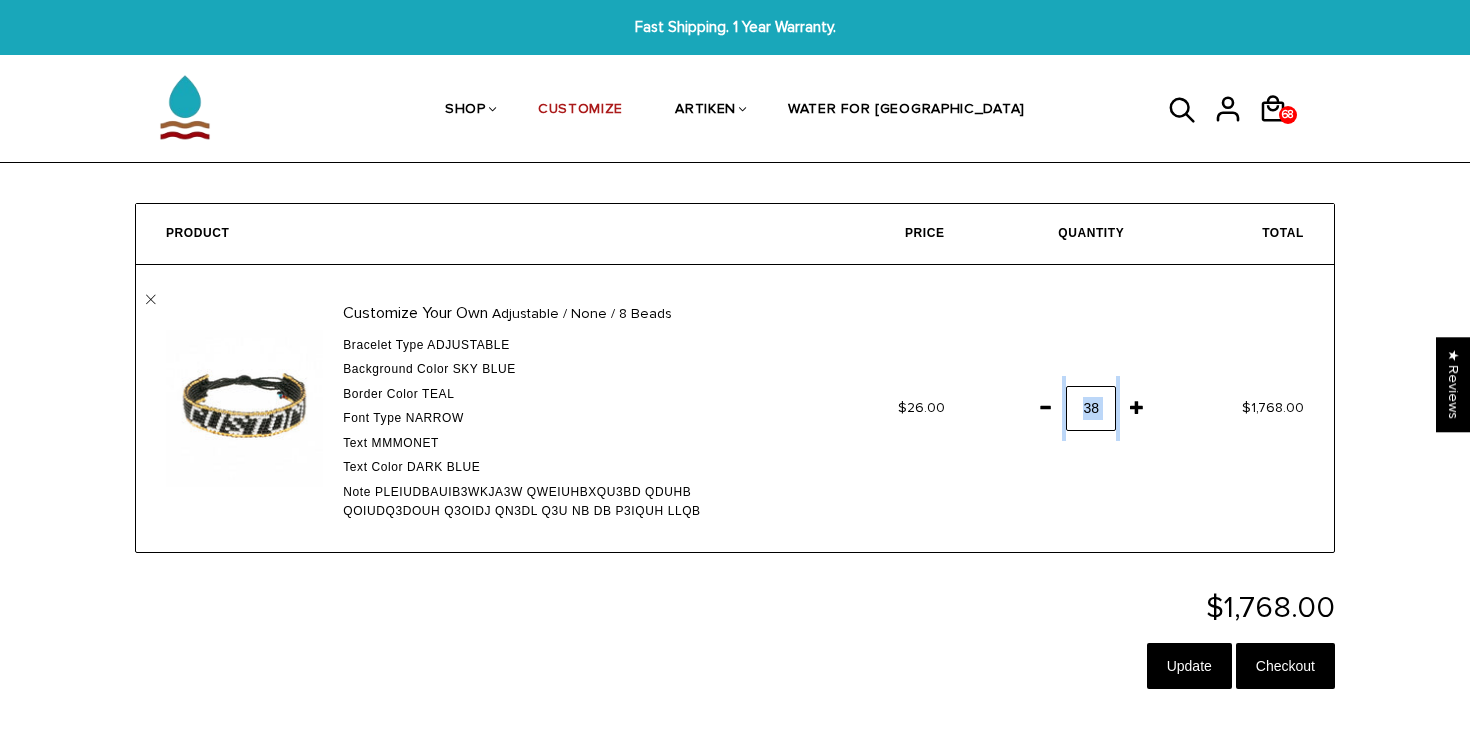 click at bounding box center [1045, 407] 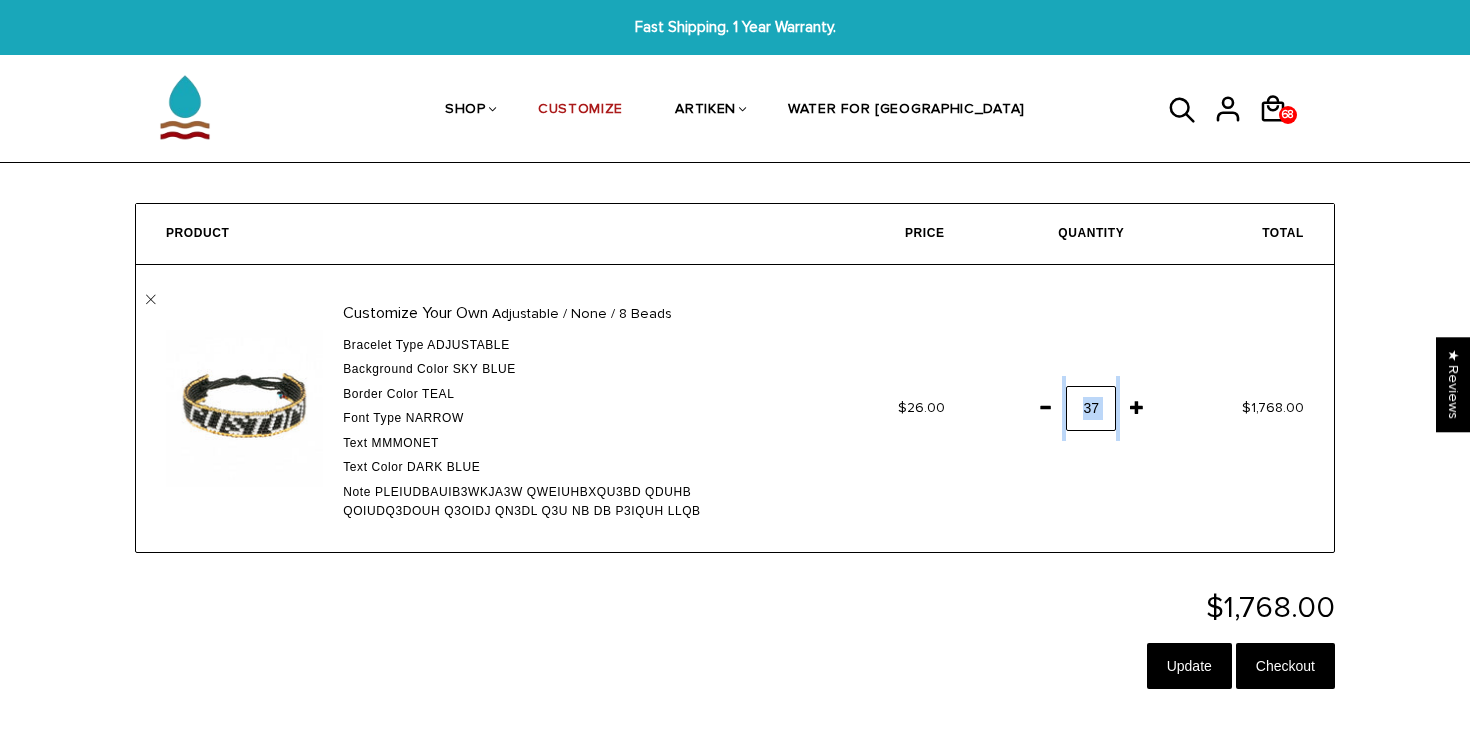 click at bounding box center (1045, 407) 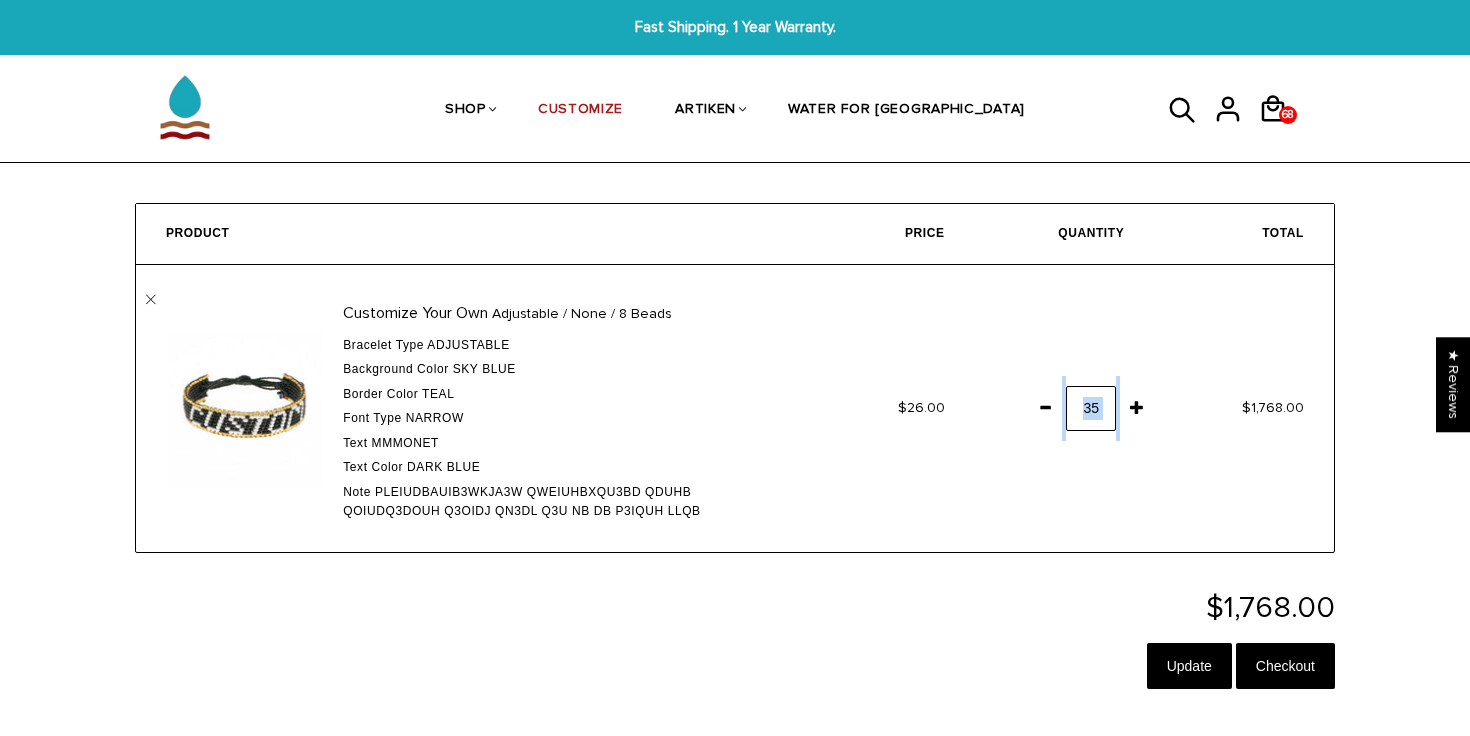 click at bounding box center (1045, 407) 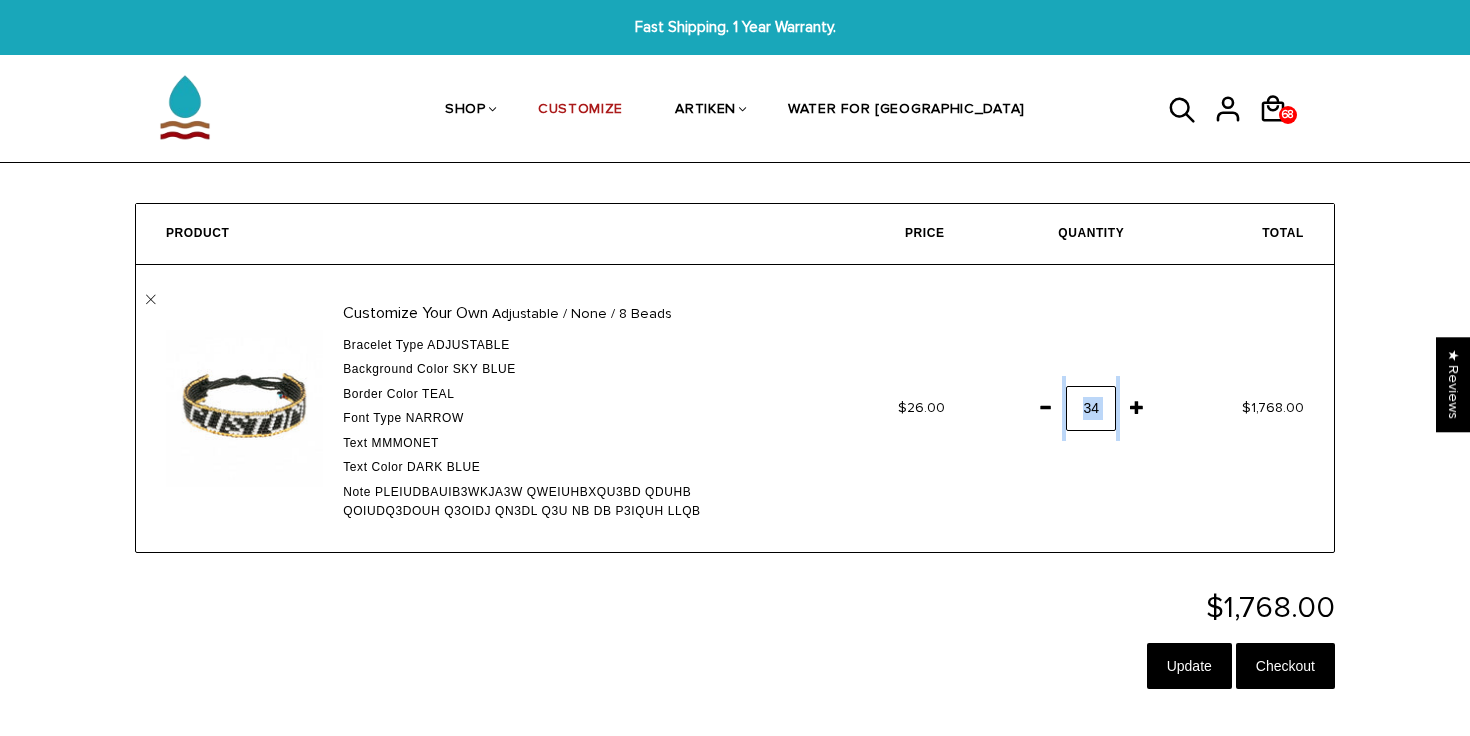 click at bounding box center (1045, 407) 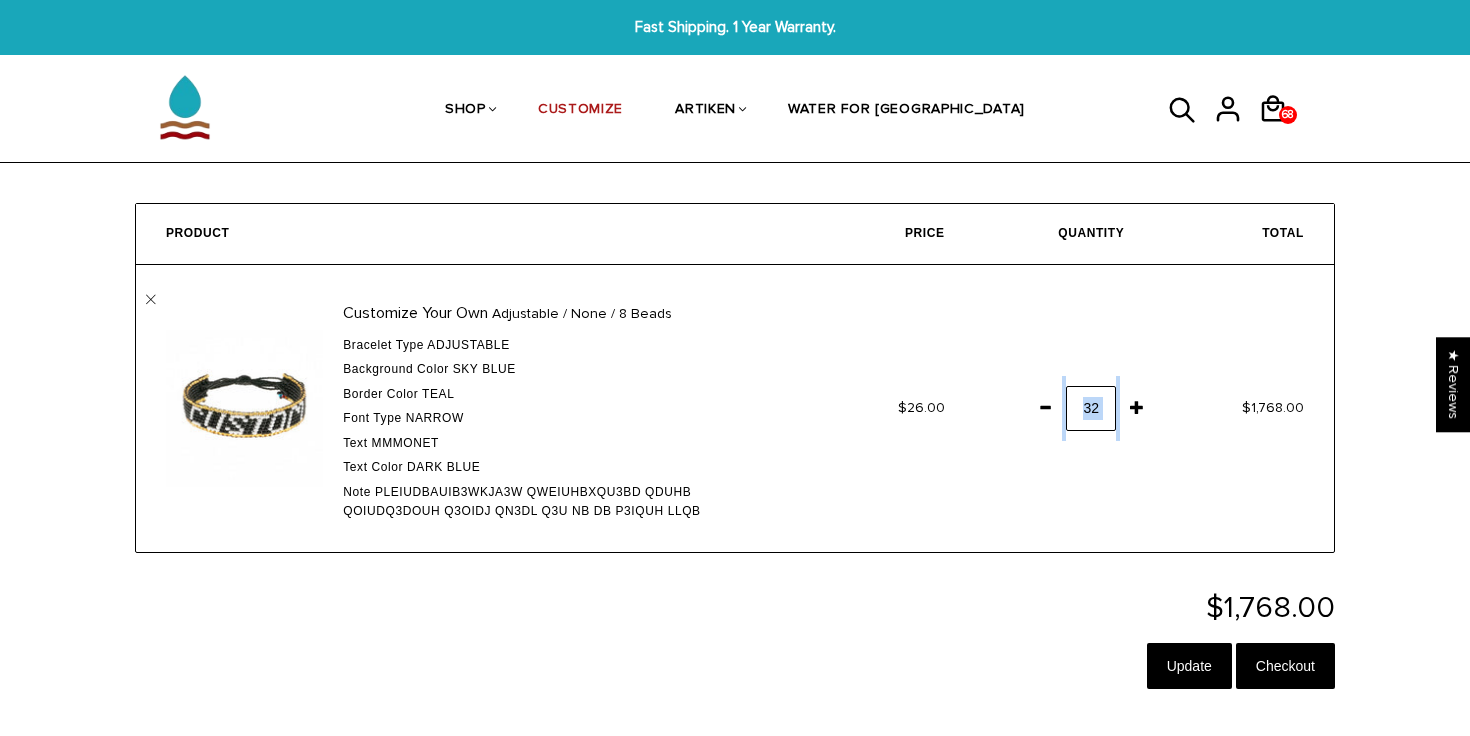 click at bounding box center (1045, 407) 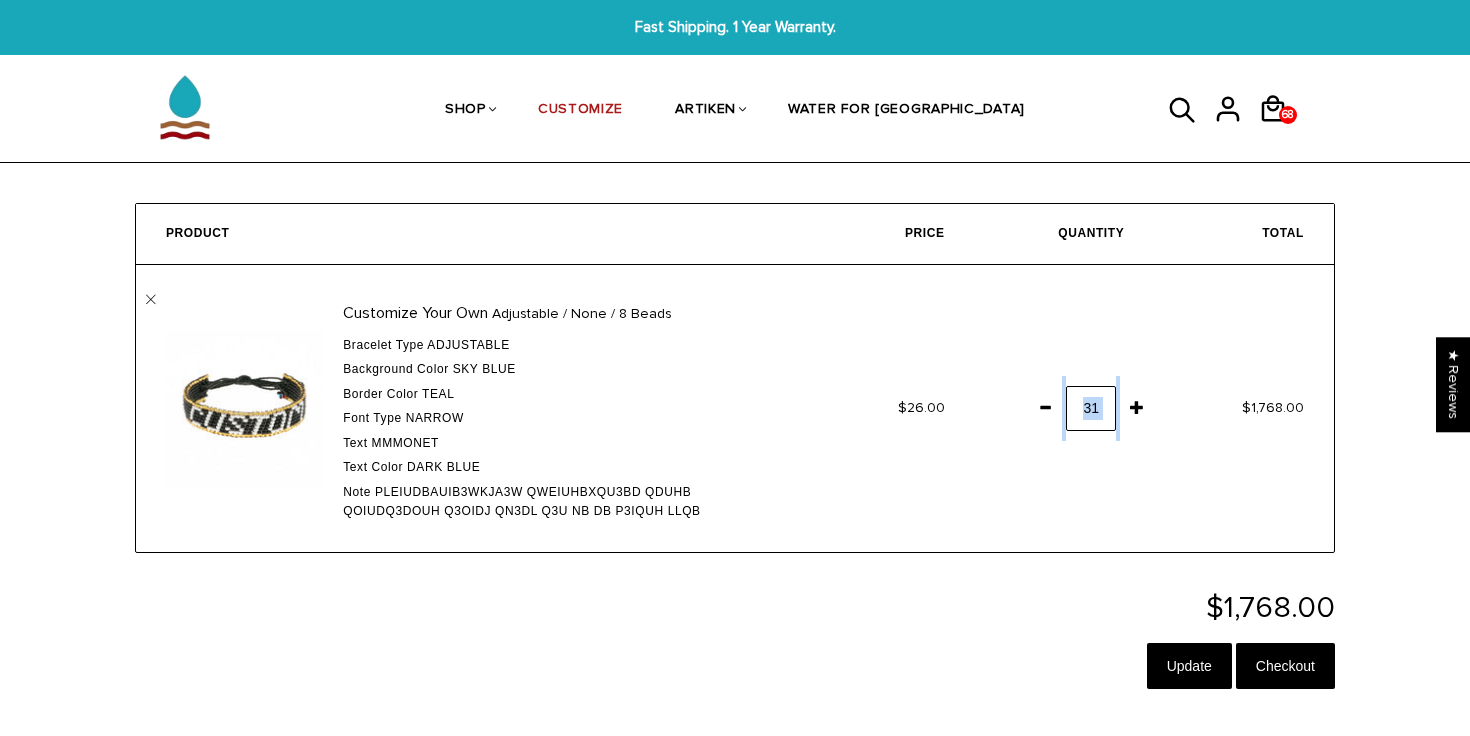 click at bounding box center [1045, 407] 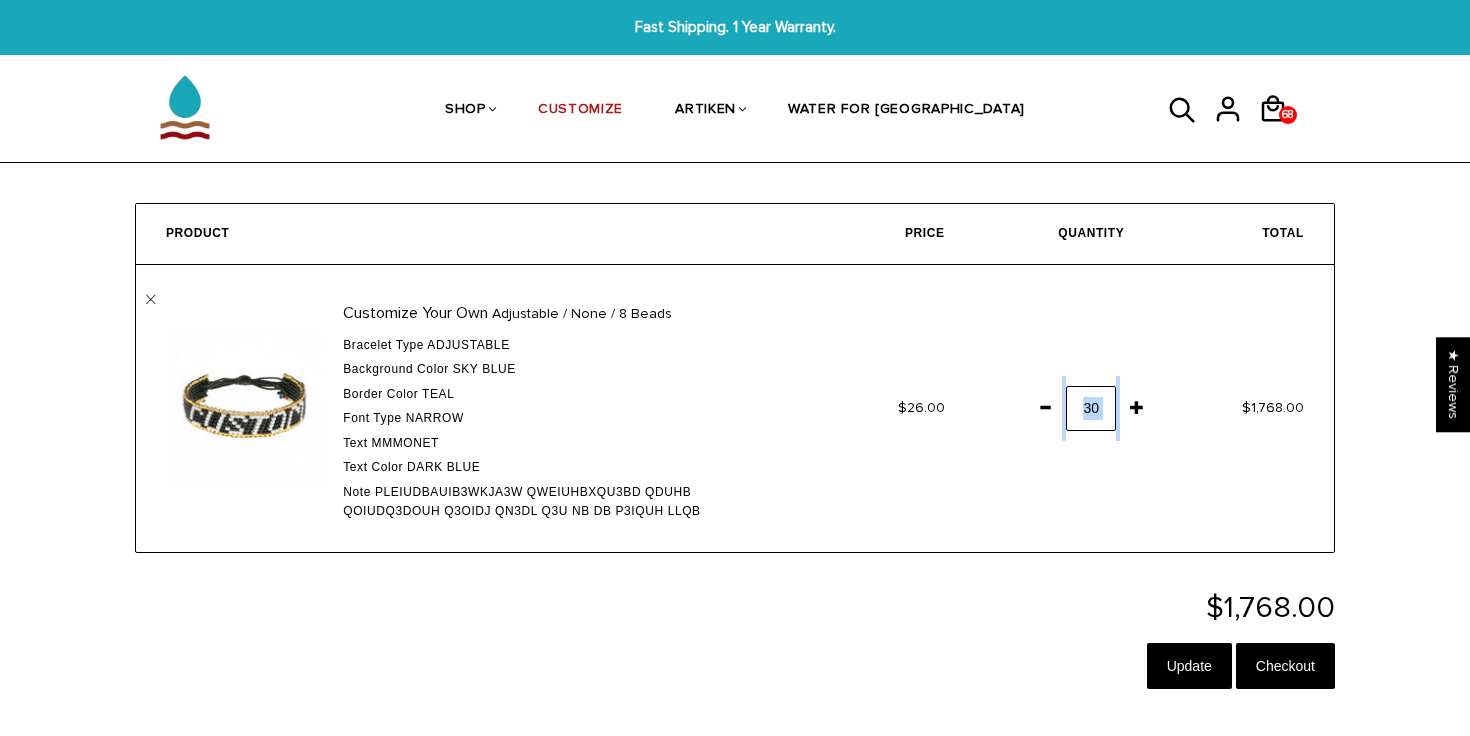 click at bounding box center [1045, 407] 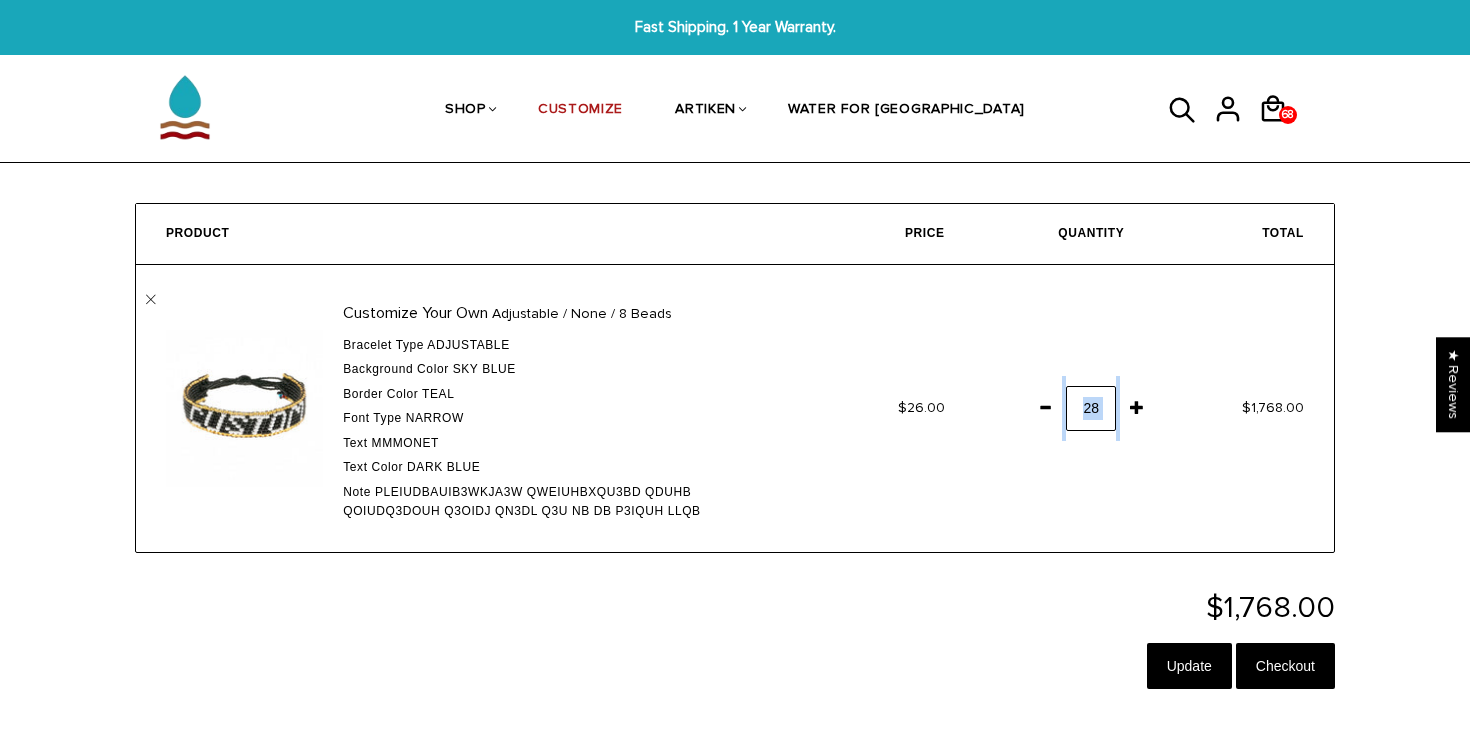 click at bounding box center (1045, 407) 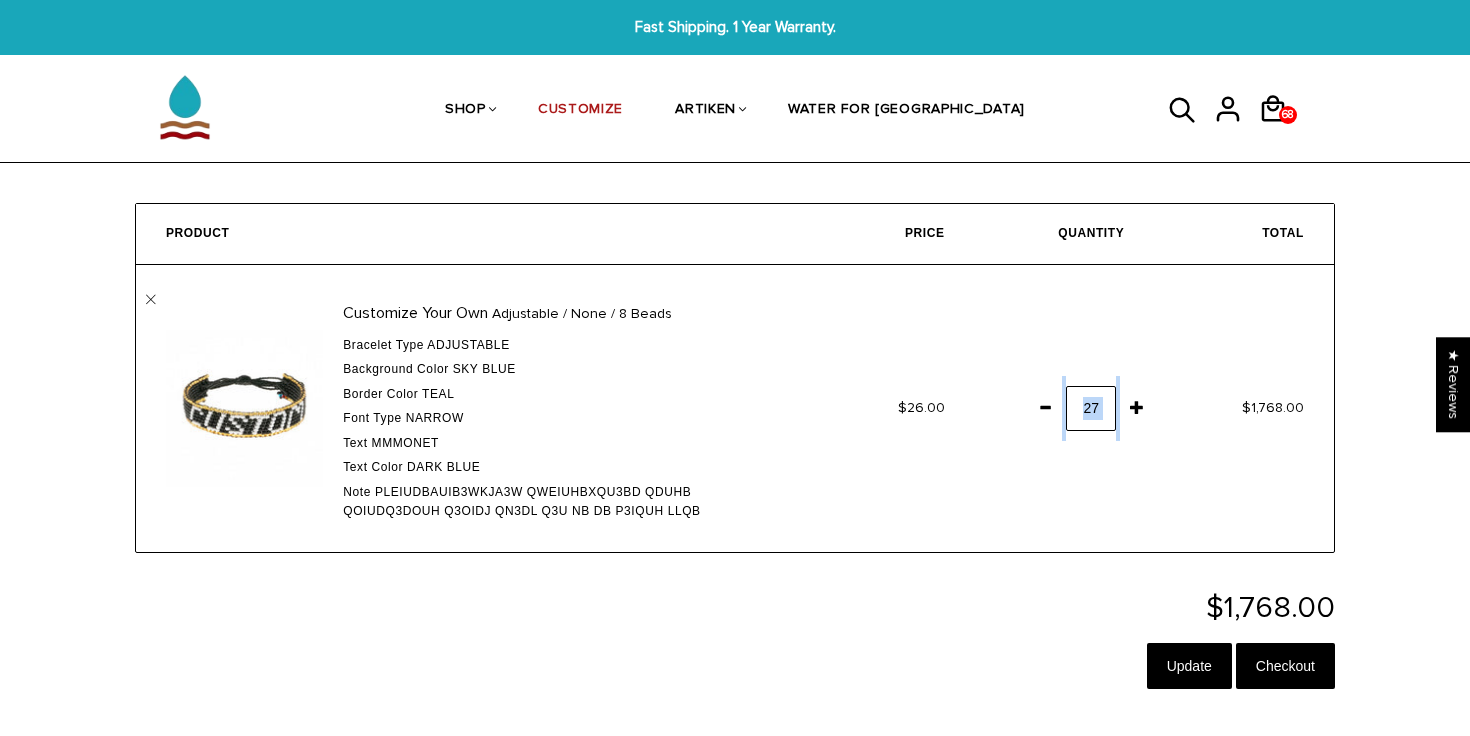 click at bounding box center [1045, 407] 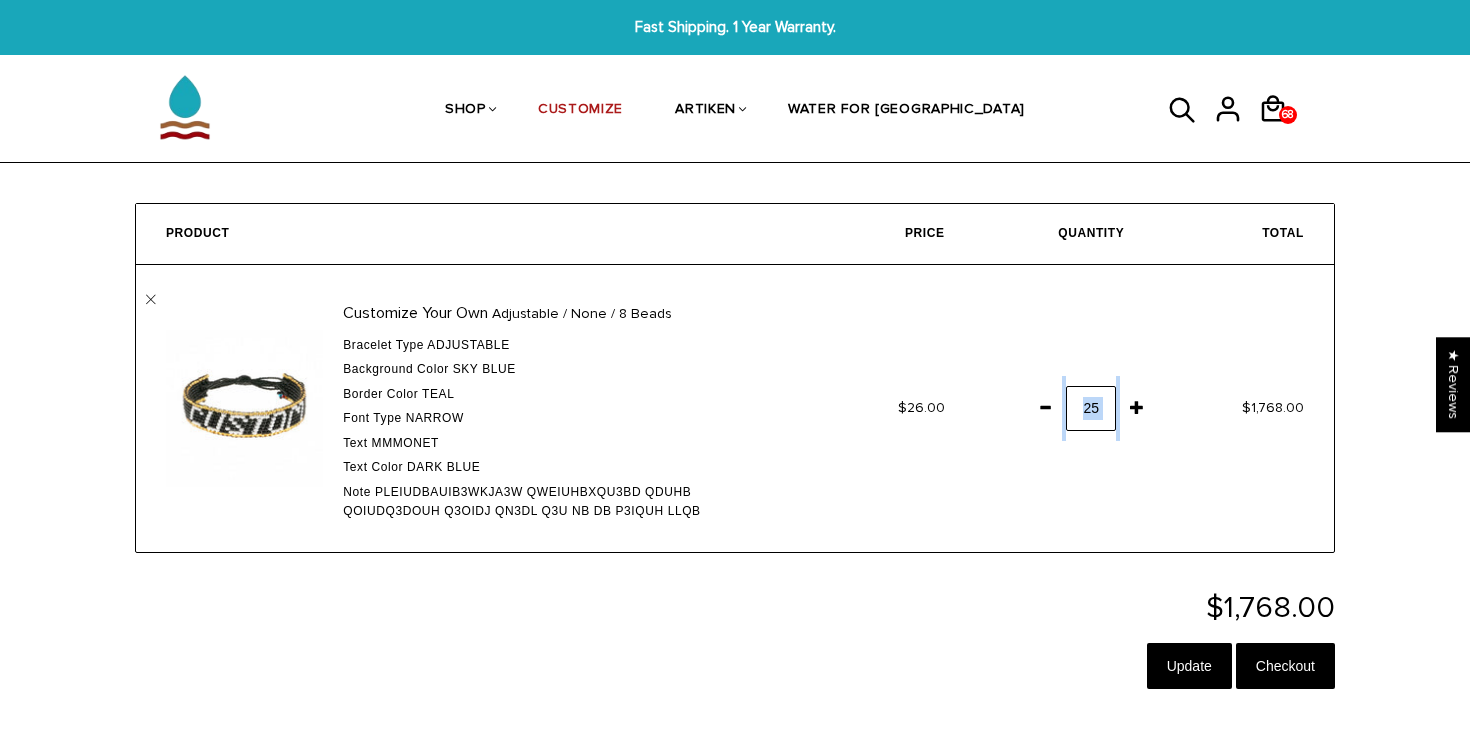 click at bounding box center [1045, 407] 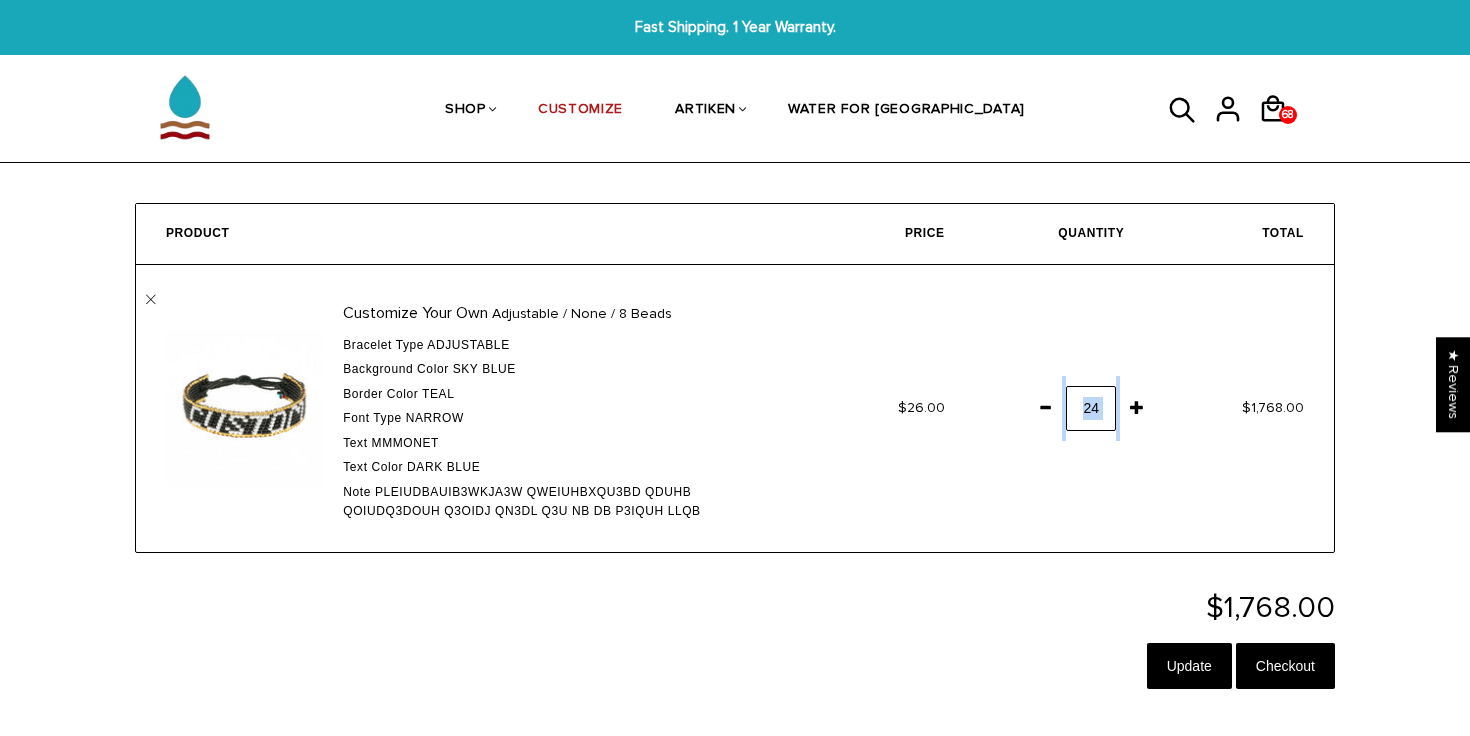 click at bounding box center (1045, 407) 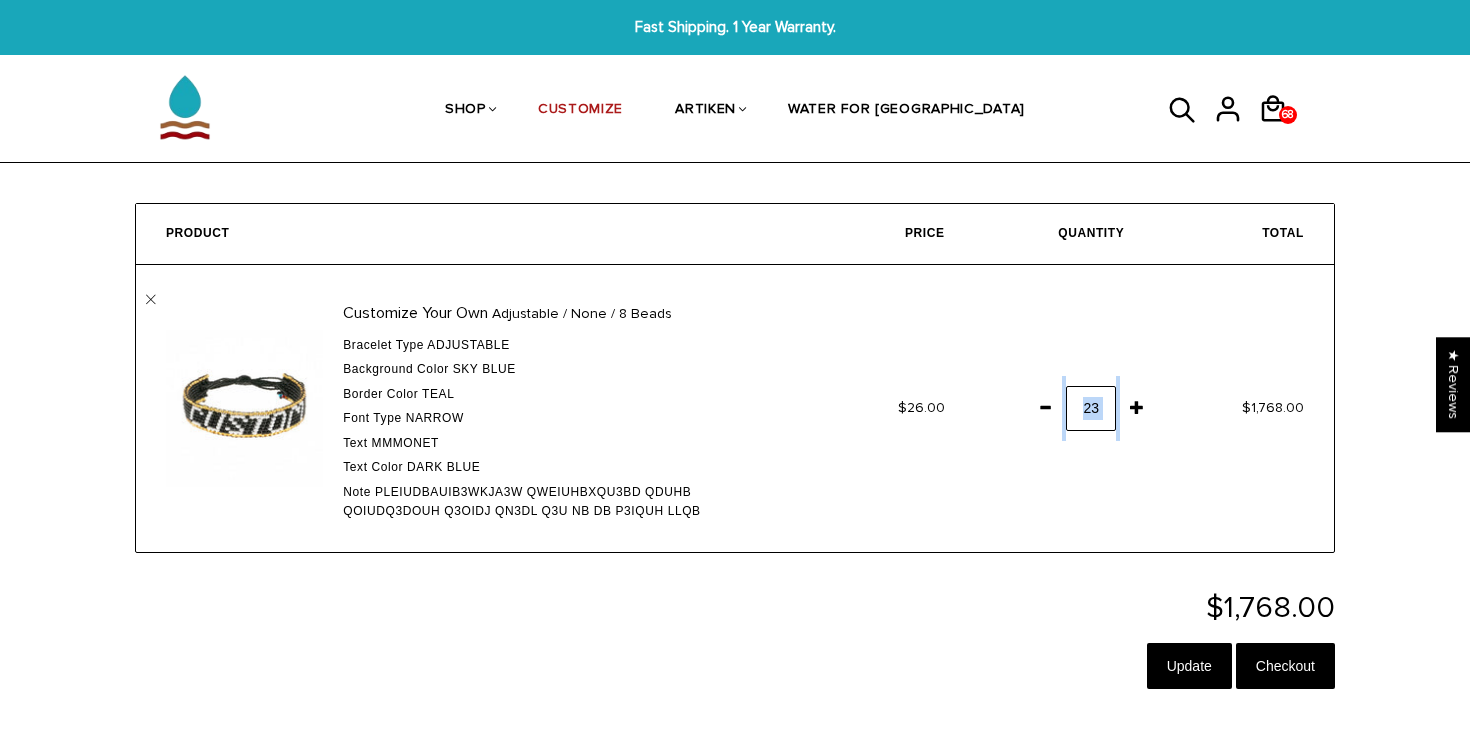 click at bounding box center [1045, 407] 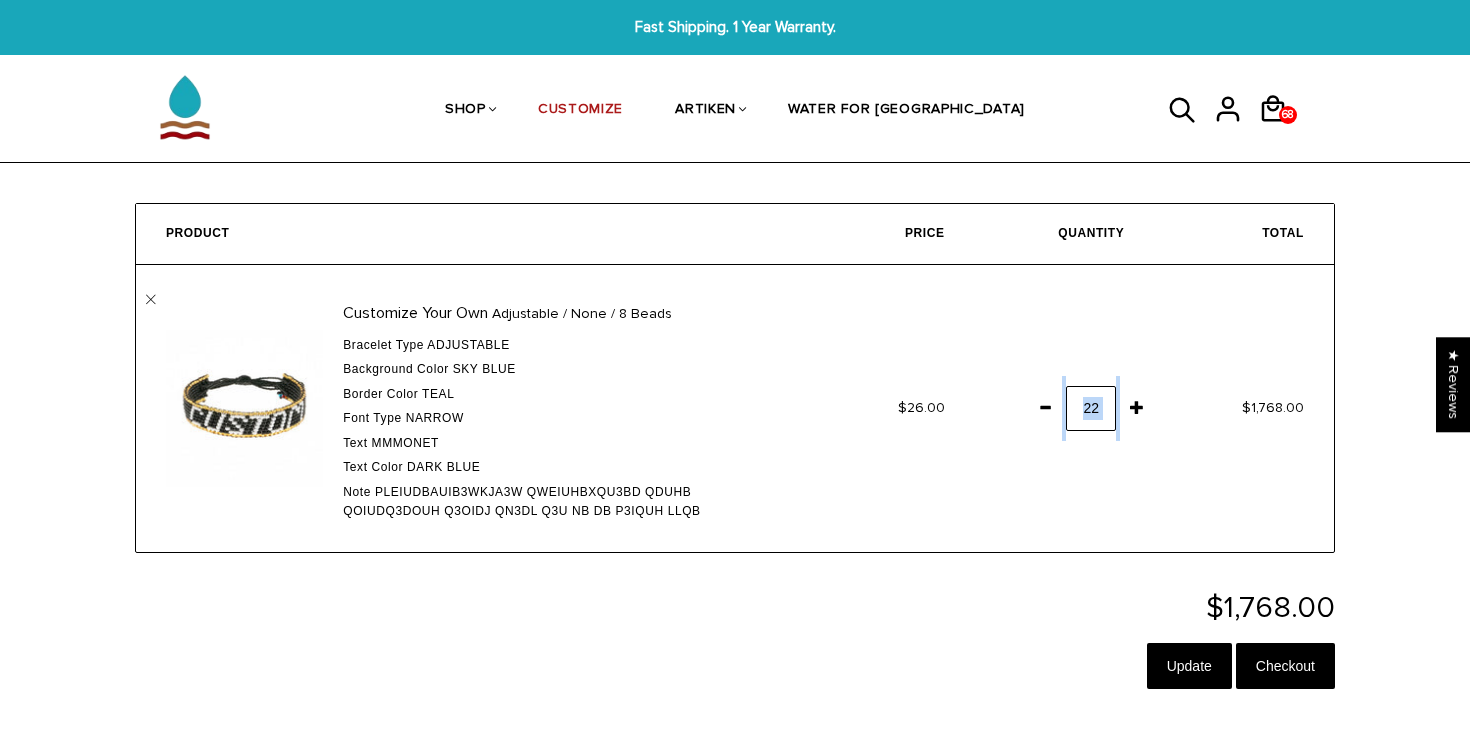 click at bounding box center [1045, 407] 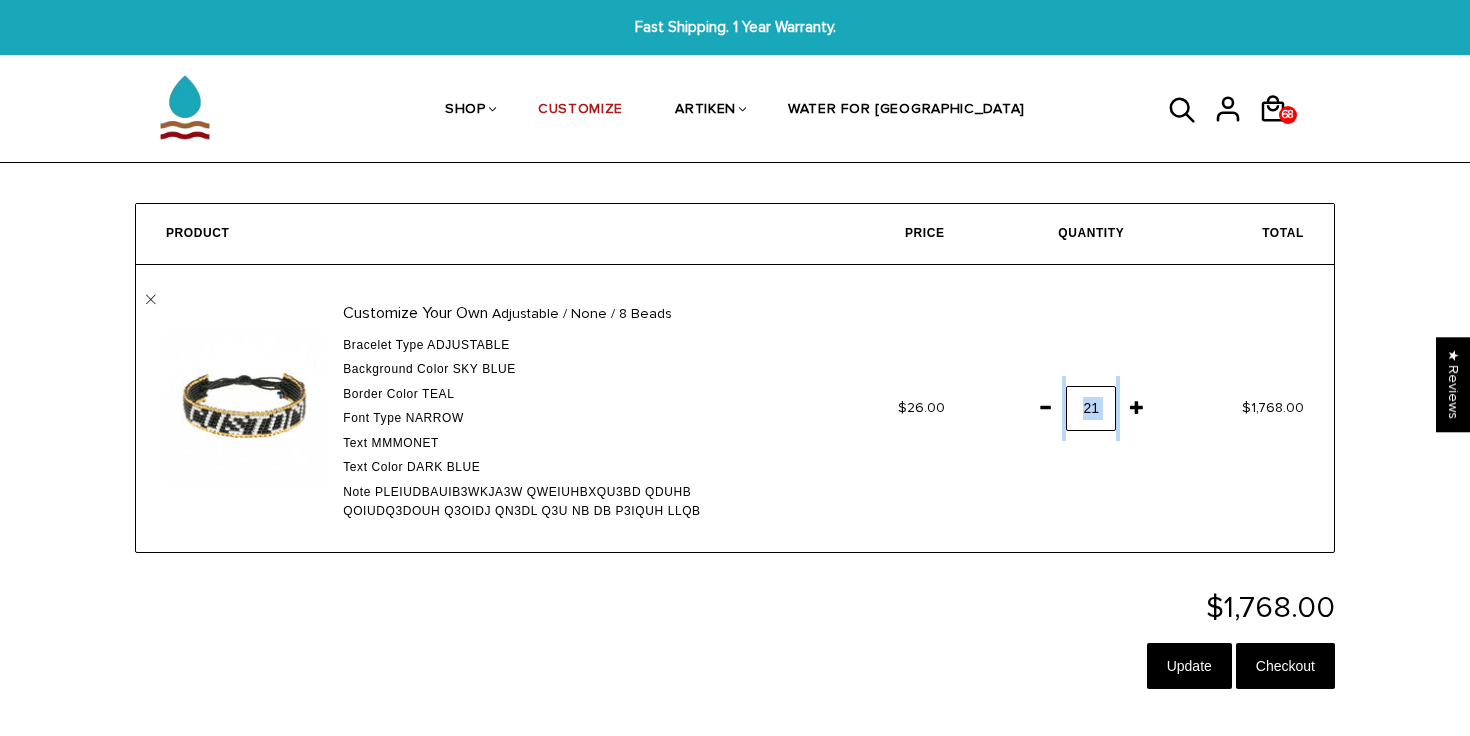 click at bounding box center [1045, 407] 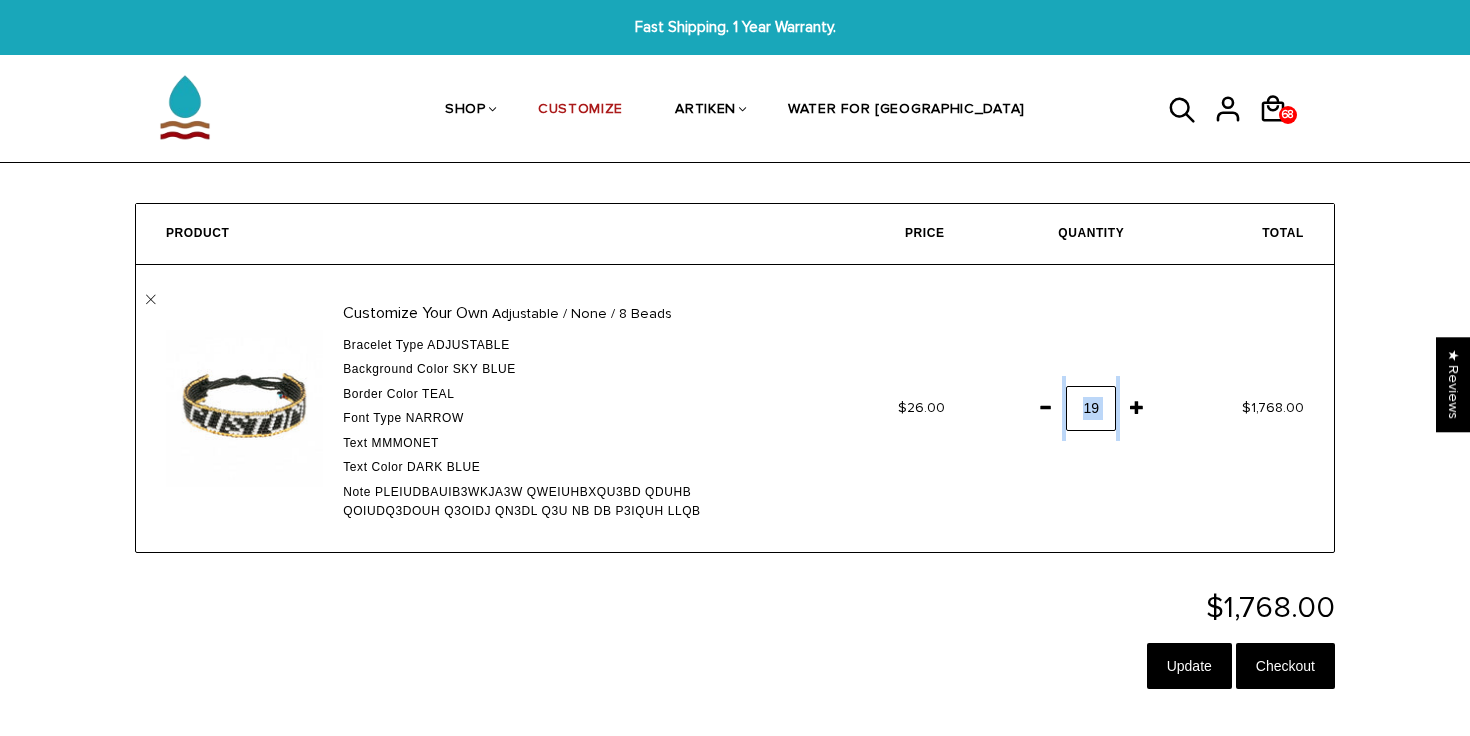 click at bounding box center [1045, 407] 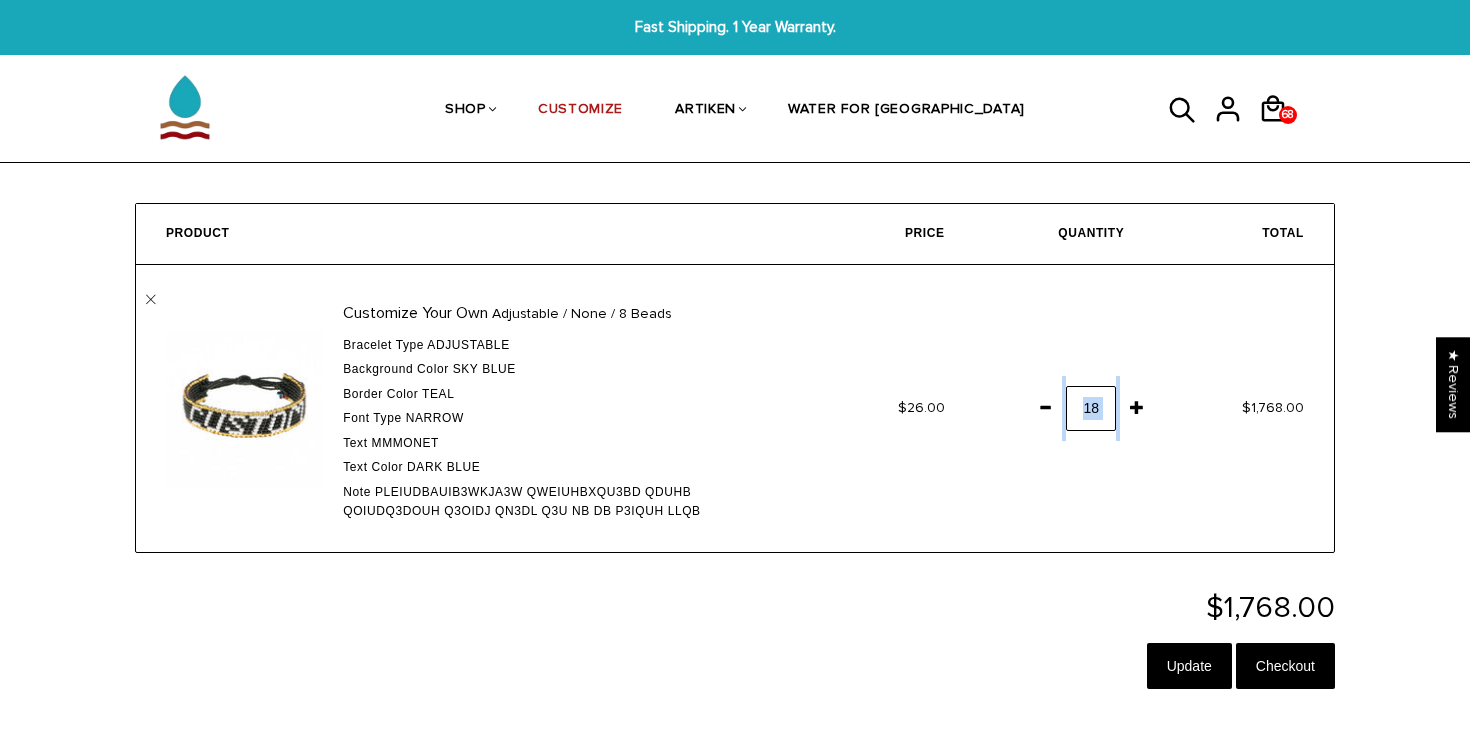 click at bounding box center (1045, 407) 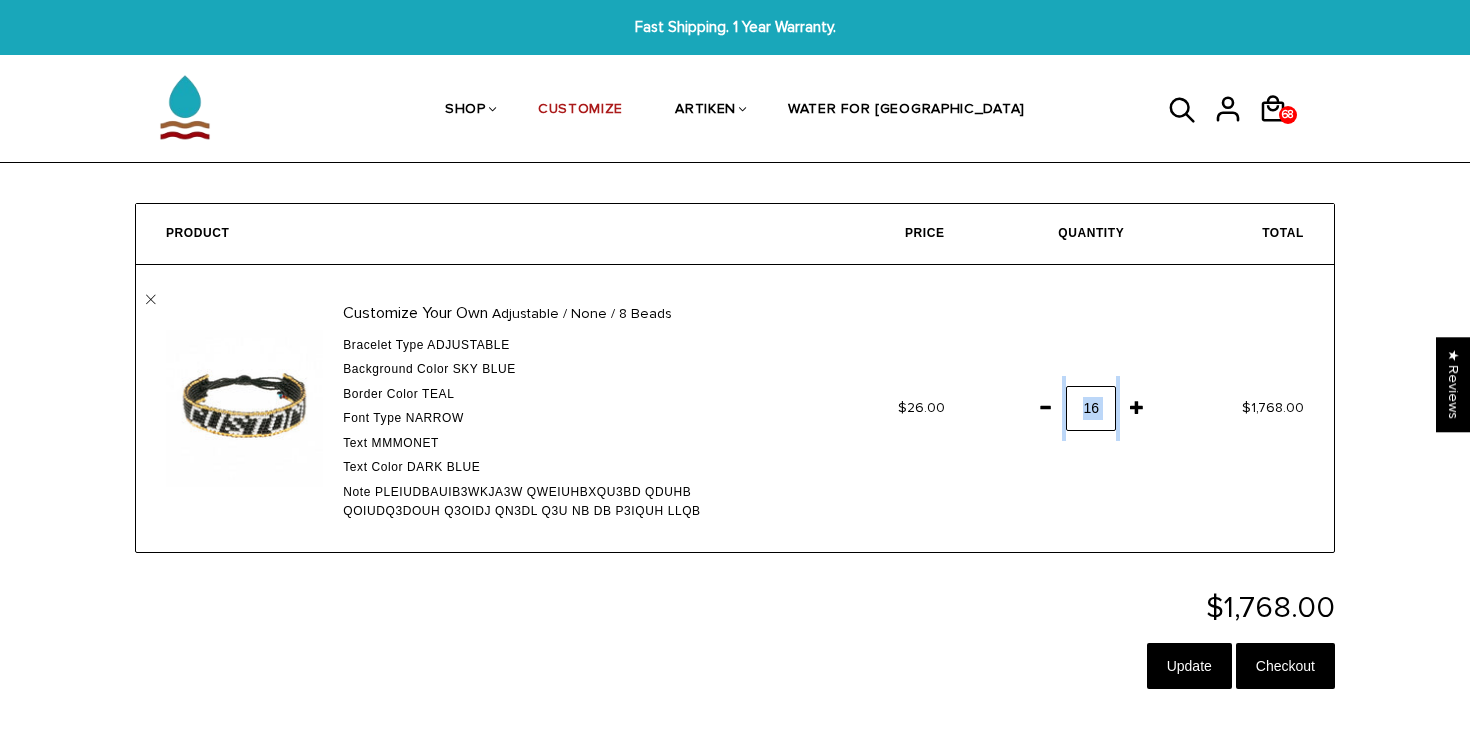 click at bounding box center (1045, 407) 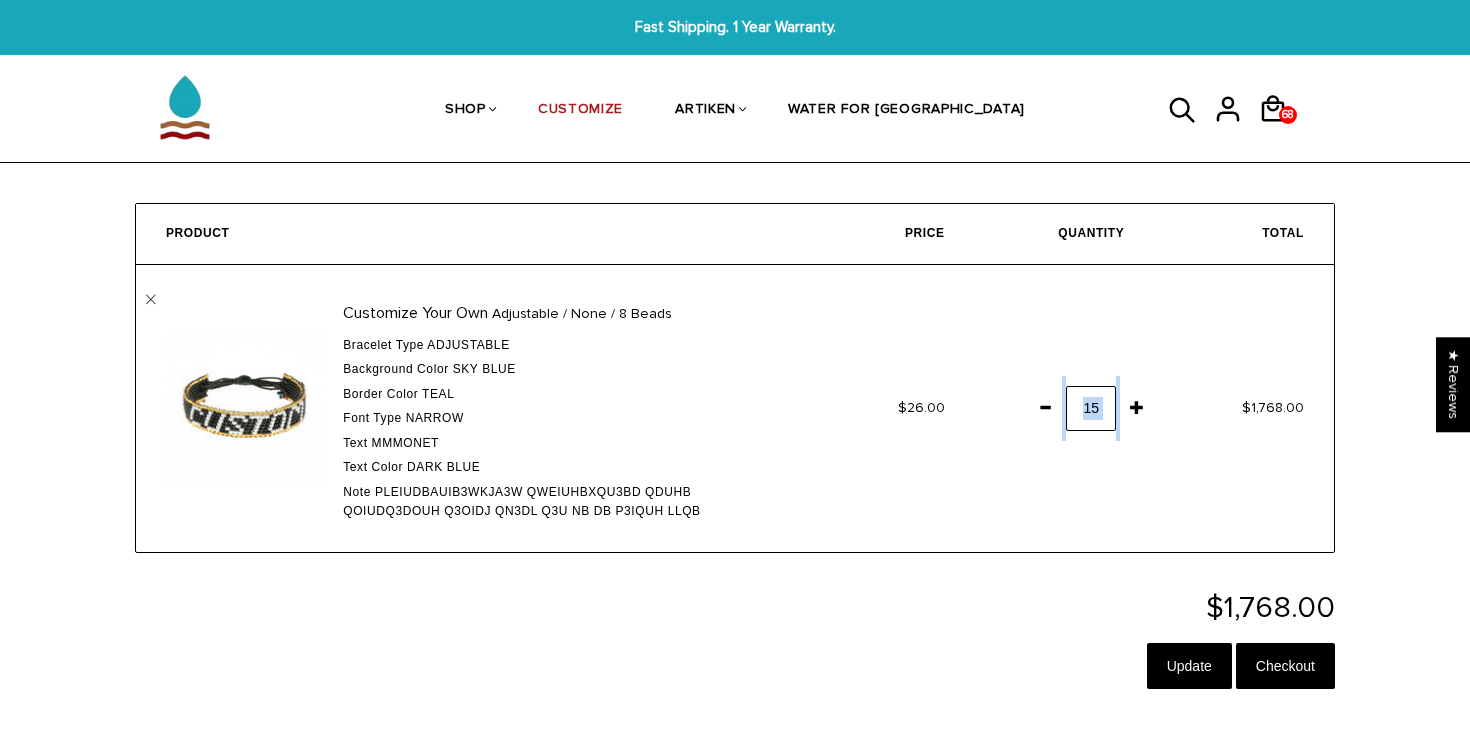 click at bounding box center [1045, 407] 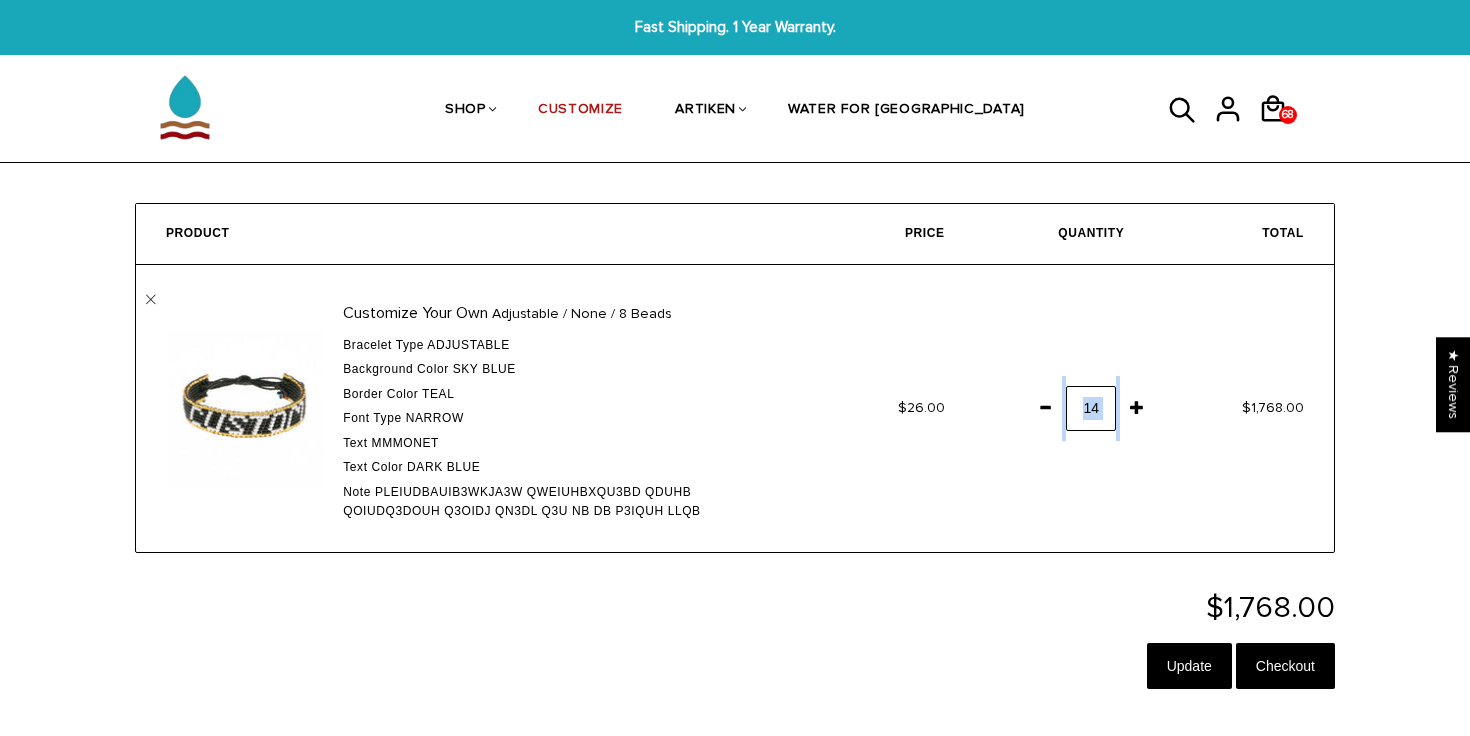 click at bounding box center (1045, 407) 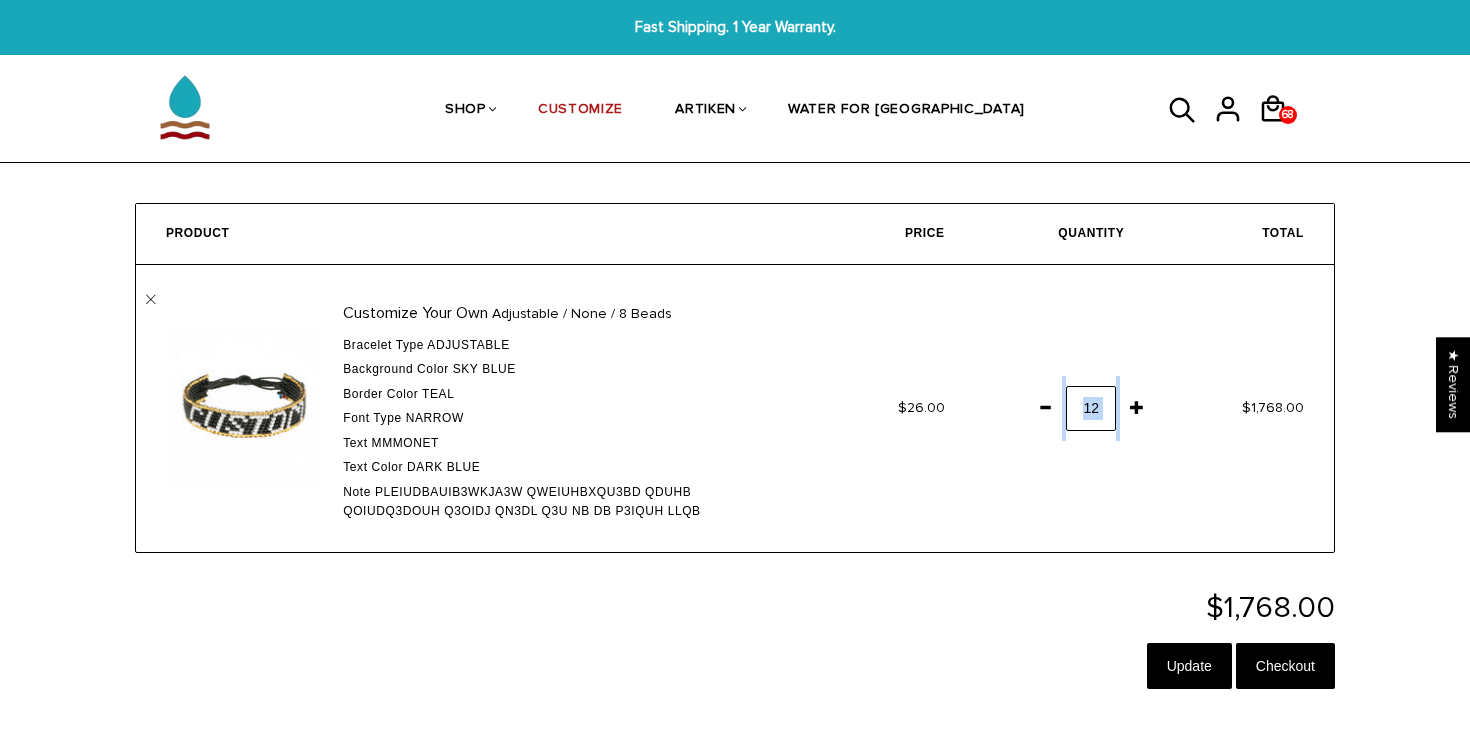 click at bounding box center [1045, 407] 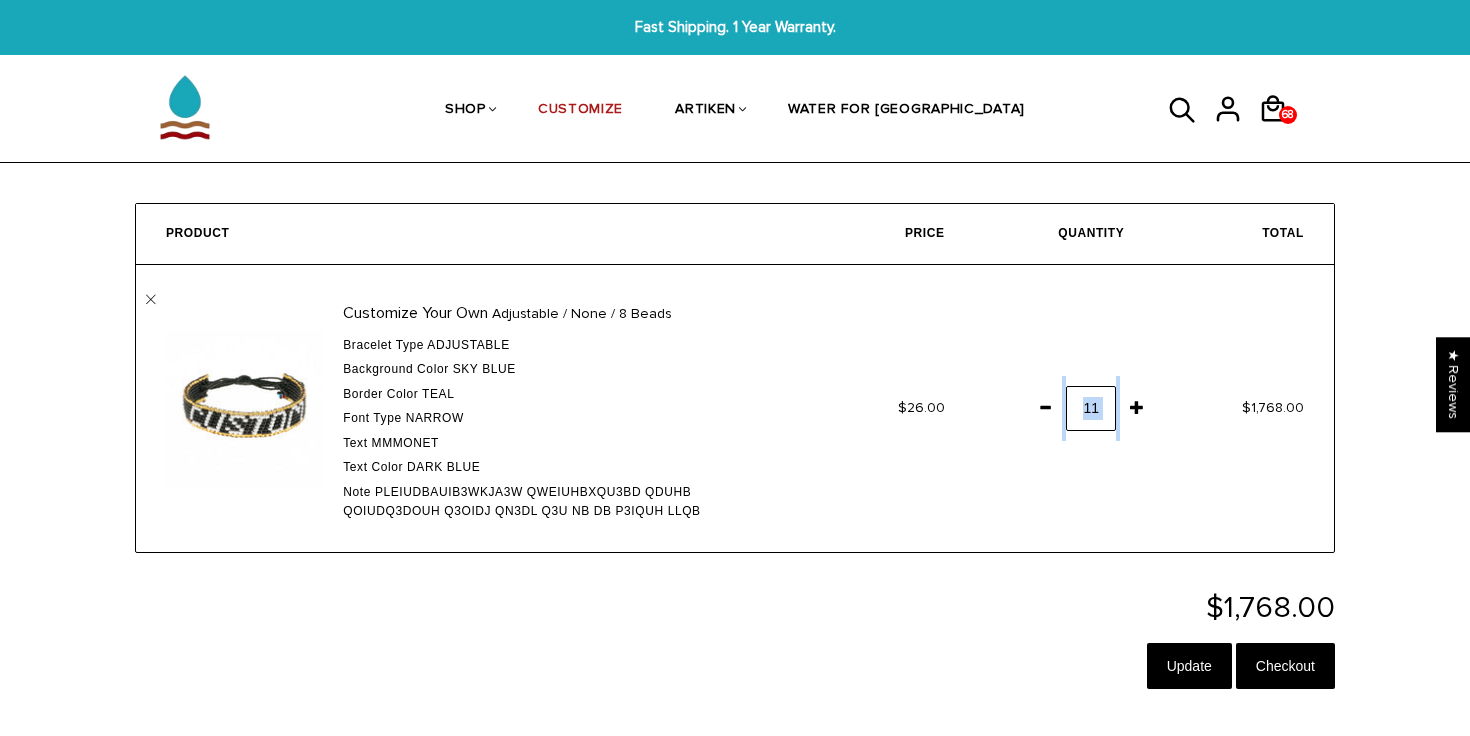 click at bounding box center (1045, 407) 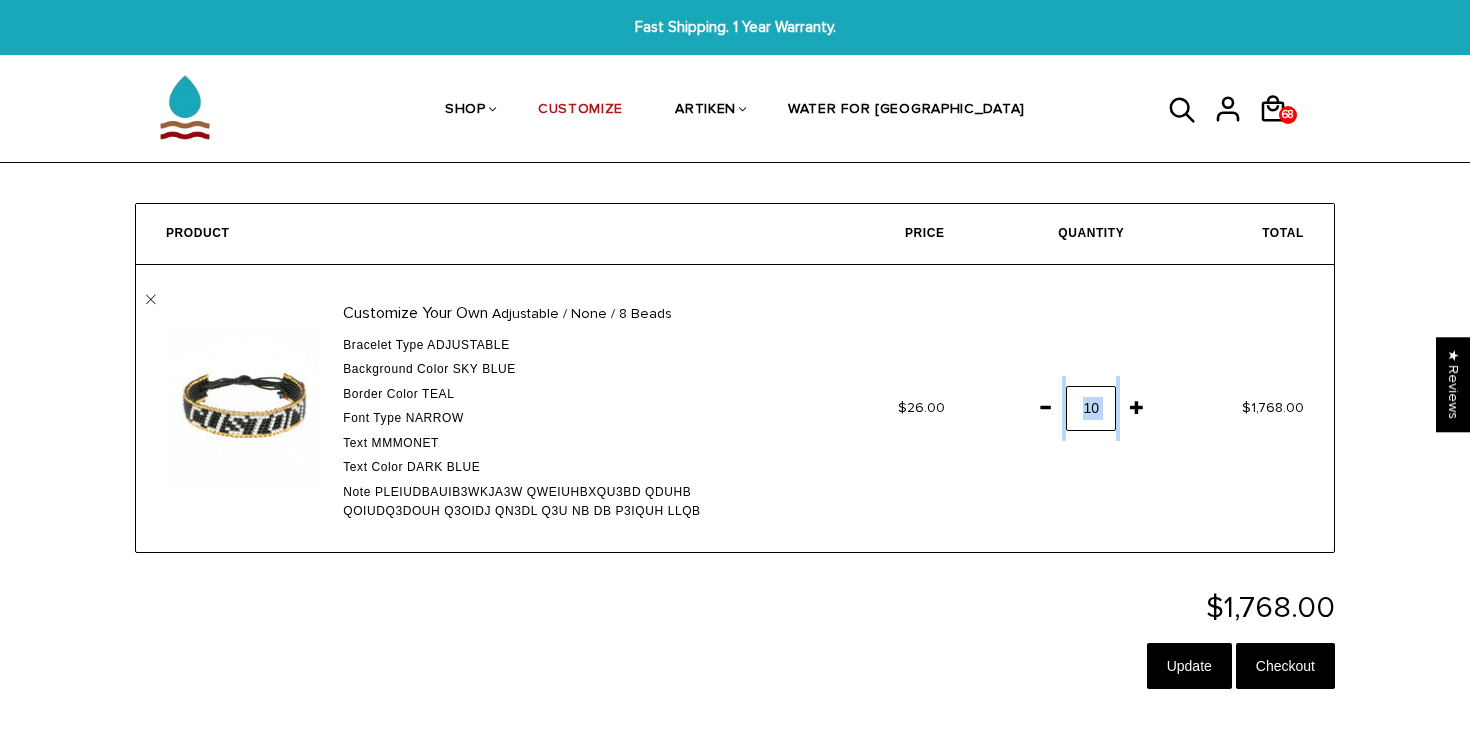 click at bounding box center [1045, 407] 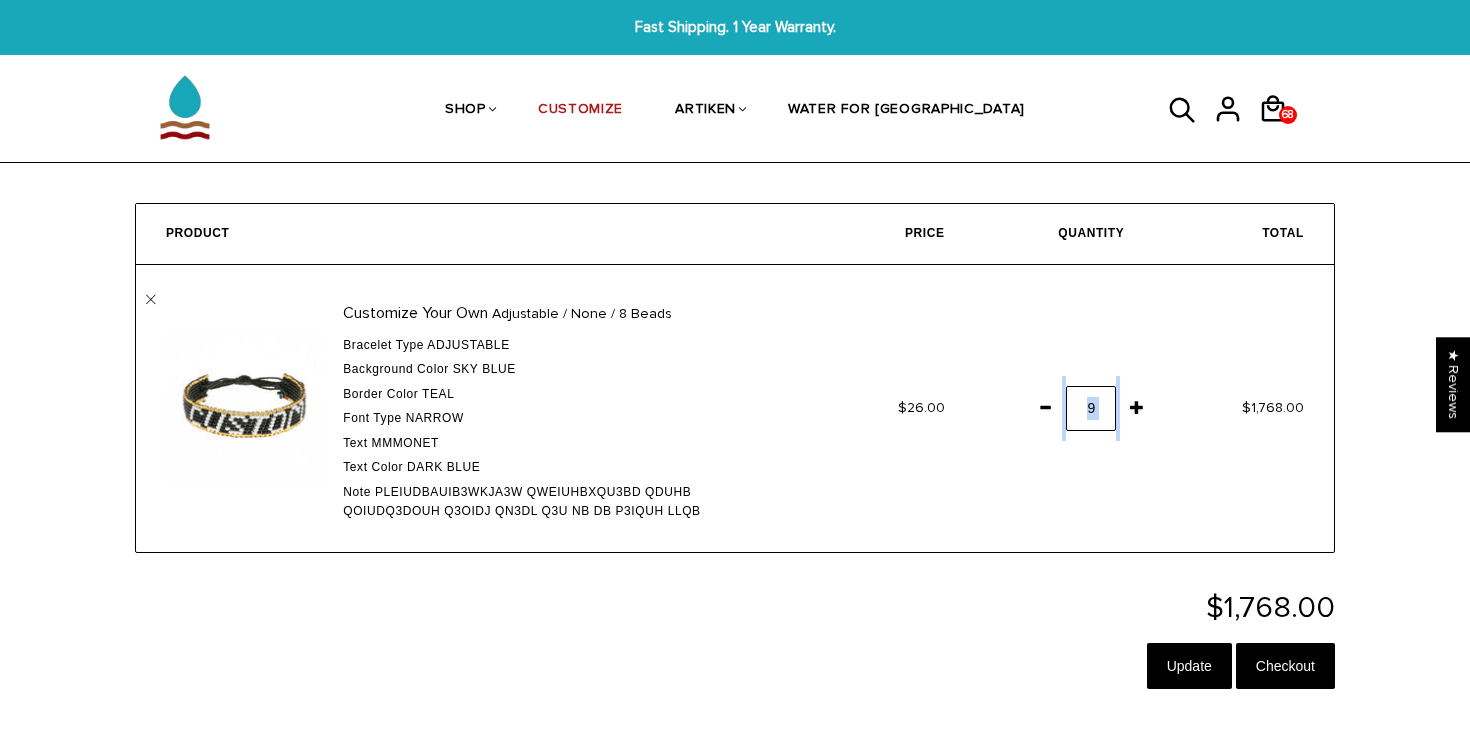 click at bounding box center (1045, 407) 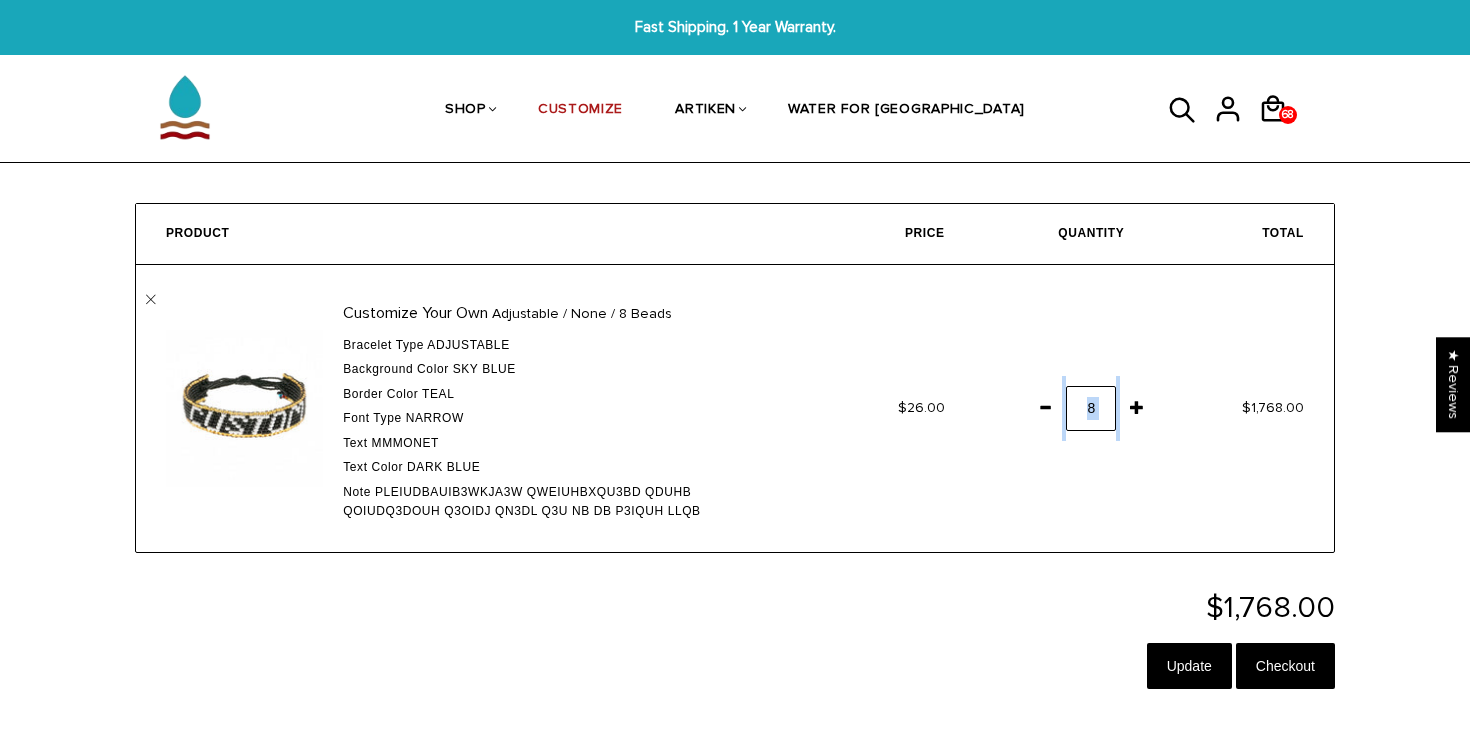 click at bounding box center (1045, 407) 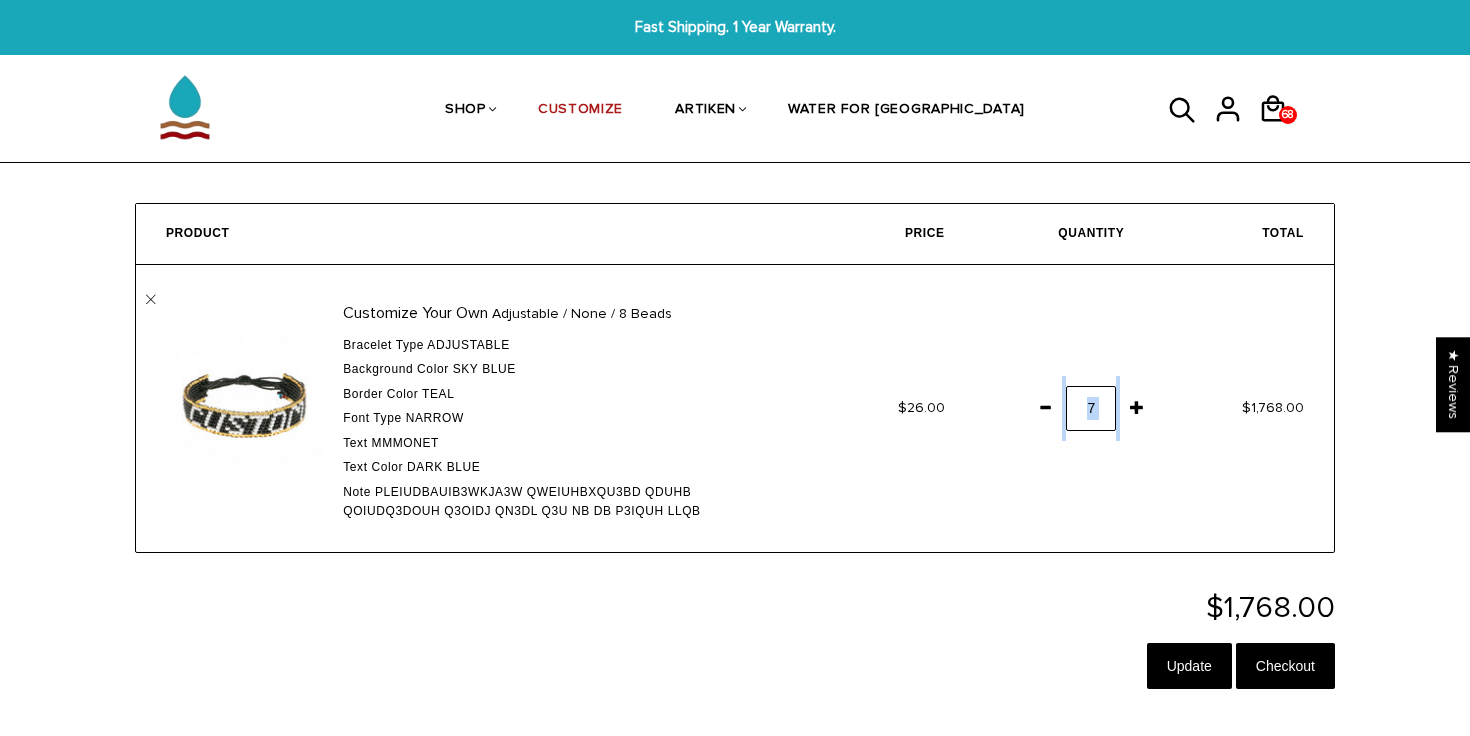 click at bounding box center [1045, 407] 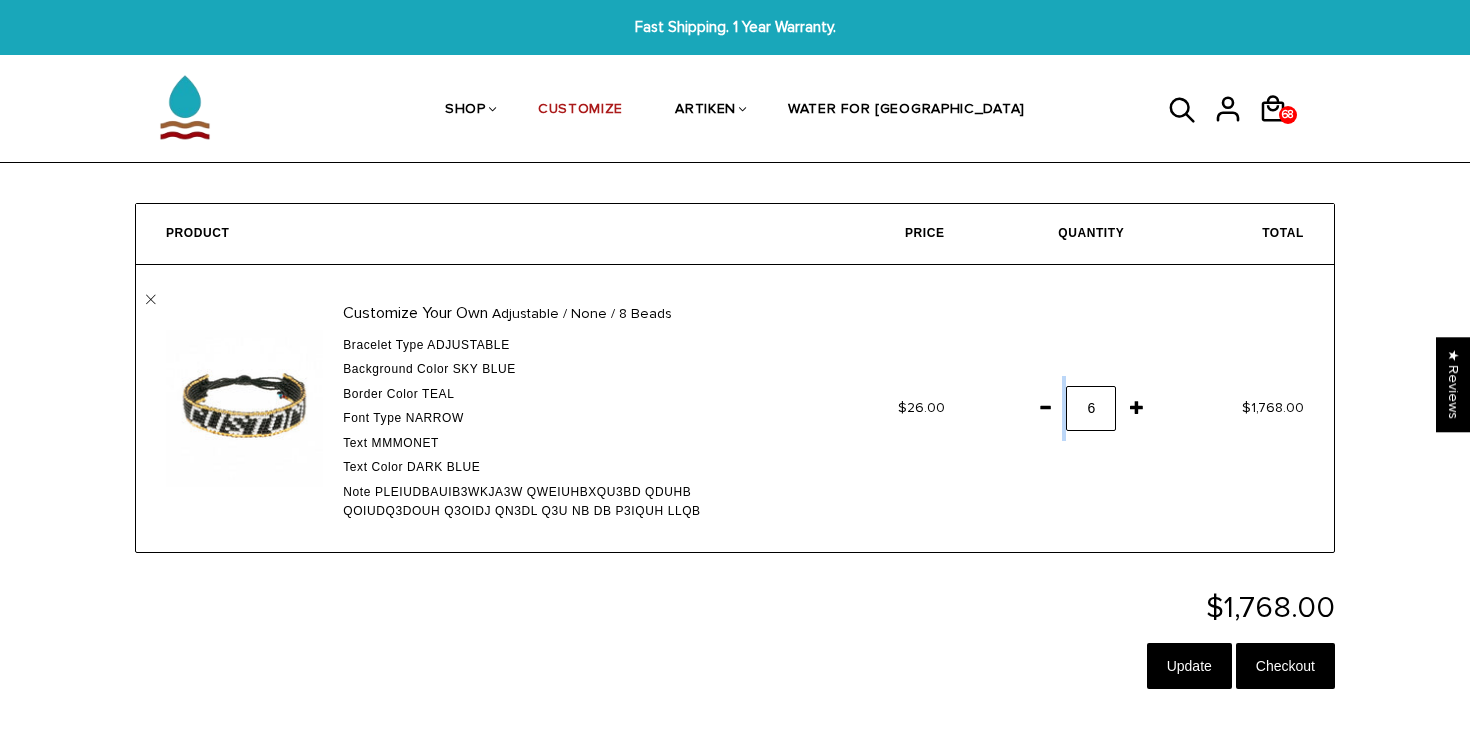 click at bounding box center [1045, 407] 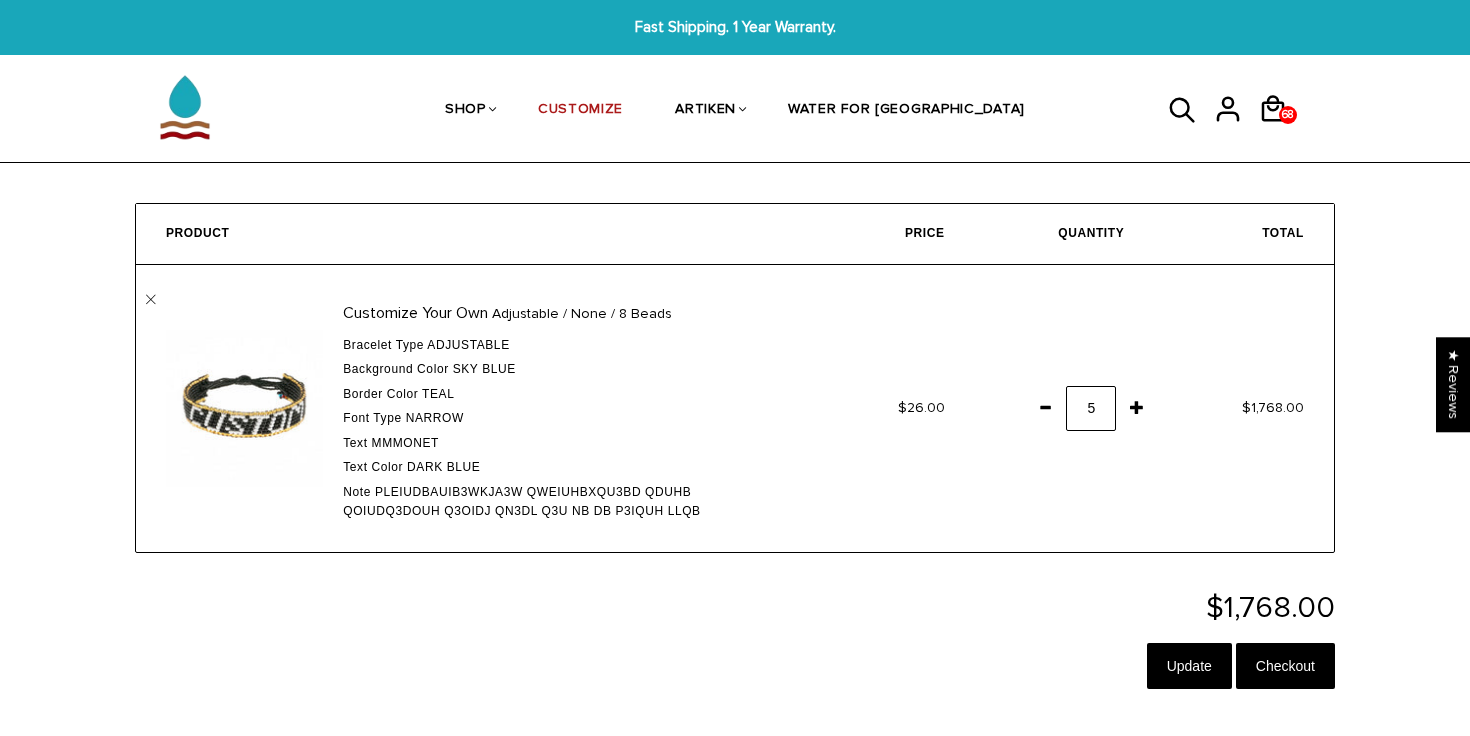 click on "68" at bounding box center (1065, 408) 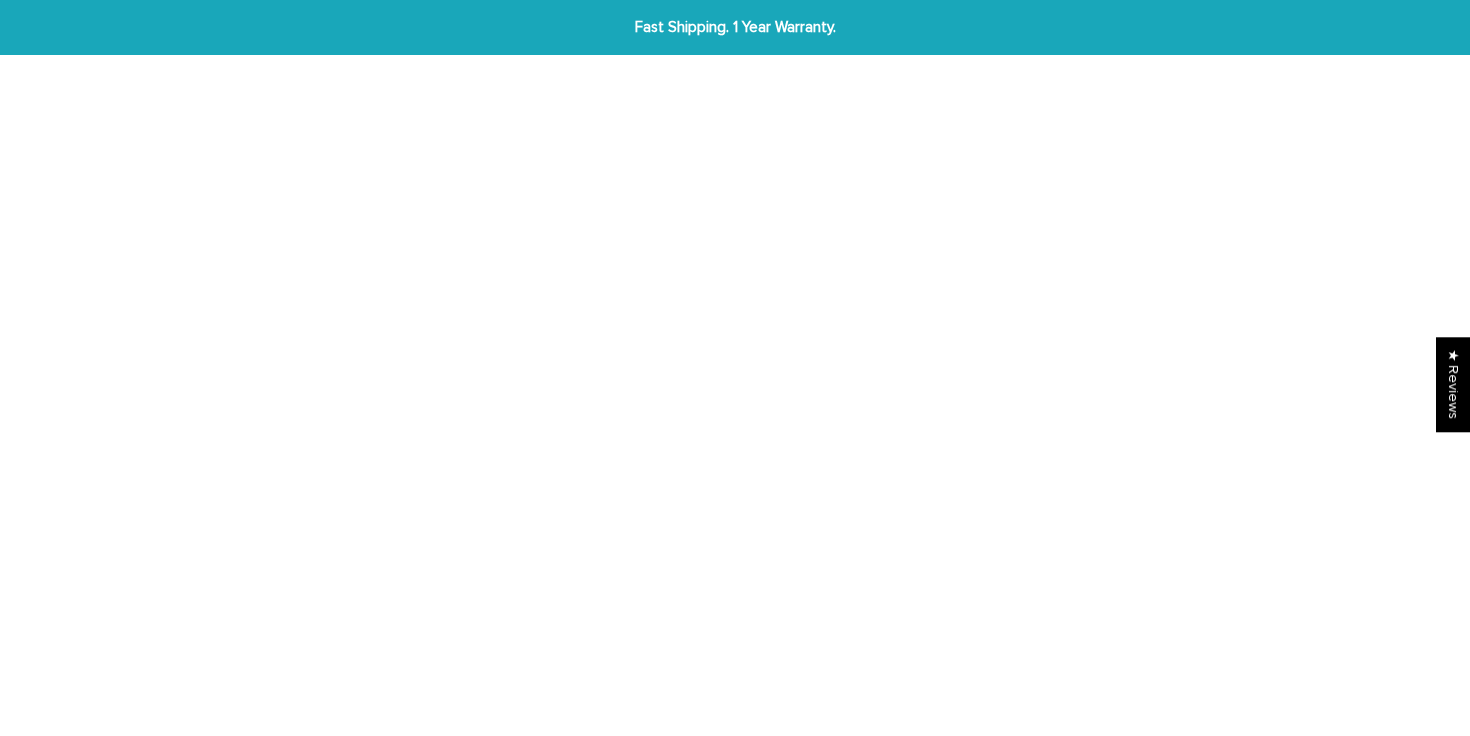 scroll, scrollTop: 0, scrollLeft: 0, axis: both 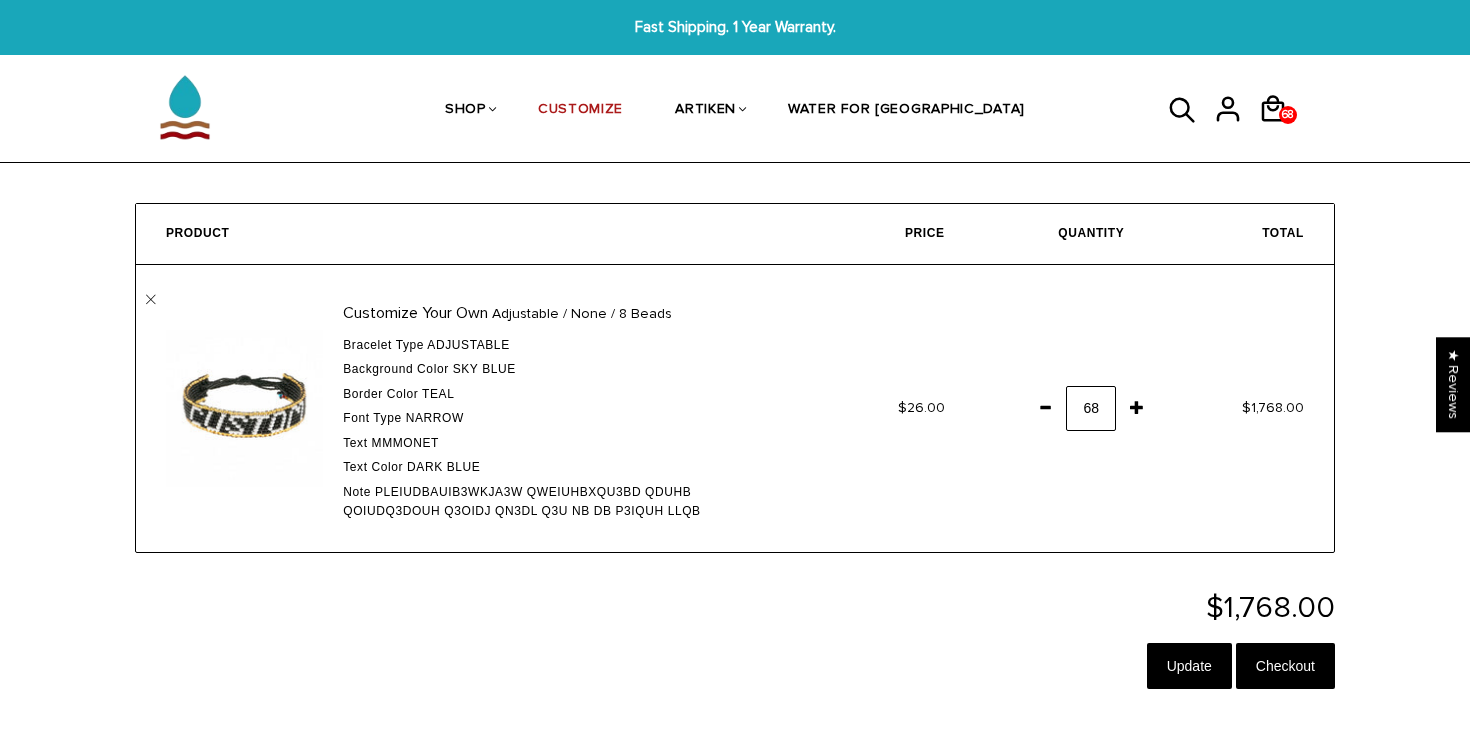 click at bounding box center (1045, 407) 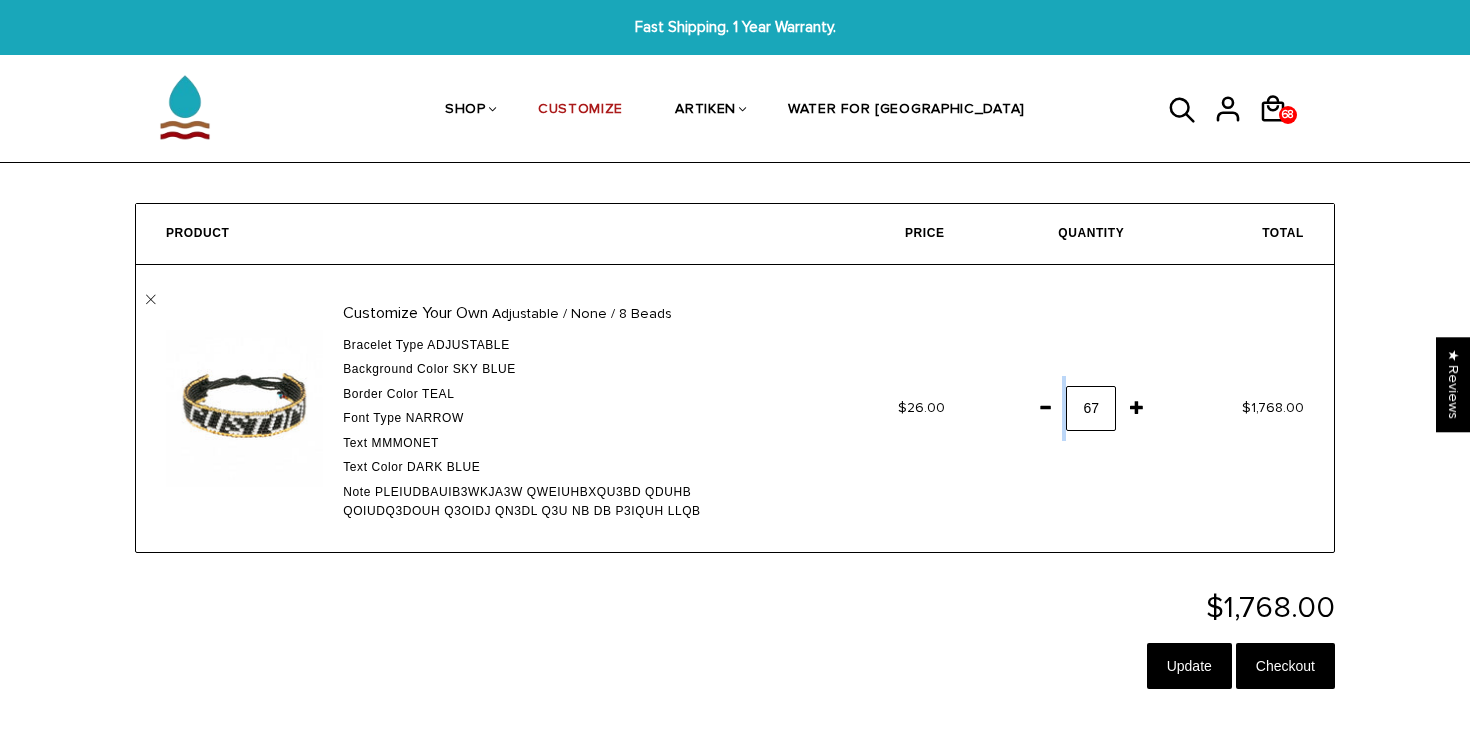 click at bounding box center [1045, 407] 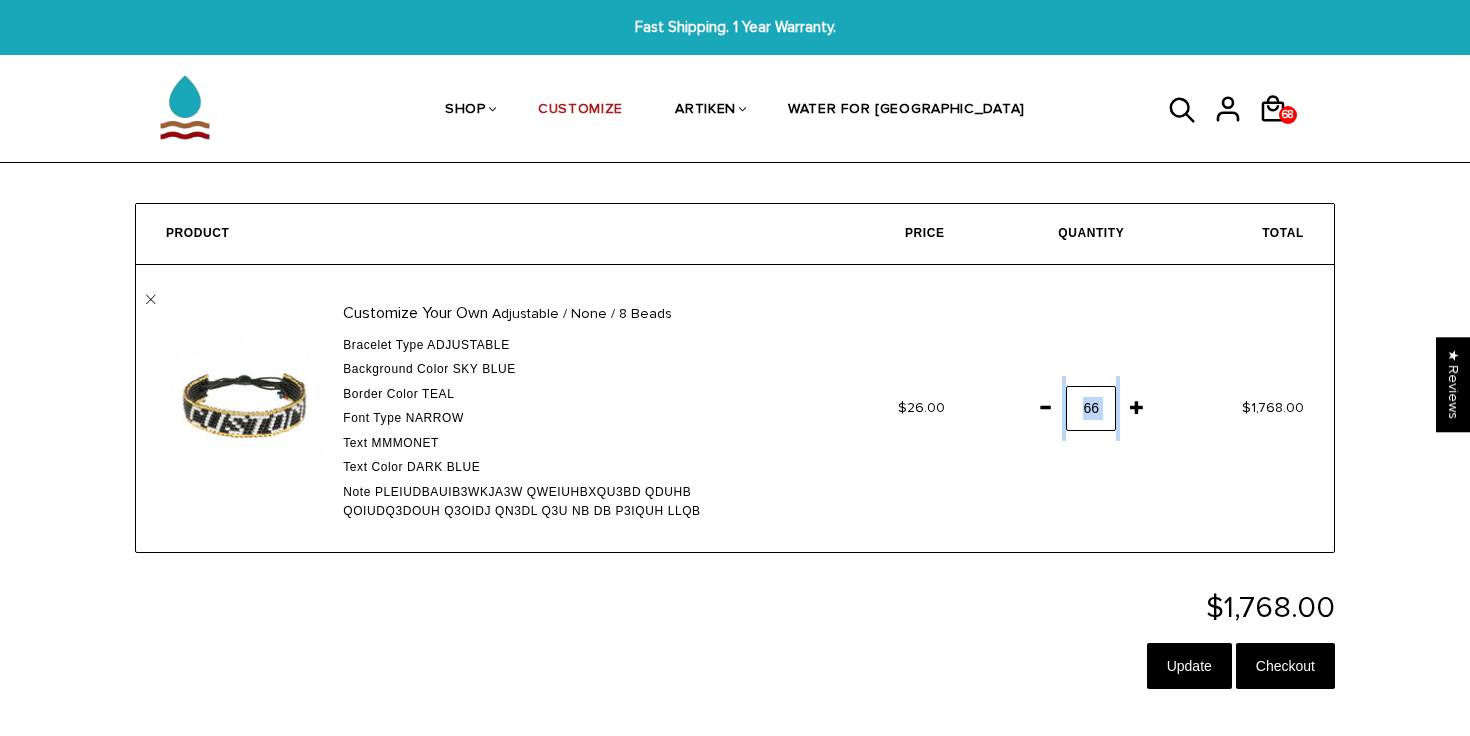 click at bounding box center (1045, 407) 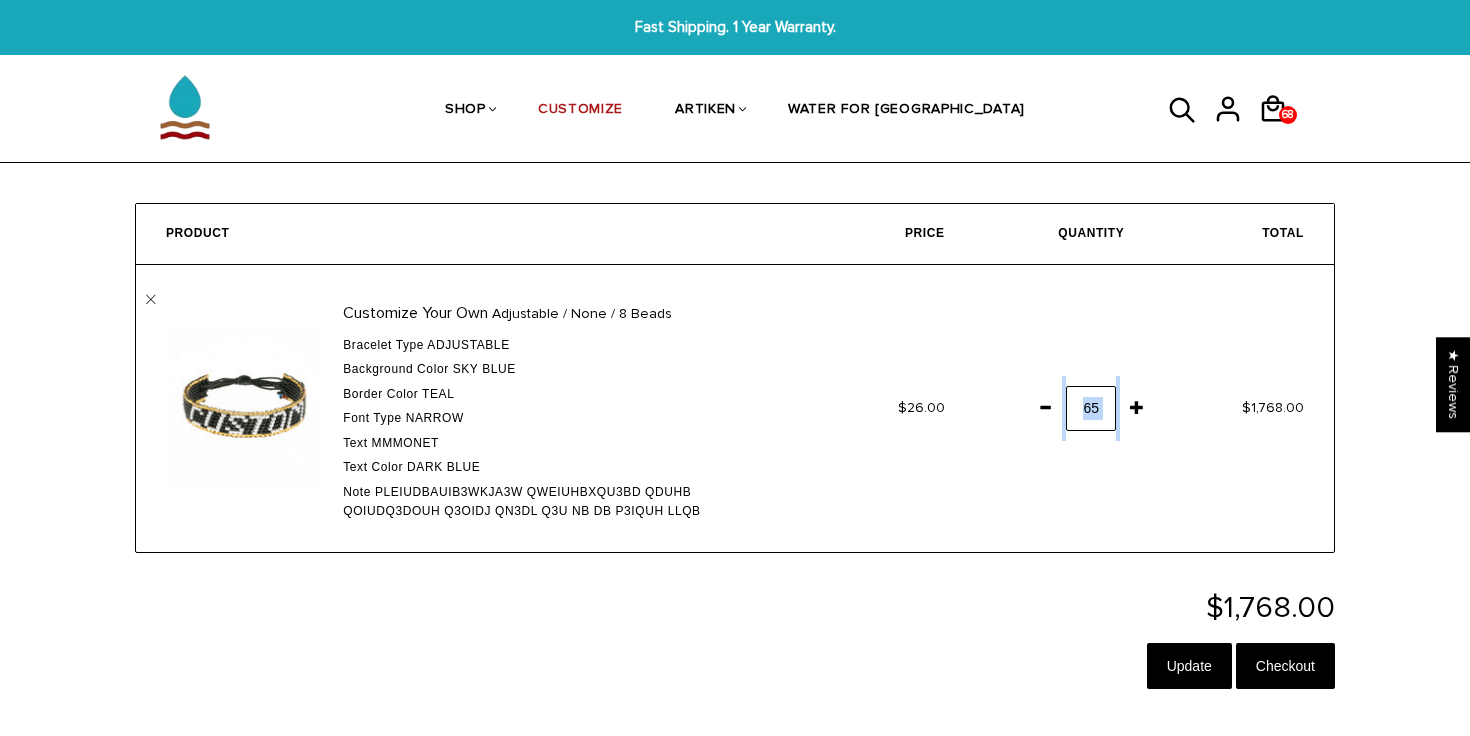 click at bounding box center (1045, 407) 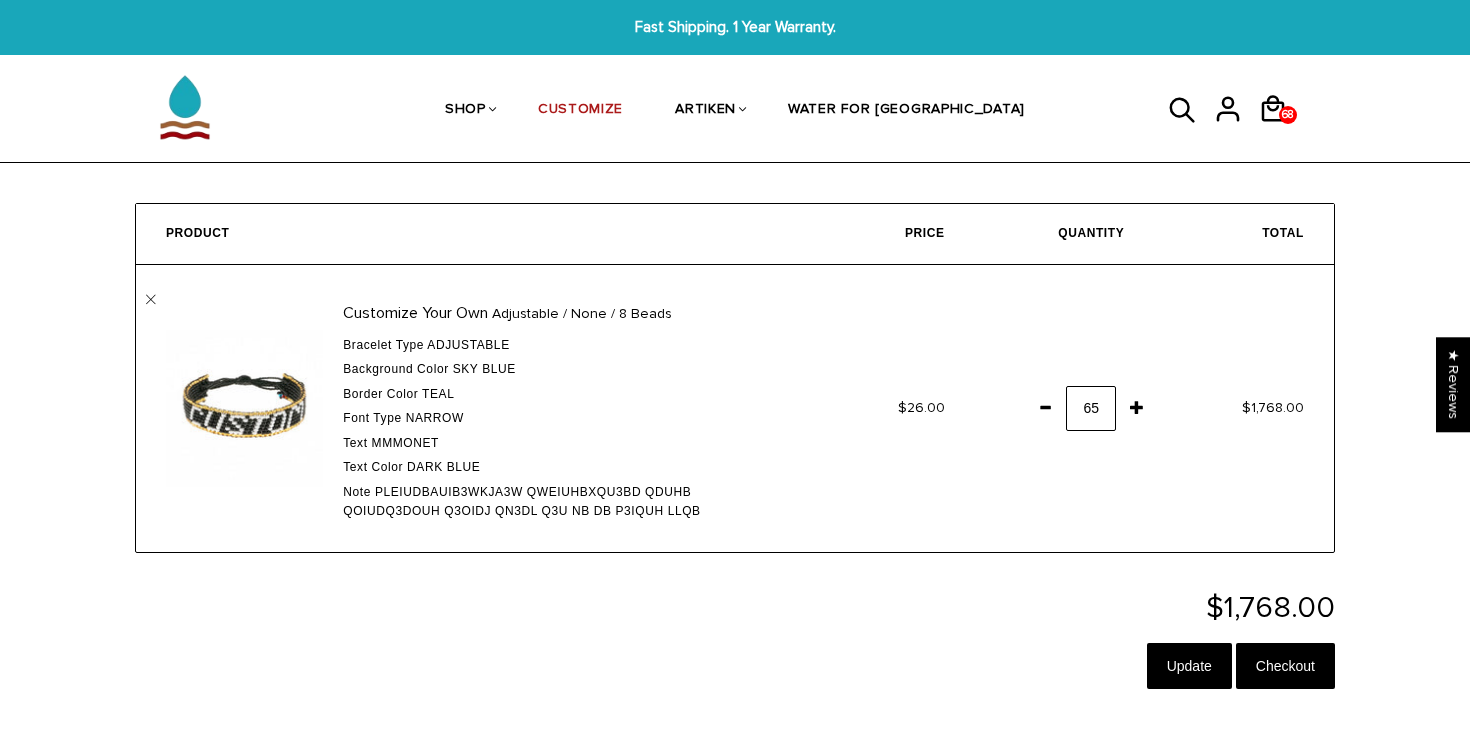 click at bounding box center (1045, 407) 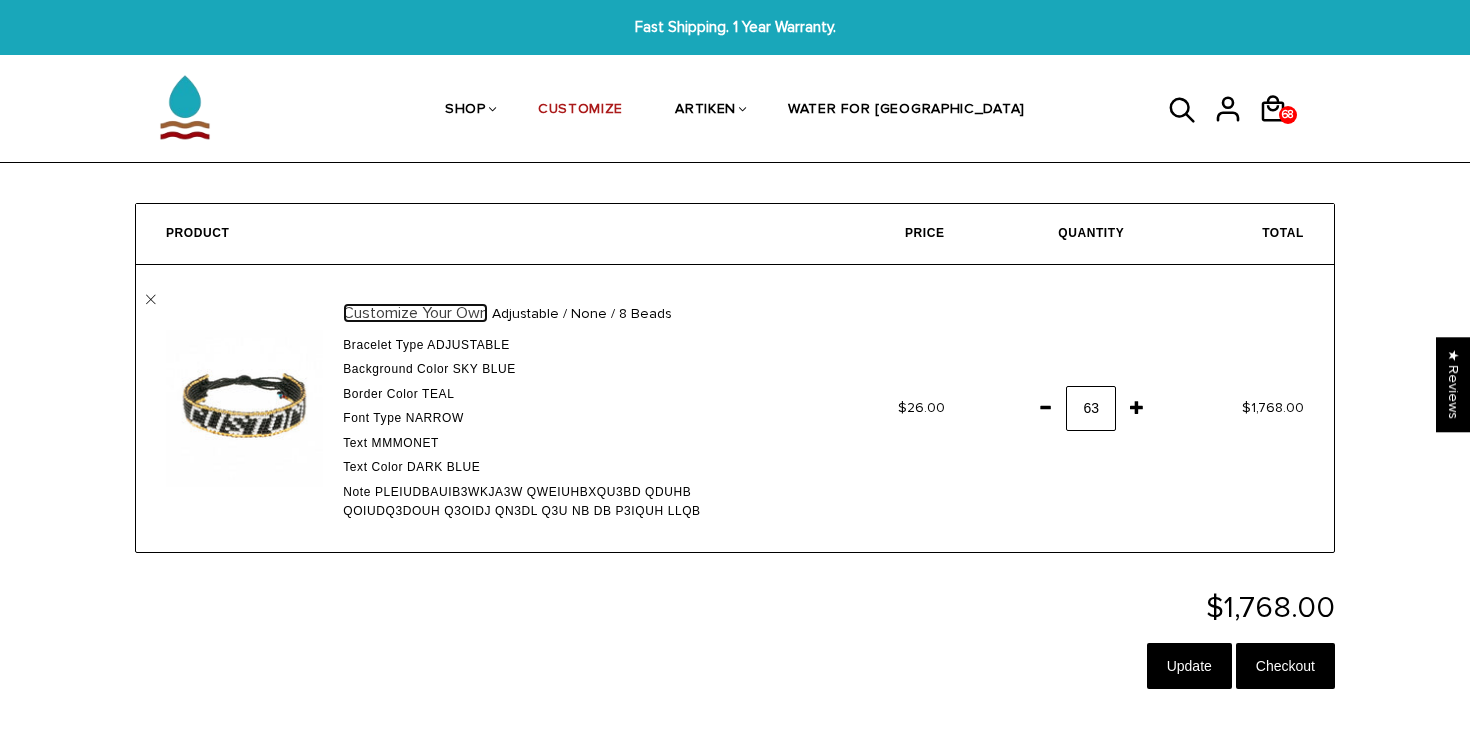 click on "Customize Your Own" at bounding box center [415, 313] 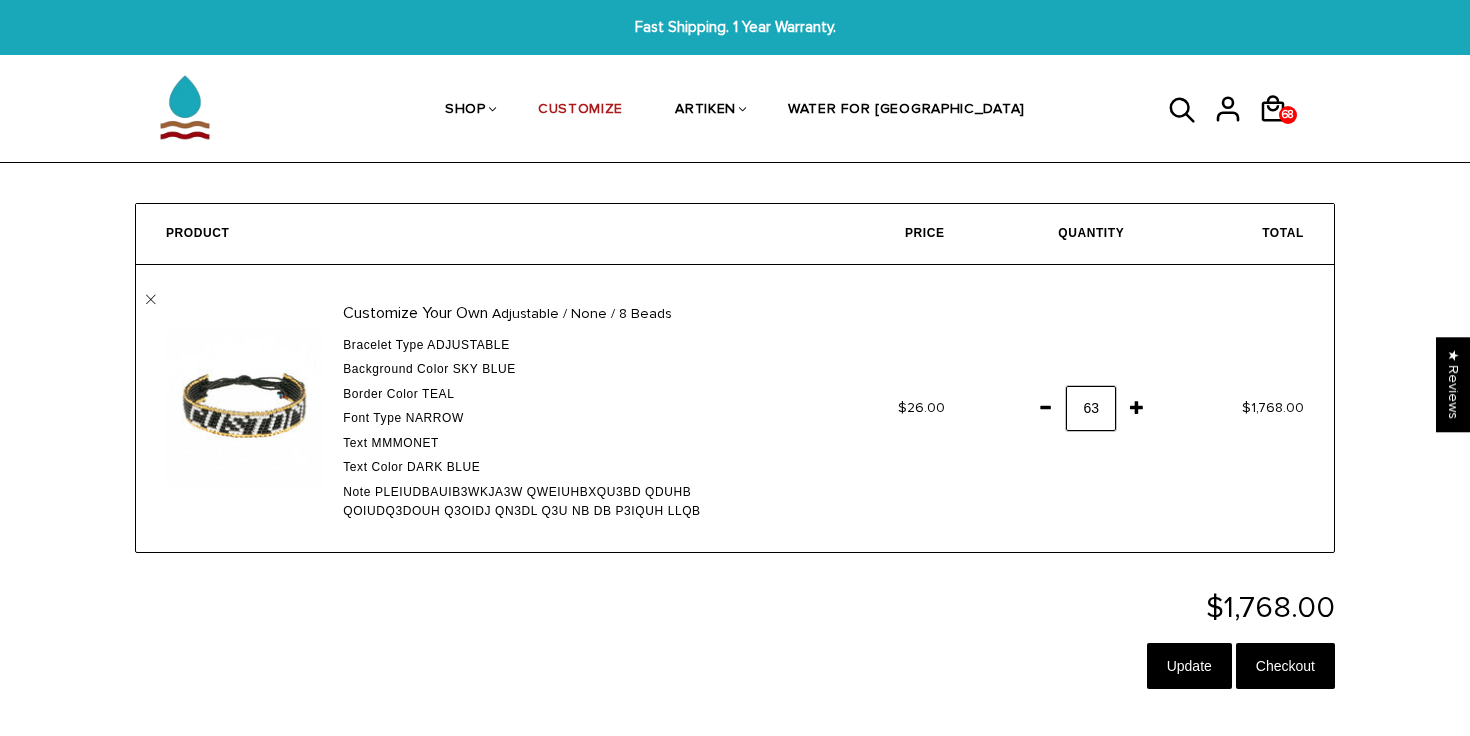 click on "68" at bounding box center (1091, 408) 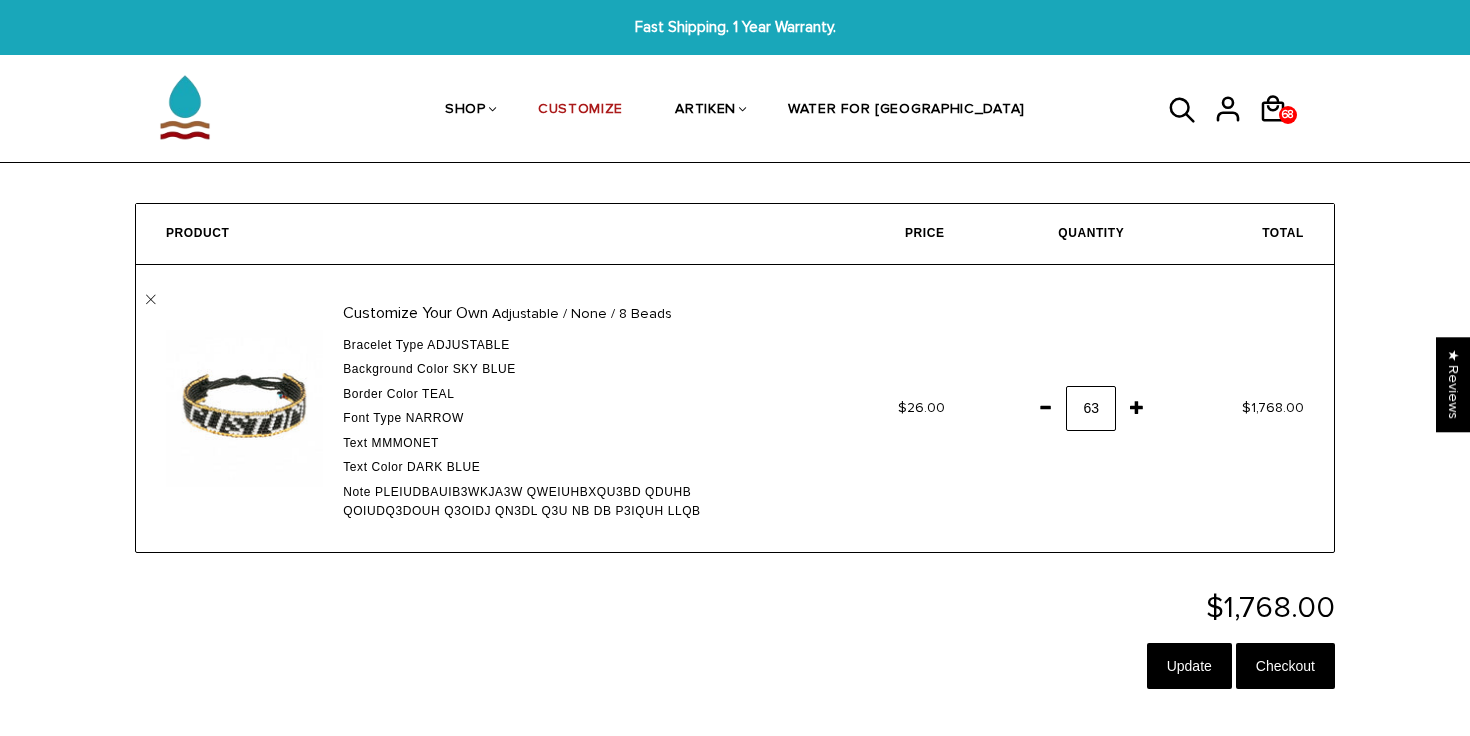 click at bounding box center [1045, 407] 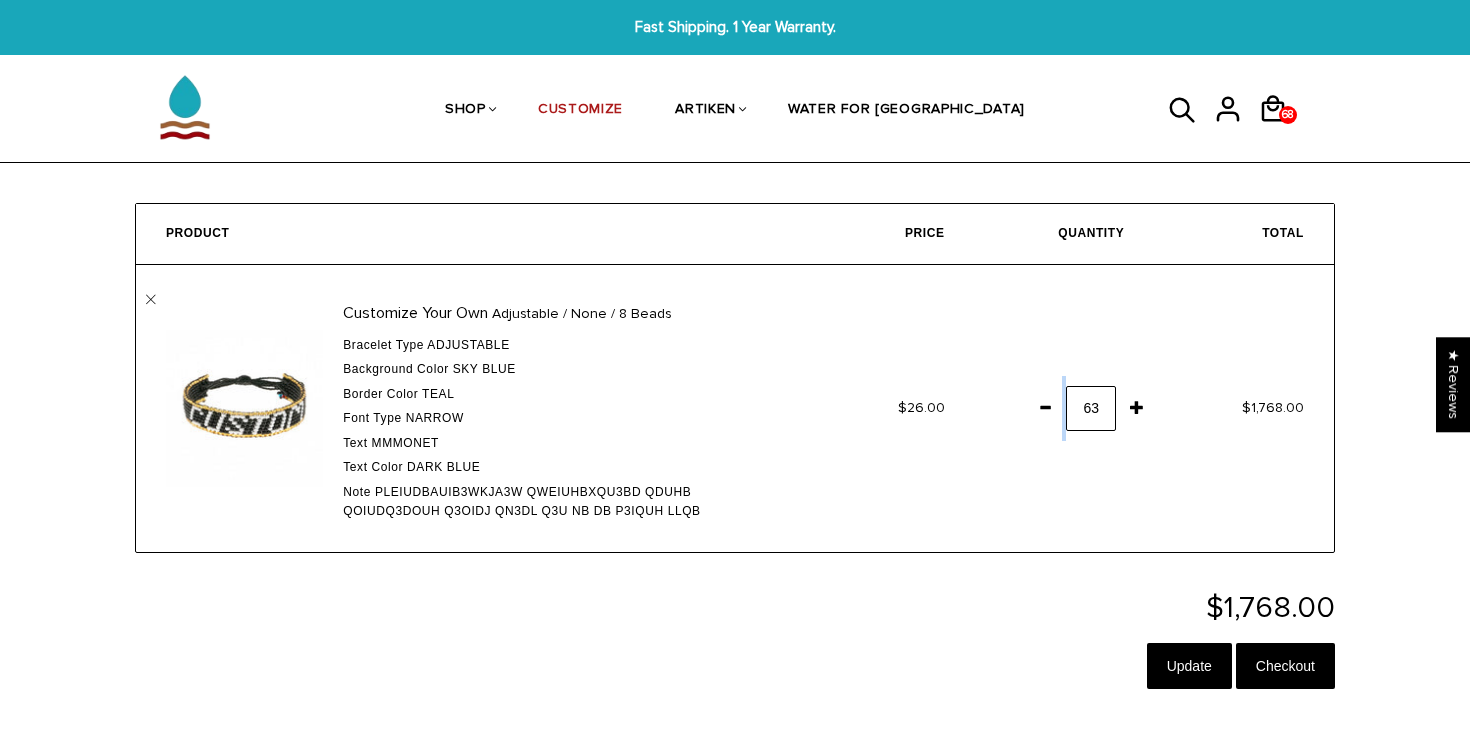 click at bounding box center [1045, 407] 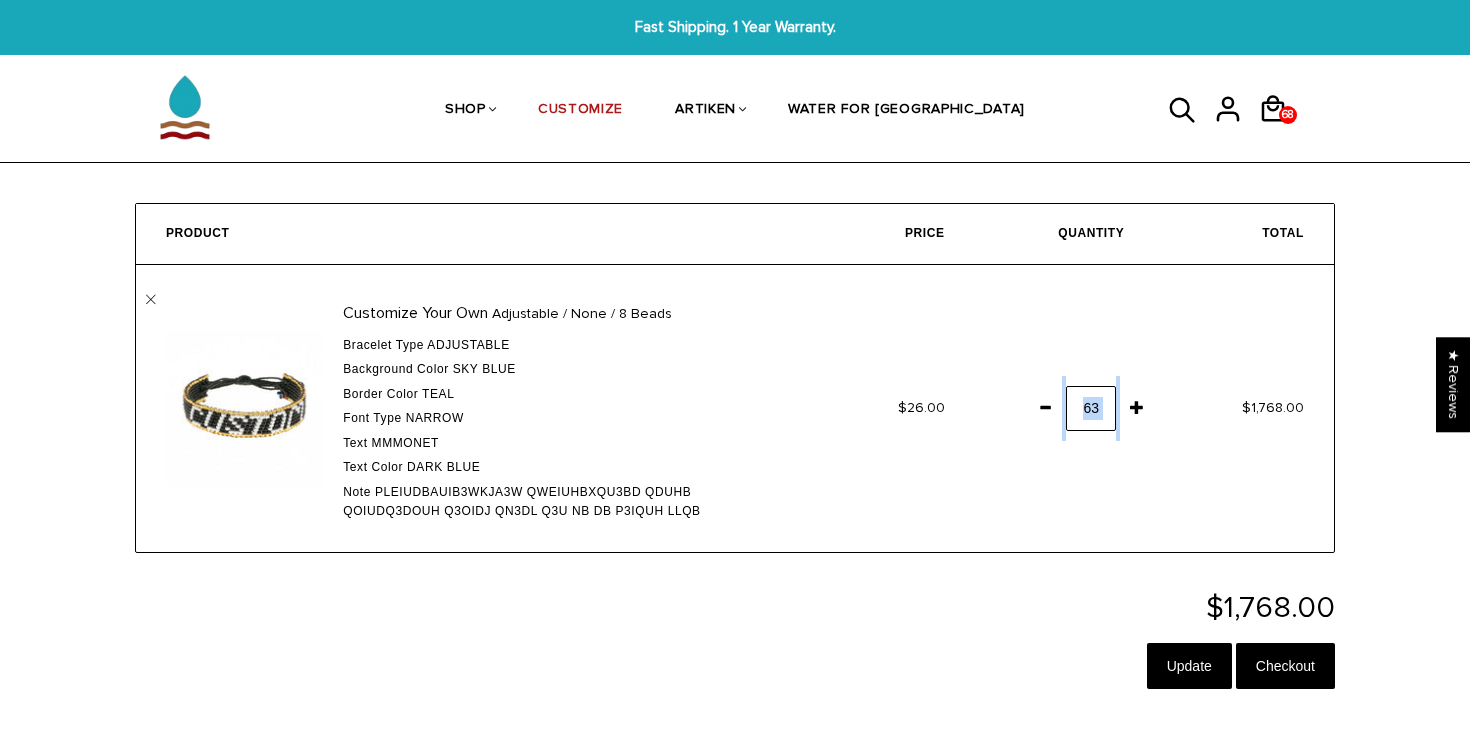 click at bounding box center [1045, 407] 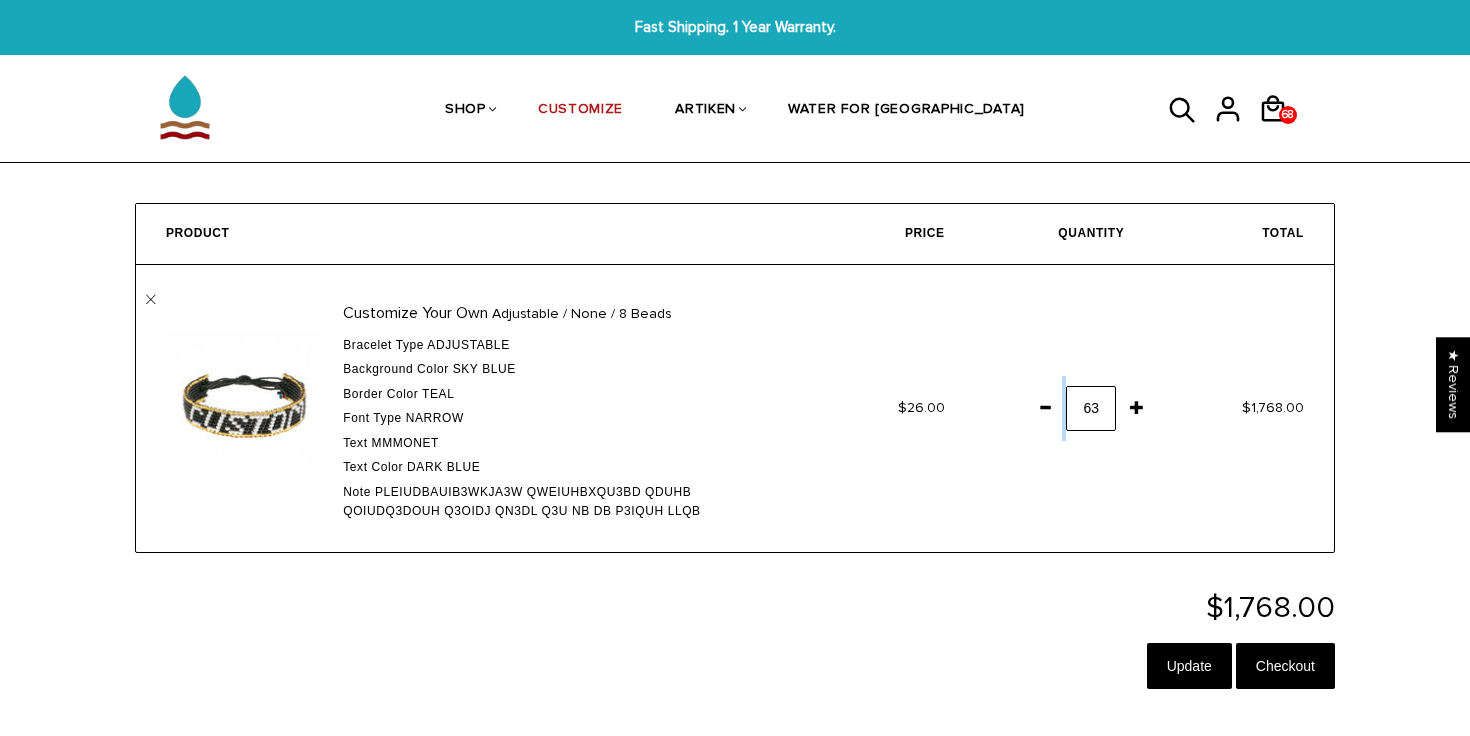 click at bounding box center (1045, 407) 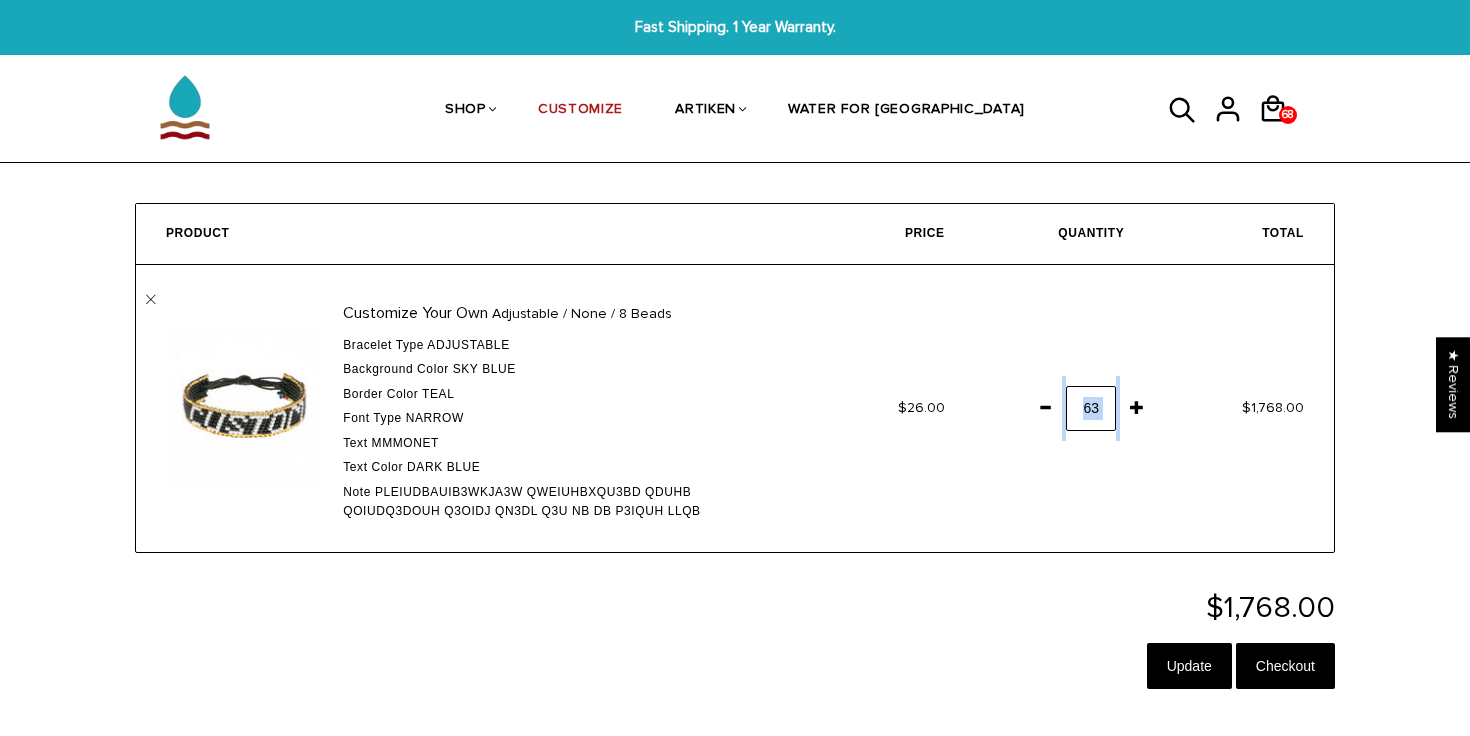 click at bounding box center [1045, 407] 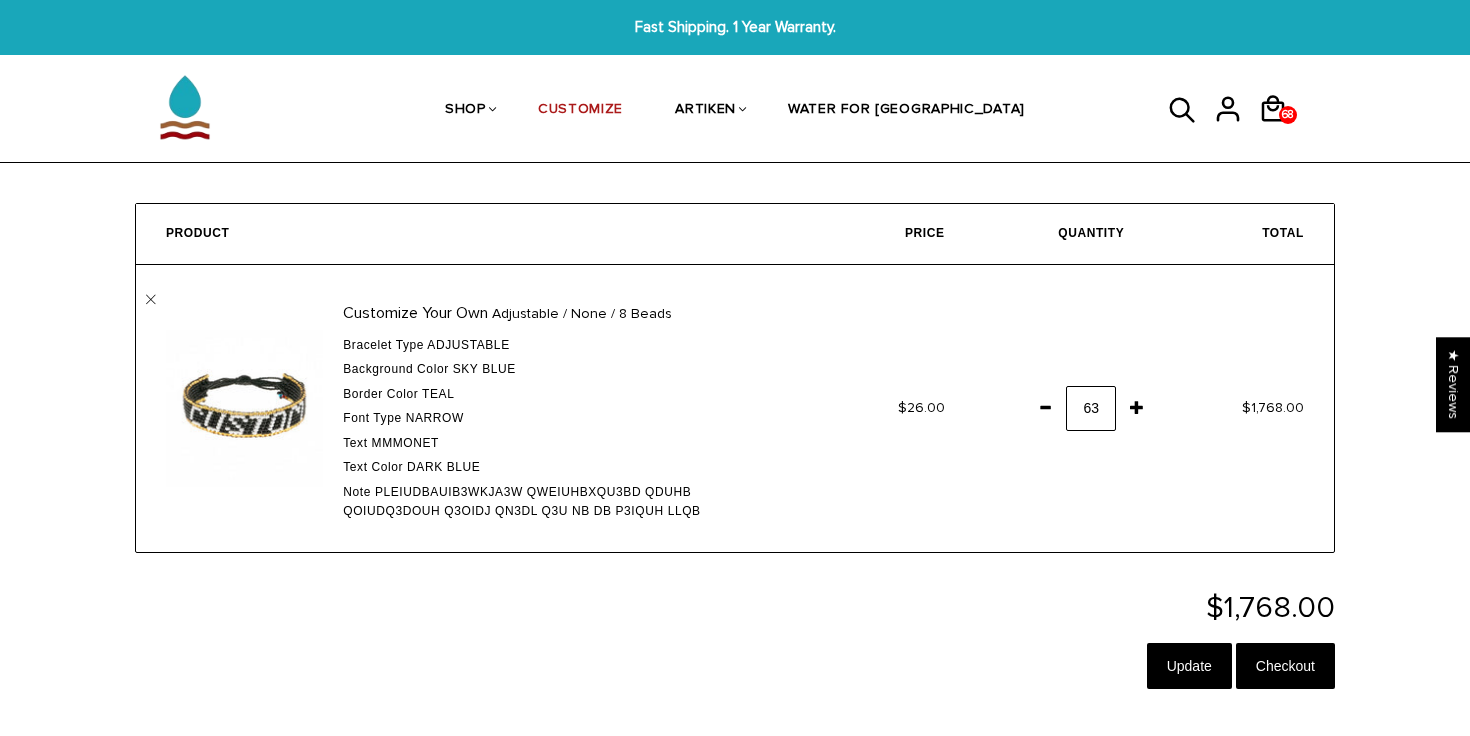 click at bounding box center [1045, 407] 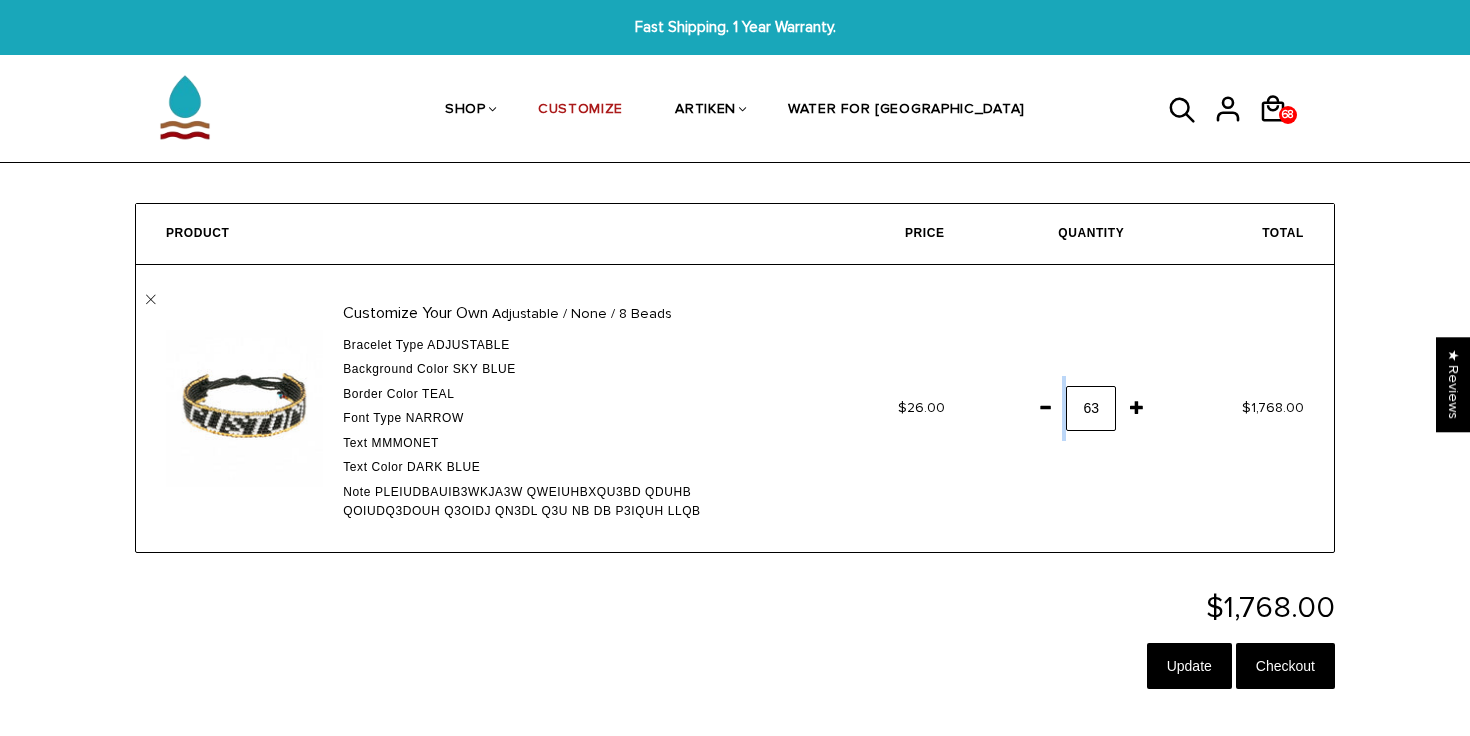 click at bounding box center (1045, 407) 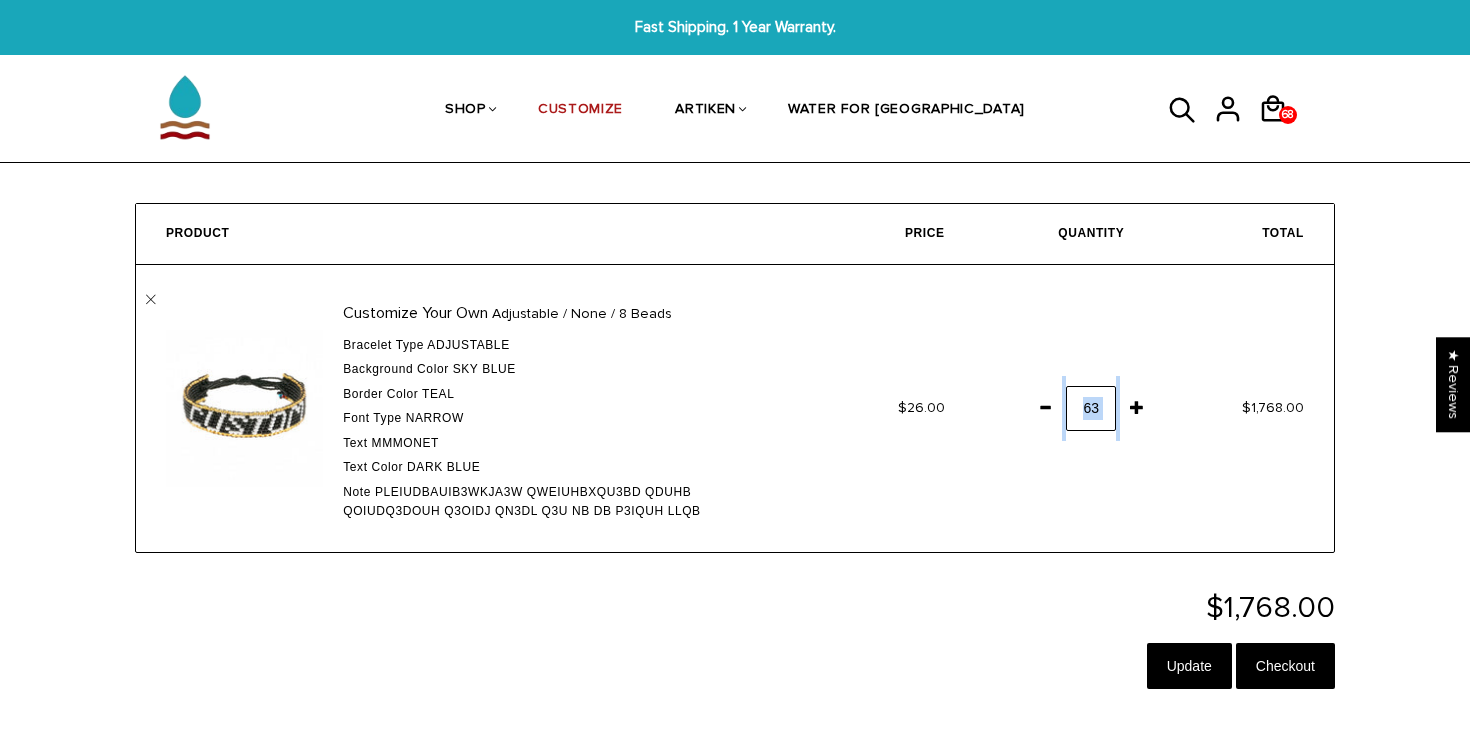click at bounding box center (1045, 407) 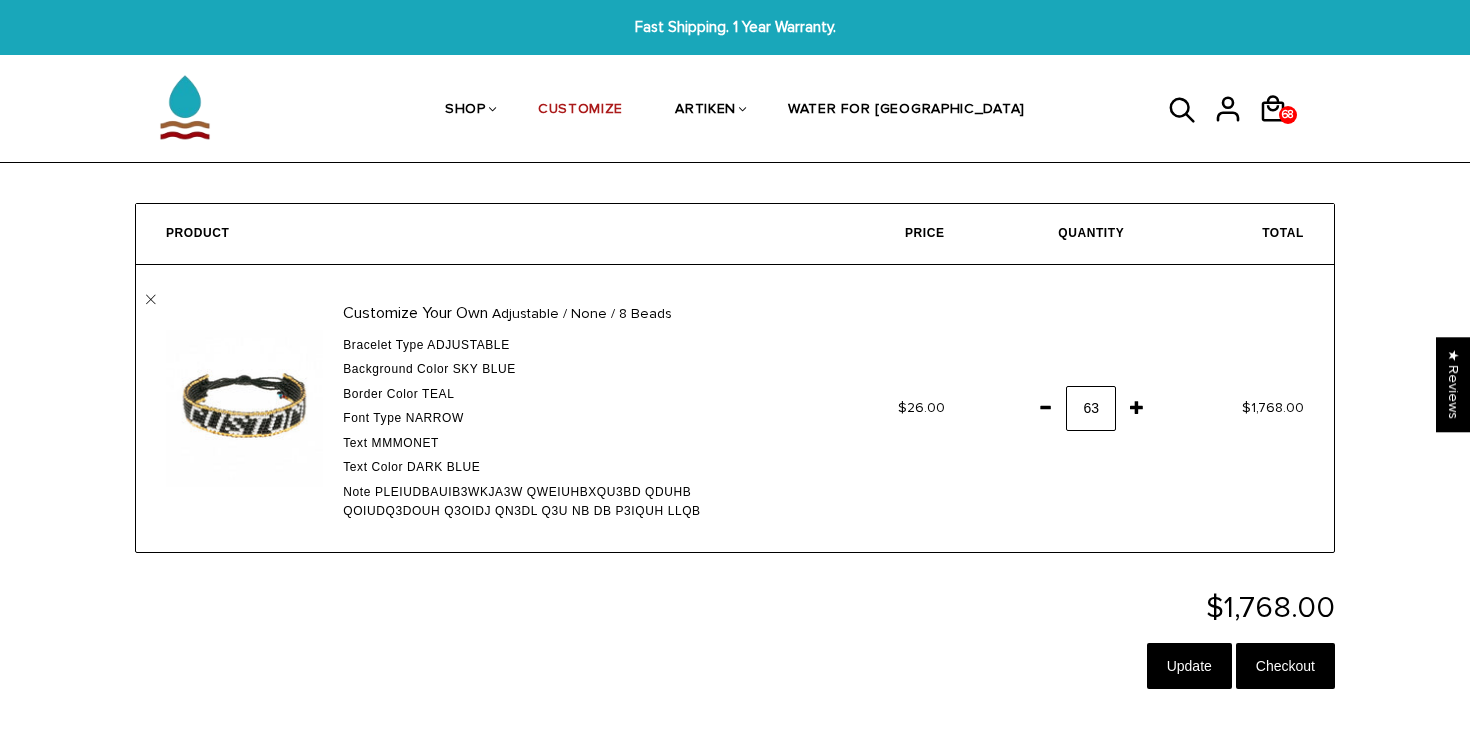 click at bounding box center (1045, 407) 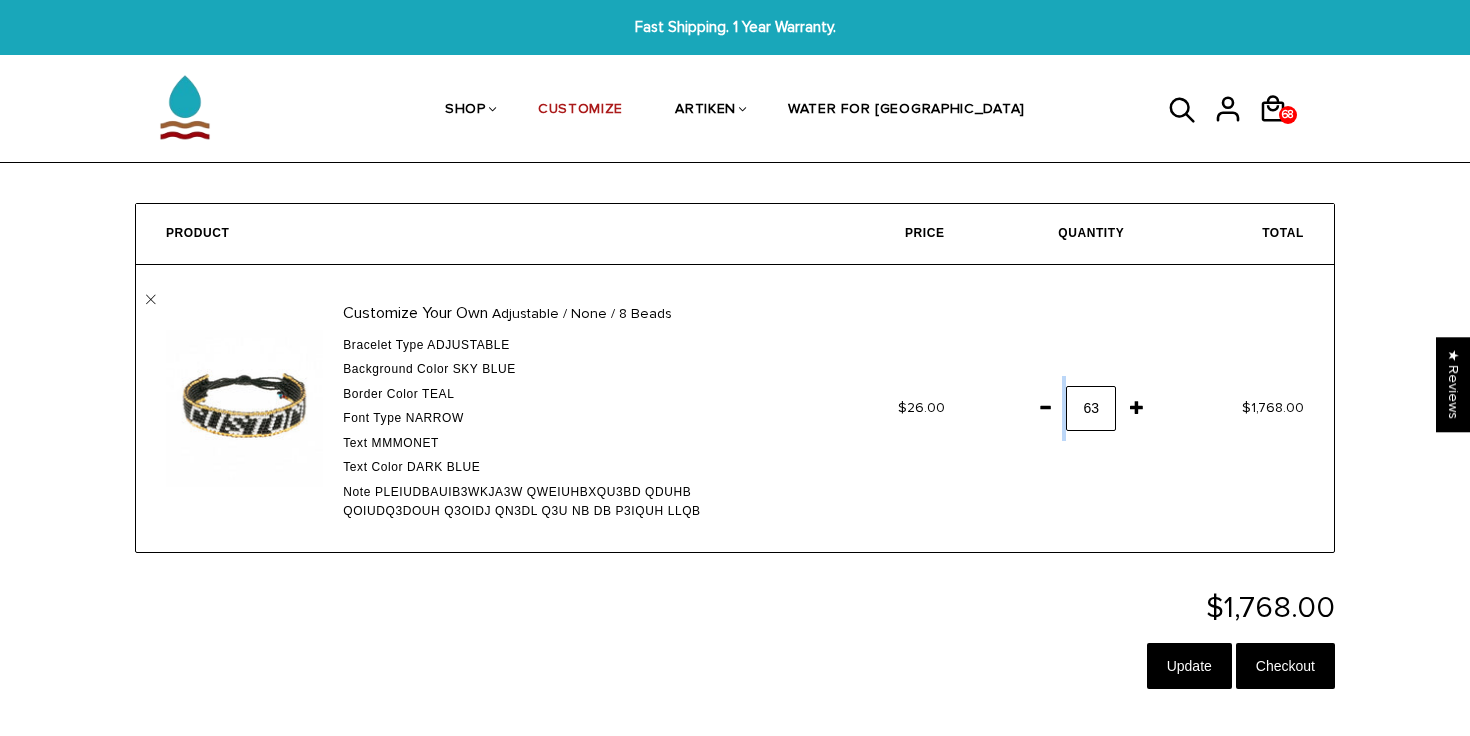 click at bounding box center (1045, 407) 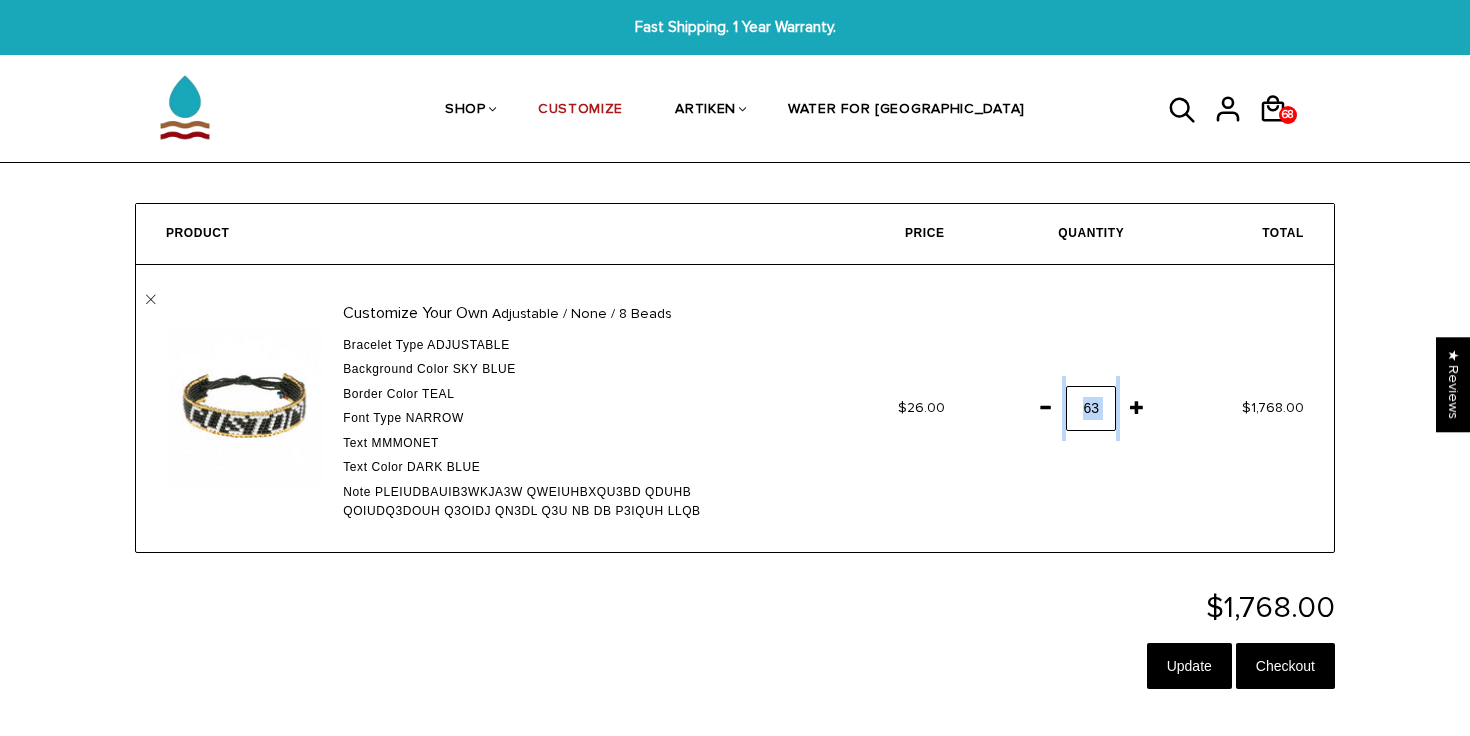 click at bounding box center [1045, 407] 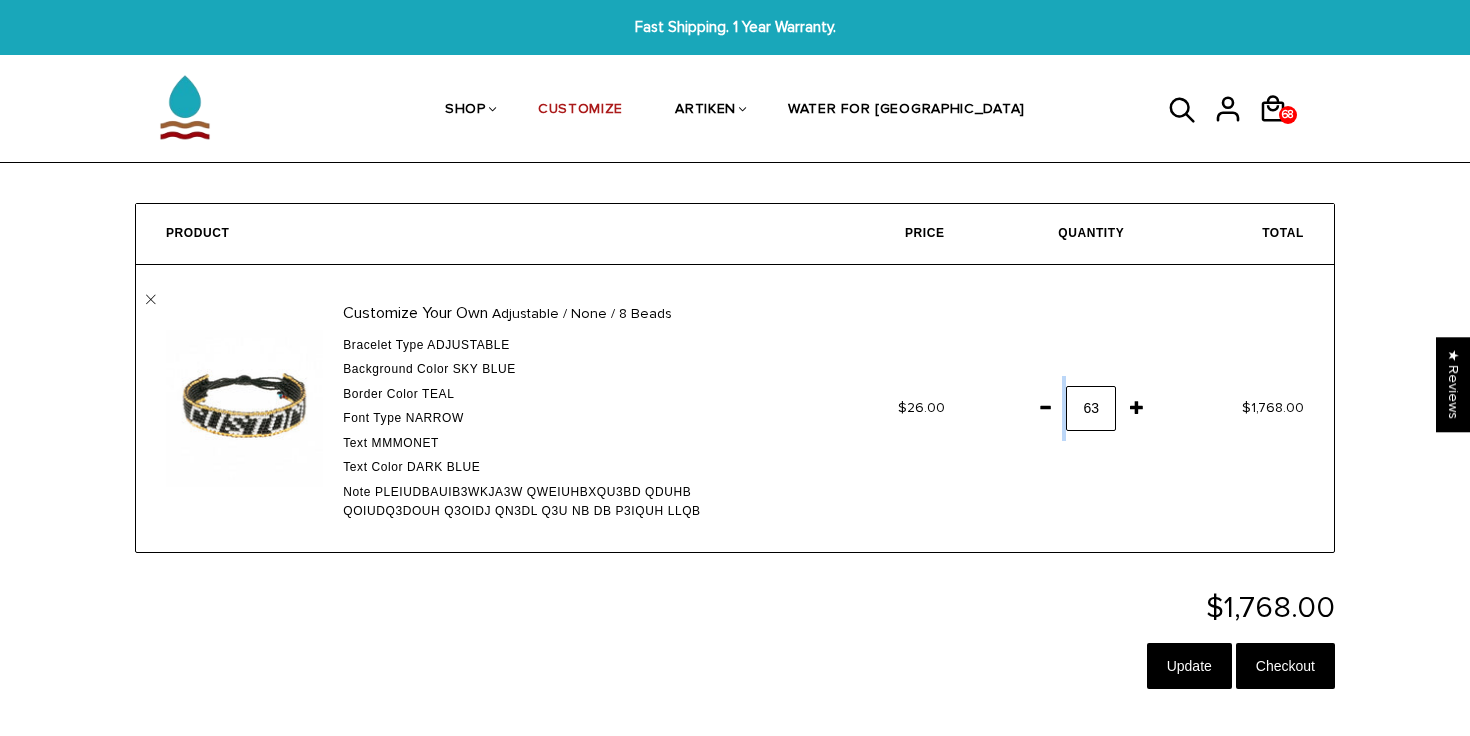 click at bounding box center [1045, 407] 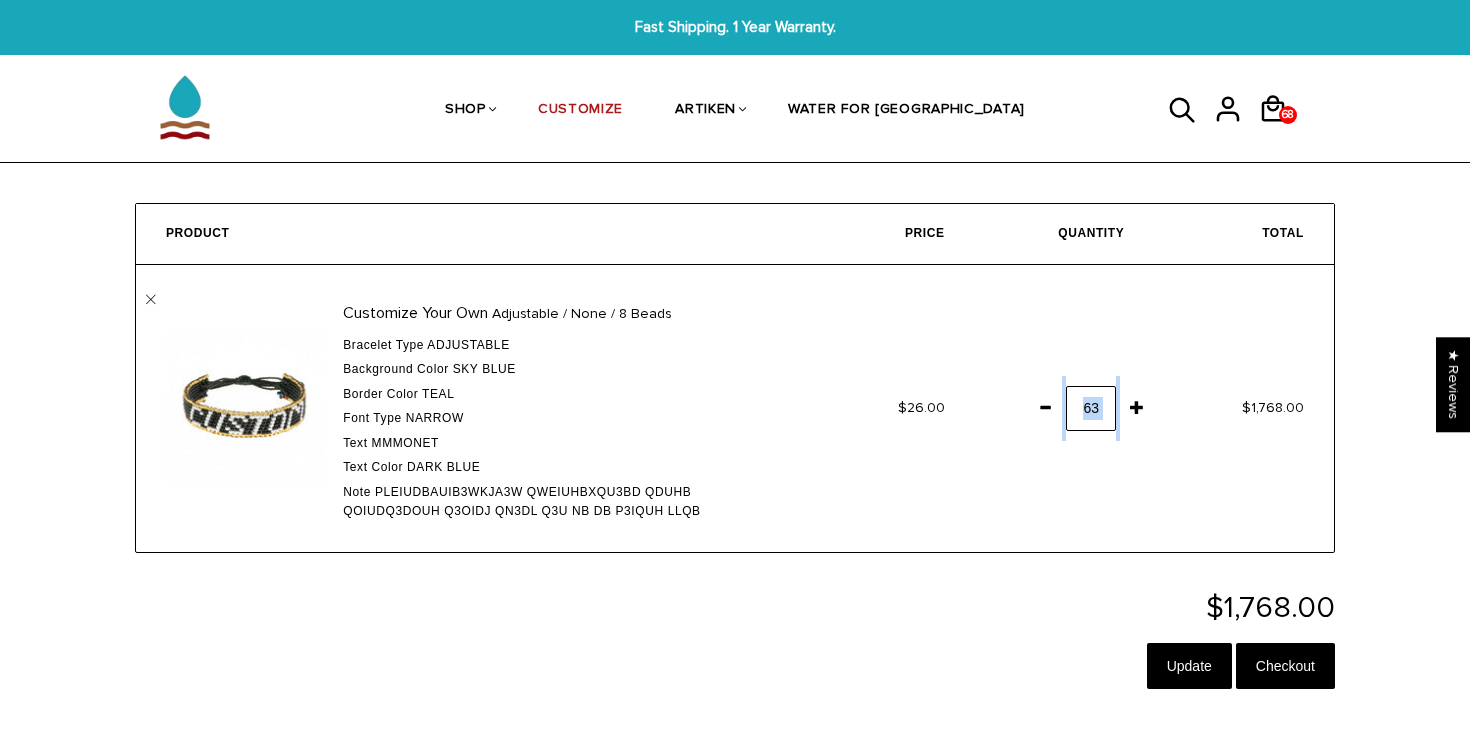 click at bounding box center (1045, 407) 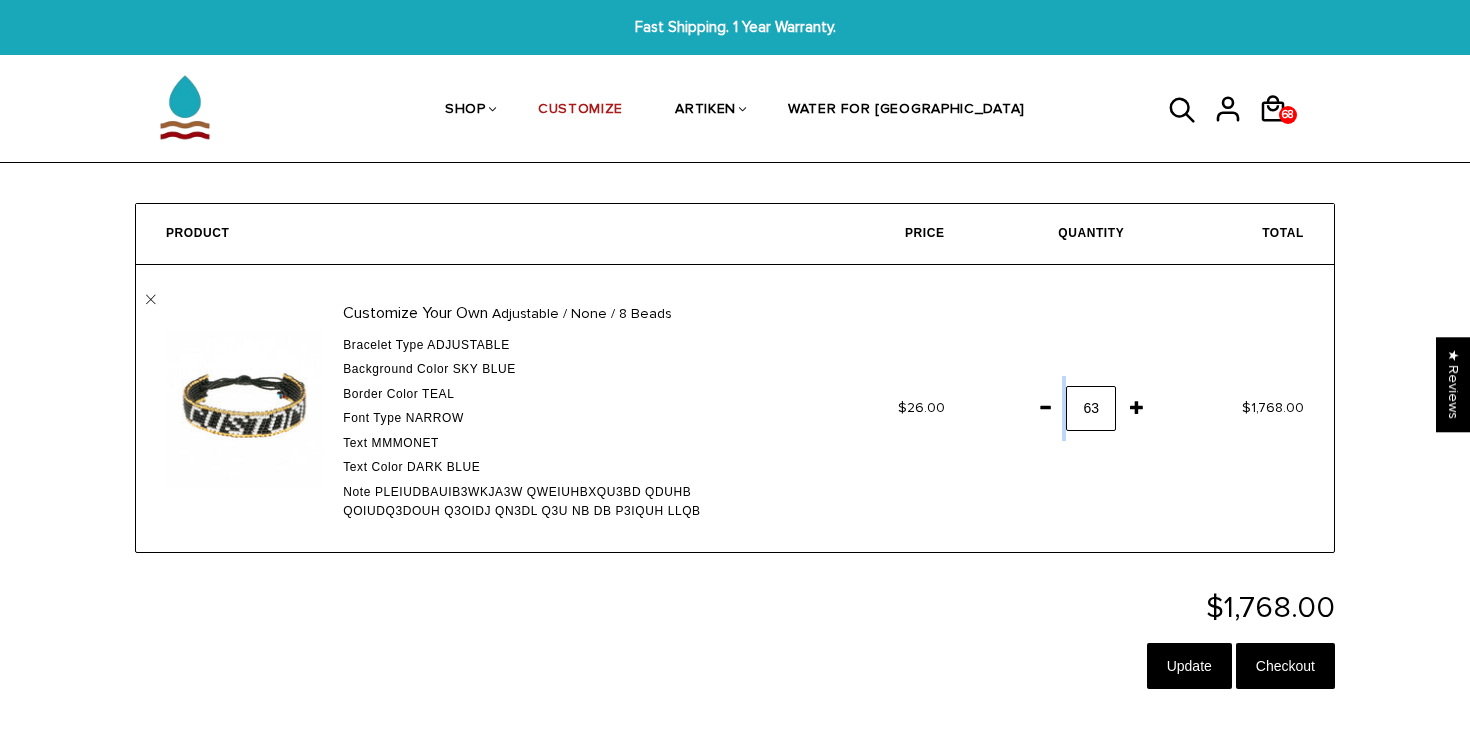 click at bounding box center [1045, 407] 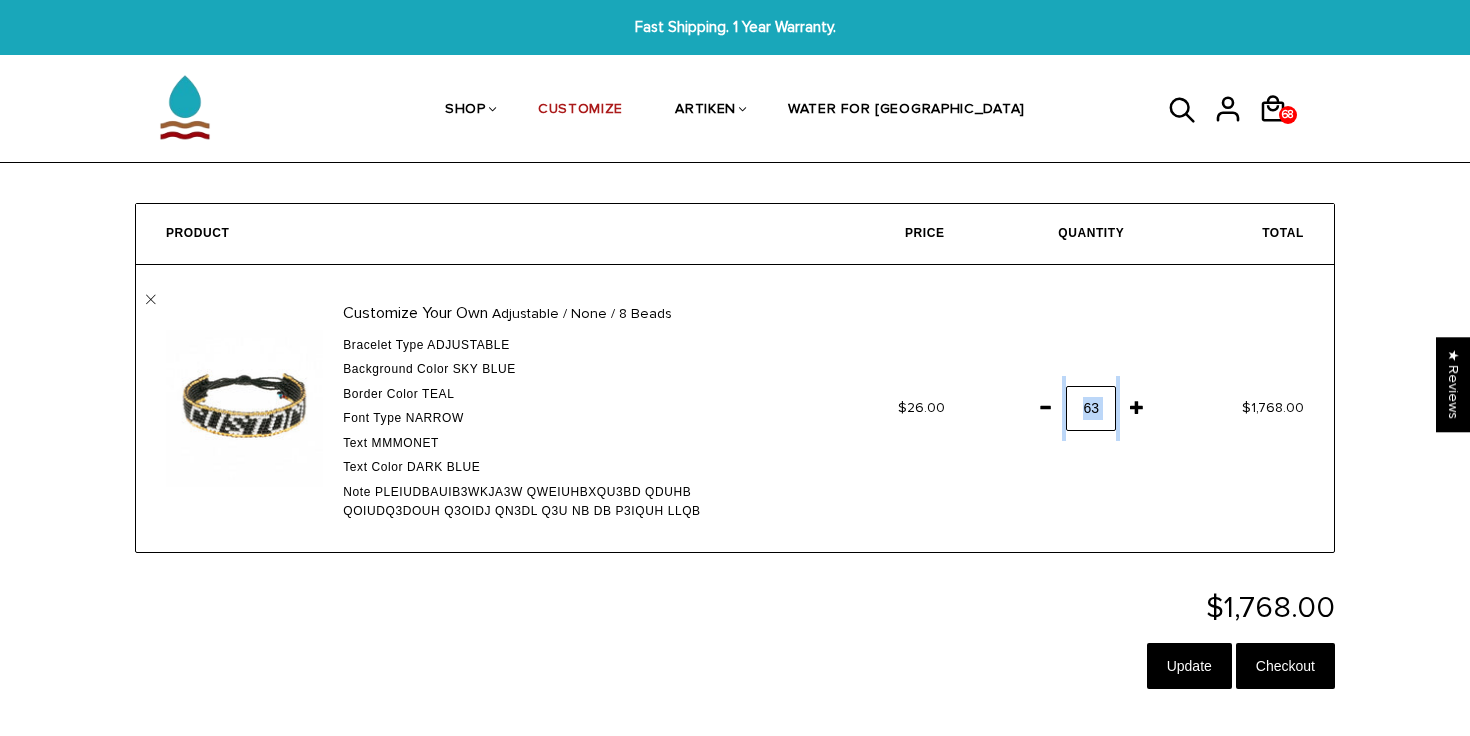 click at bounding box center [1045, 407] 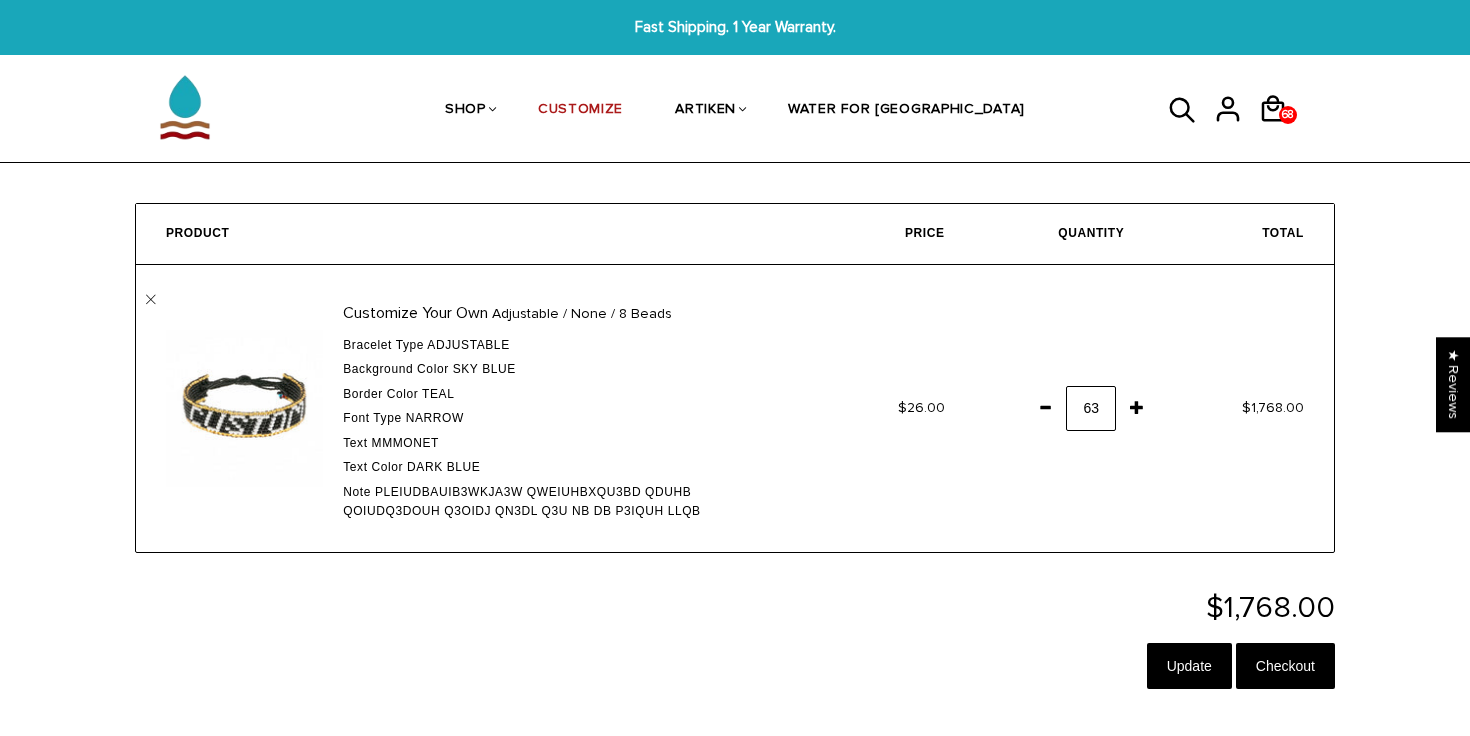 click at bounding box center (1045, 407) 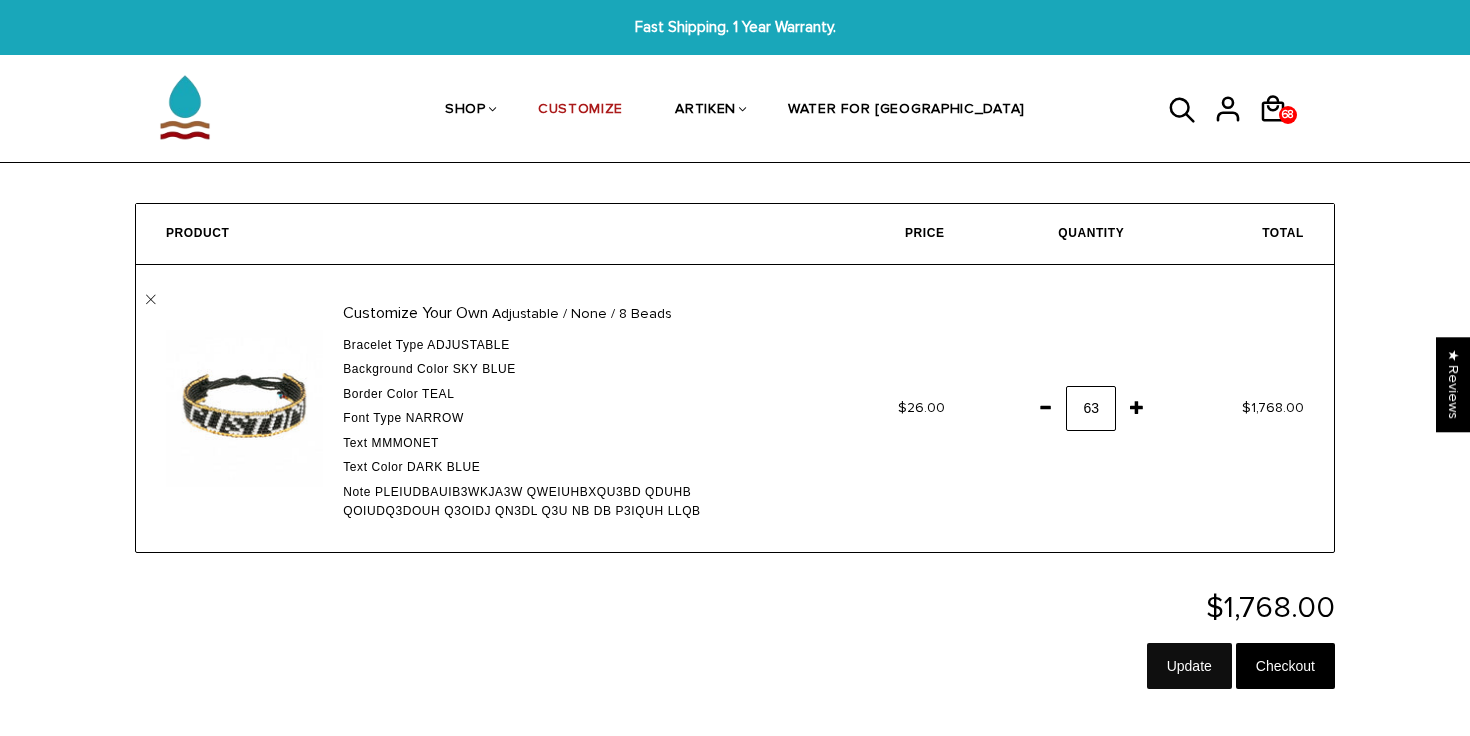 click on "Update" at bounding box center (1189, 666) 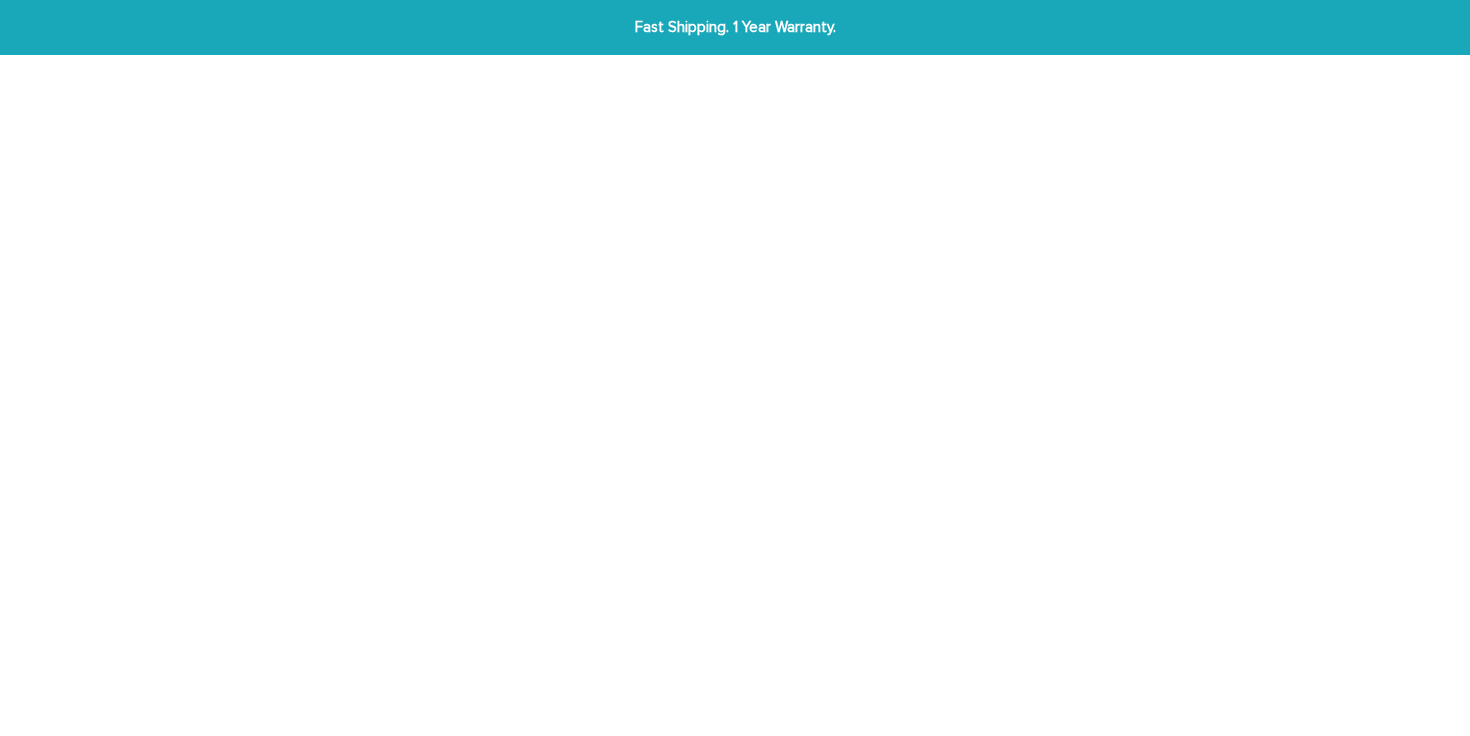 scroll, scrollTop: 0, scrollLeft: 0, axis: both 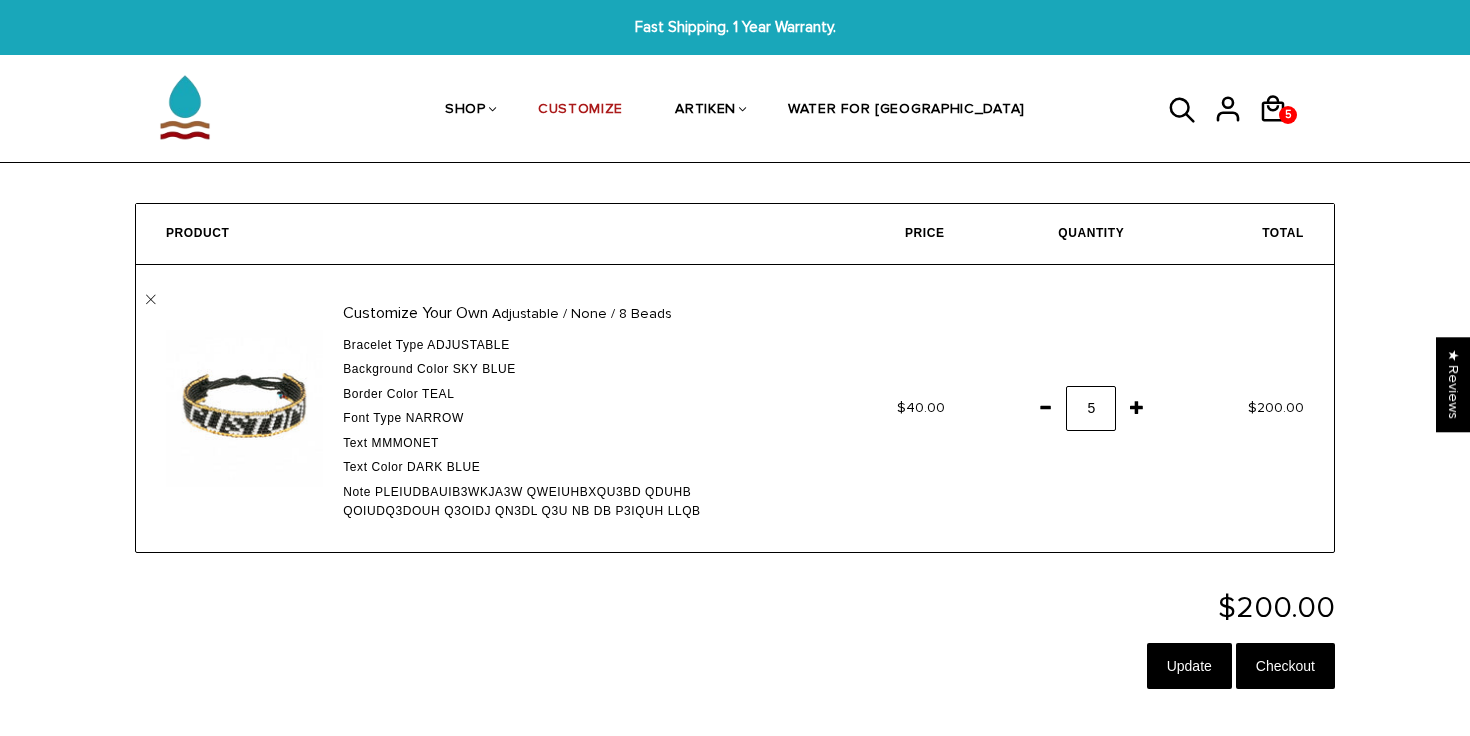 click at bounding box center [1137, 407] 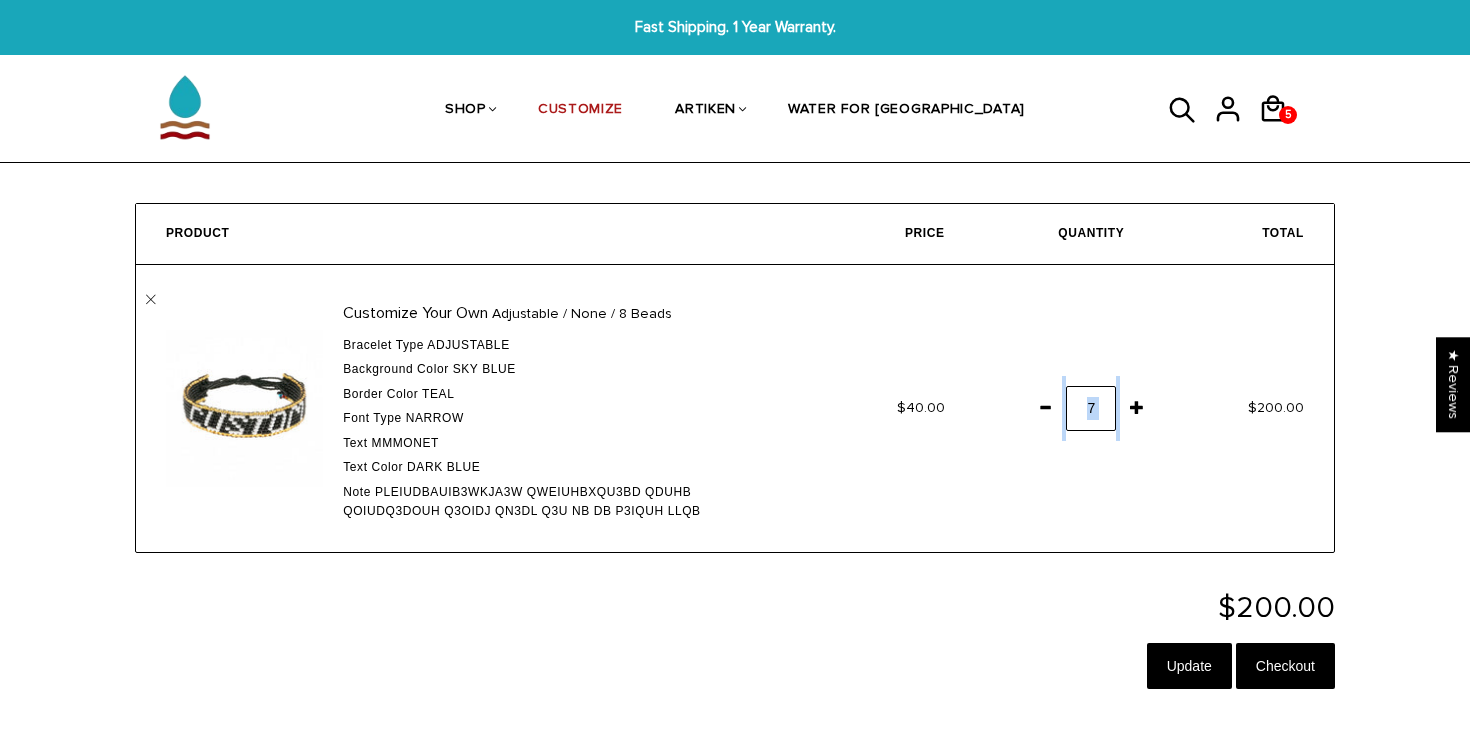 click at bounding box center (1137, 407) 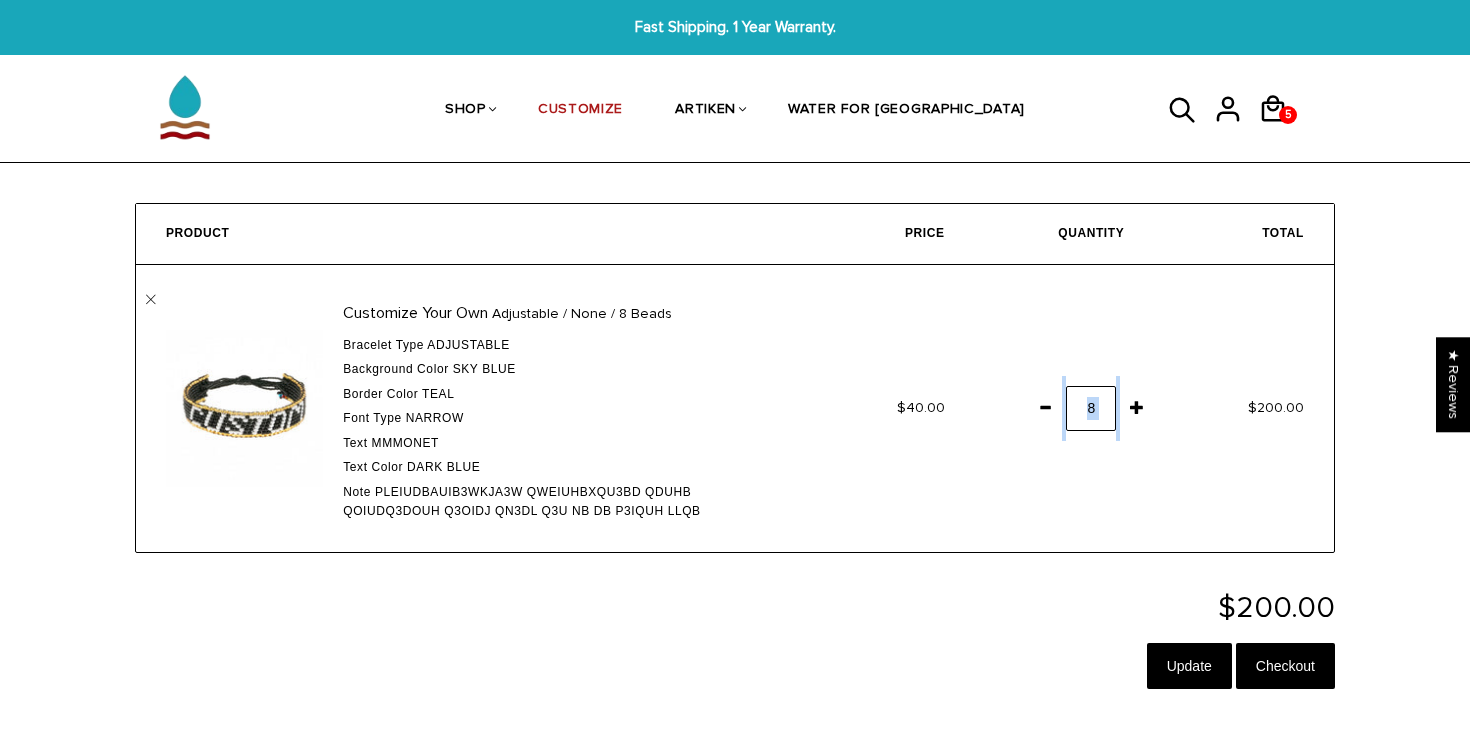 click at bounding box center (1137, 407) 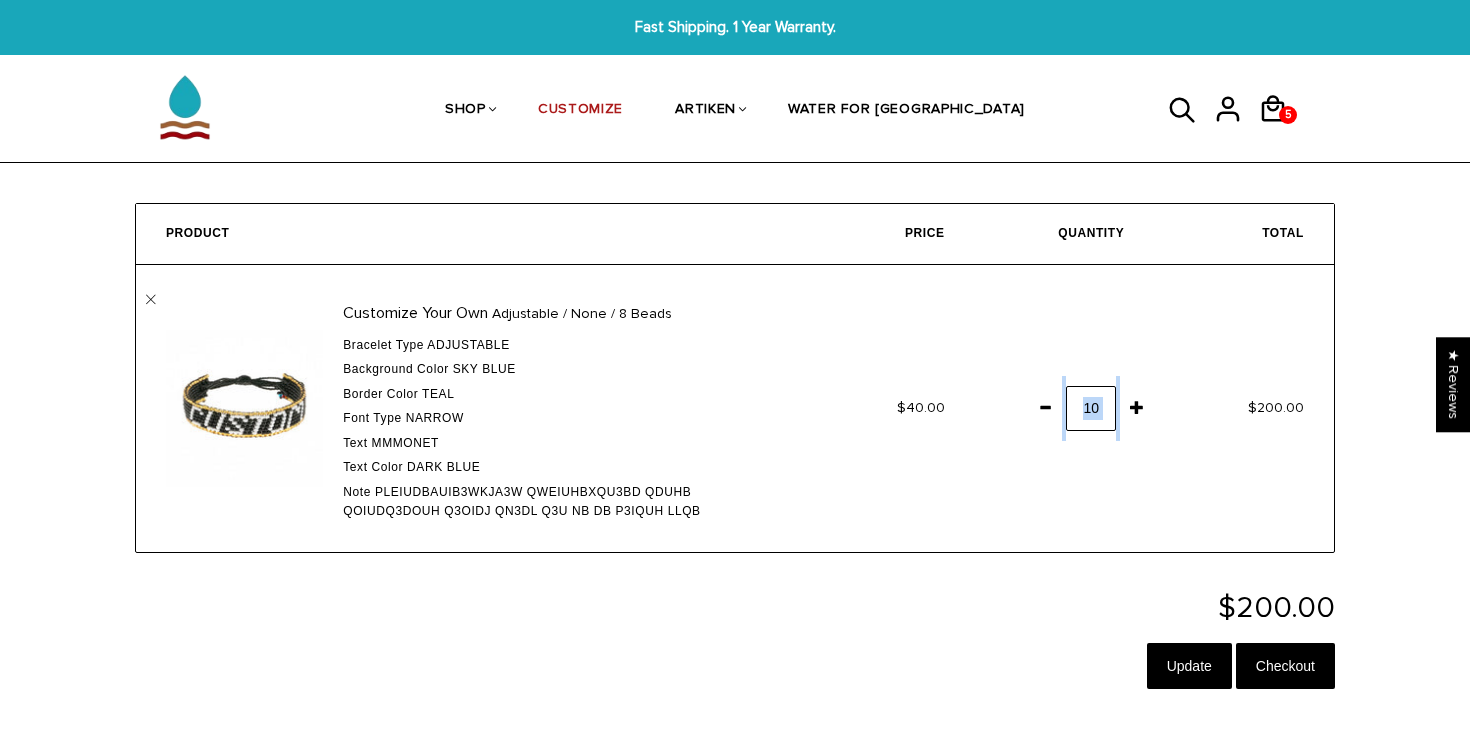 click at bounding box center [1137, 407] 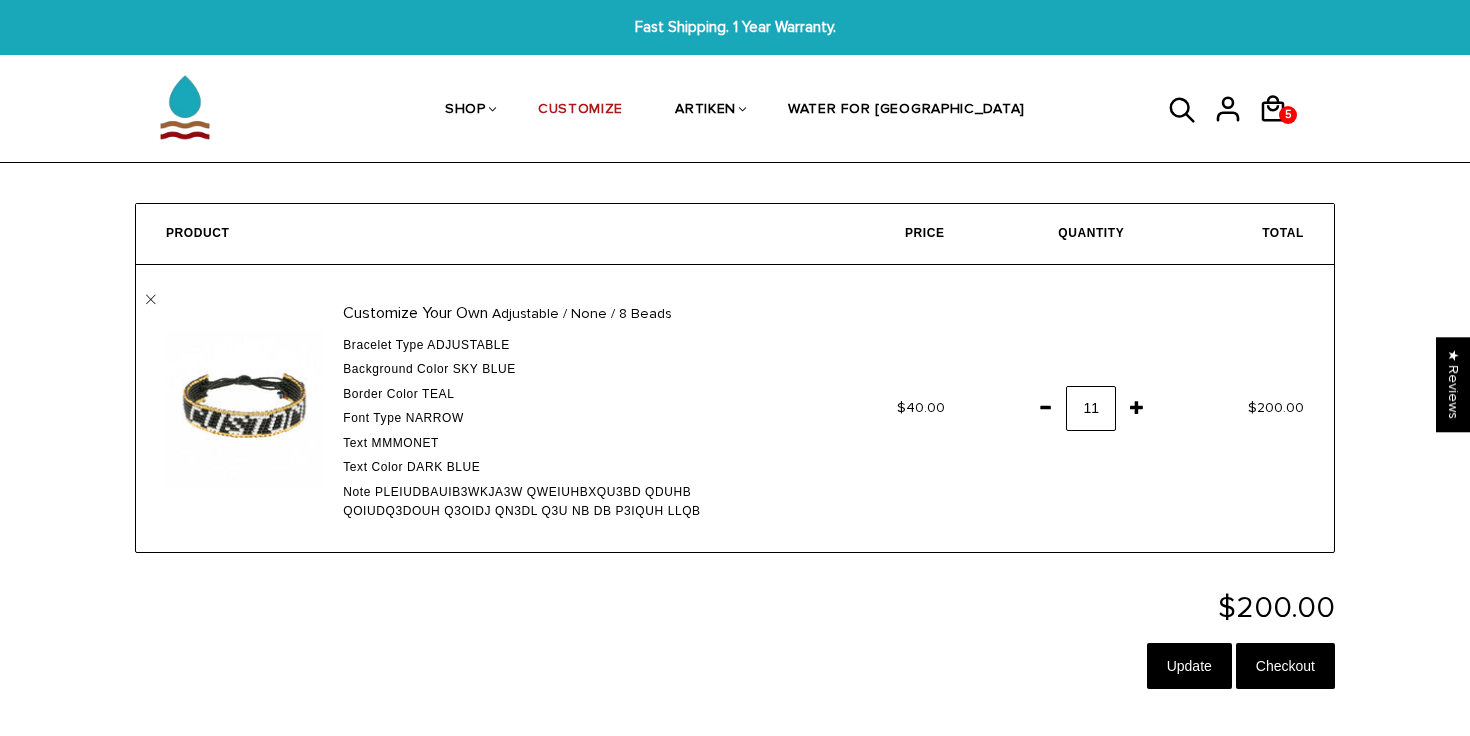 click at bounding box center (1137, 407) 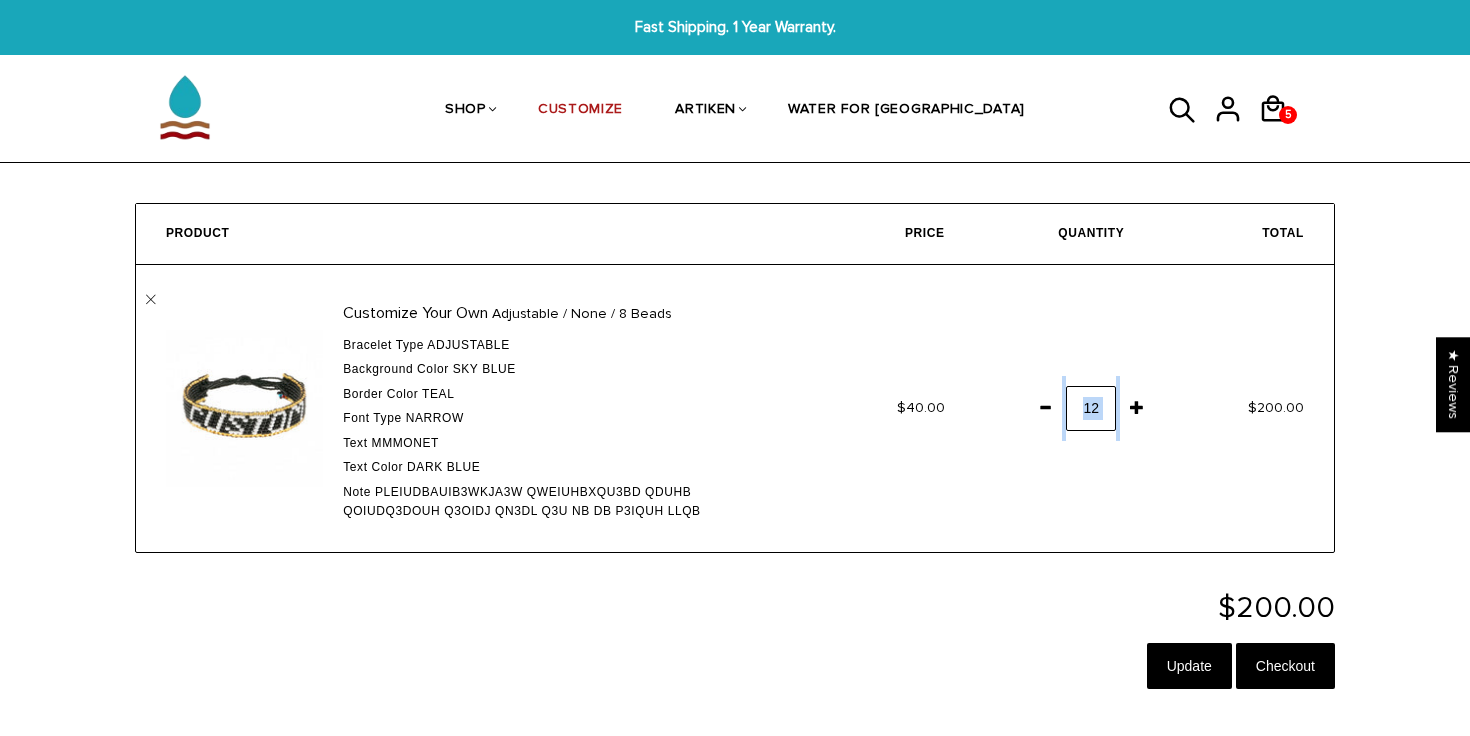 click at bounding box center [1137, 407] 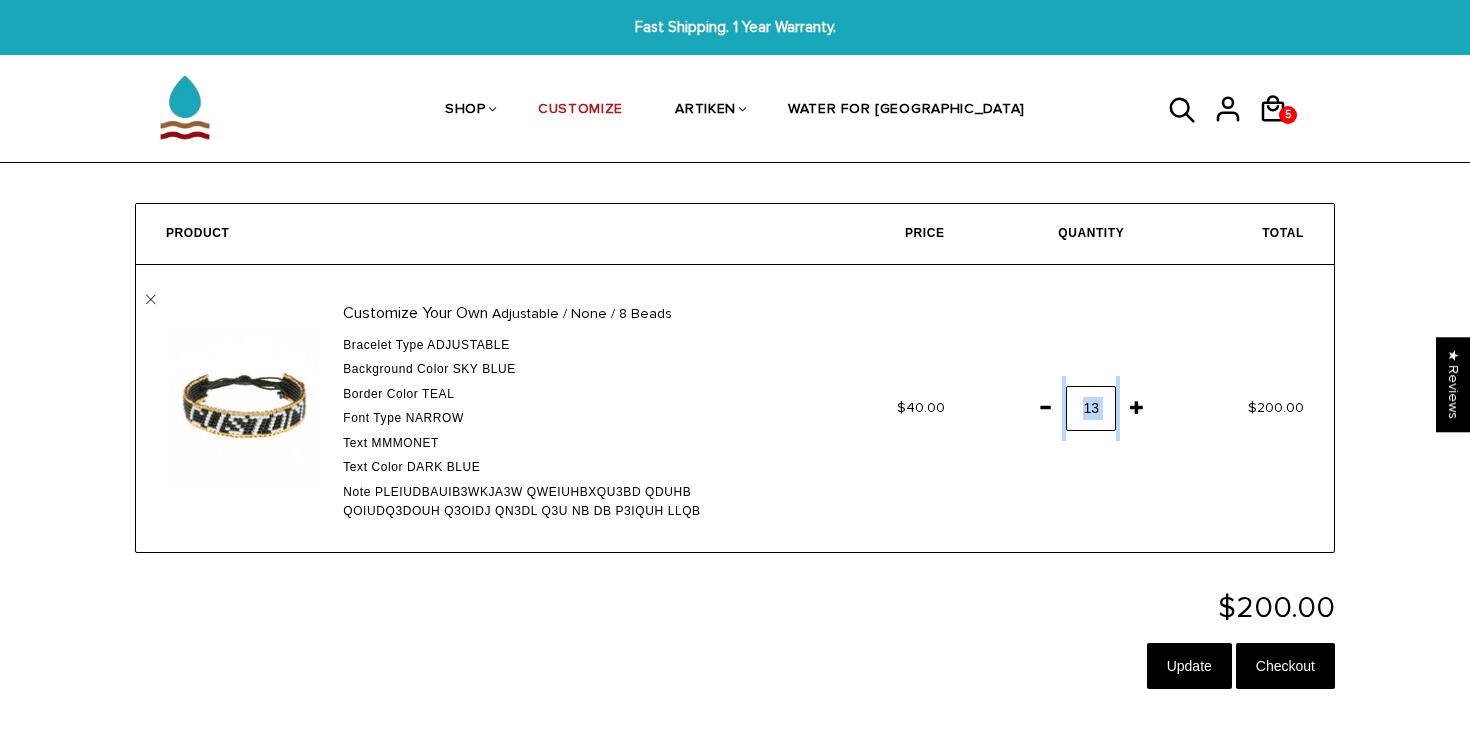 click at bounding box center [1137, 407] 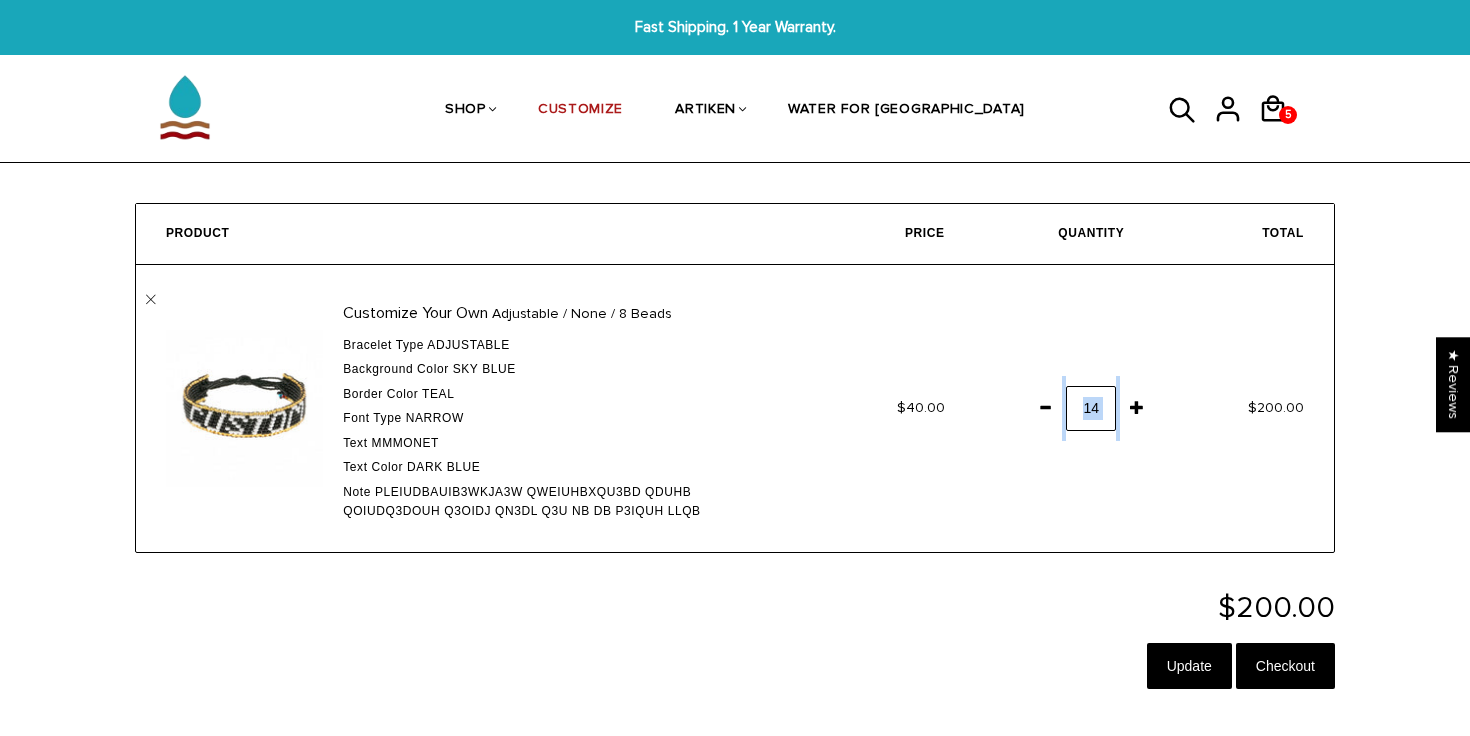 click at bounding box center [1137, 407] 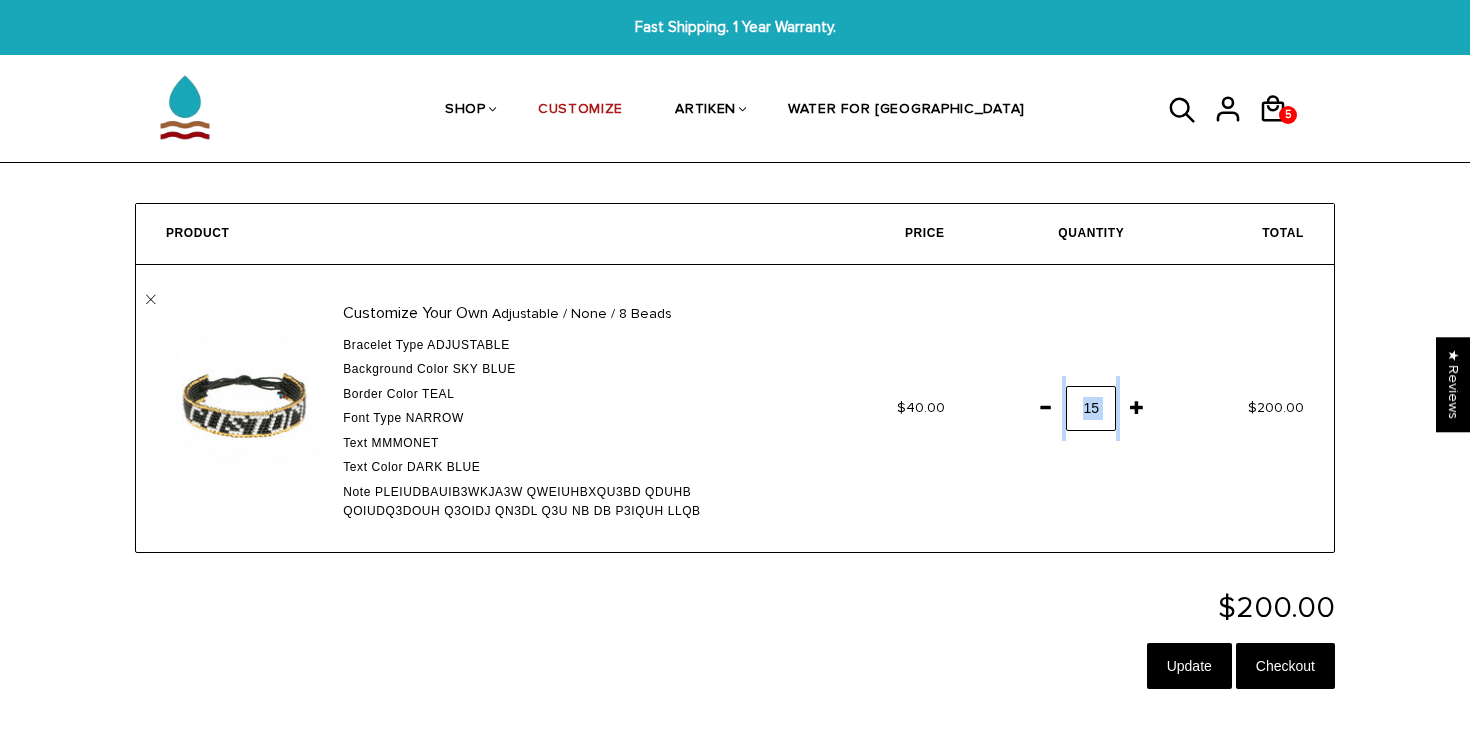 click at bounding box center (1137, 407) 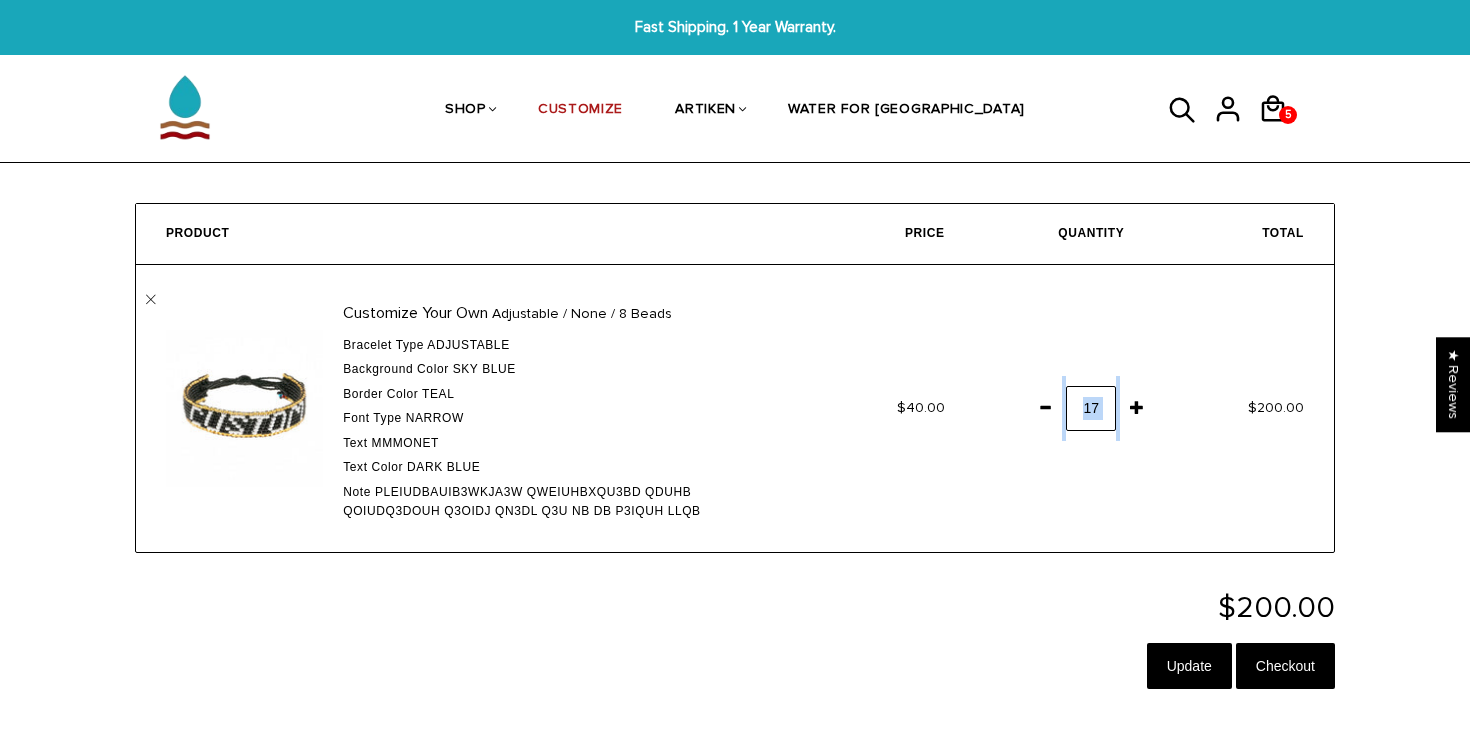 click at bounding box center (1137, 407) 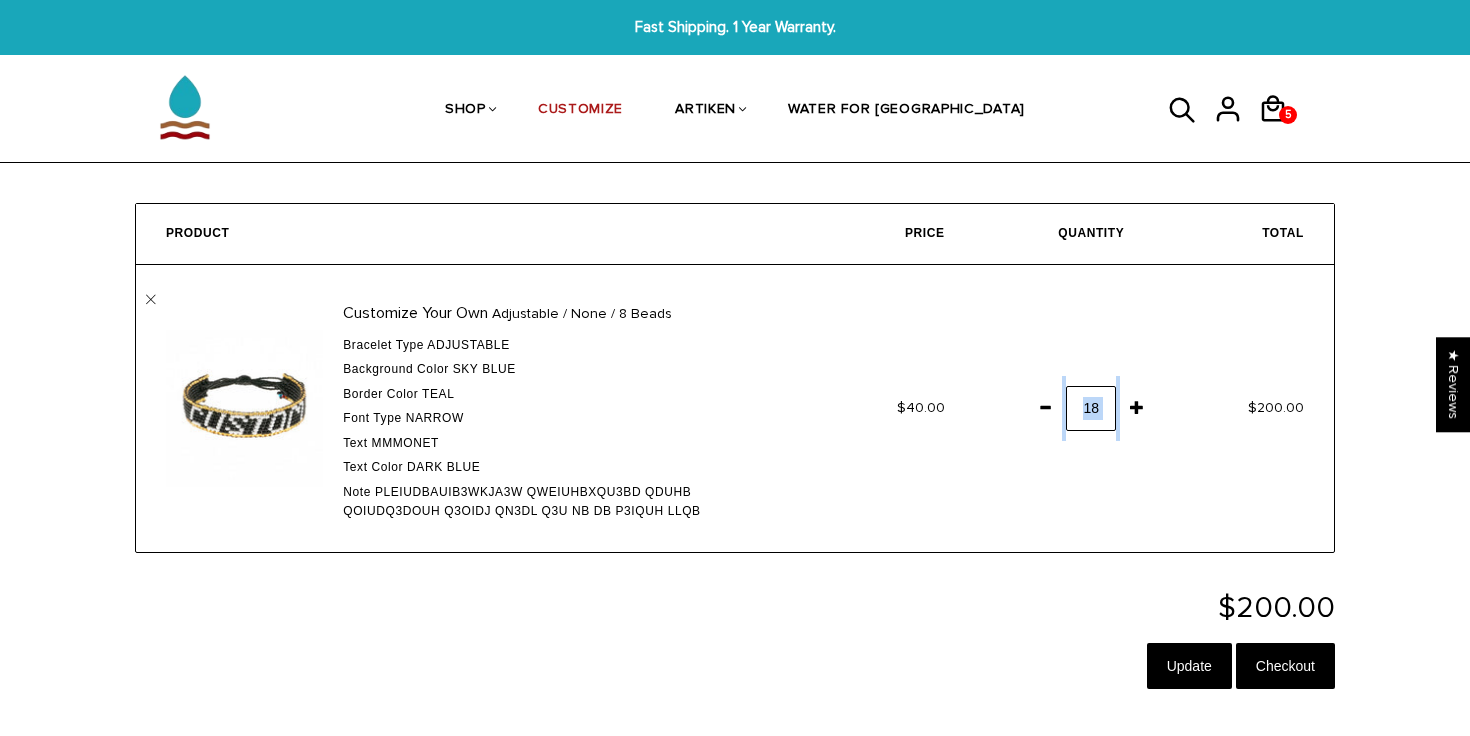 click at bounding box center (1137, 407) 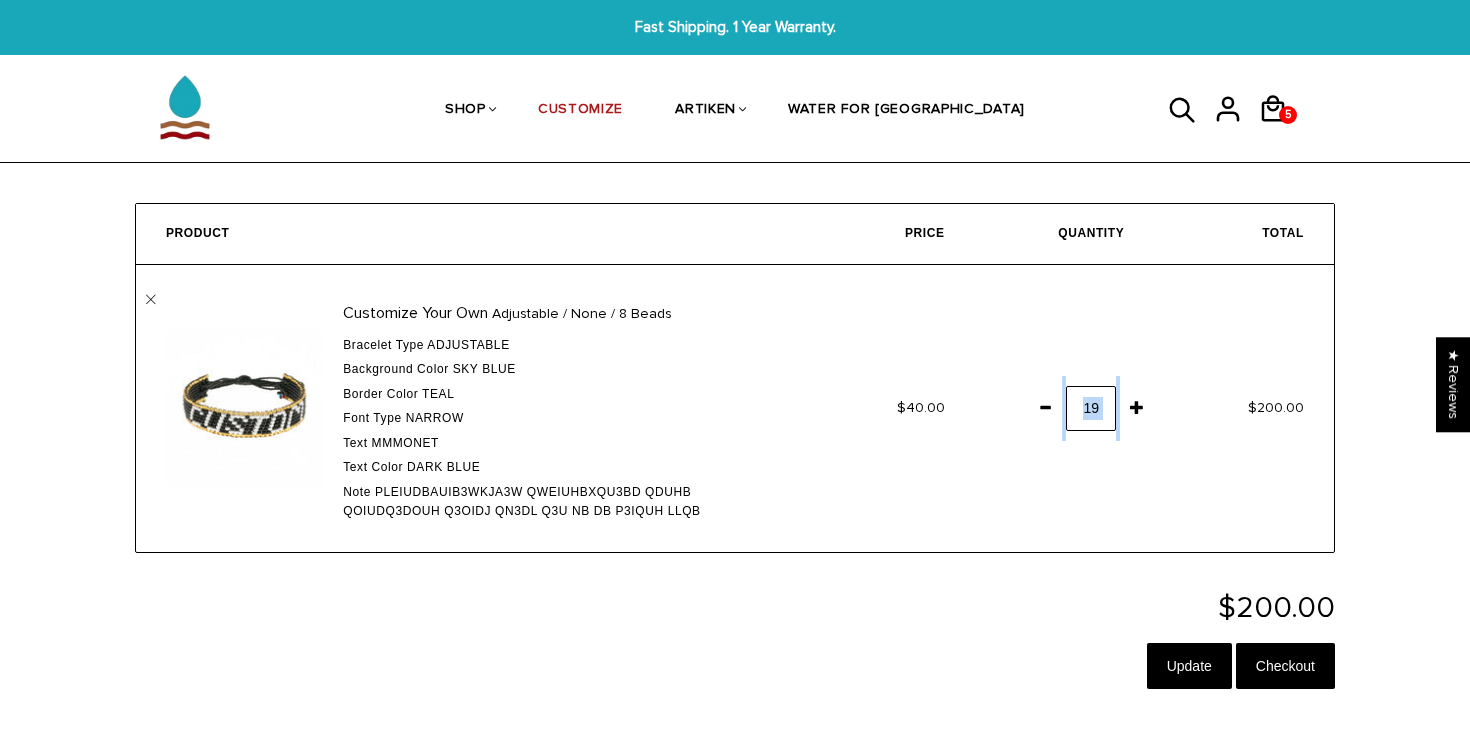 click at bounding box center [1137, 407] 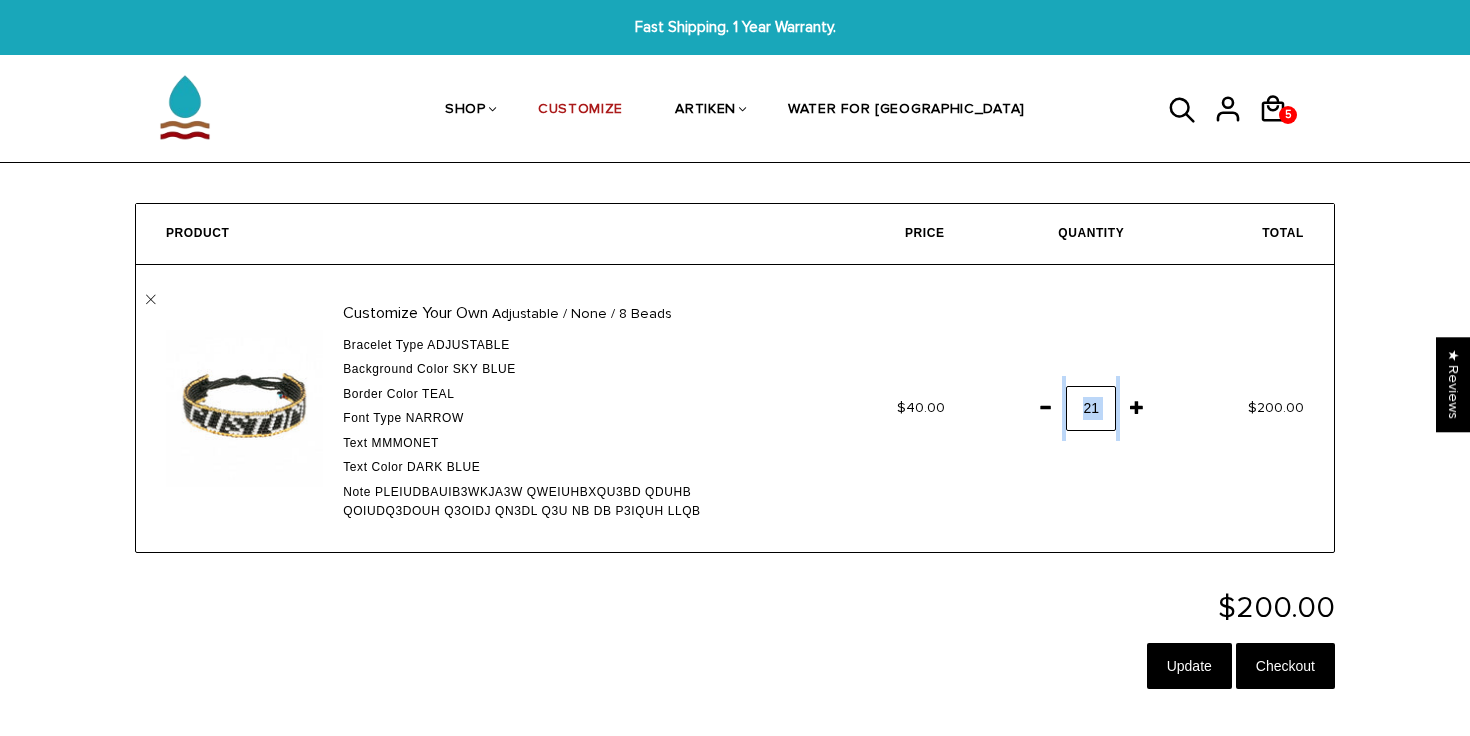 click at bounding box center (1137, 407) 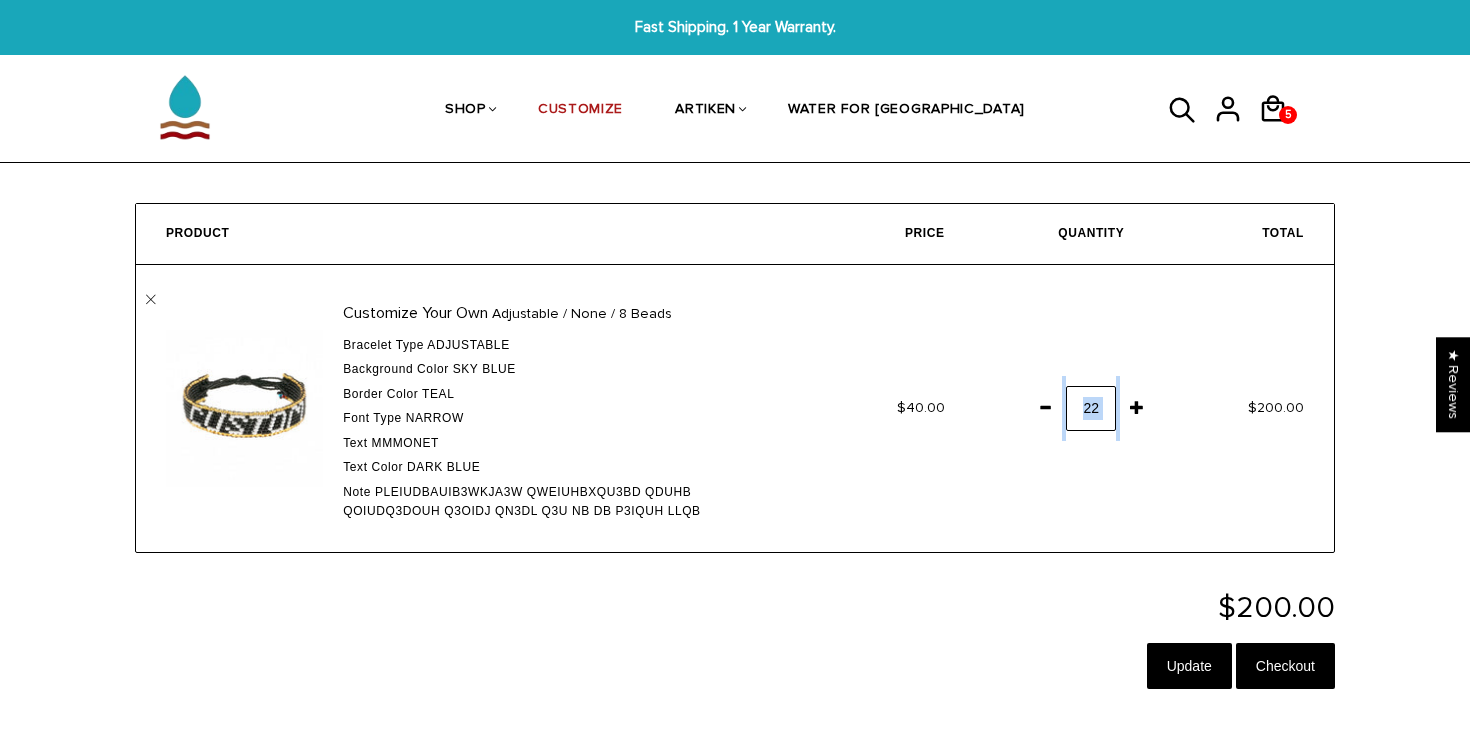 click at bounding box center [1137, 407] 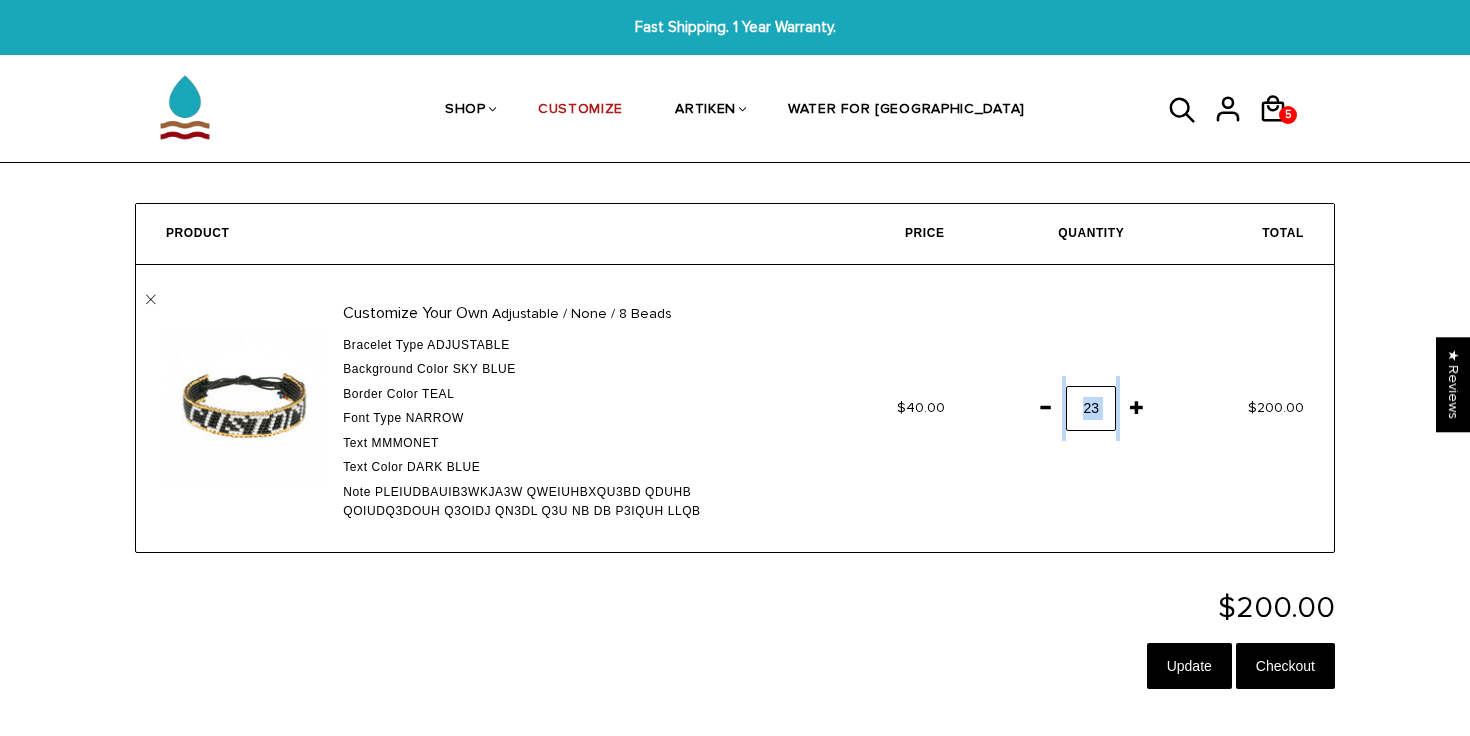 click at bounding box center (1137, 407) 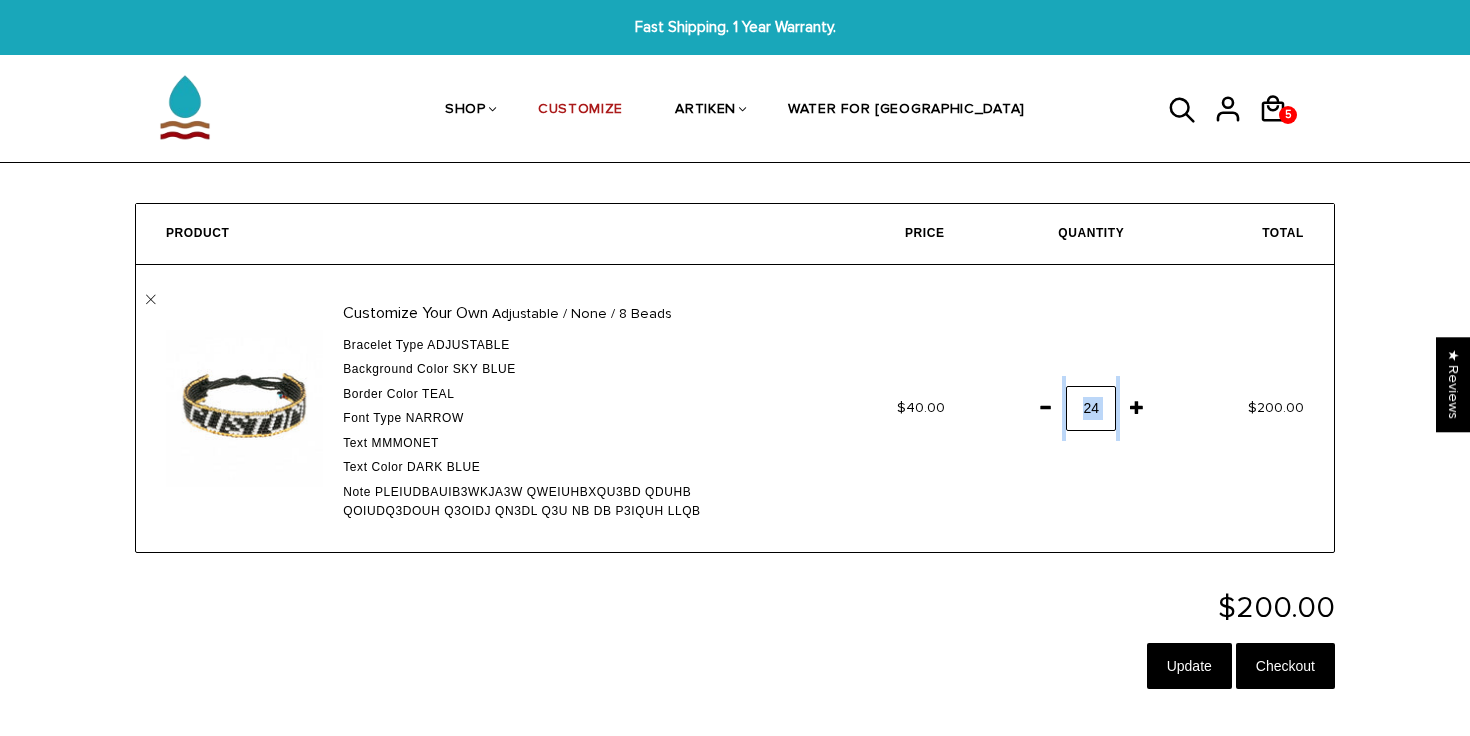 click at bounding box center (1137, 407) 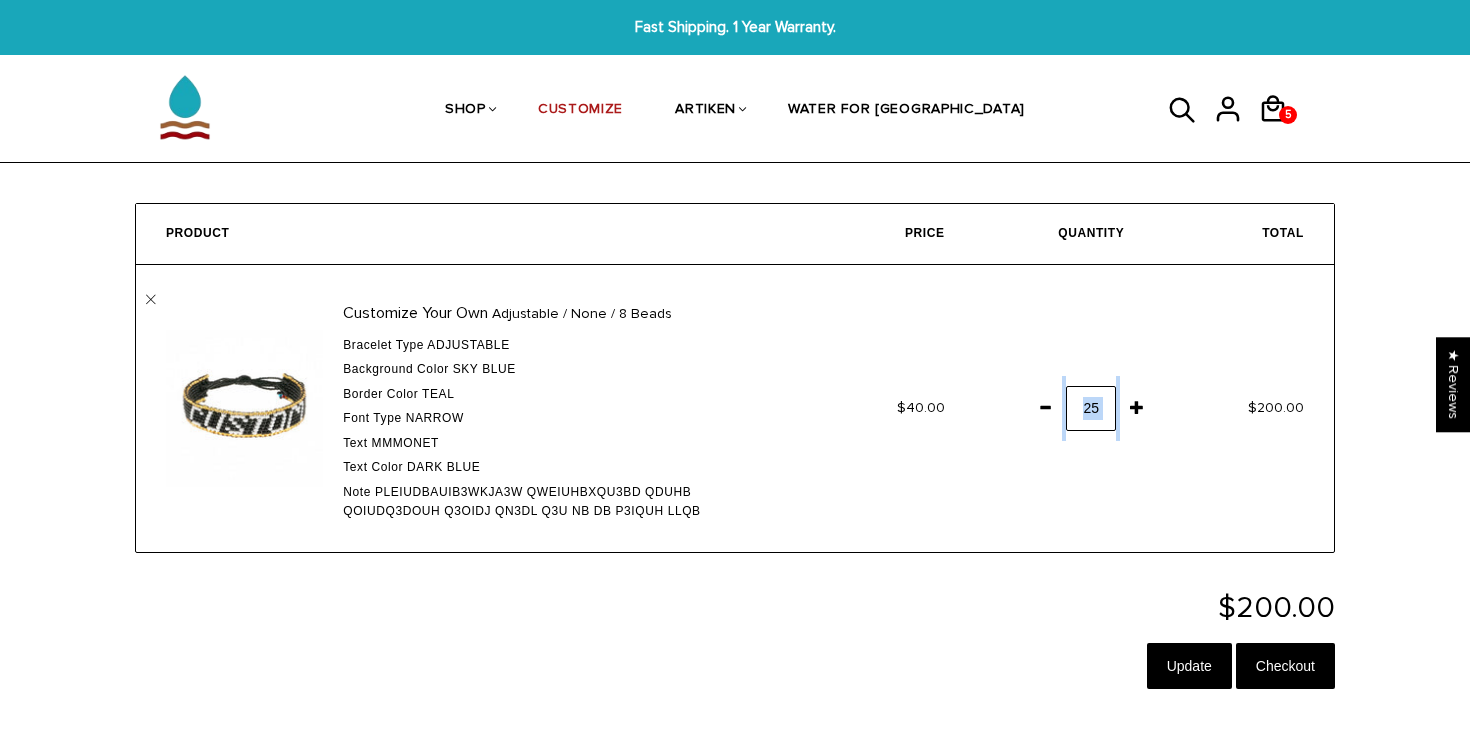 click at bounding box center (1137, 407) 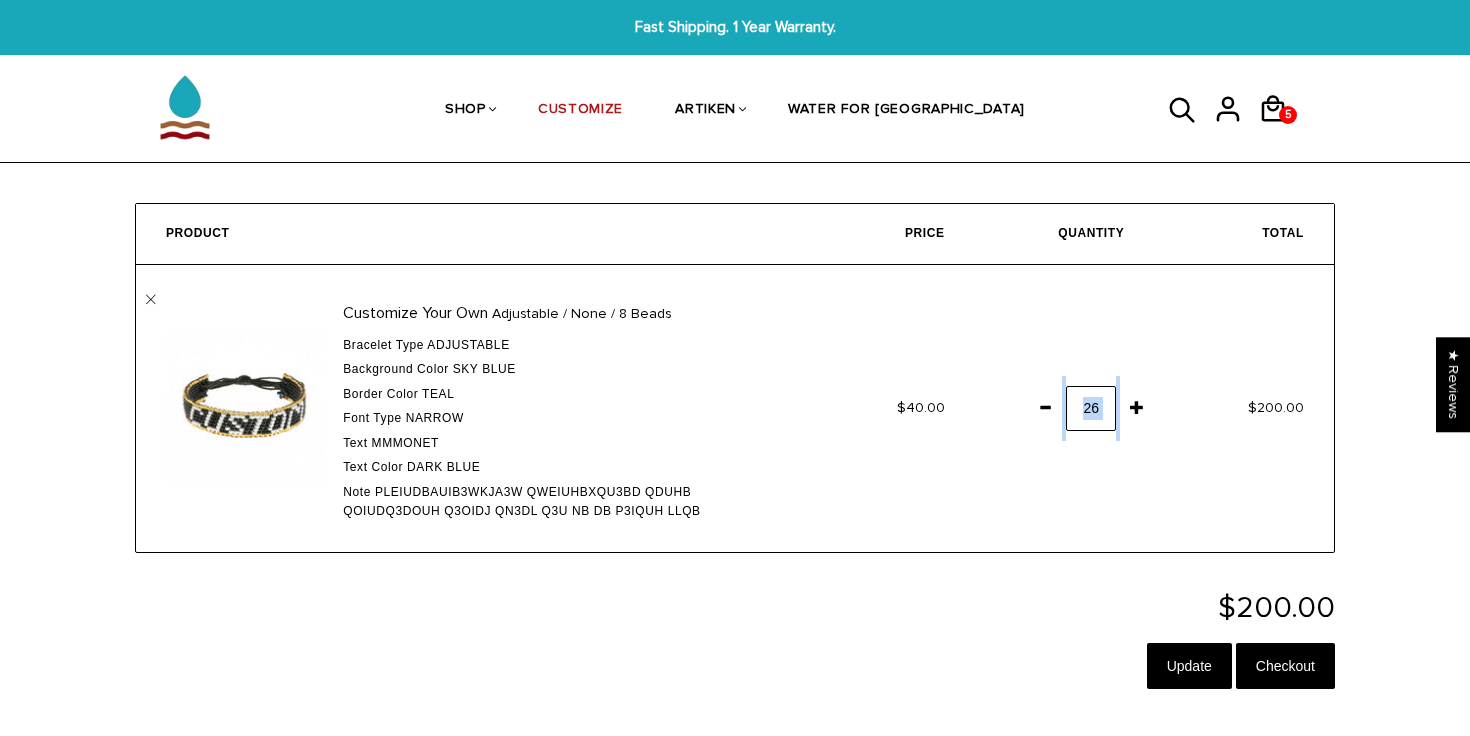 click at bounding box center (1137, 407) 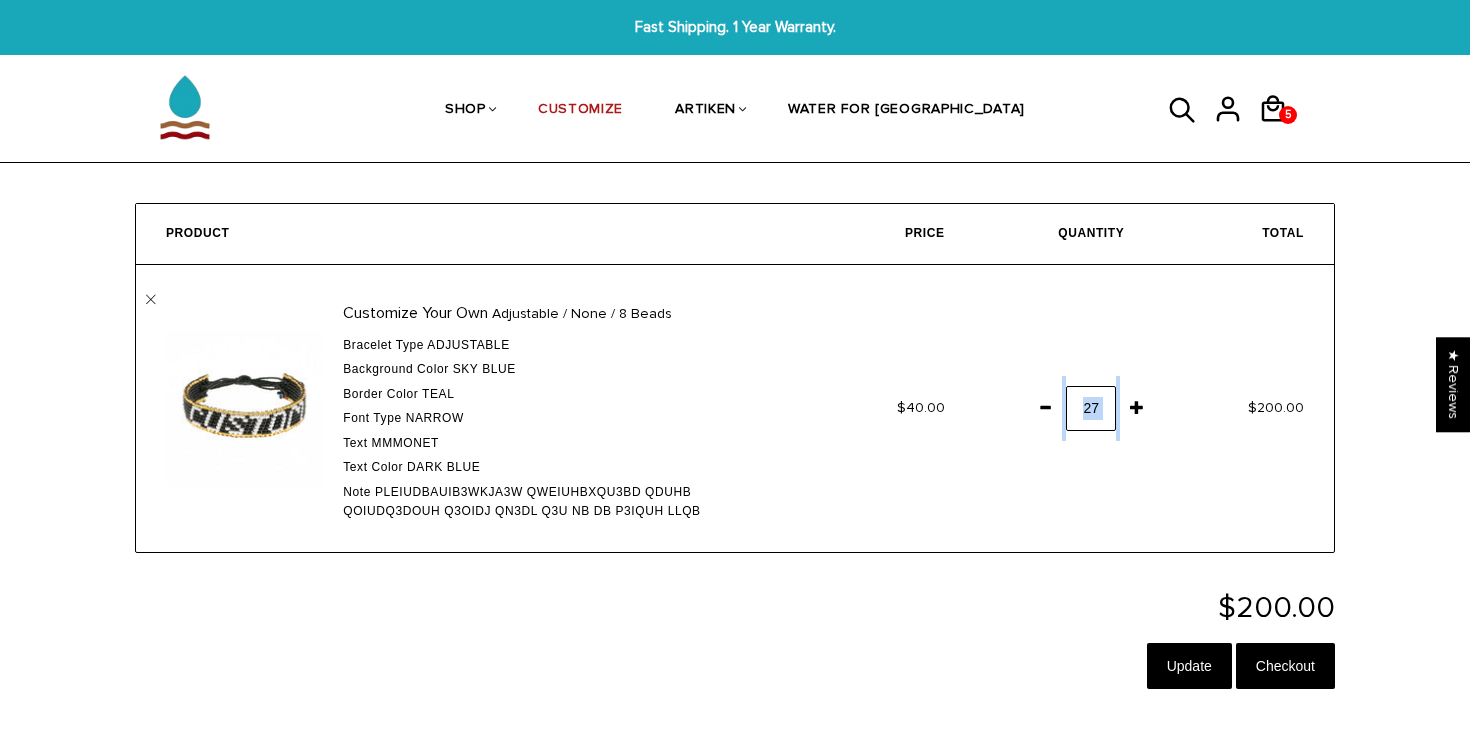 click at bounding box center (1137, 407) 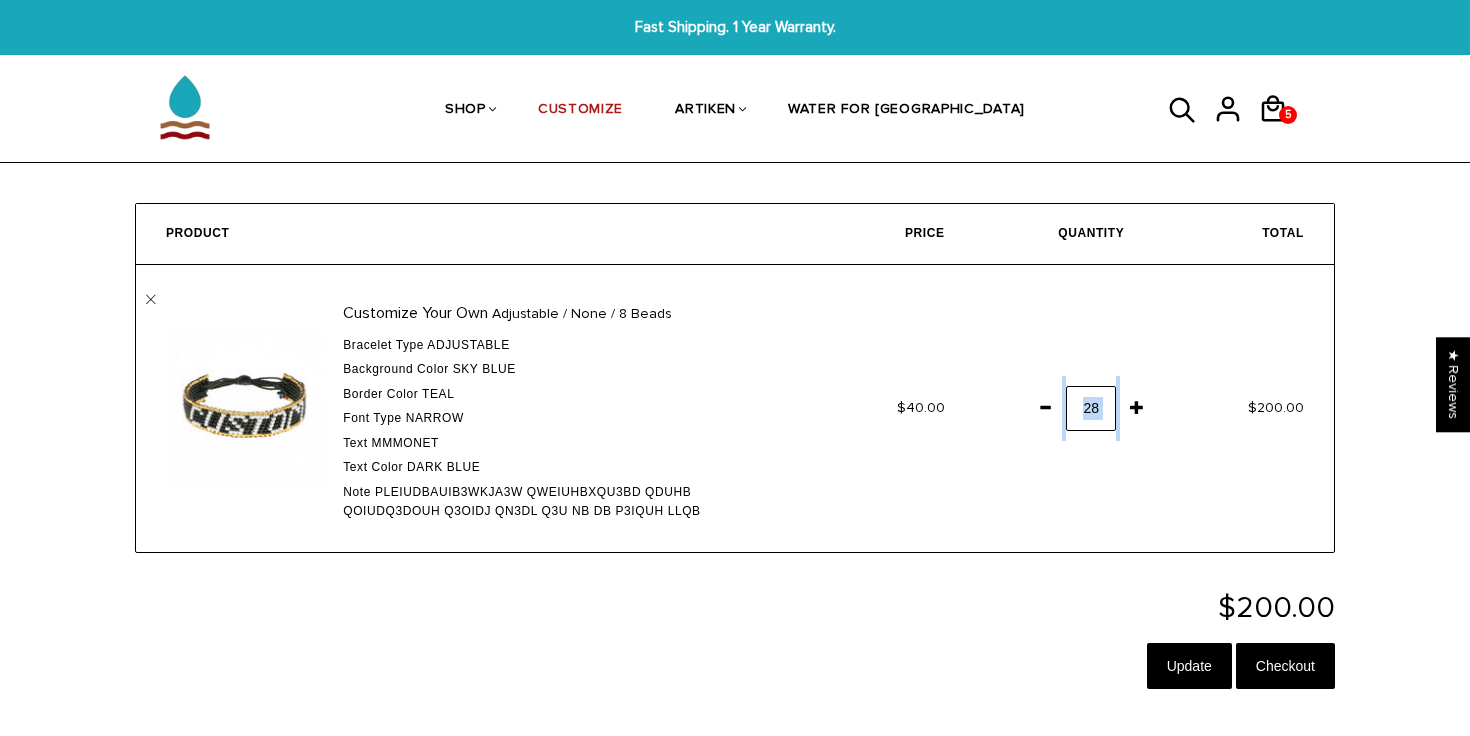 click at bounding box center [1137, 407] 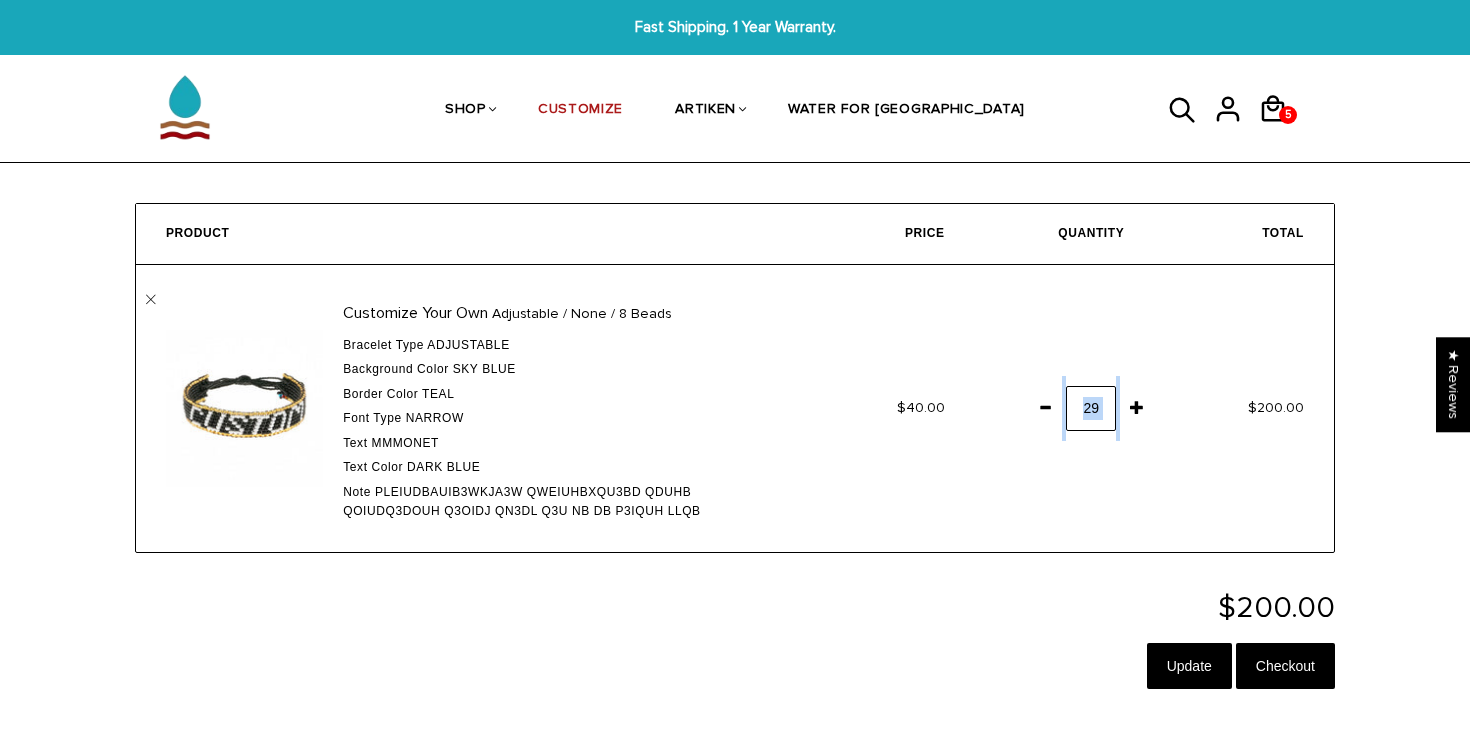 click at bounding box center (1137, 407) 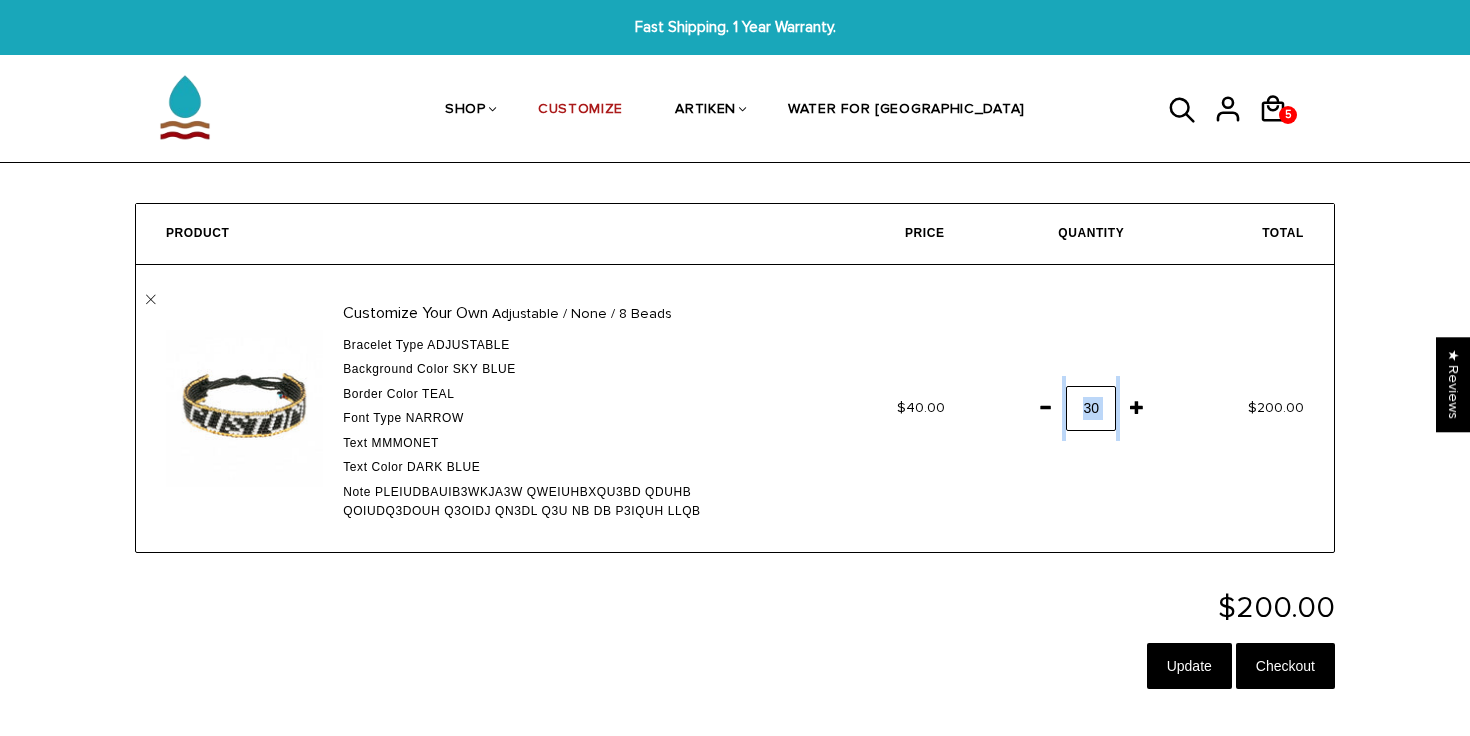 click at bounding box center (1137, 407) 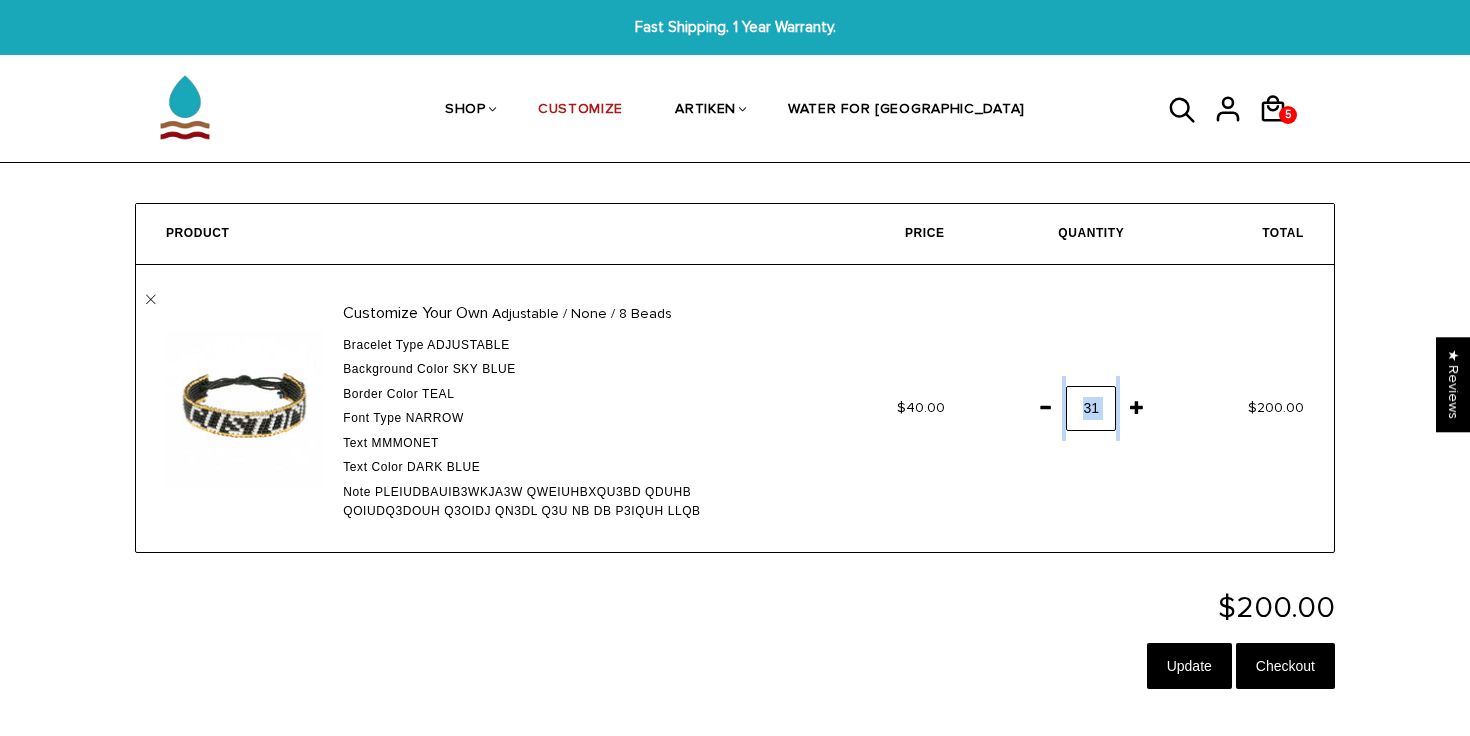 click at bounding box center (1137, 407) 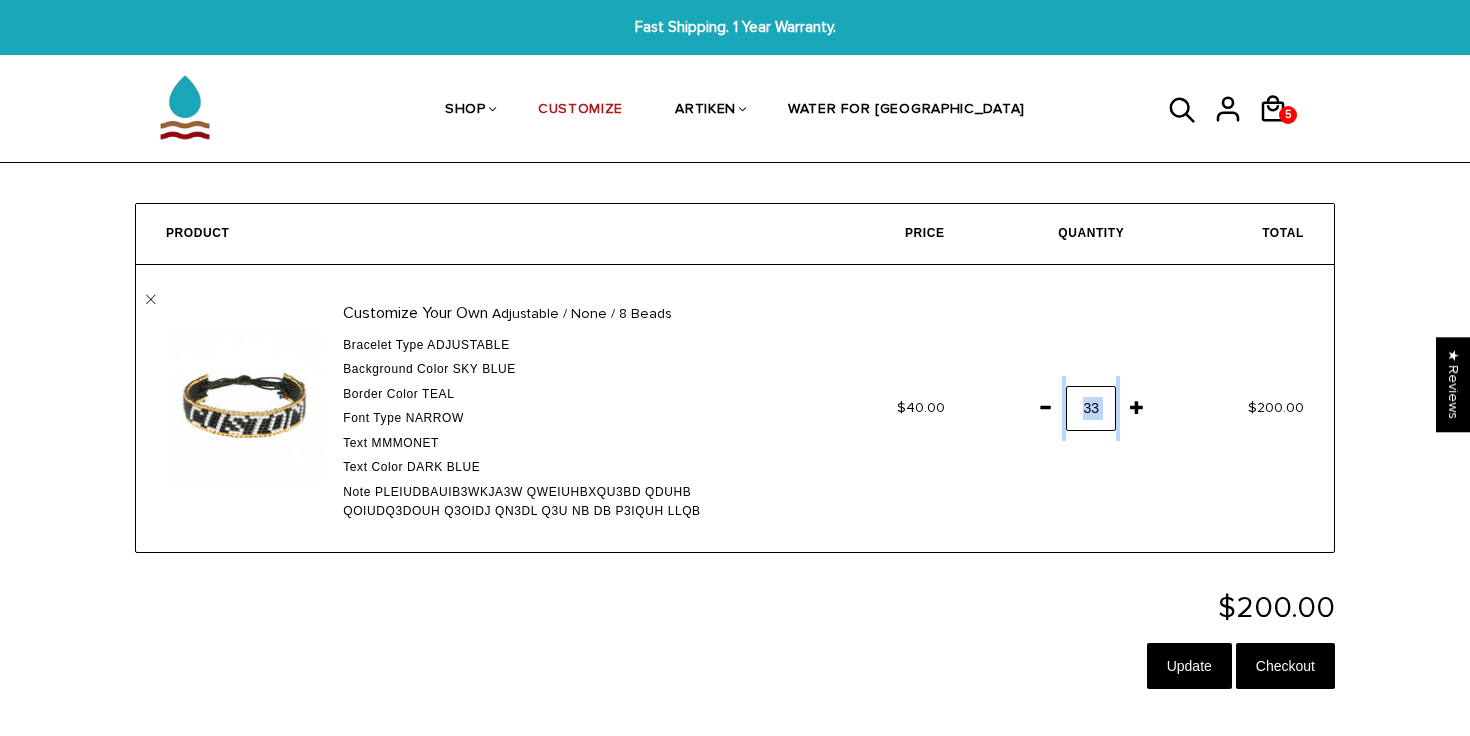 click at bounding box center [1137, 407] 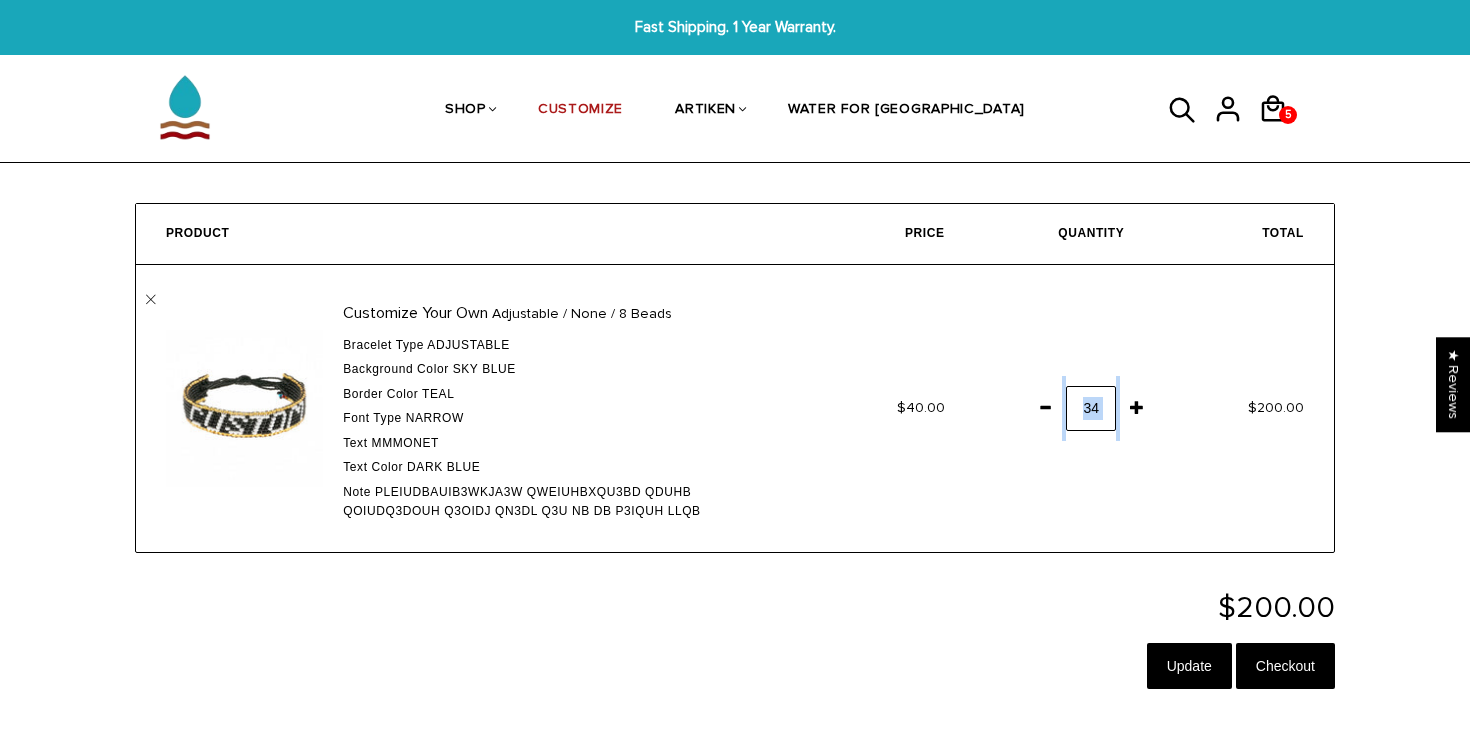 click at bounding box center [1137, 407] 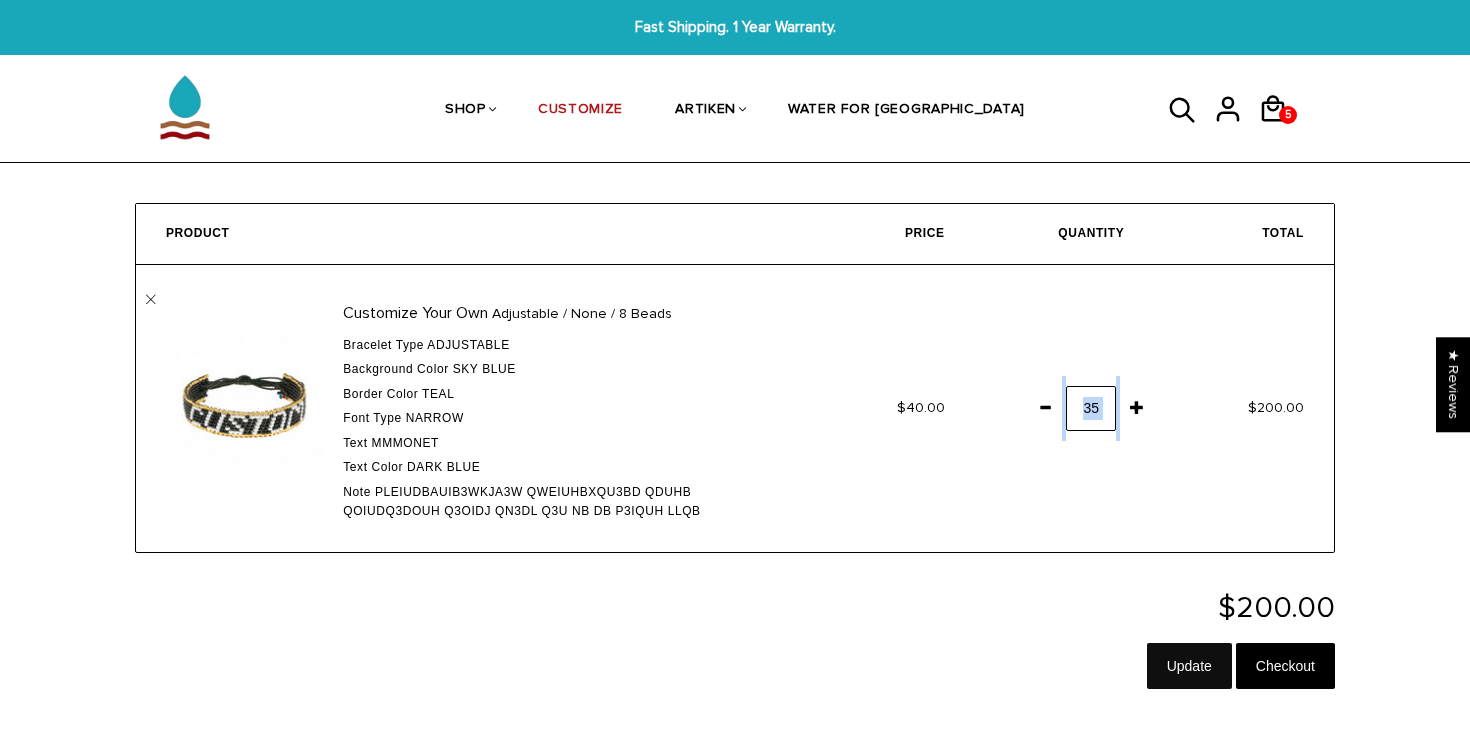click on "Update" at bounding box center [1189, 666] 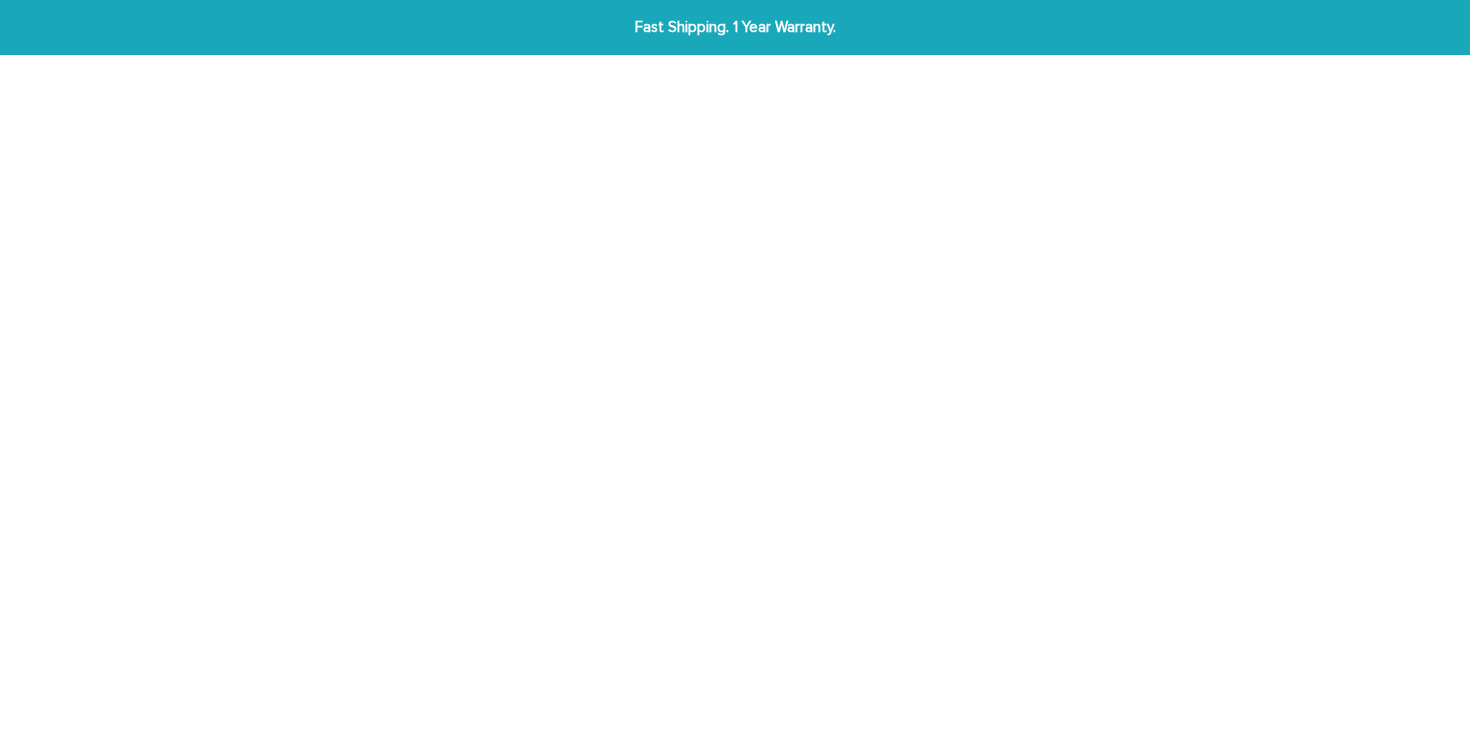 scroll, scrollTop: 0, scrollLeft: 0, axis: both 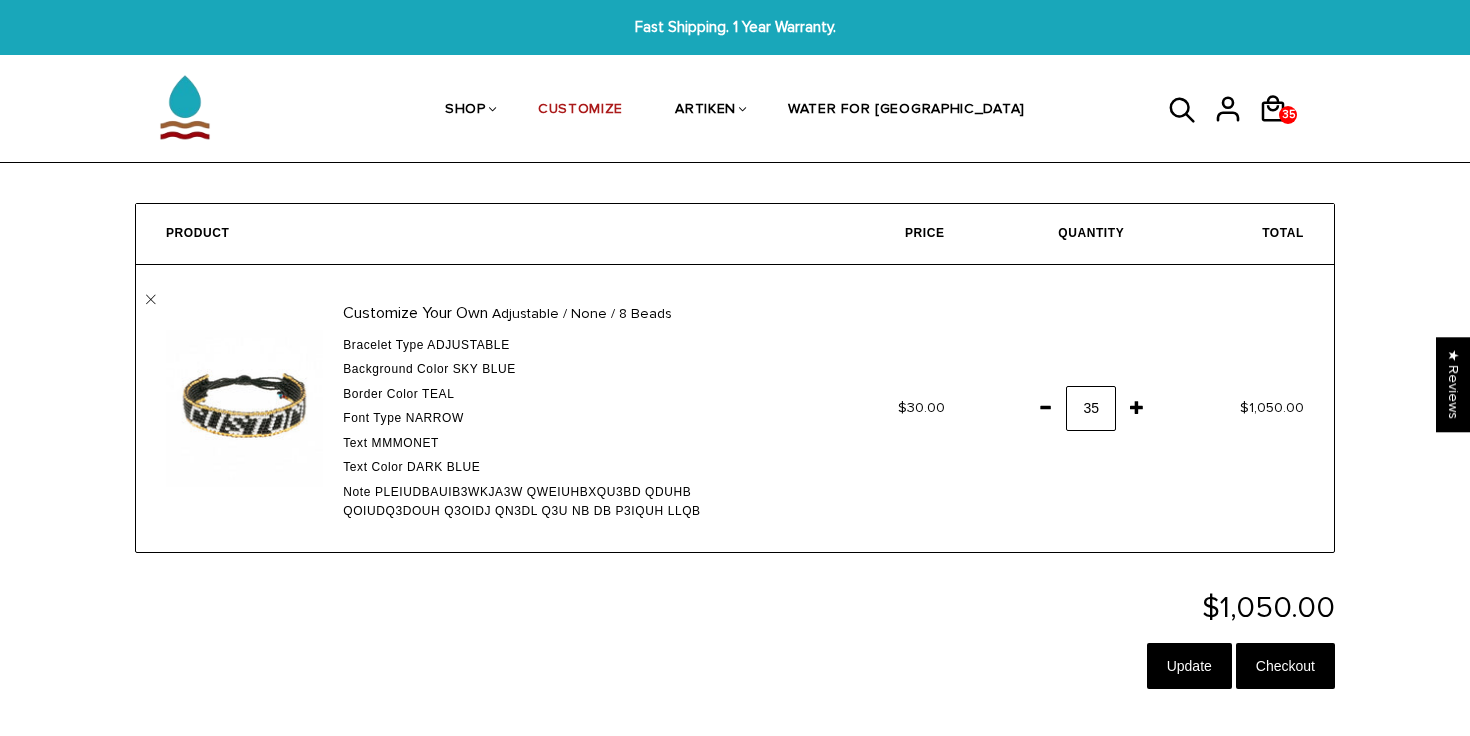 click on "$1,050.00" at bounding box center (1244, 408) 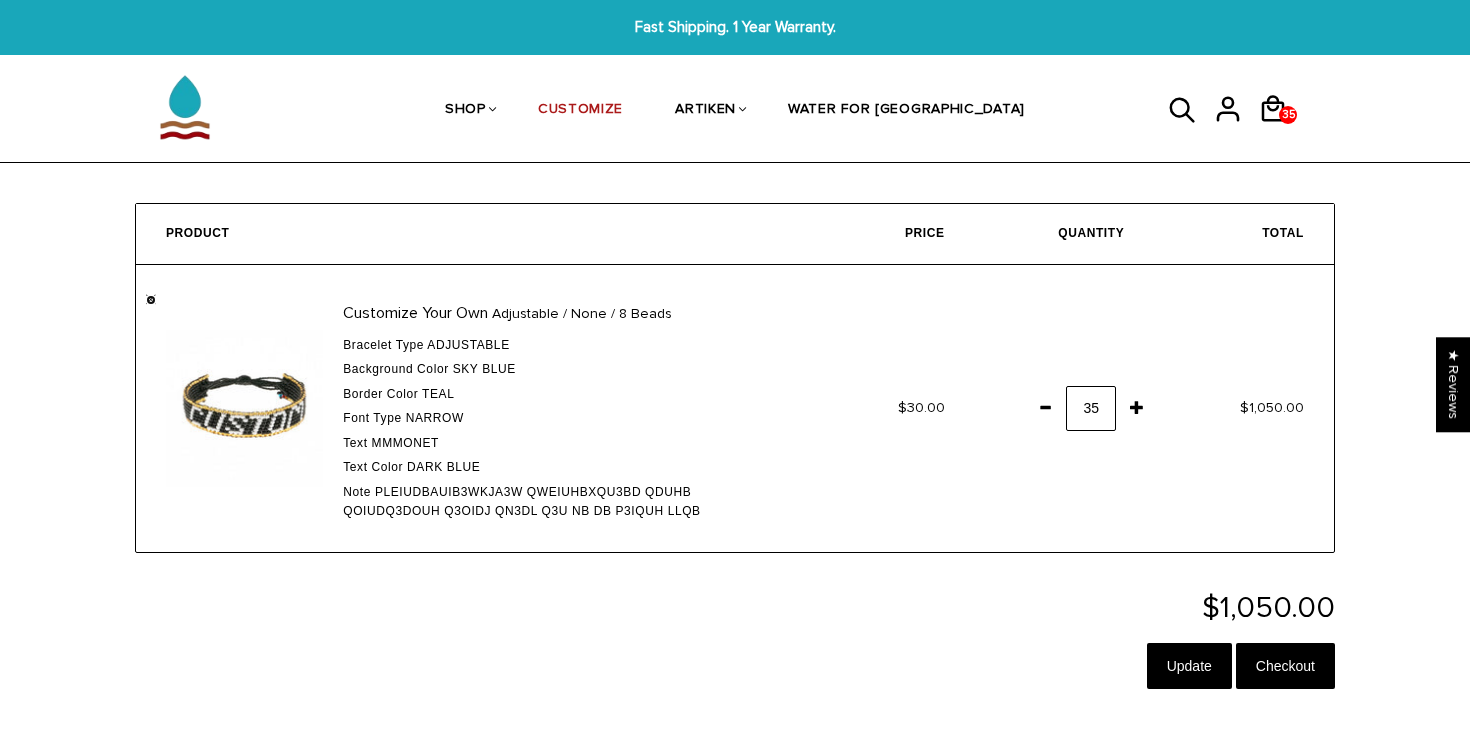 click on "" at bounding box center [151, 300] 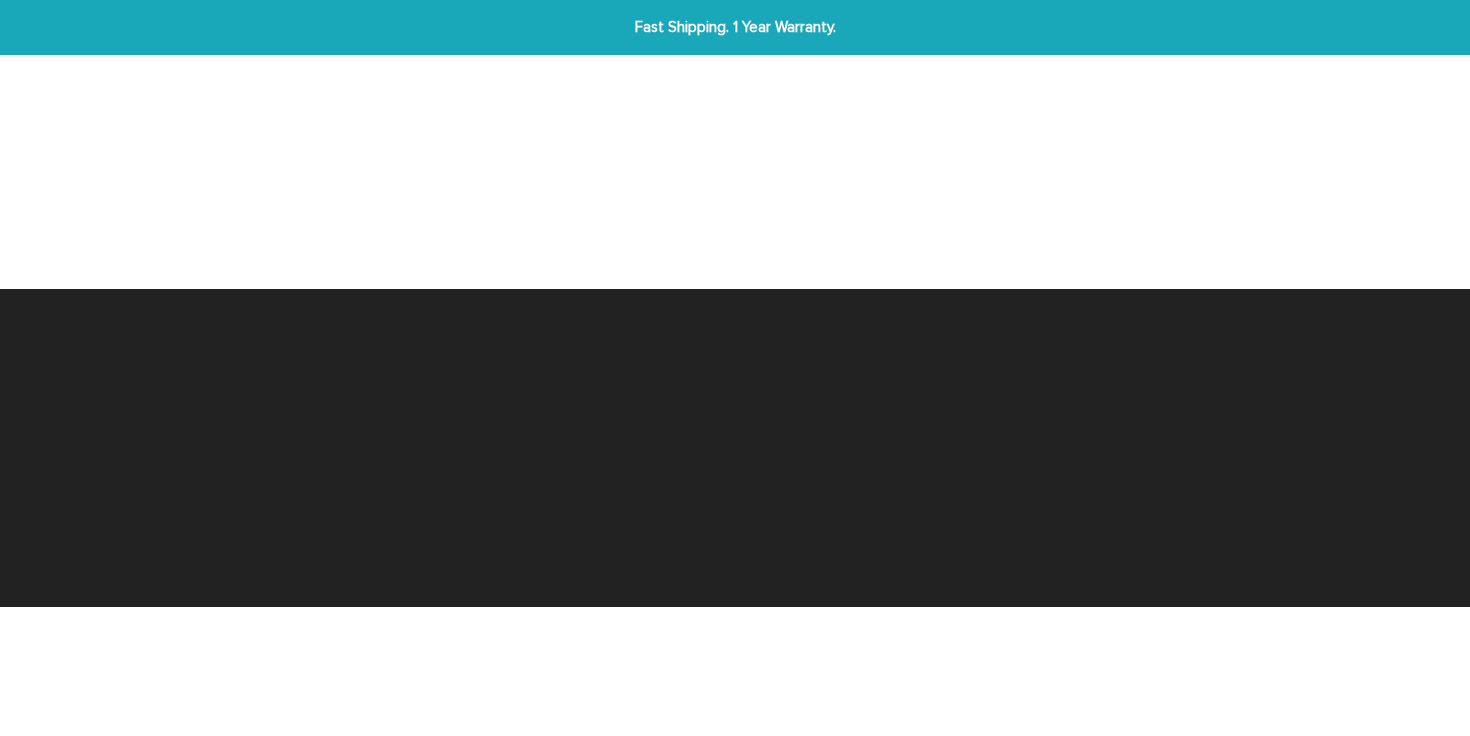scroll, scrollTop: 0, scrollLeft: 0, axis: both 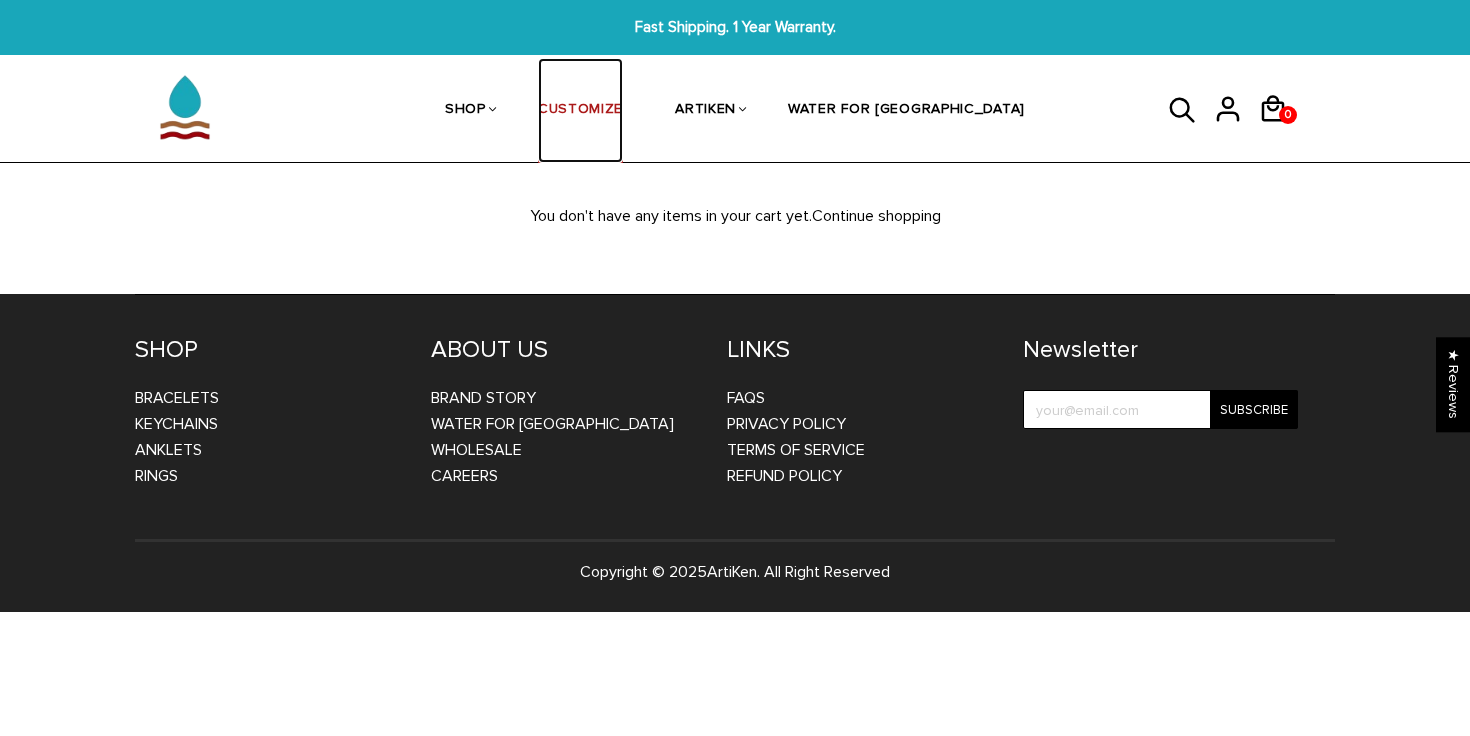 click on "CUSTOMIZE" at bounding box center (580, 111) 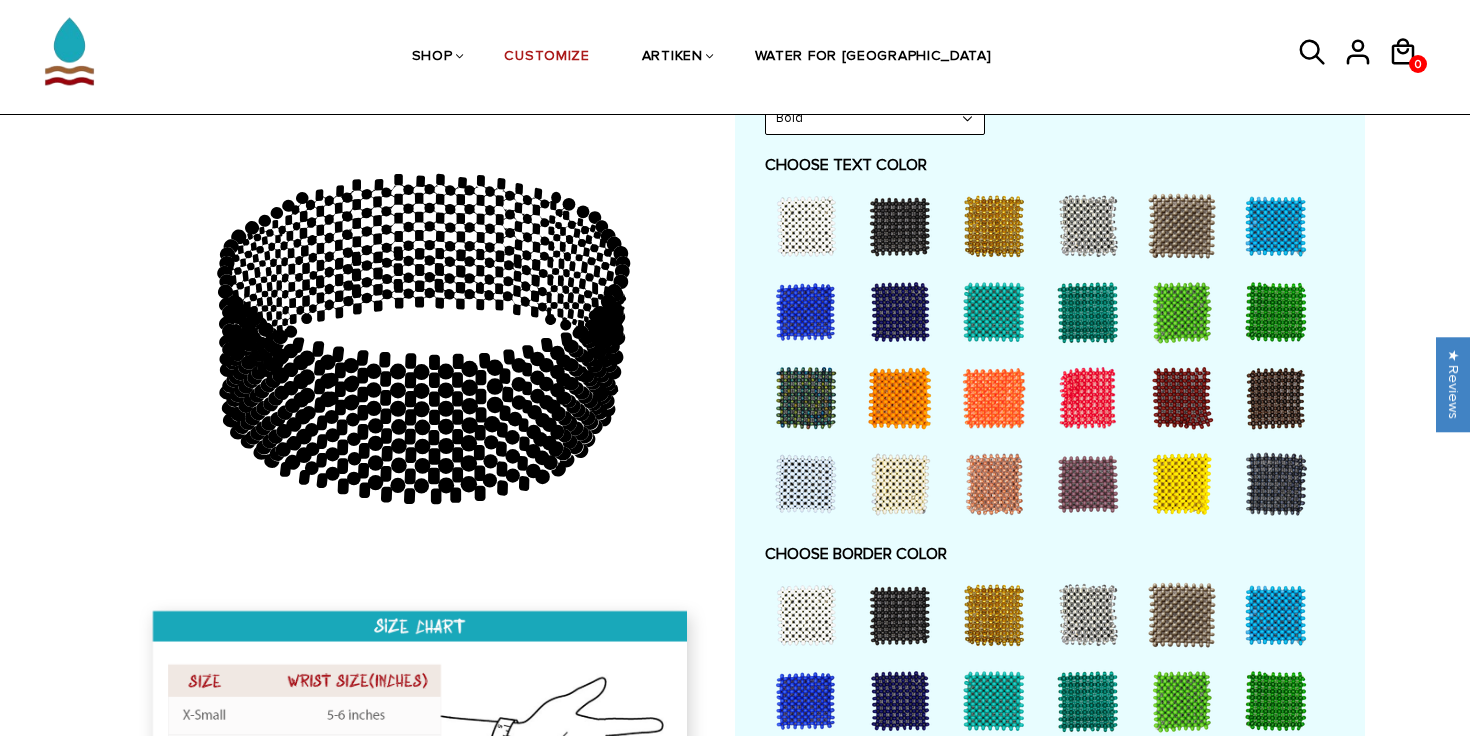 scroll, scrollTop: 1104, scrollLeft: 0, axis: vertical 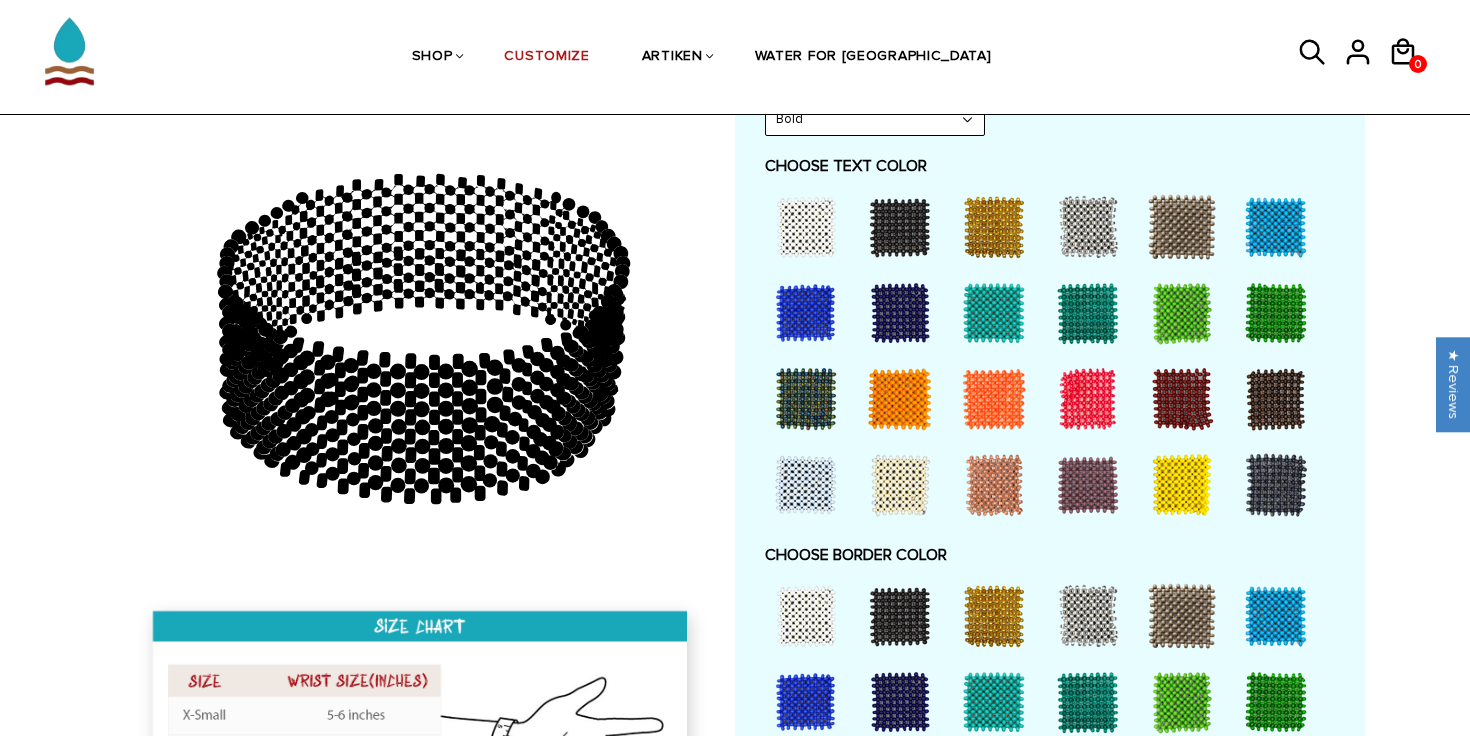 click at bounding box center (900, 313) 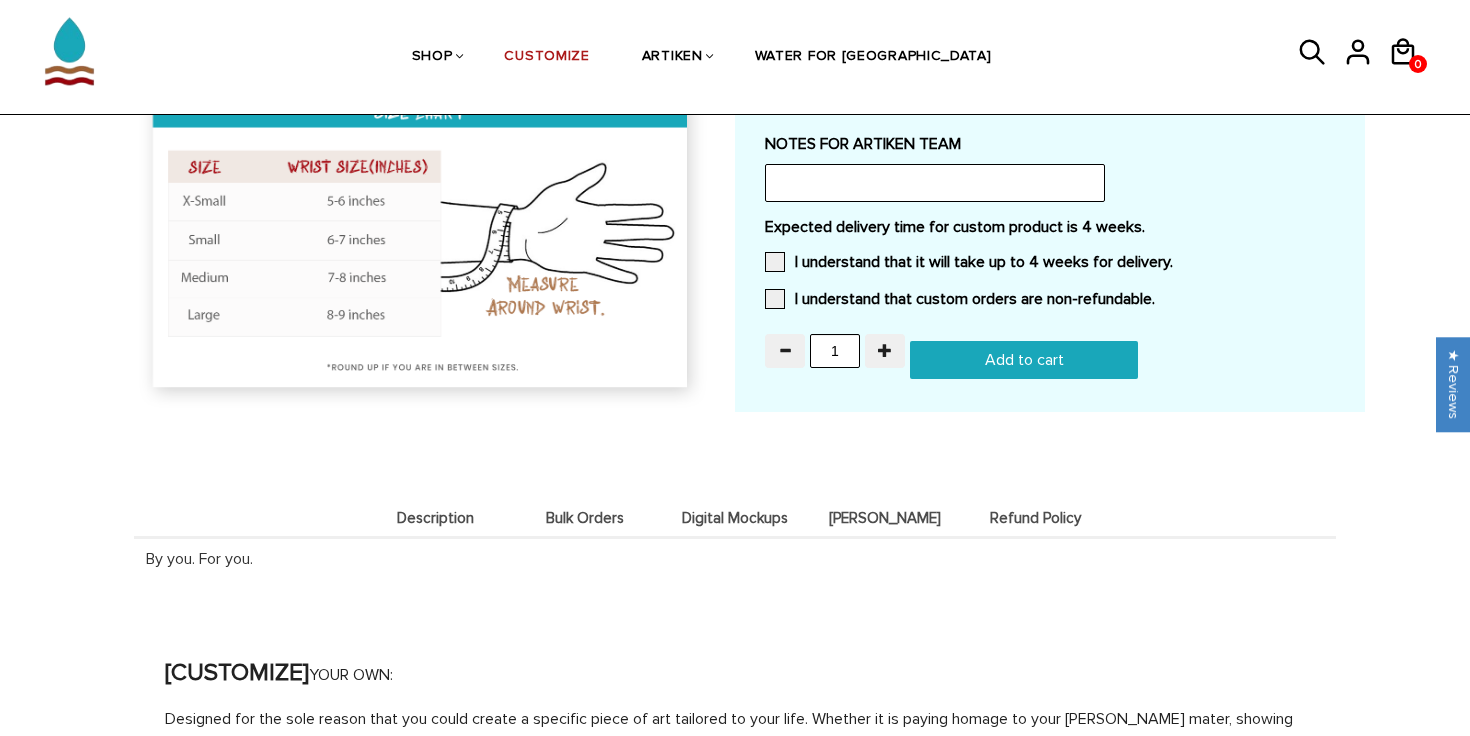 scroll, scrollTop: 1562, scrollLeft: 0, axis: vertical 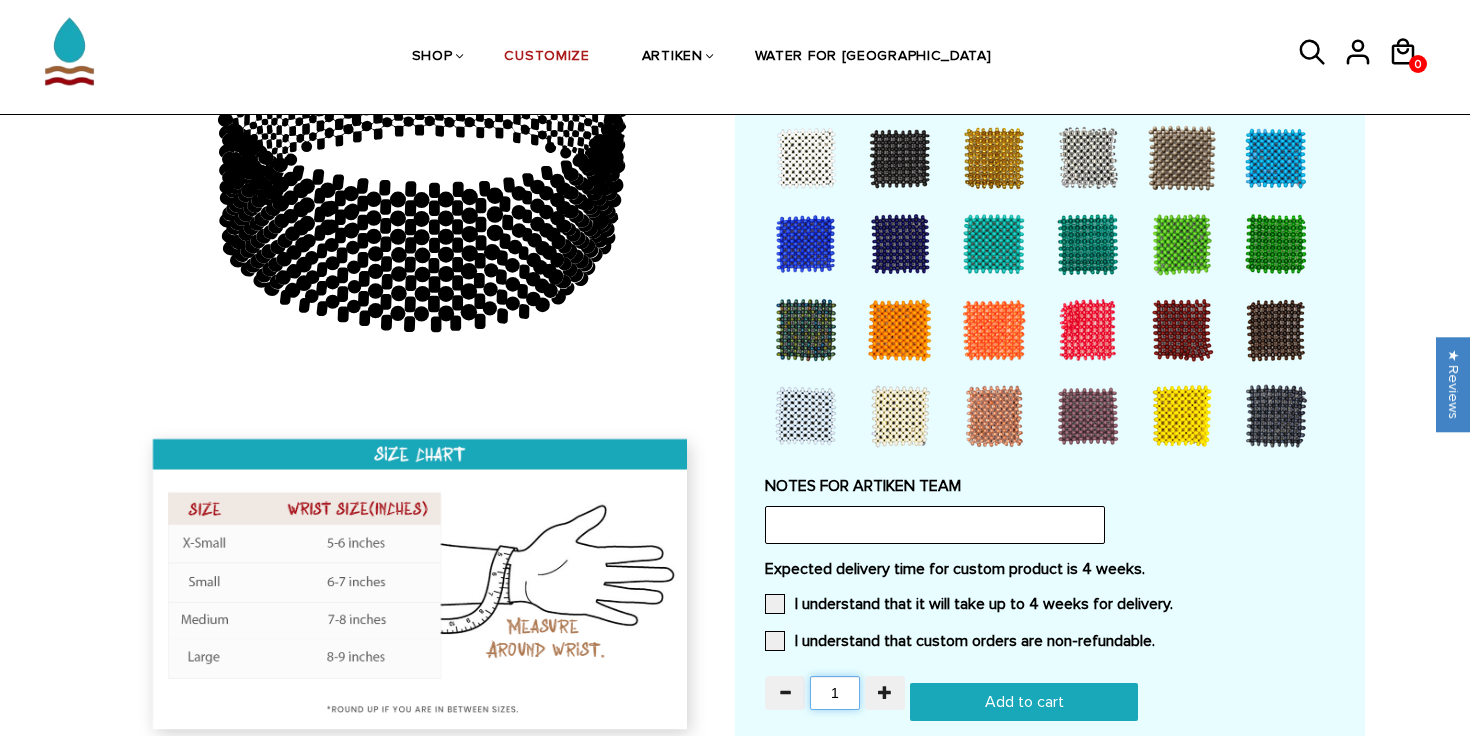 click on "1" at bounding box center (835, 693) 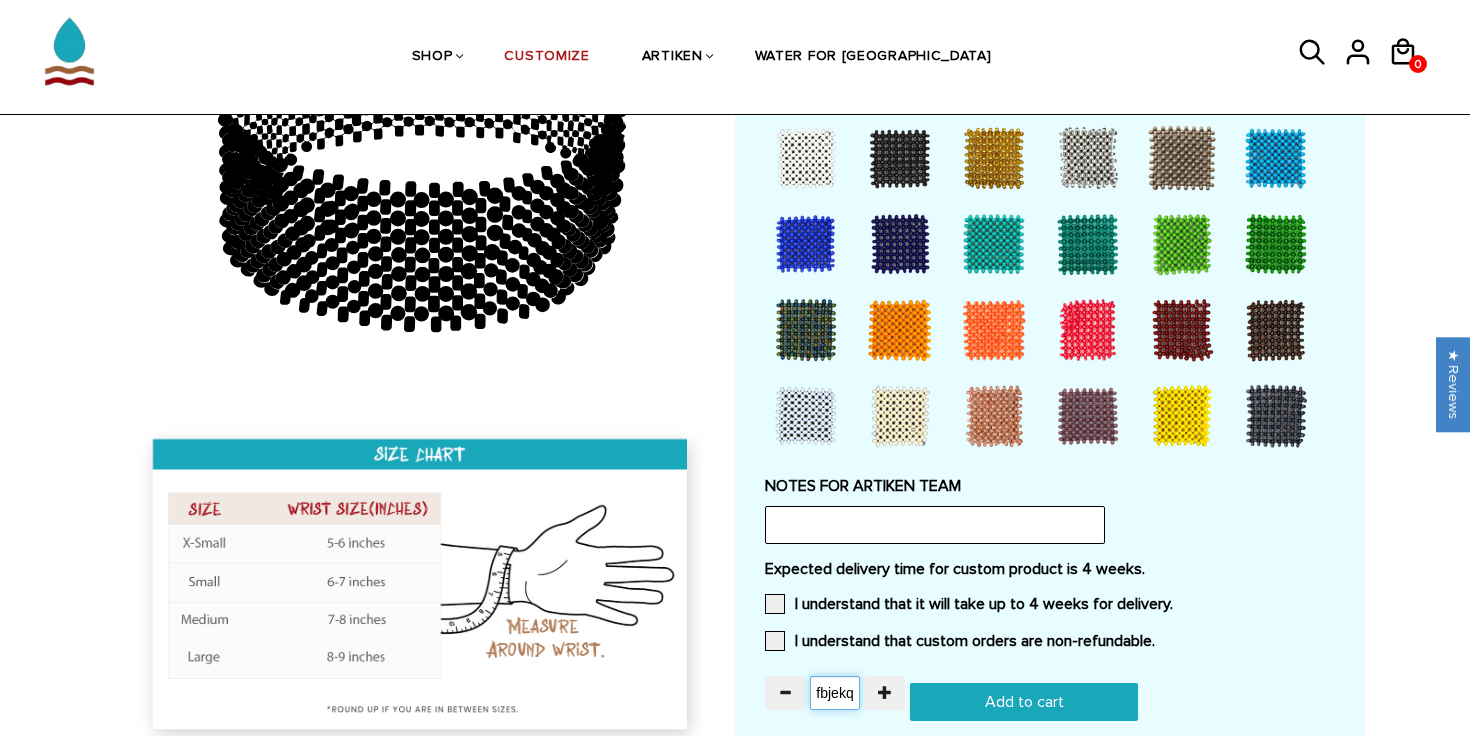 scroll, scrollTop: 0, scrollLeft: 0, axis: both 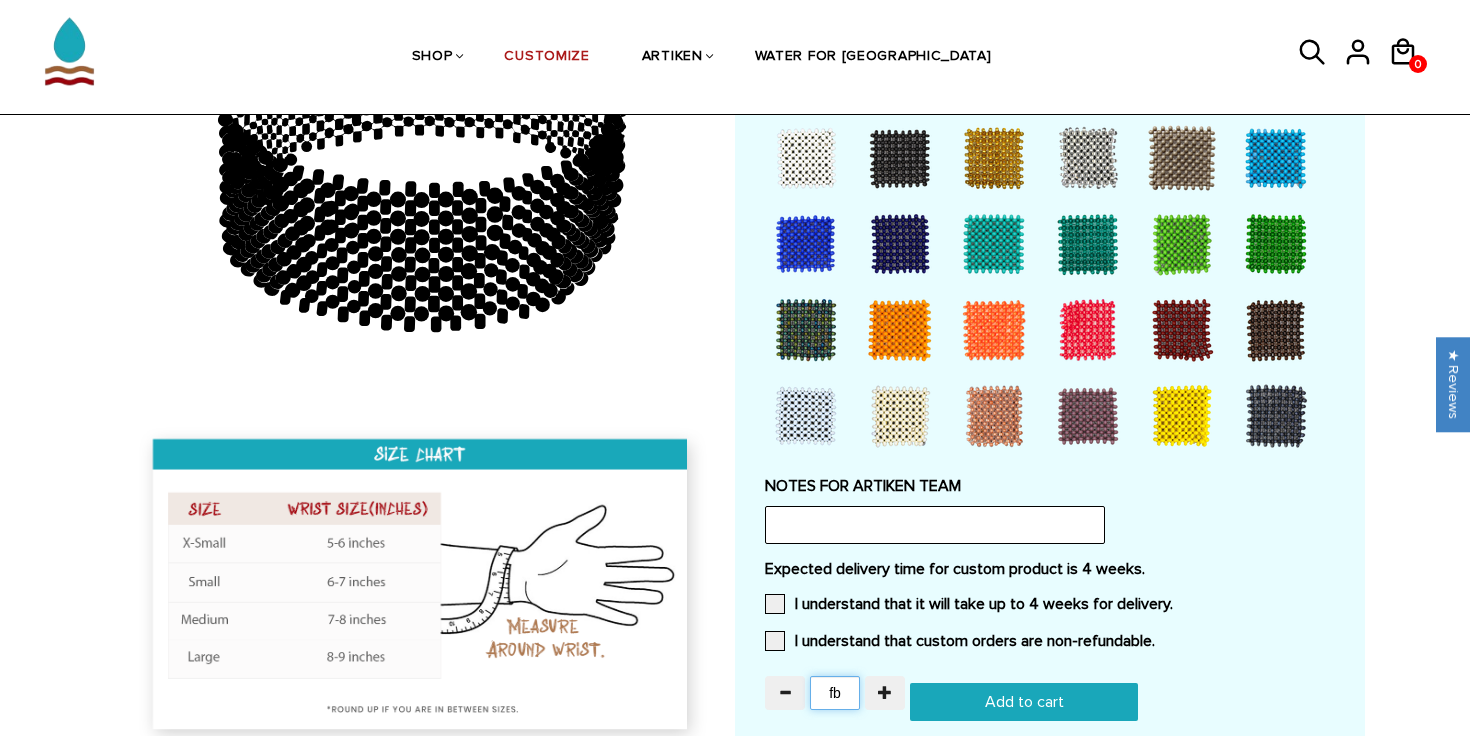 type on "f" 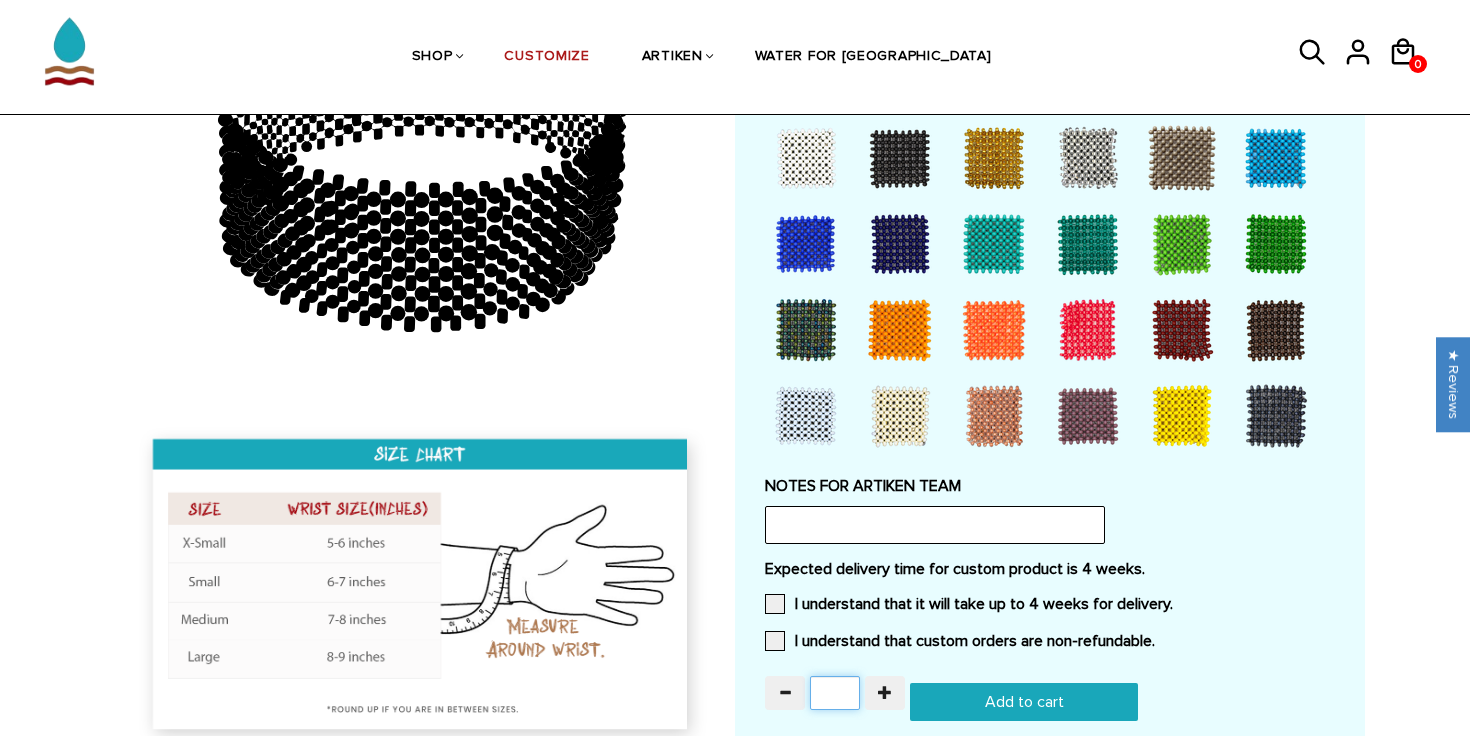 type on "[EMAIL_ADDRESS][DOMAIN_NAME]" 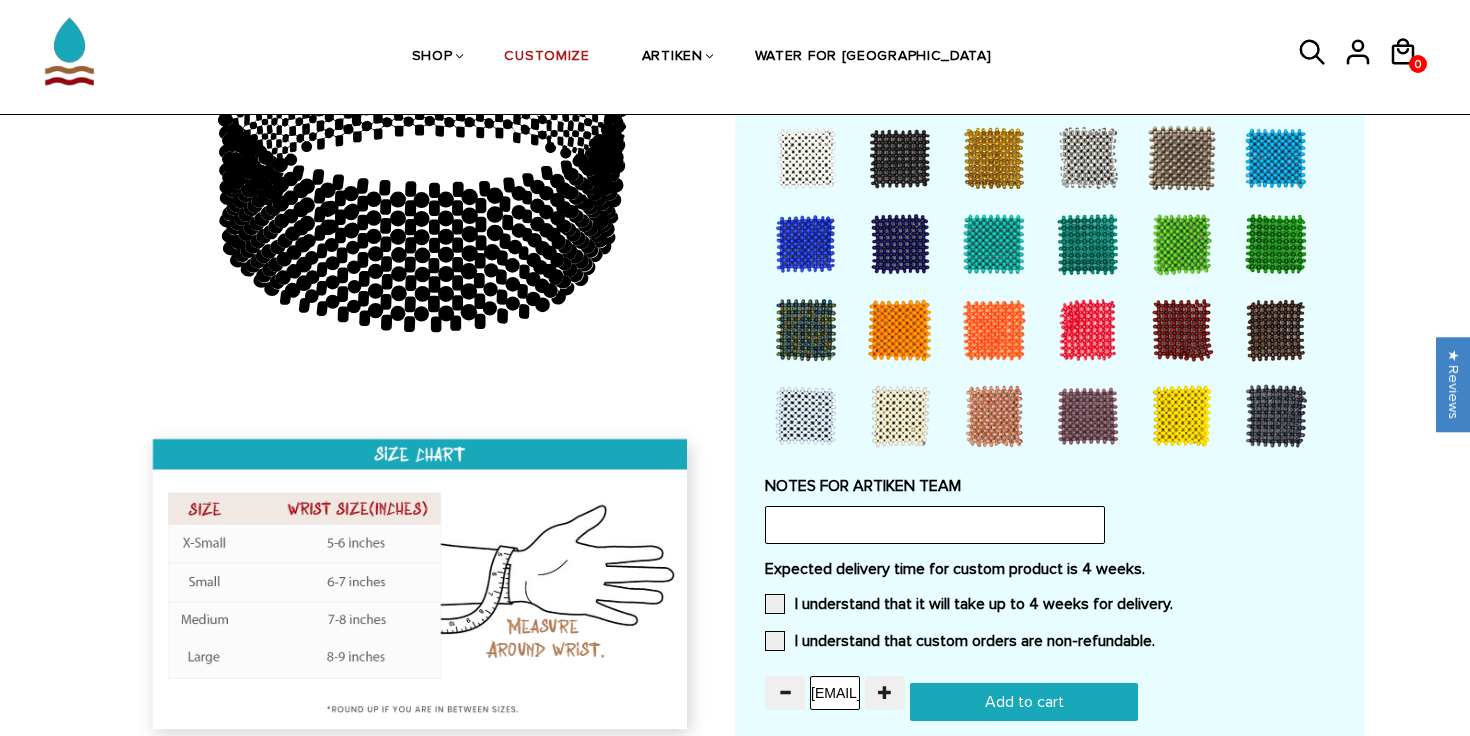 click on "[EMAIL_ADDRESS][DOMAIN_NAME]" at bounding box center [835, 693] 